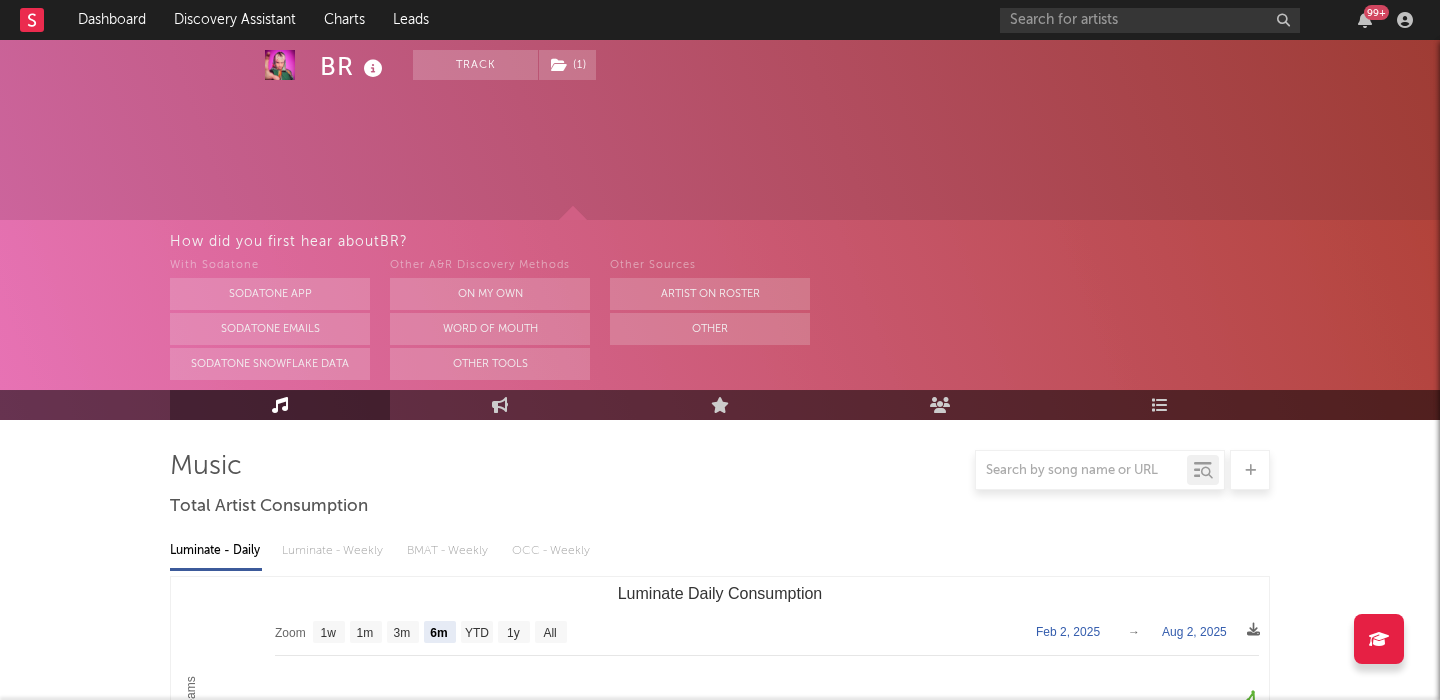 select on "6m" 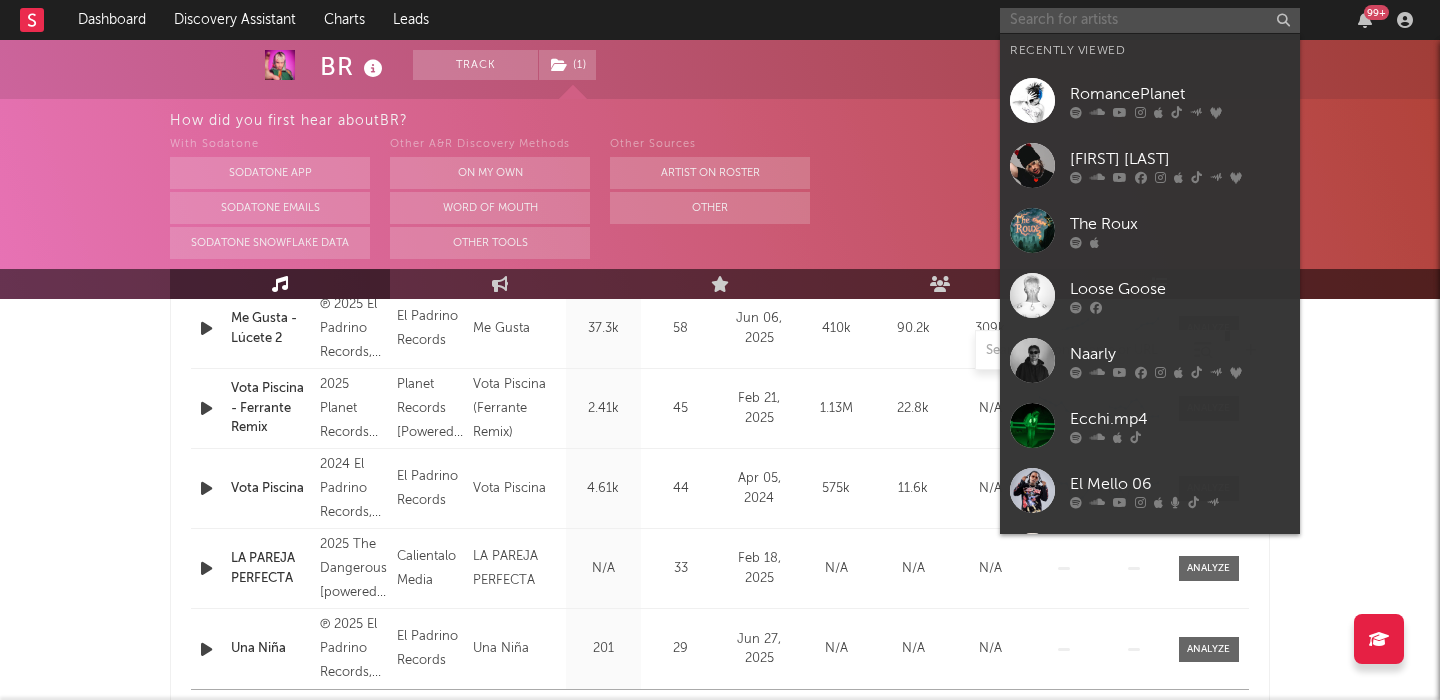 click at bounding box center (1150, 20) 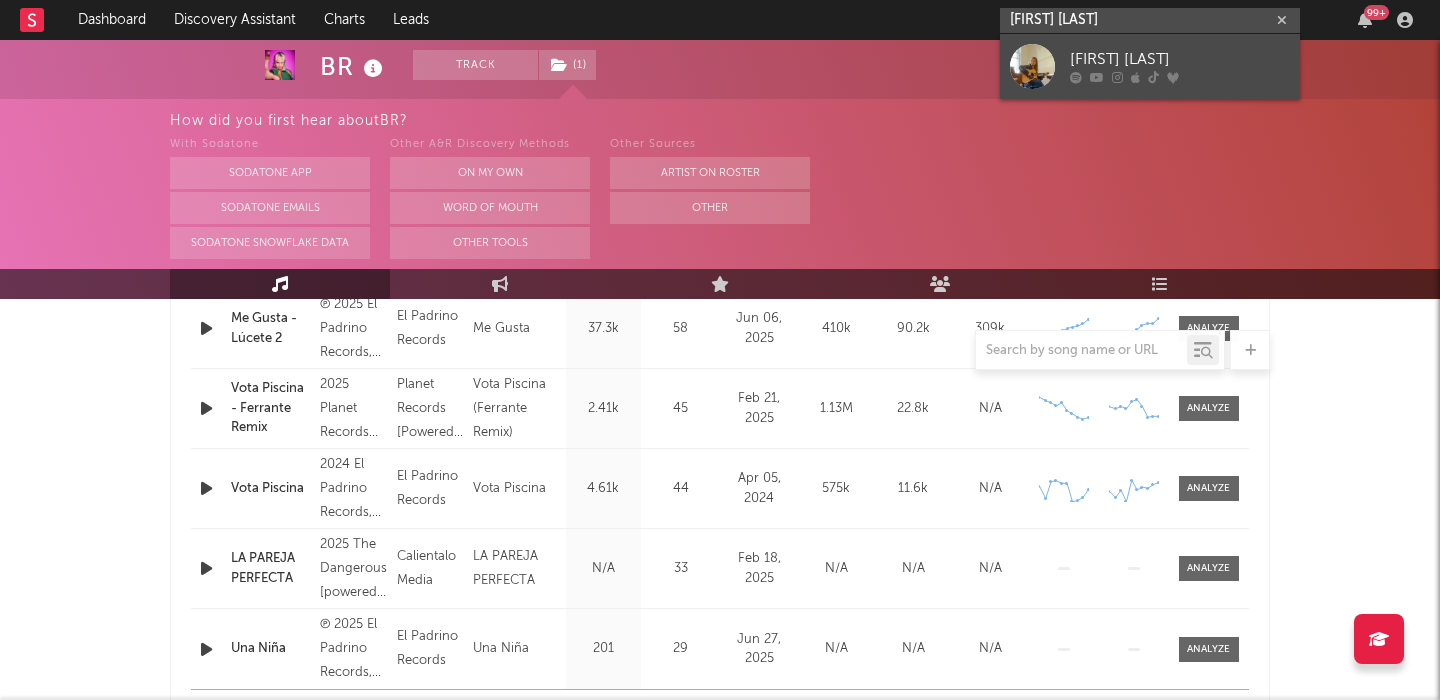 type on "abby powled" 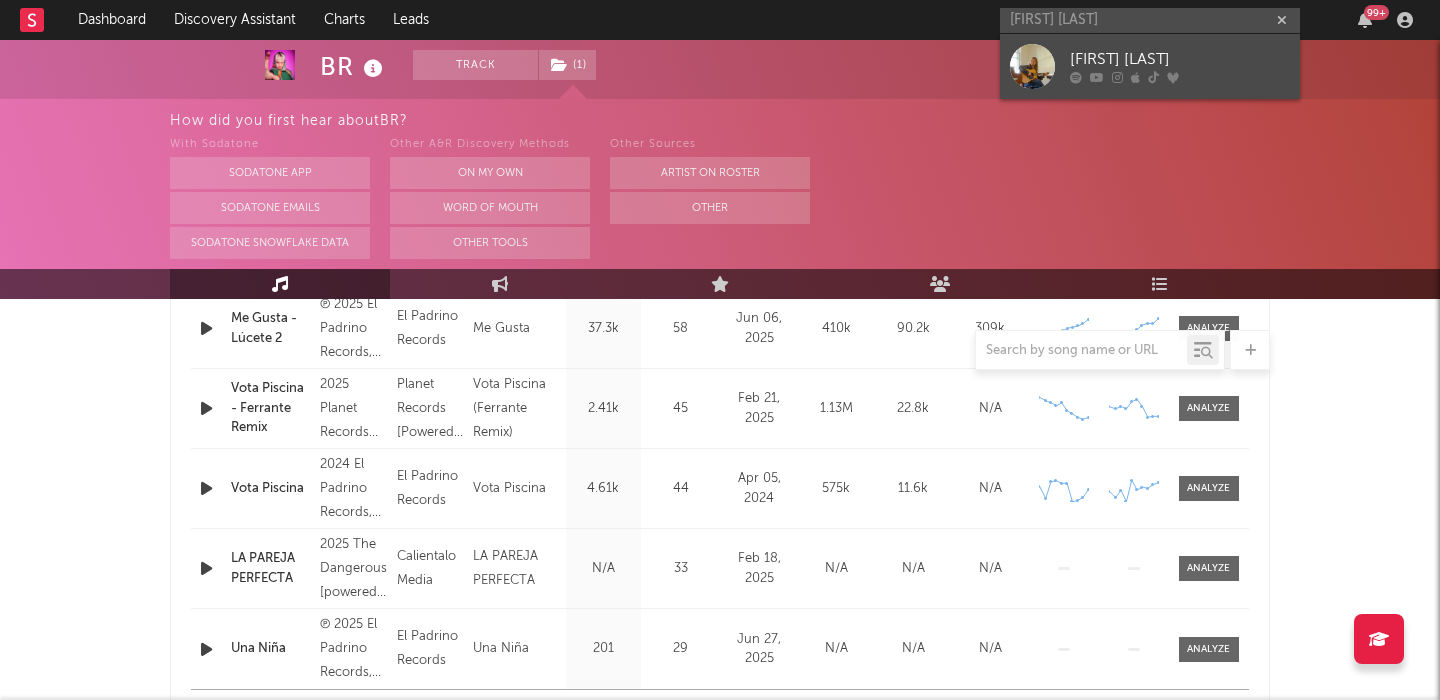 click on "Abby Powledge" at bounding box center (1180, 60) 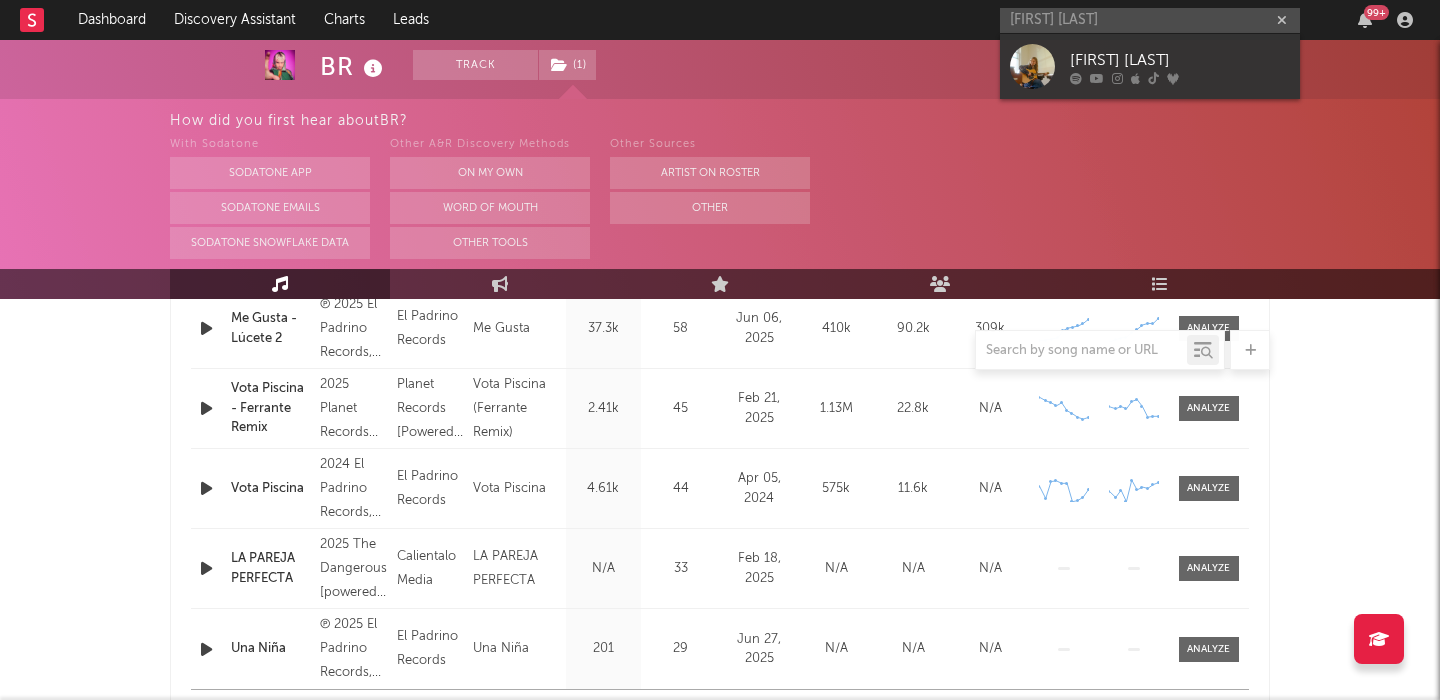 type 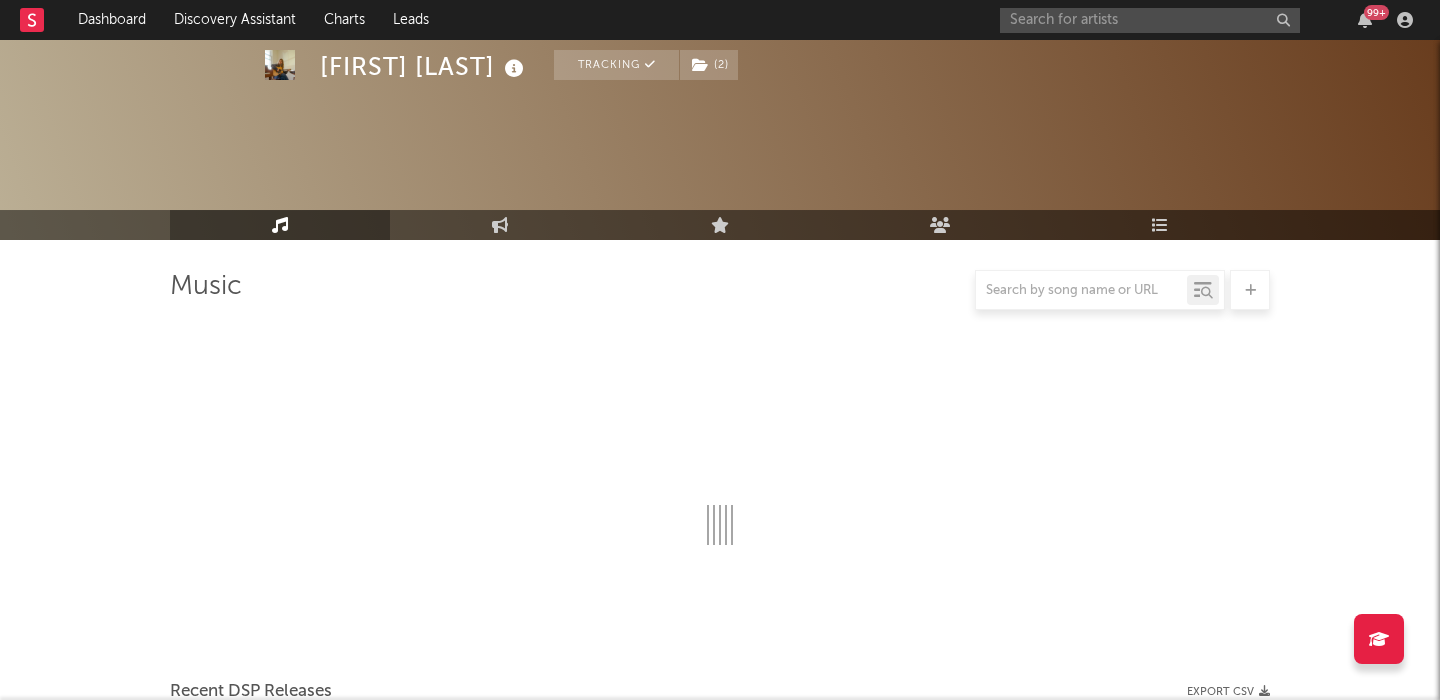 scroll, scrollTop: 581, scrollLeft: 0, axis: vertical 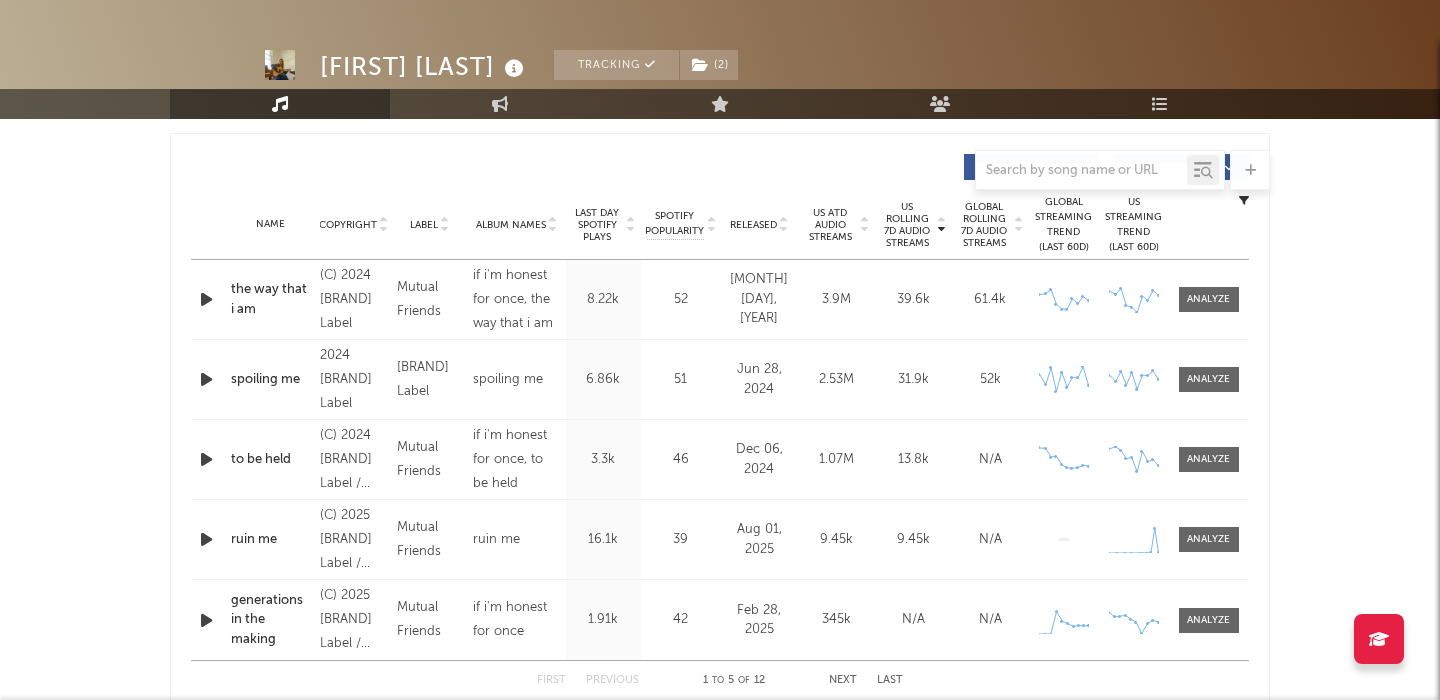 select on "6m" 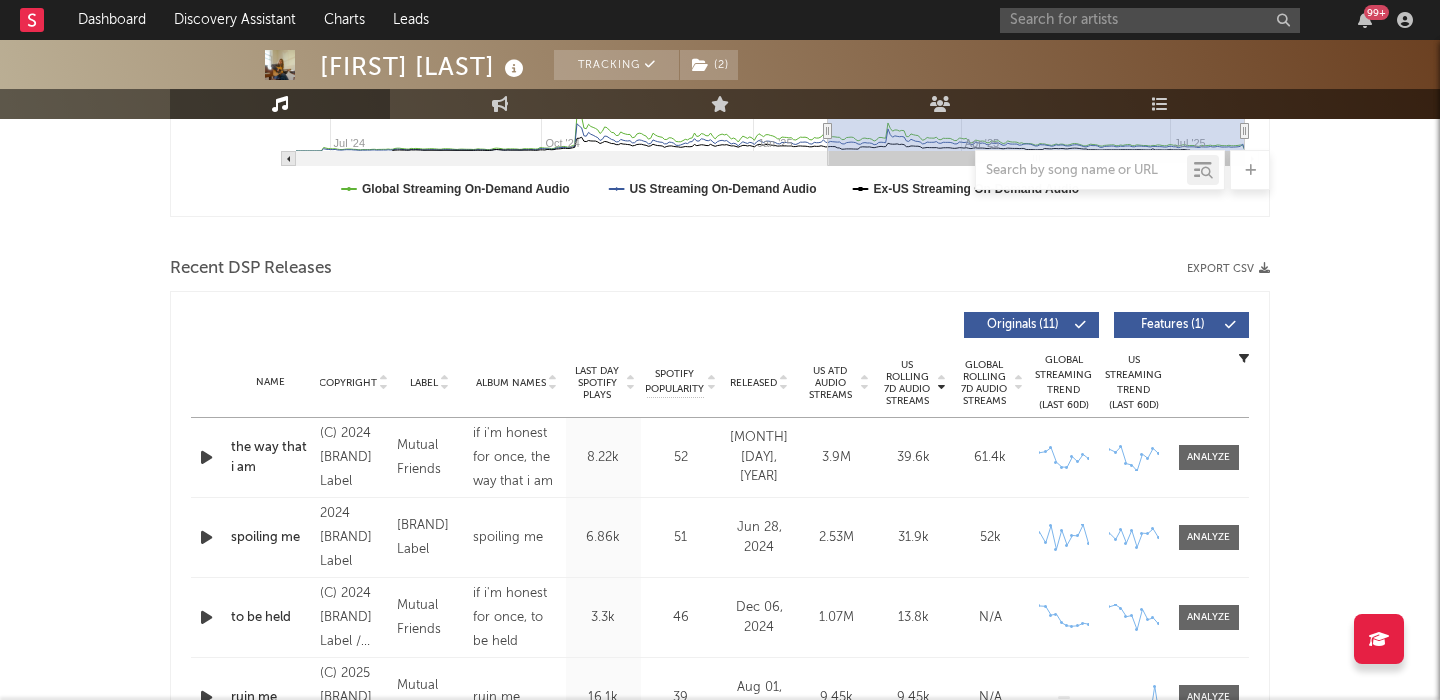click at bounding box center [783, 382] 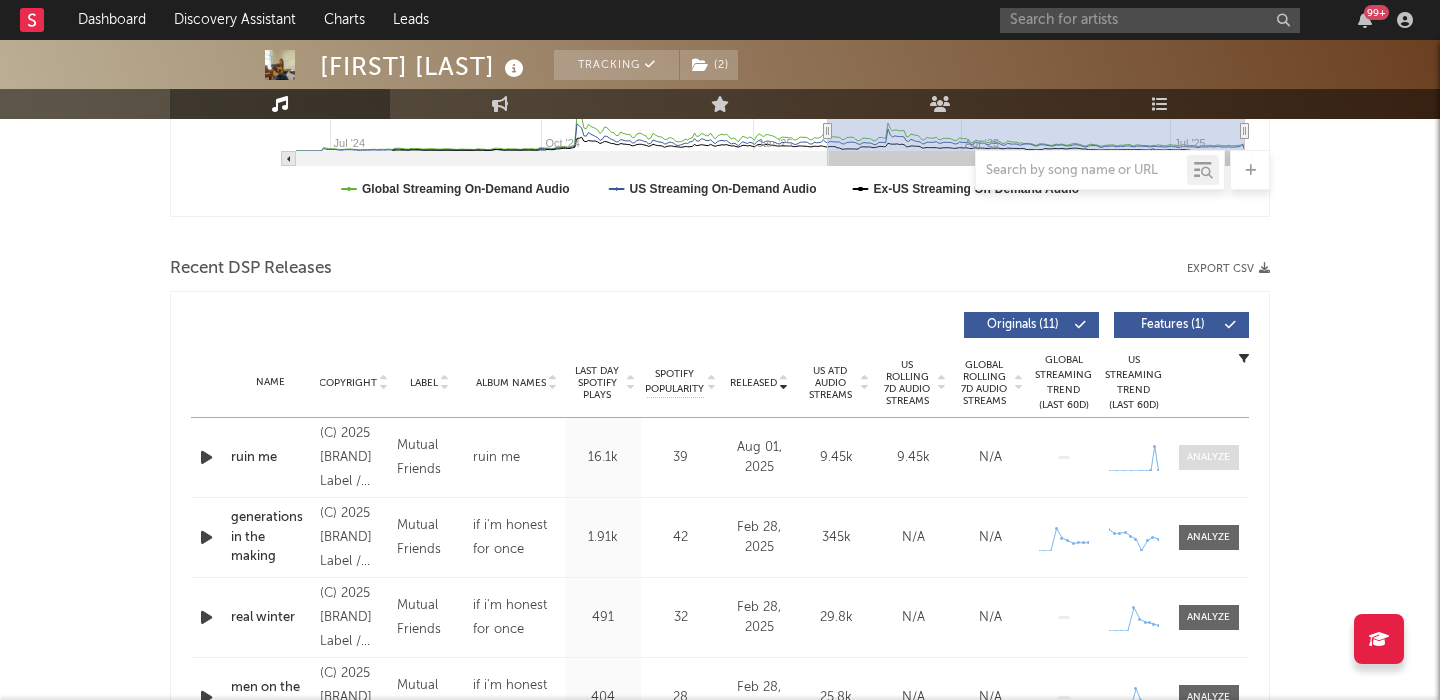 click at bounding box center [1209, 457] 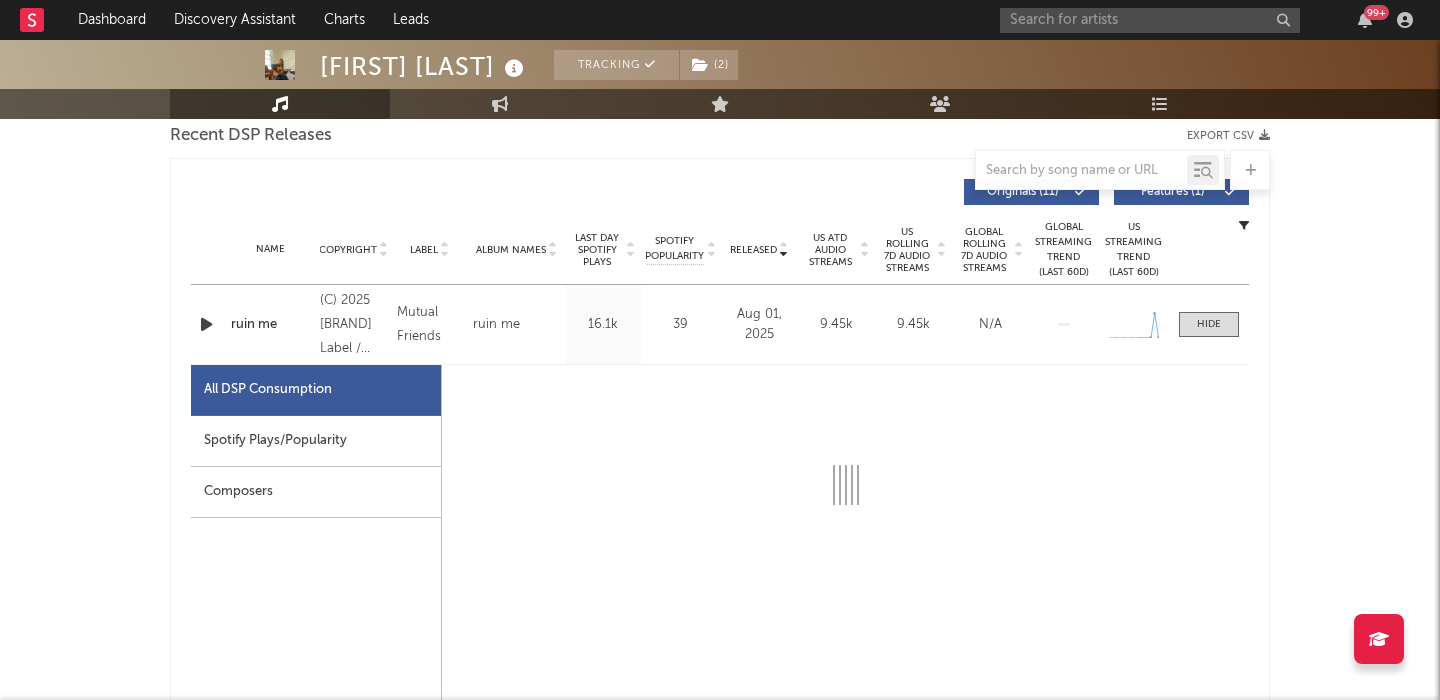 scroll, scrollTop: 752, scrollLeft: 0, axis: vertical 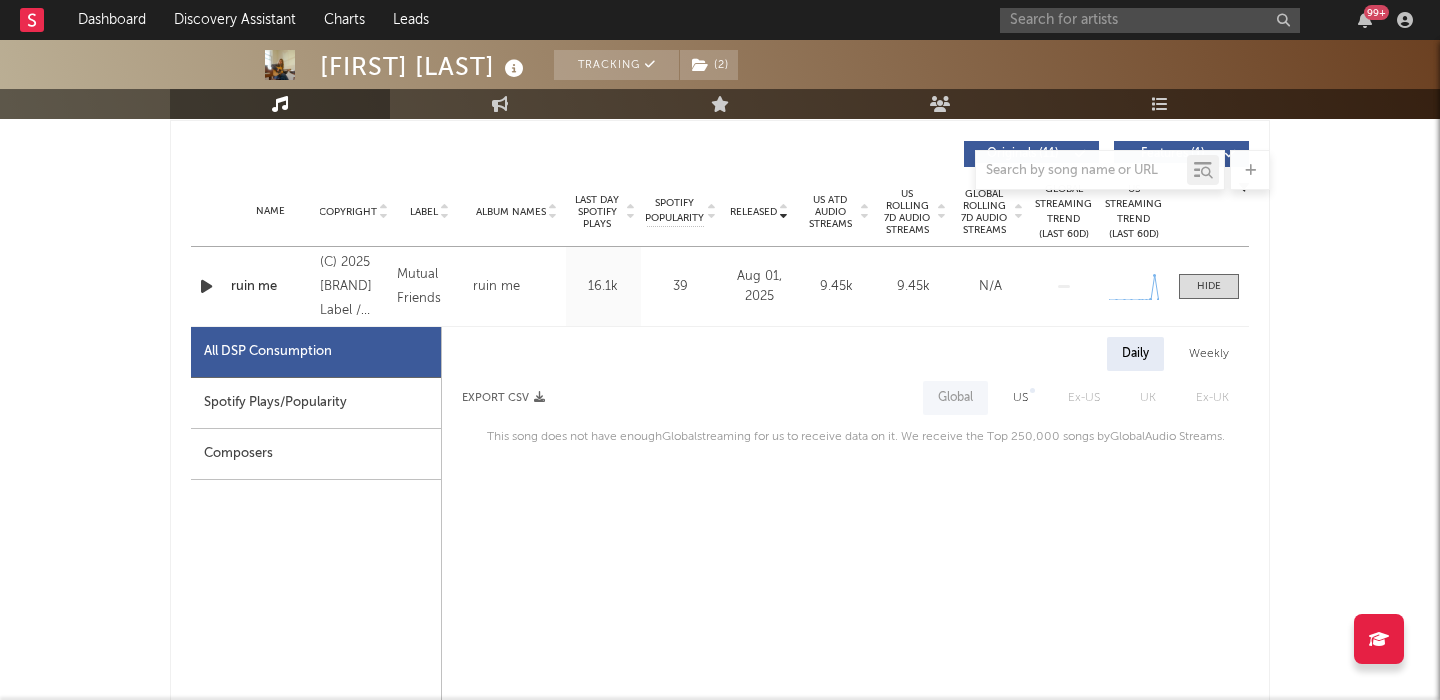 click on "US" at bounding box center [1020, 398] 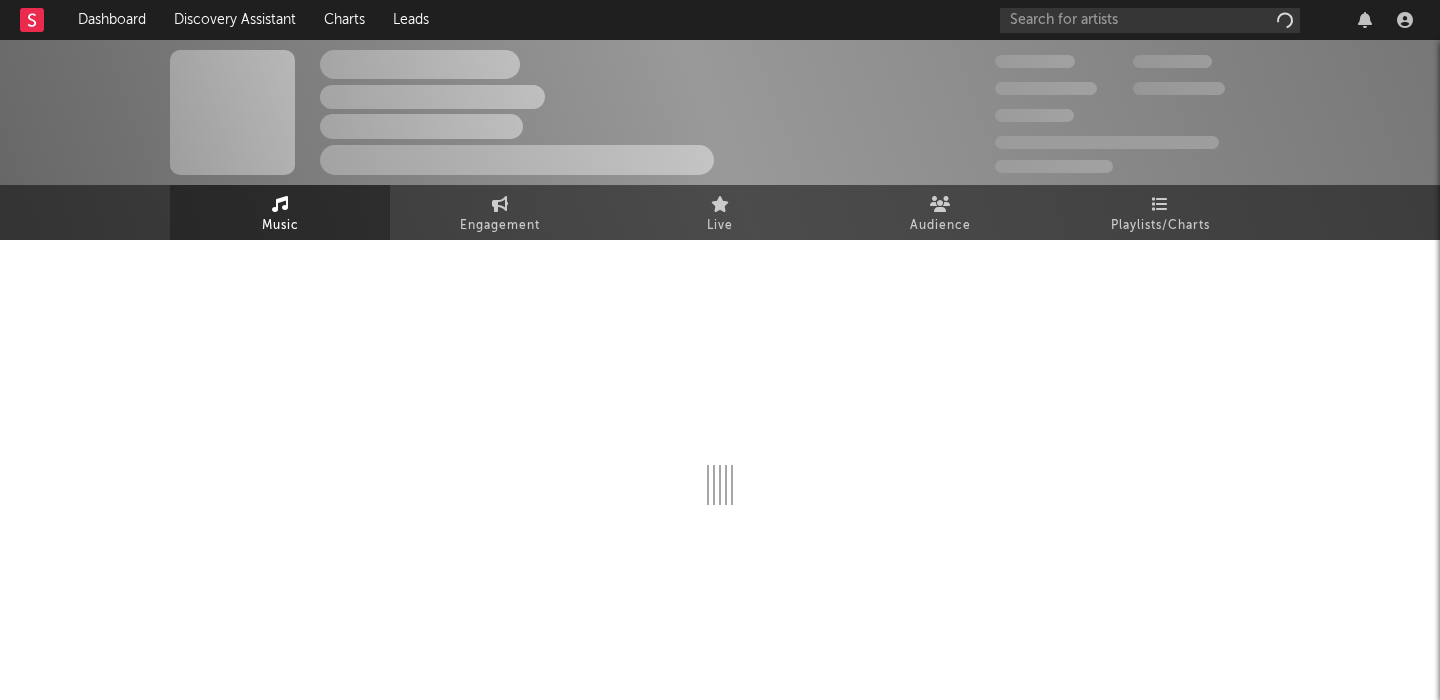 scroll, scrollTop: 0, scrollLeft: 0, axis: both 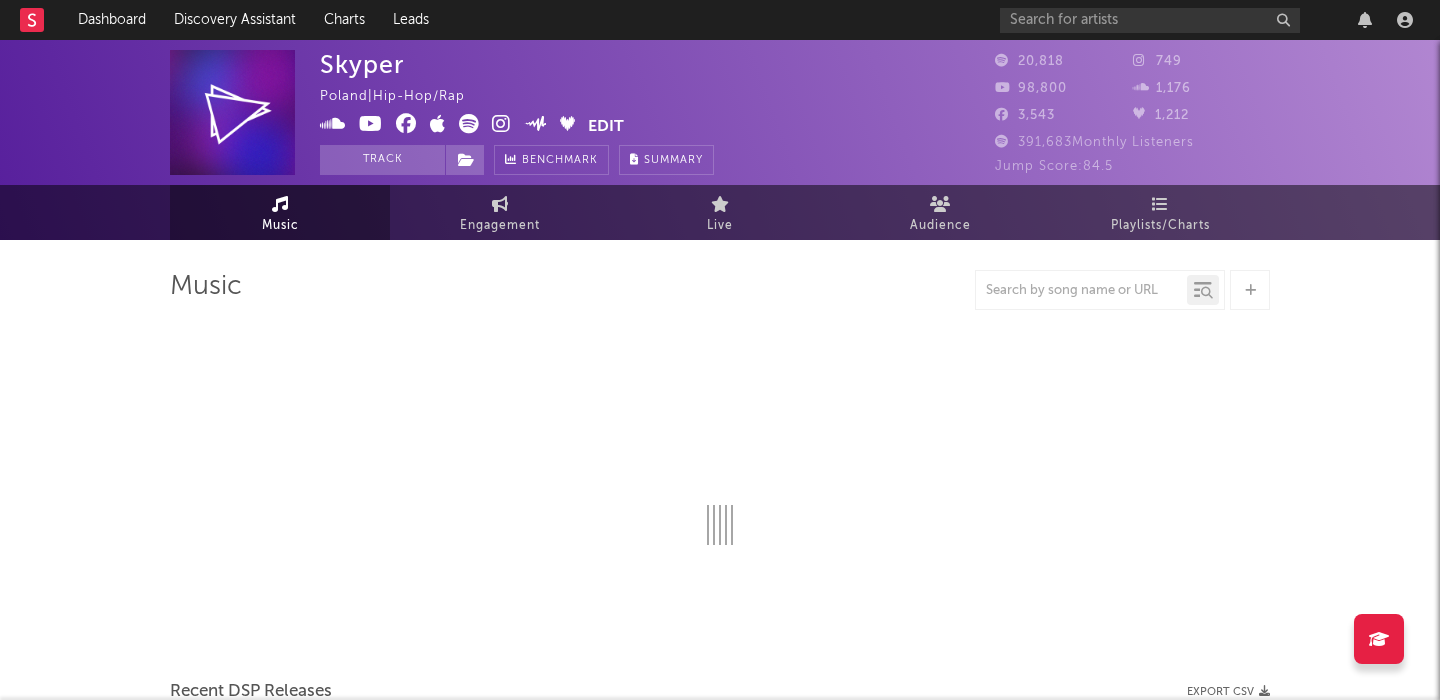 select on "6m" 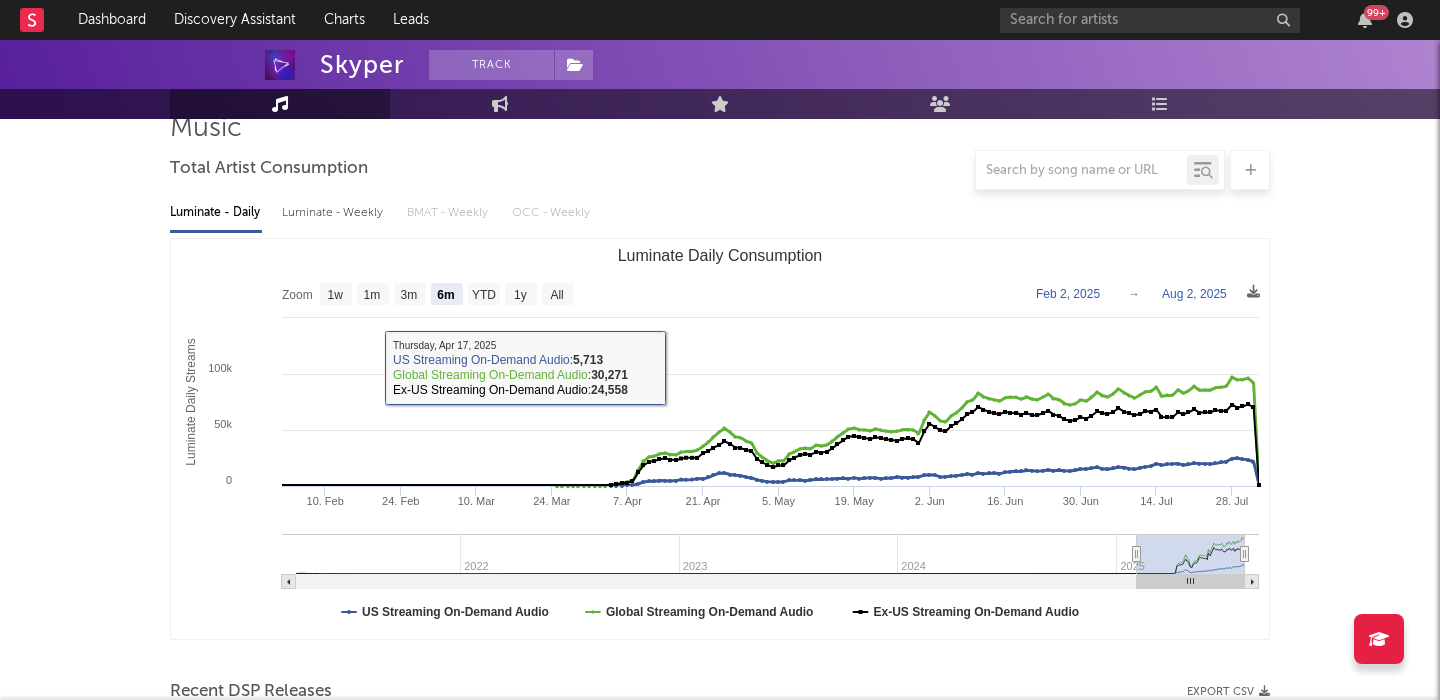 scroll, scrollTop: 509, scrollLeft: 0, axis: vertical 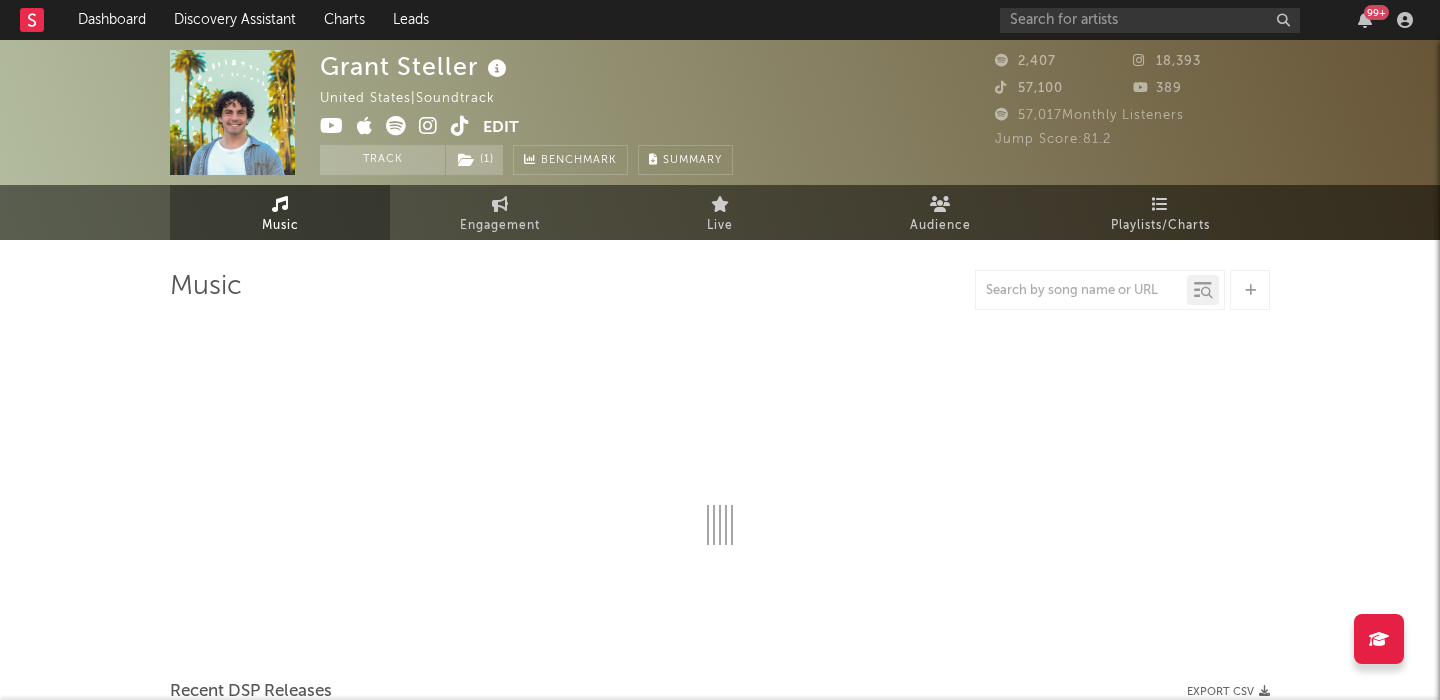select on "1w" 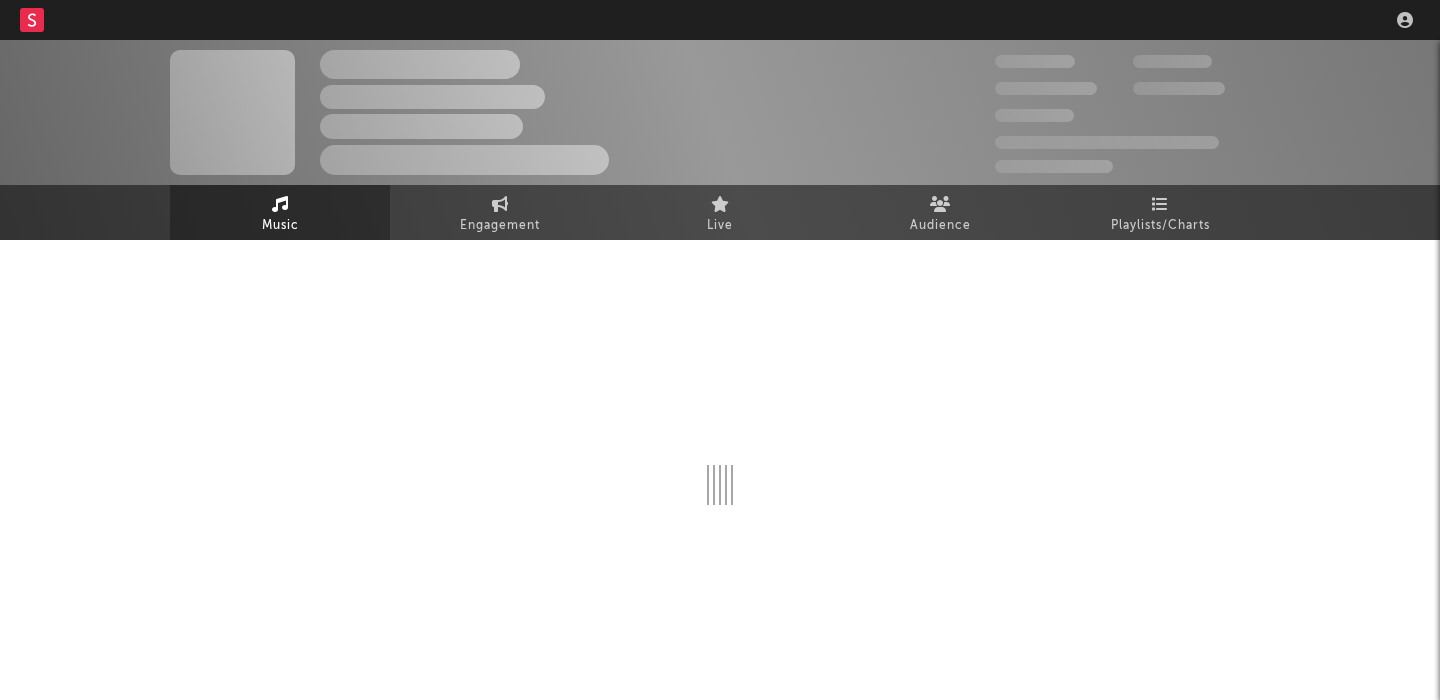 scroll, scrollTop: 0, scrollLeft: 0, axis: both 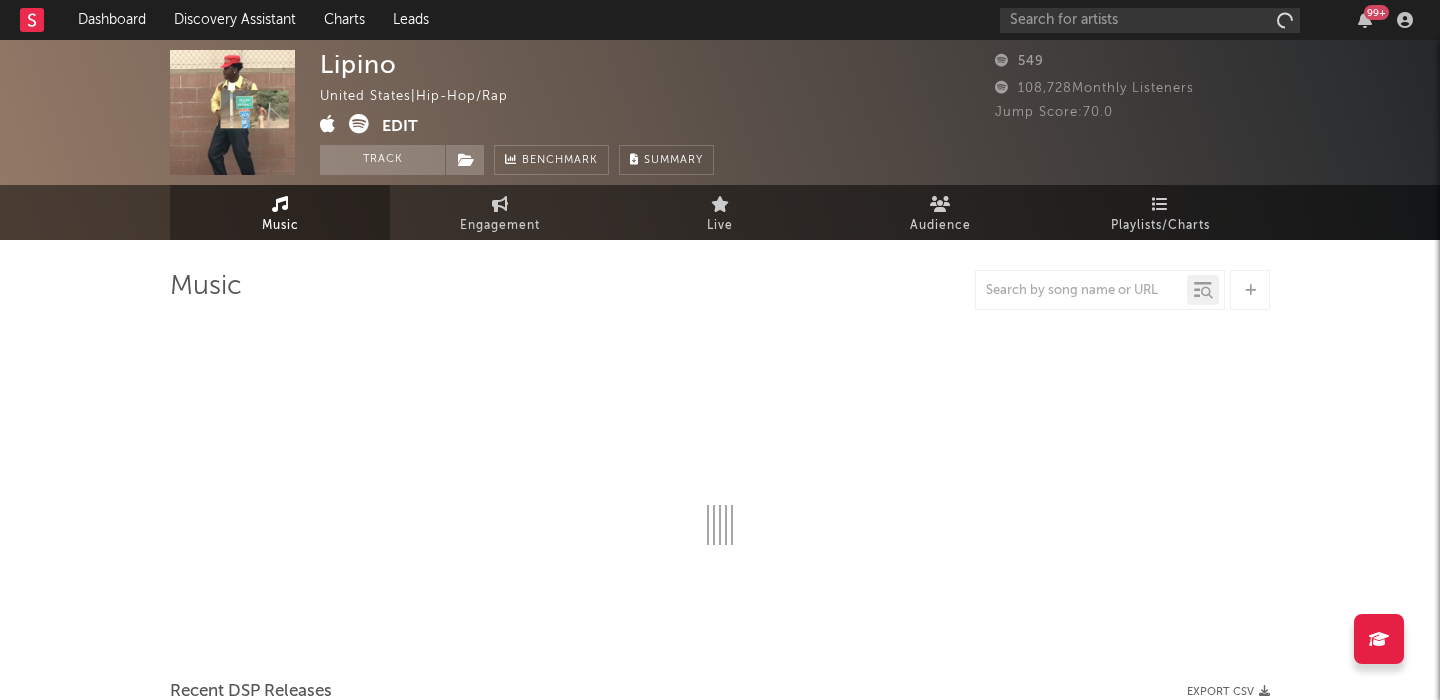select on "1w" 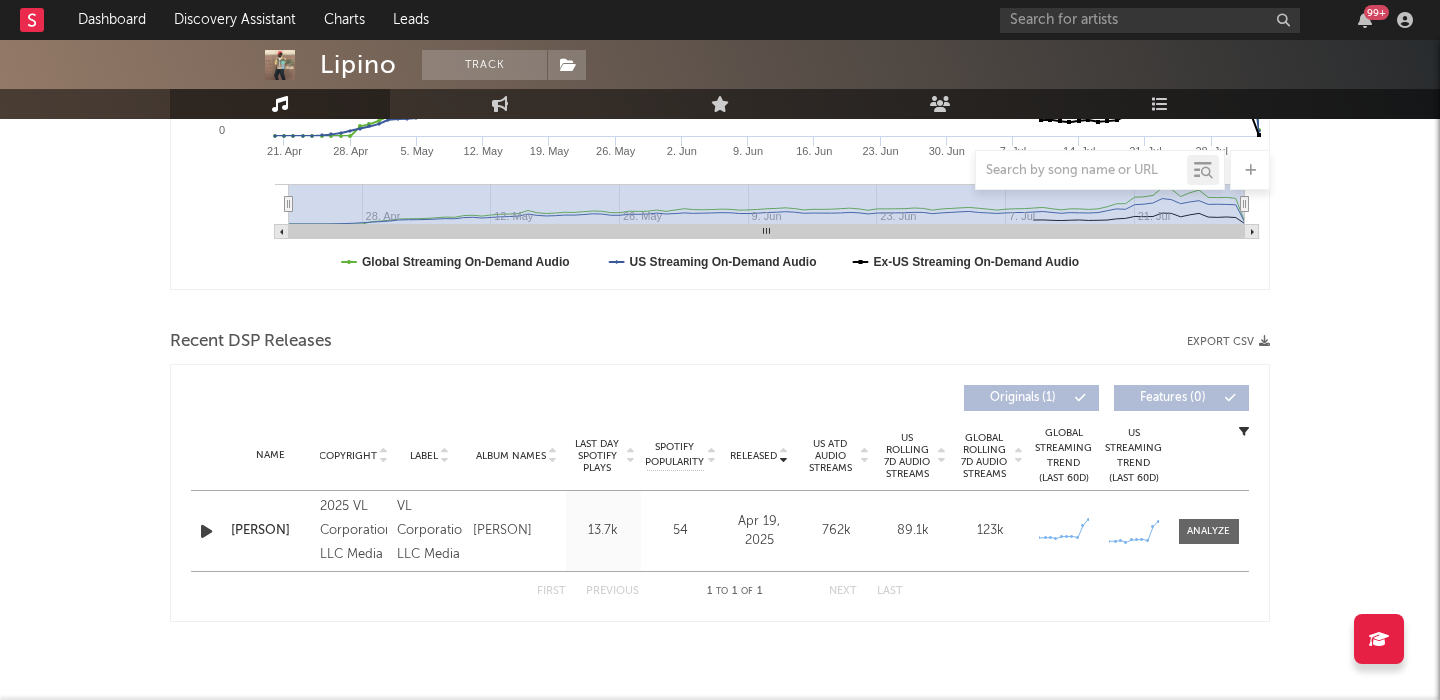 scroll, scrollTop: 509, scrollLeft: 0, axis: vertical 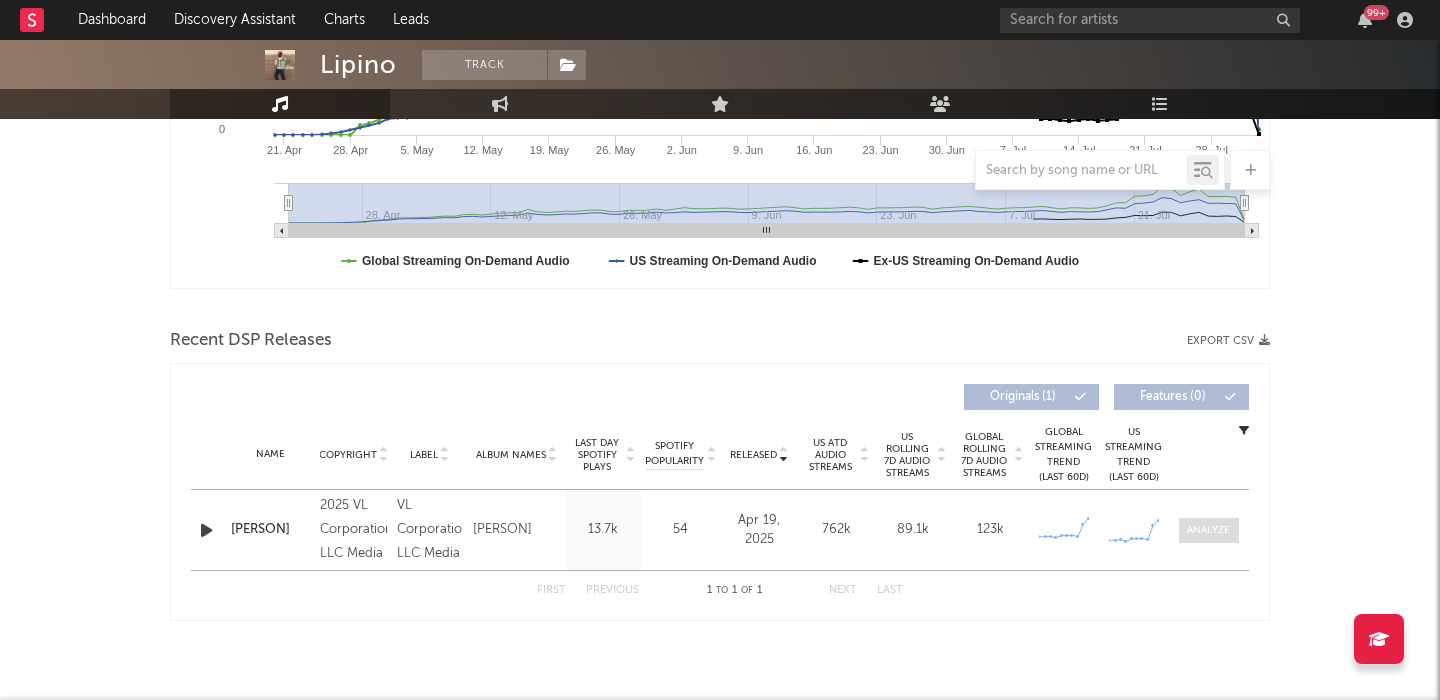 click at bounding box center (1208, 530) 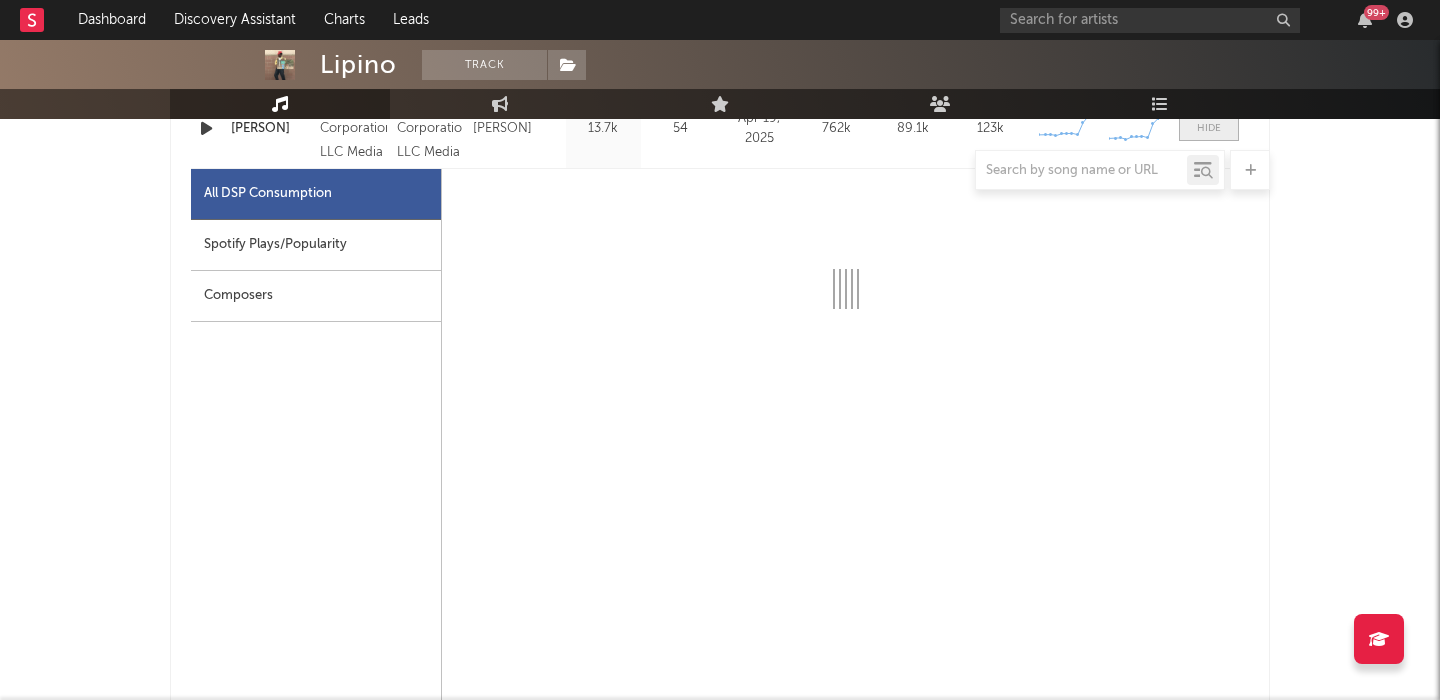 scroll, scrollTop: 926, scrollLeft: 0, axis: vertical 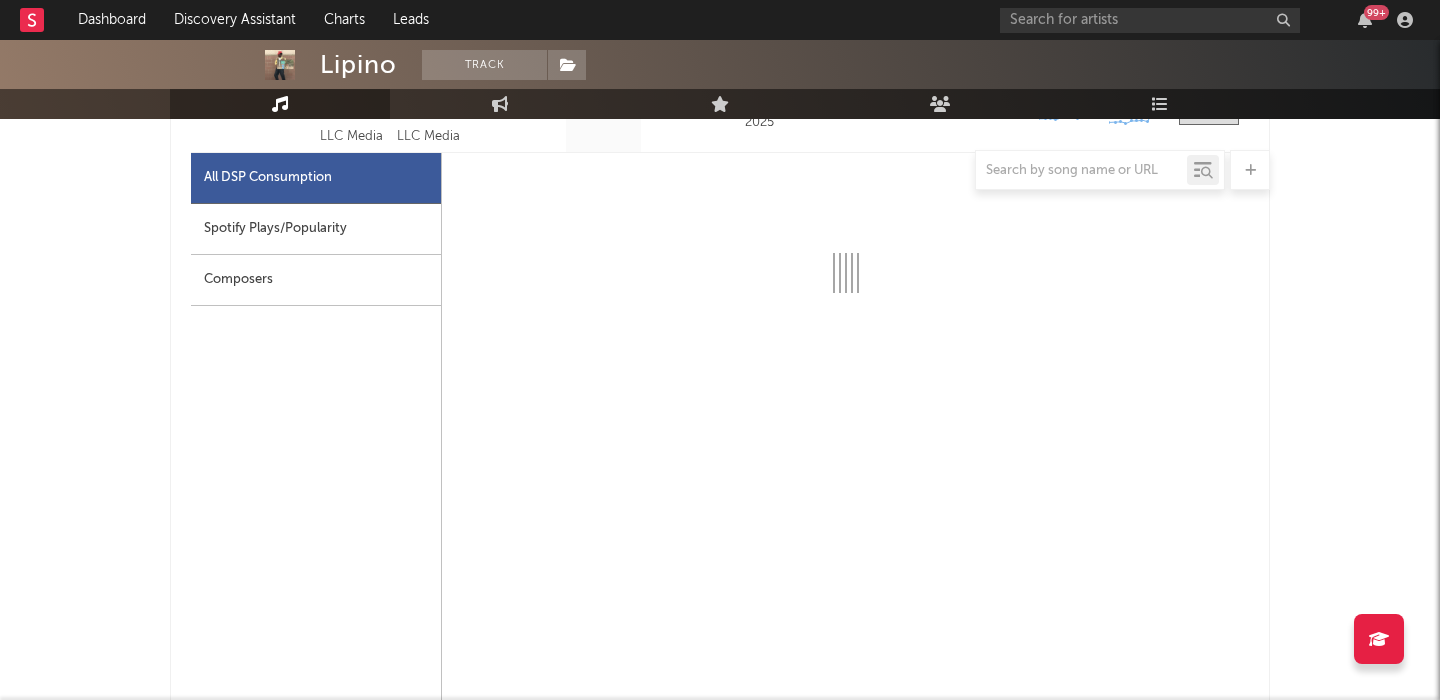 select on "1w" 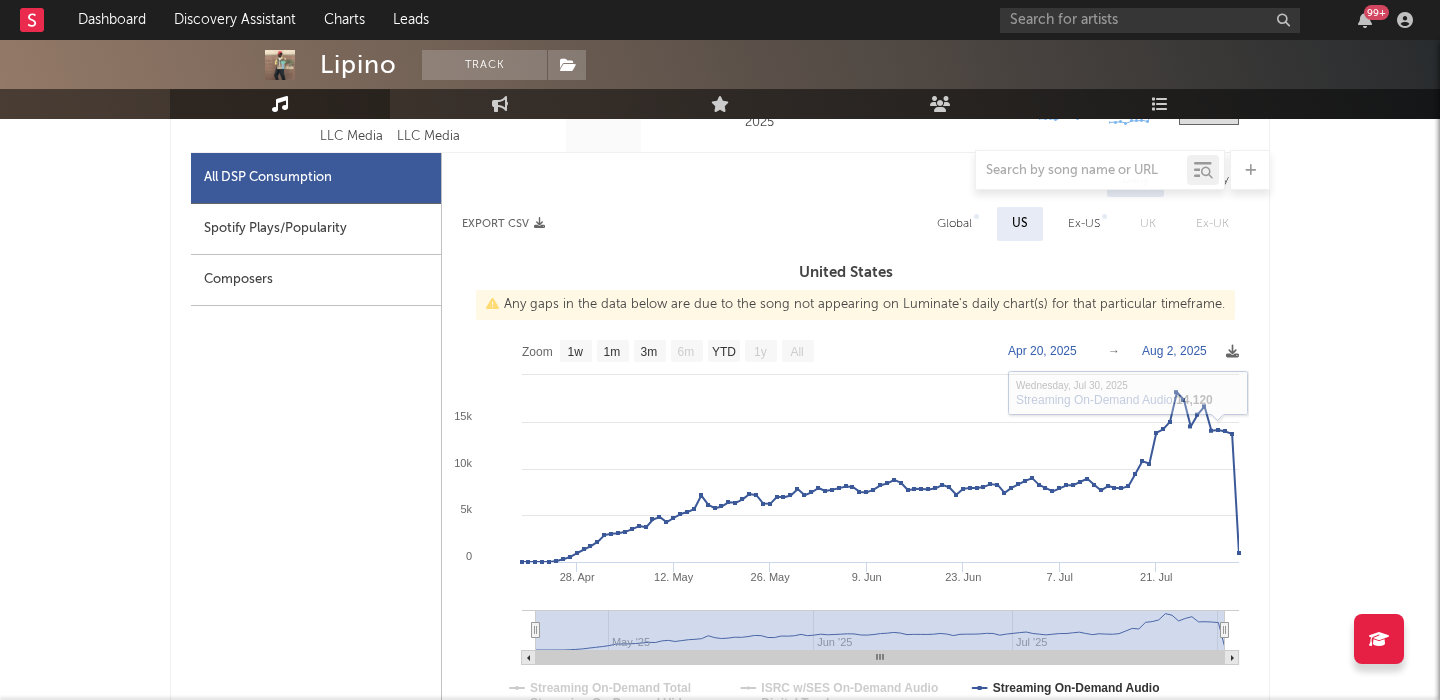 click on "Global" at bounding box center [954, 224] 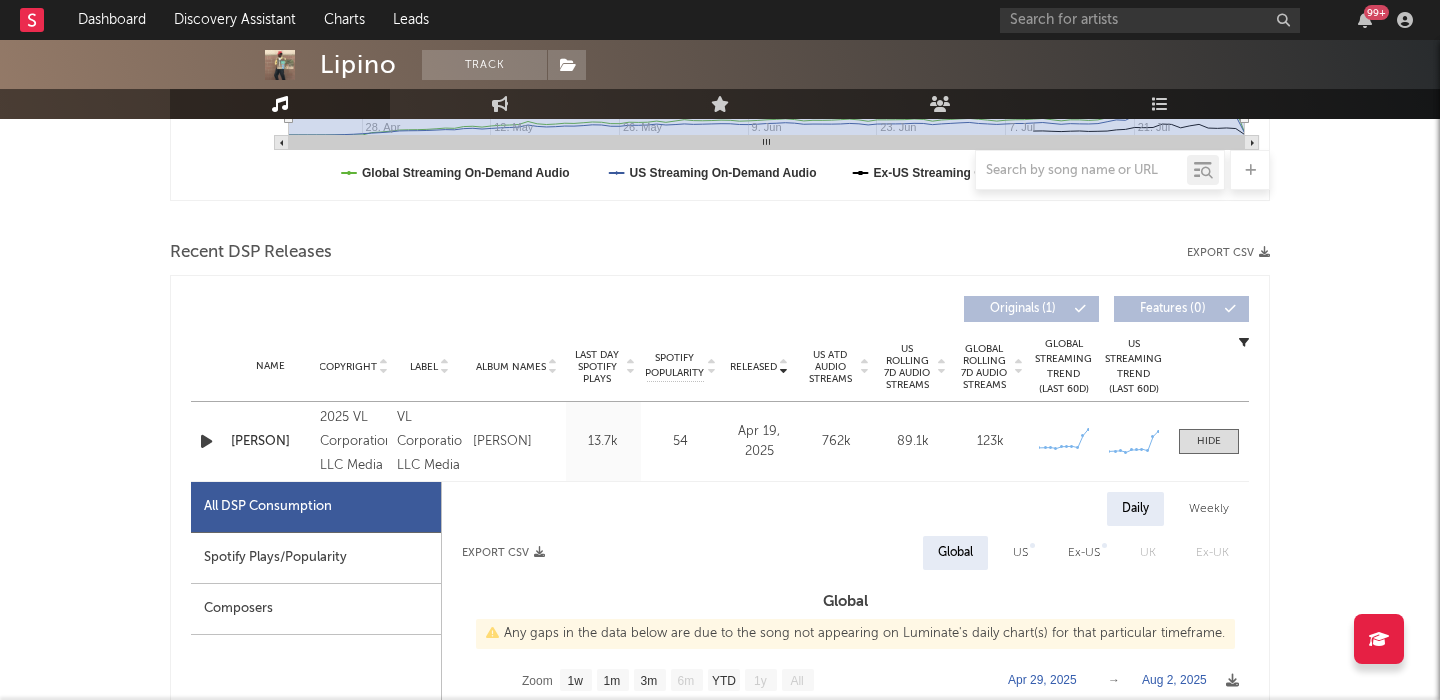 scroll, scrollTop: 438, scrollLeft: 0, axis: vertical 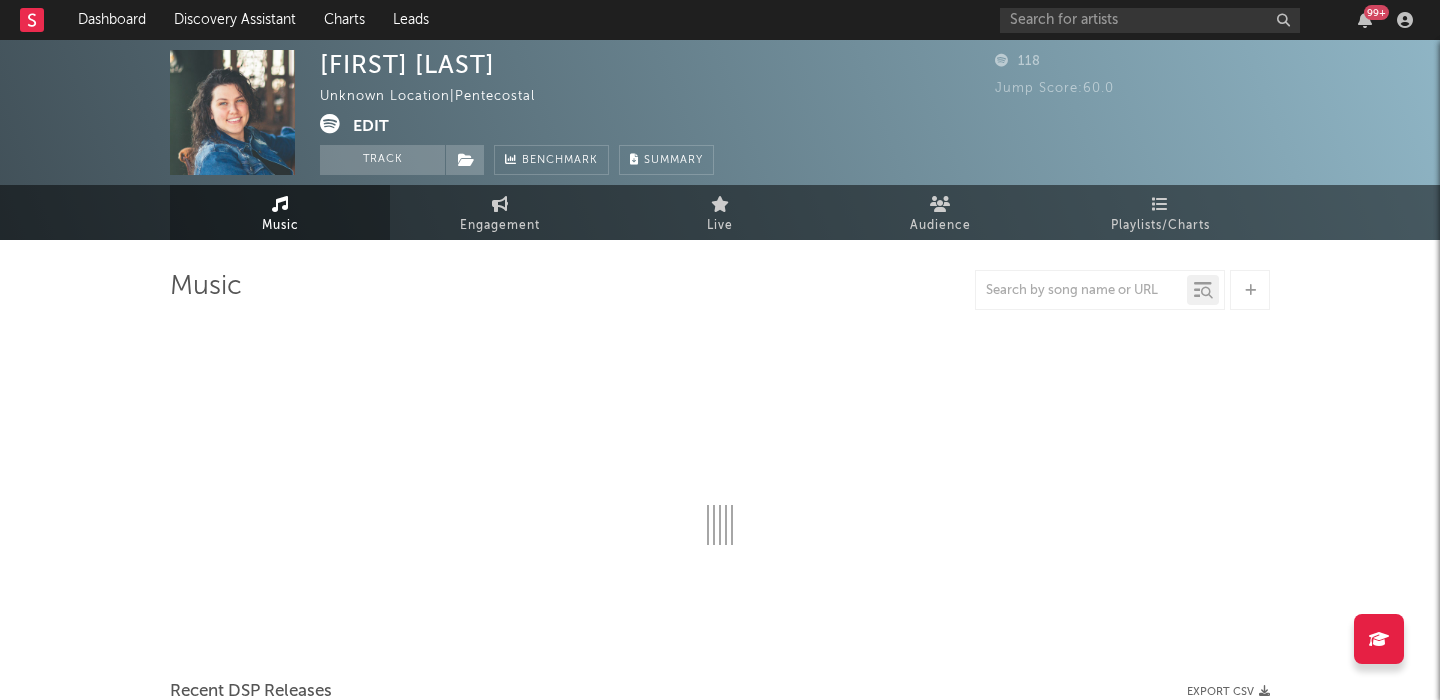 select on "1w" 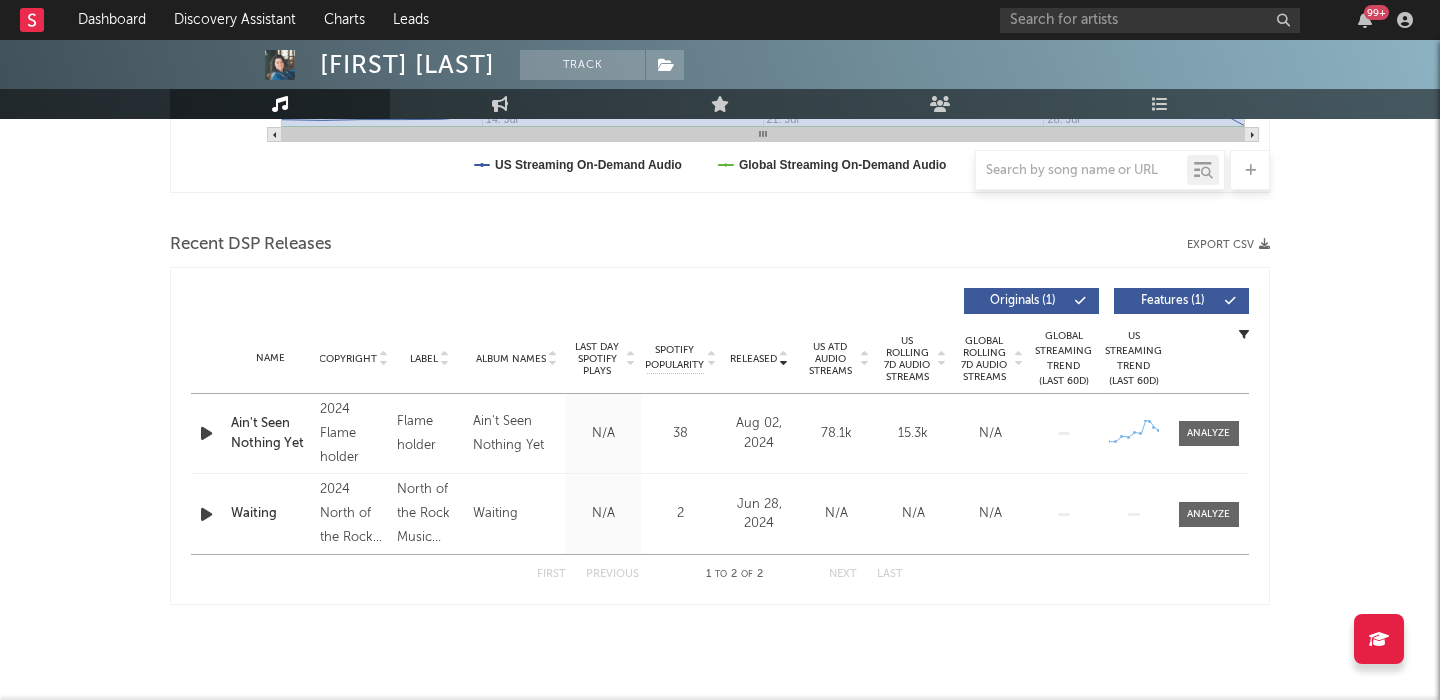 scroll, scrollTop: 0, scrollLeft: 0, axis: both 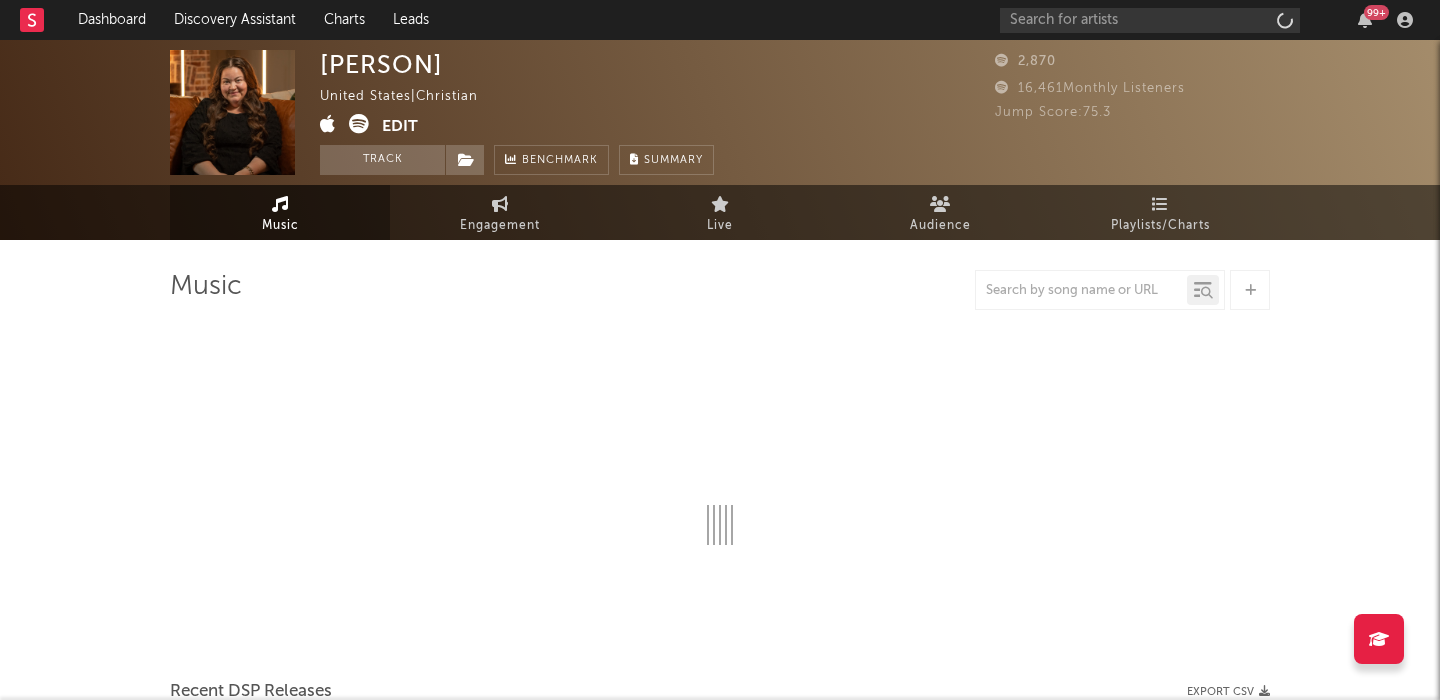 select on "1w" 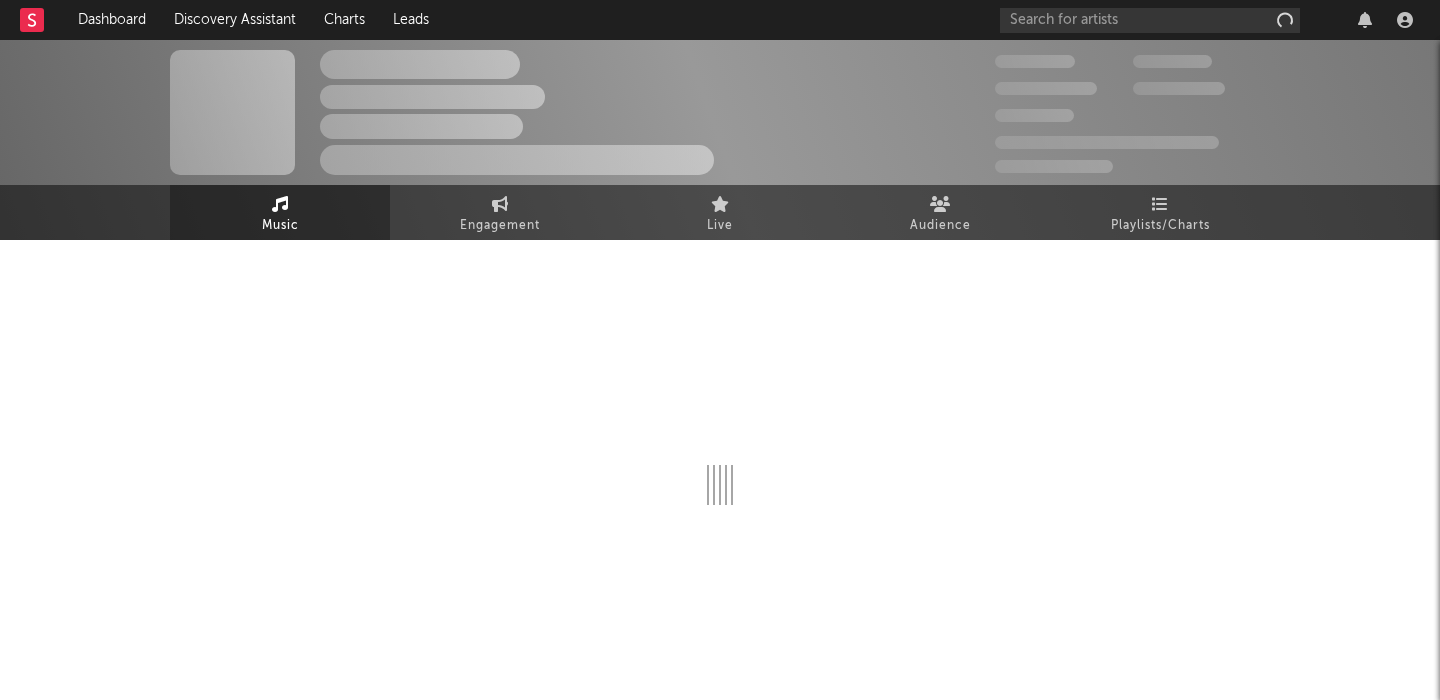 scroll, scrollTop: 0, scrollLeft: 0, axis: both 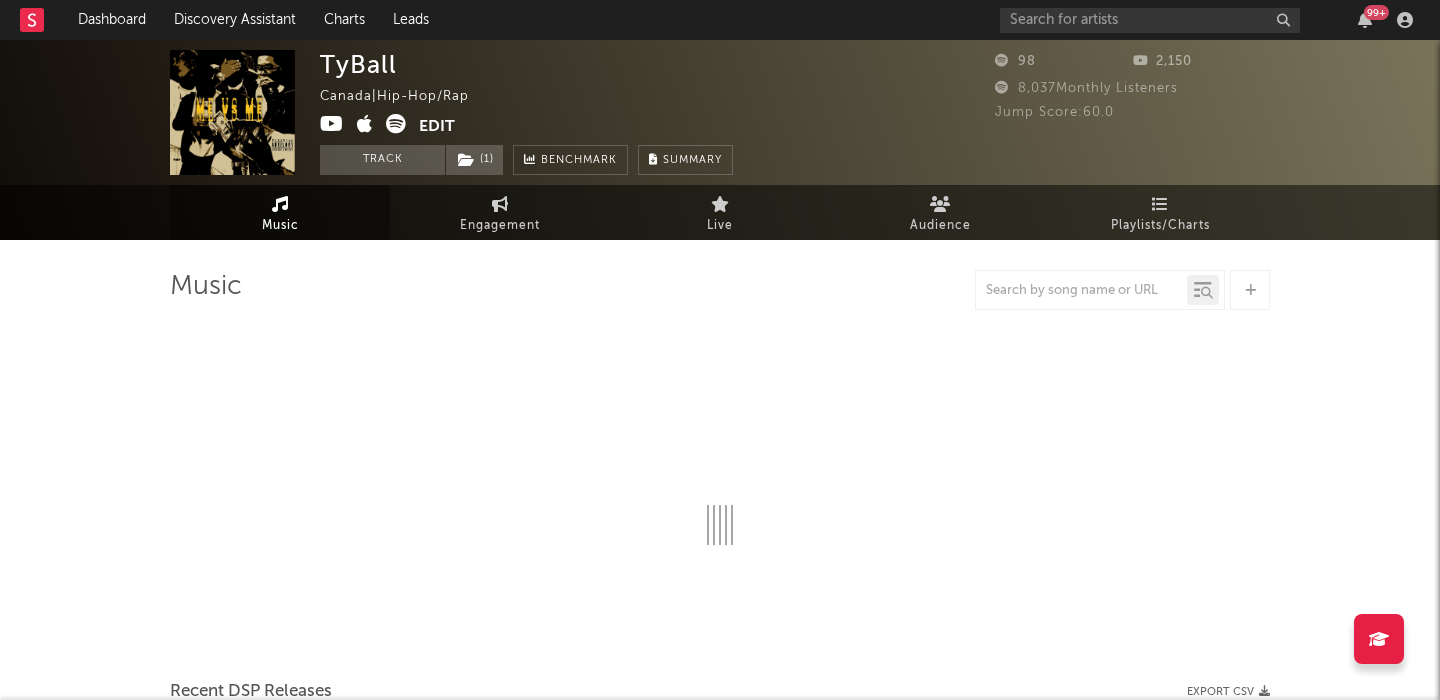 select on "1w" 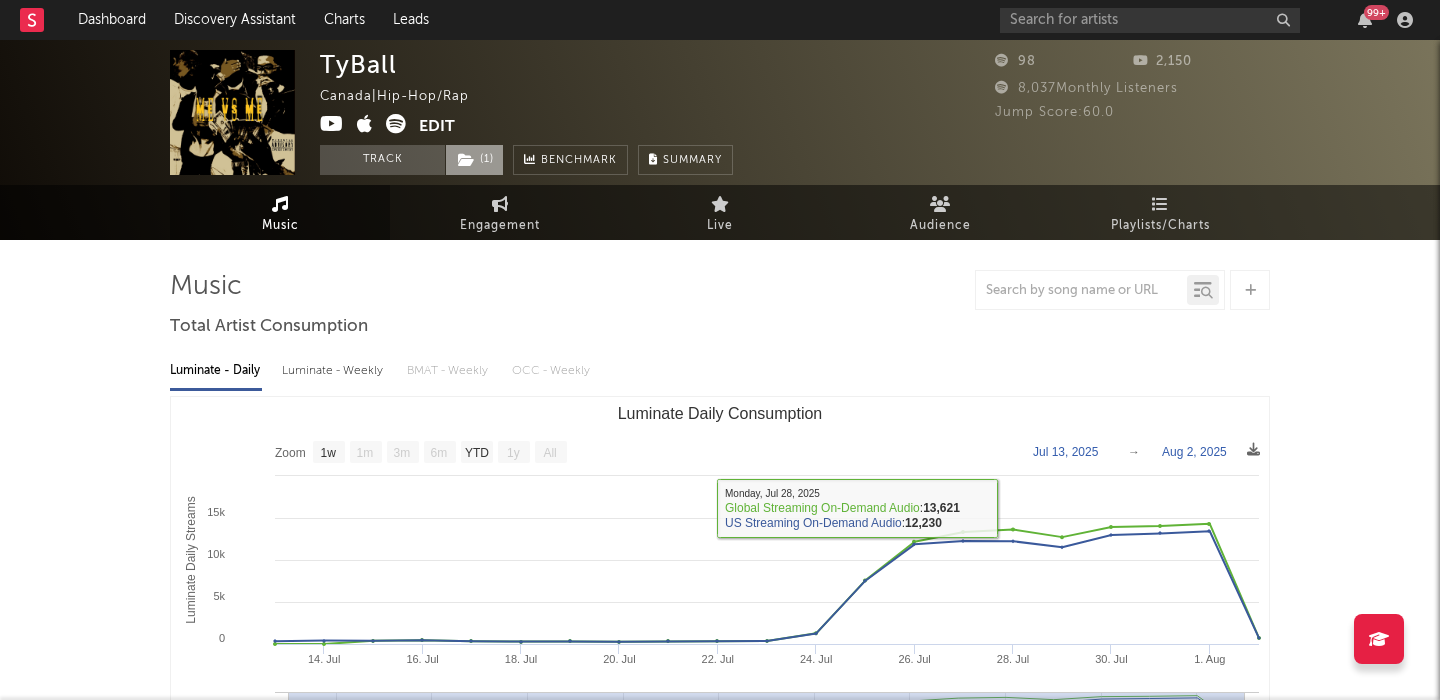 click on "( 1 )" at bounding box center [474, 160] 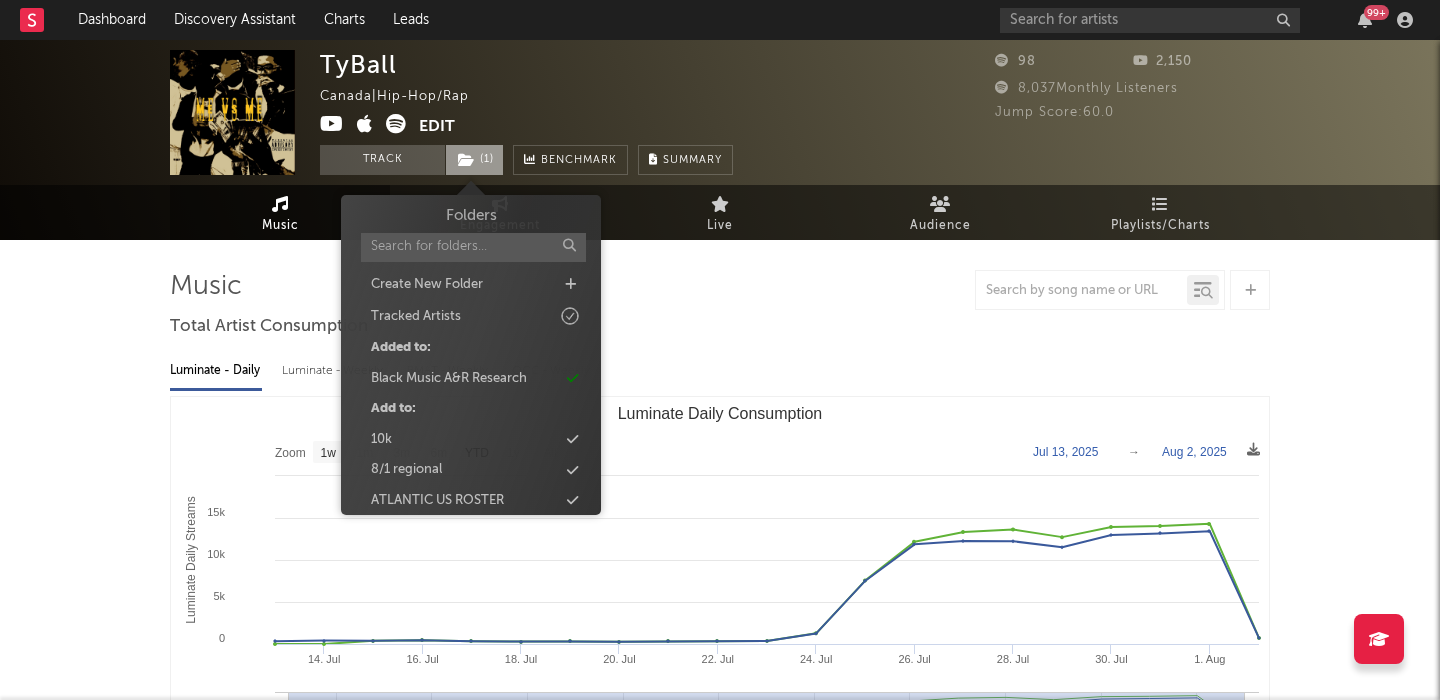 click on "( 1 )" at bounding box center (474, 160) 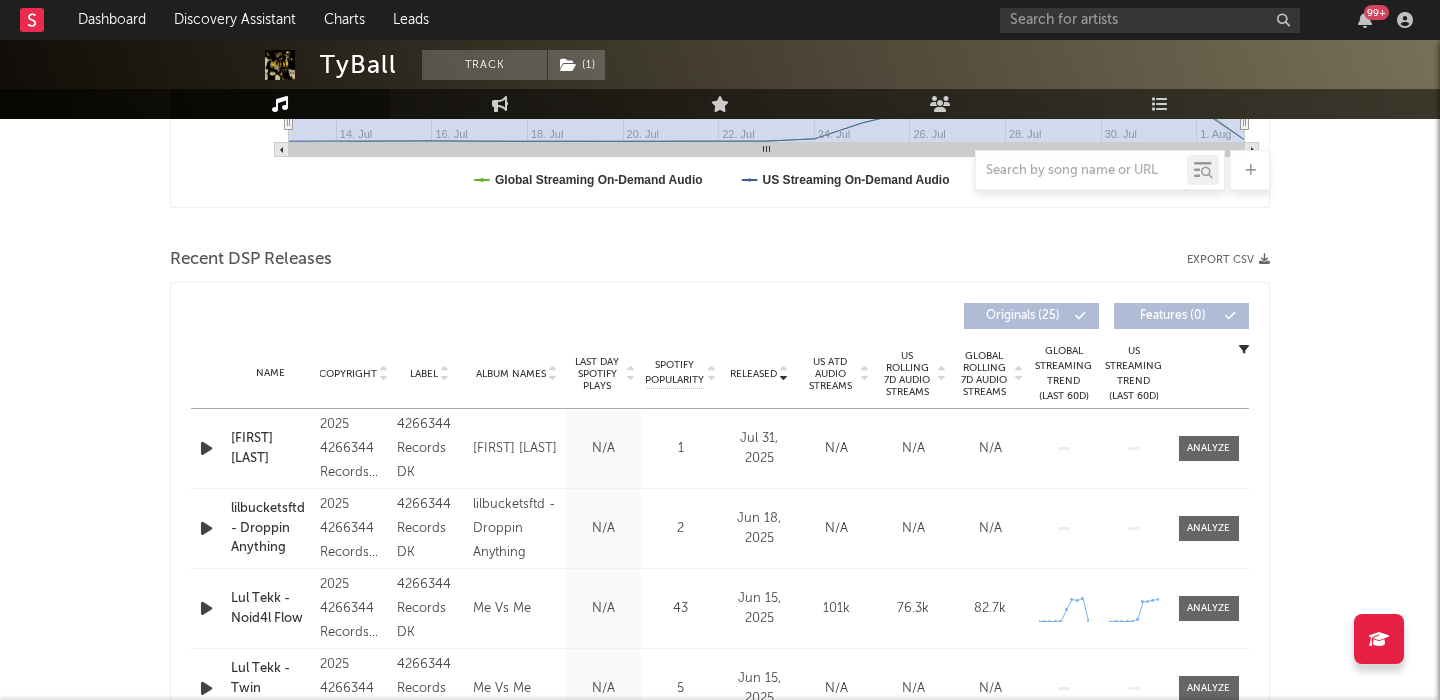scroll, scrollTop: 692, scrollLeft: 0, axis: vertical 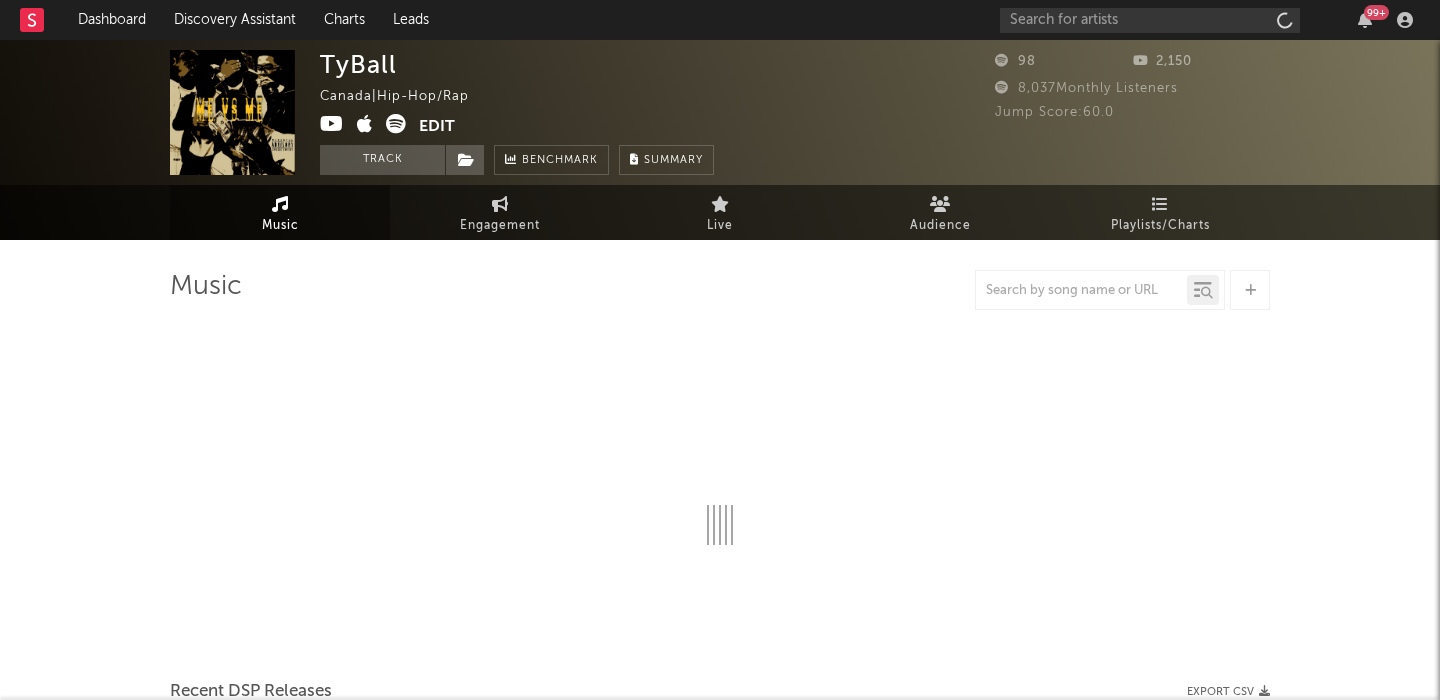 select on "1w" 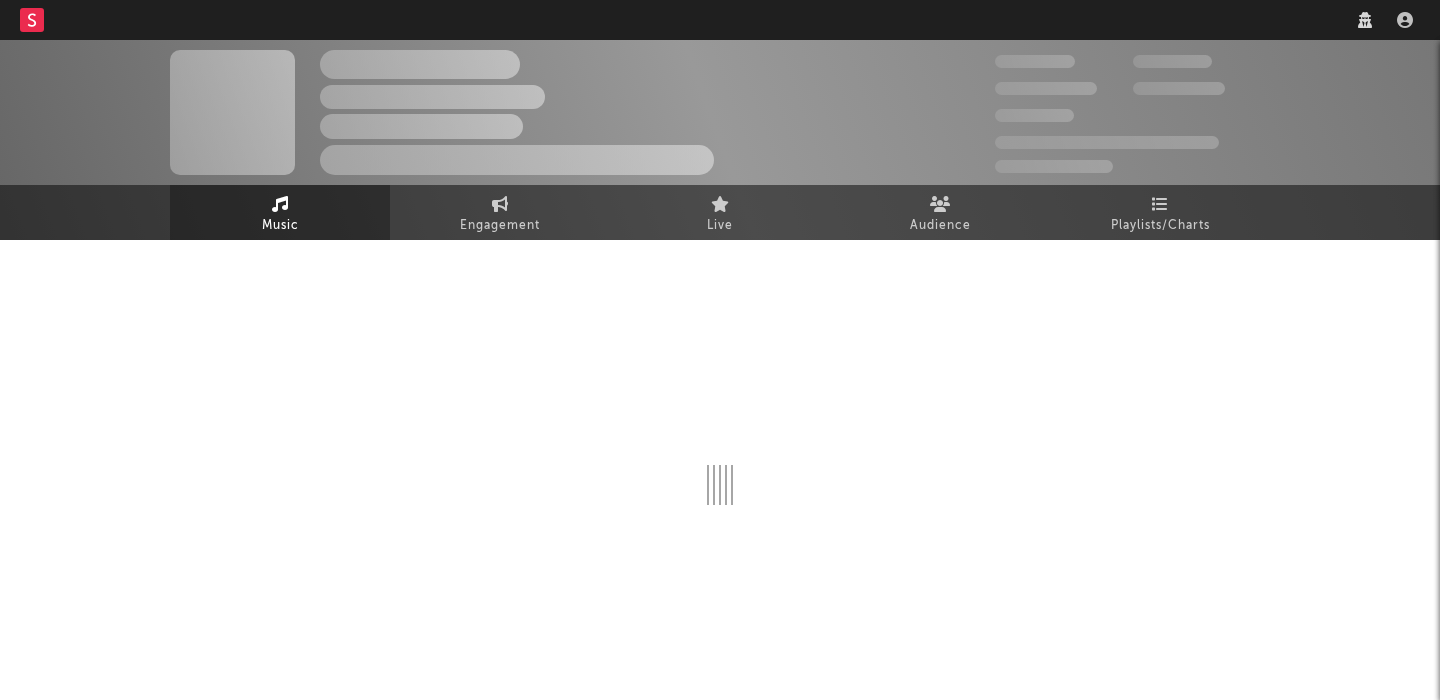 scroll, scrollTop: 0, scrollLeft: 0, axis: both 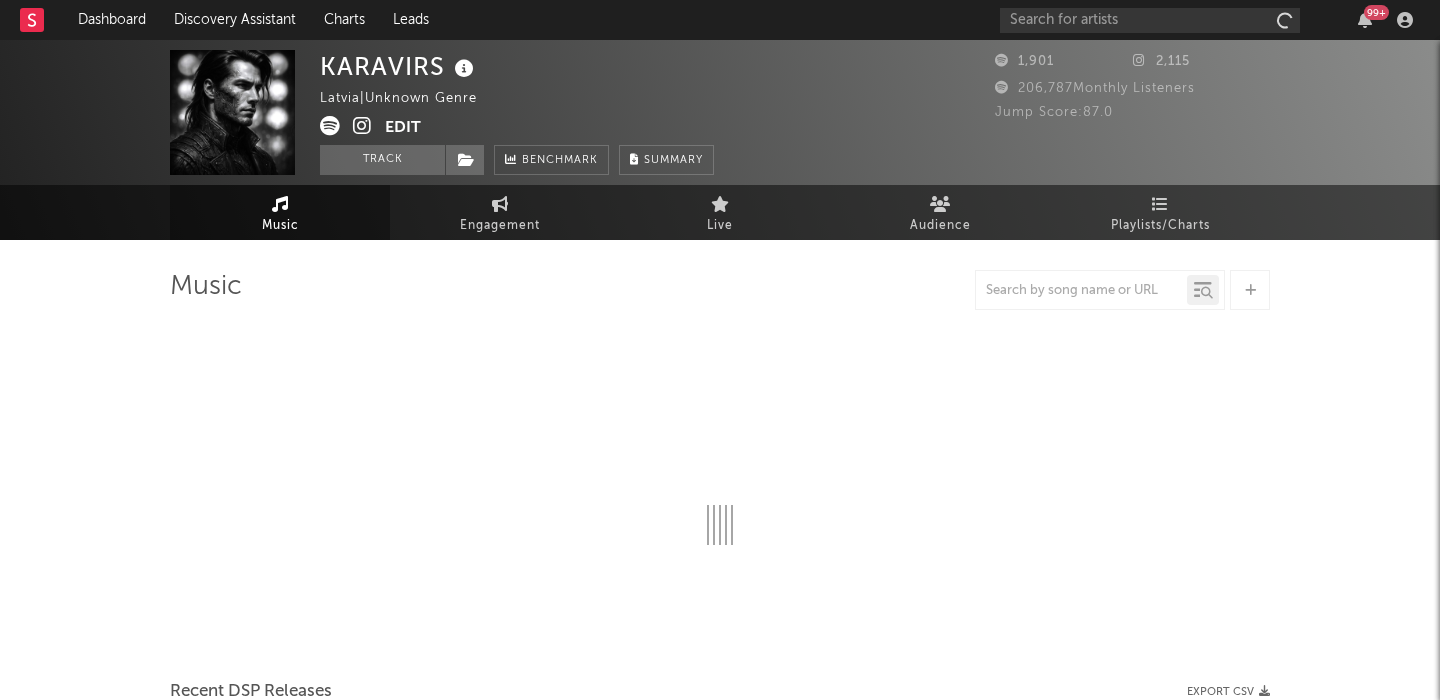 select on "1w" 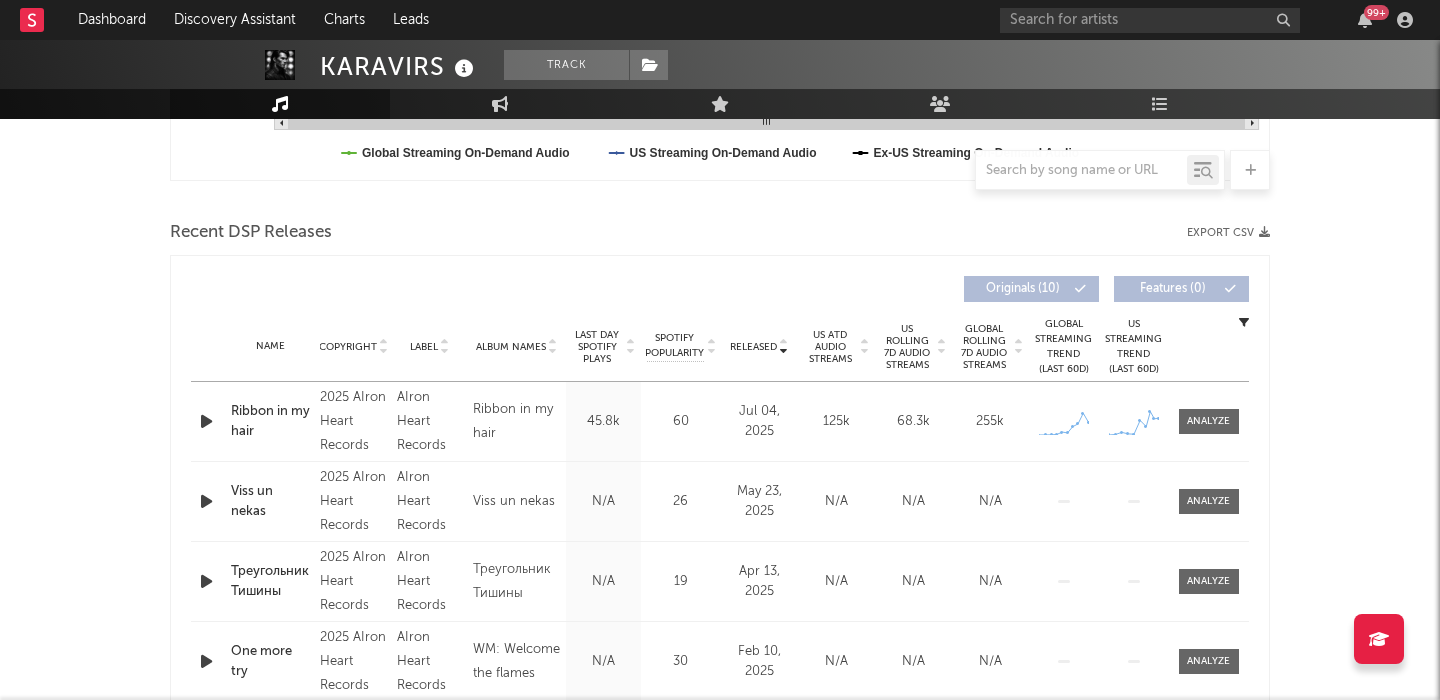 scroll, scrollTop: 730, scrollLeft: 0, axis: vertical 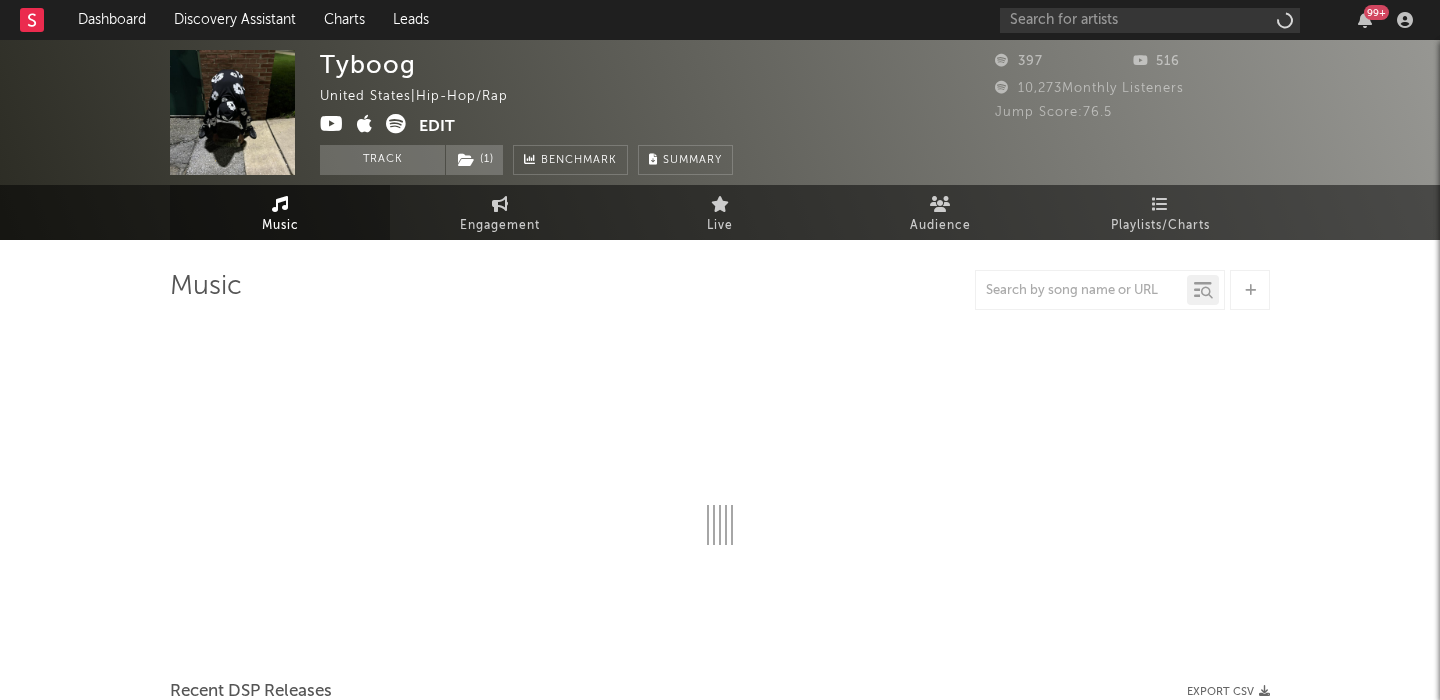 select on "1w" 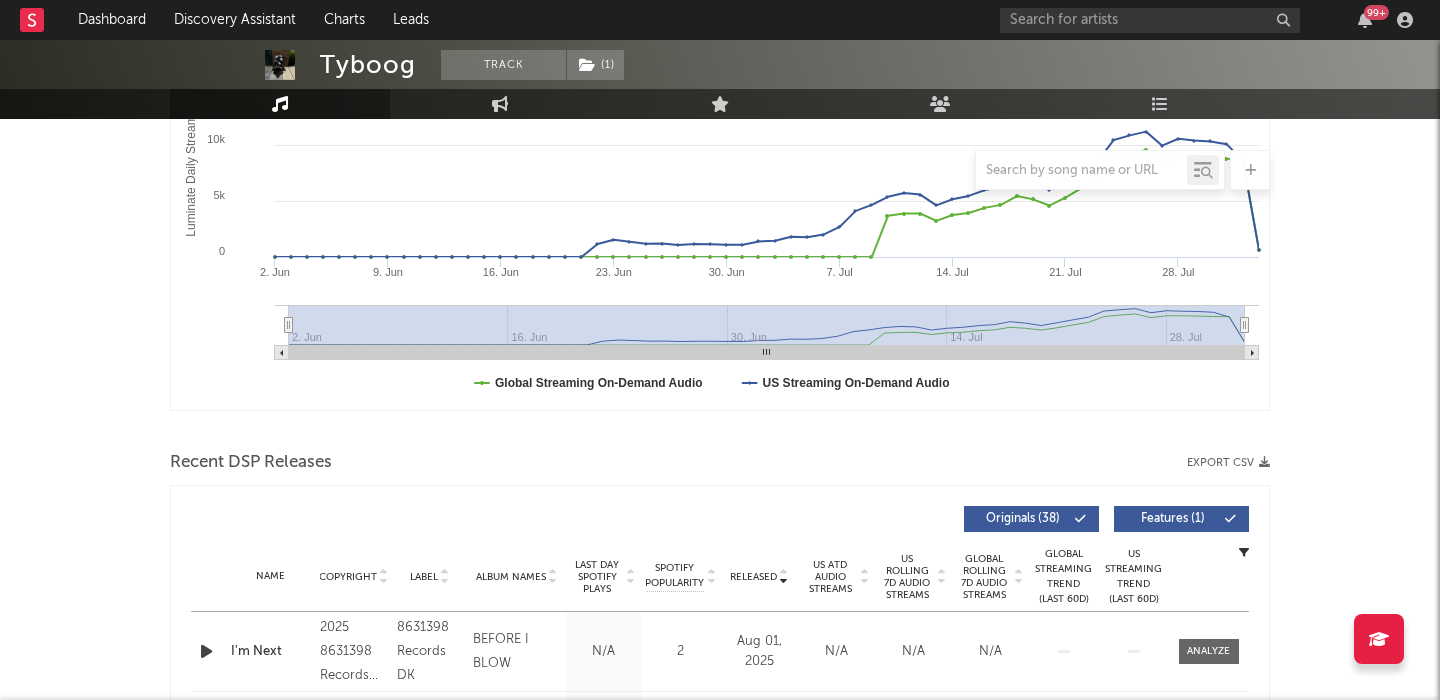 scroll, scrollTop: 564, scrollLeft: 0, axis: vertical 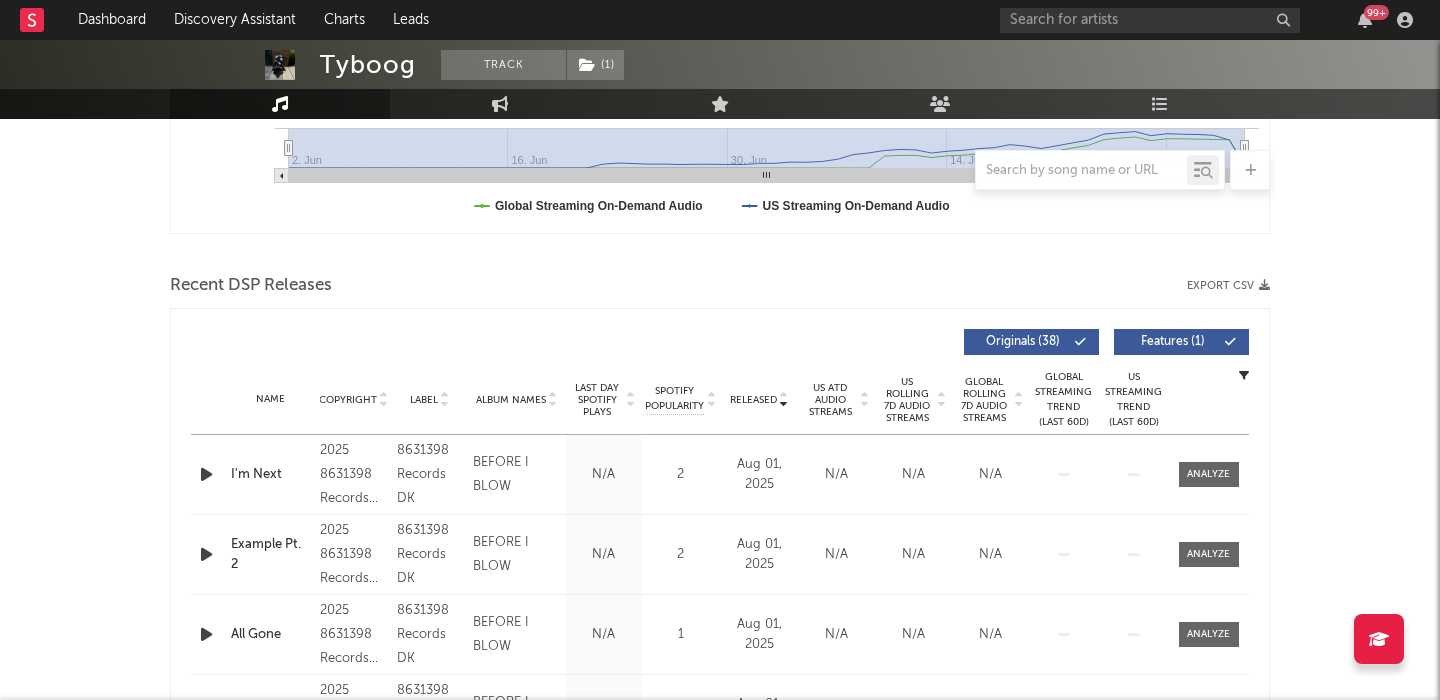click on "Features   ( 1 )" at bounding box center [1173, 342] 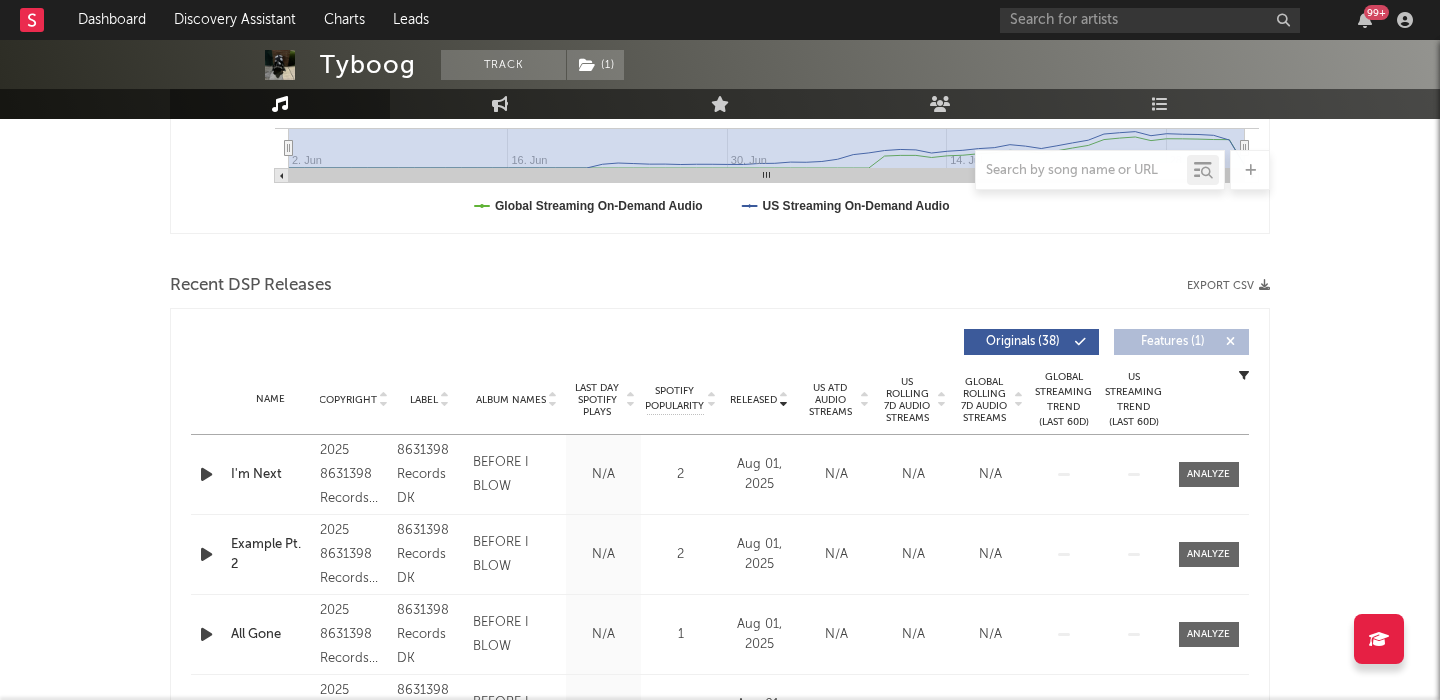 click on "US Rolling 7D Audio Streams" at bounding box center [907, 400] 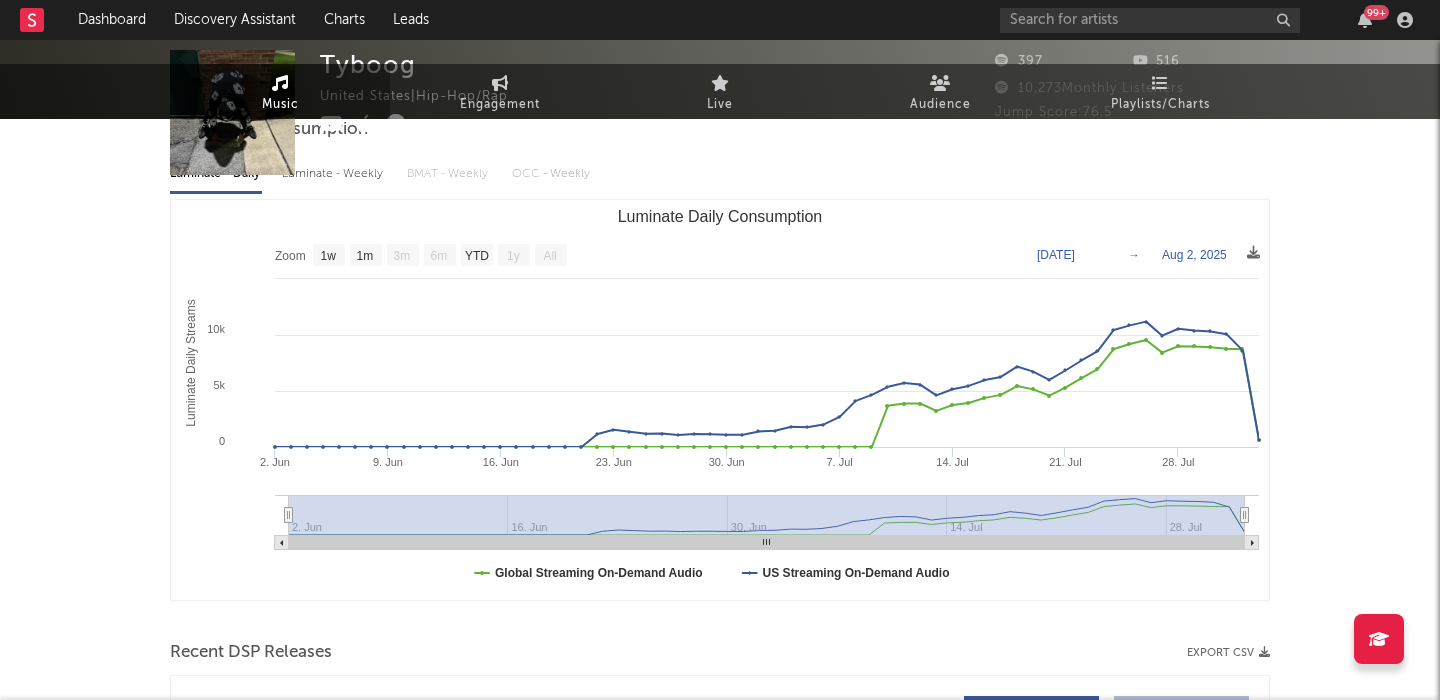 scroll, scrollTop: 0, scrollLeft: 0, axis: both 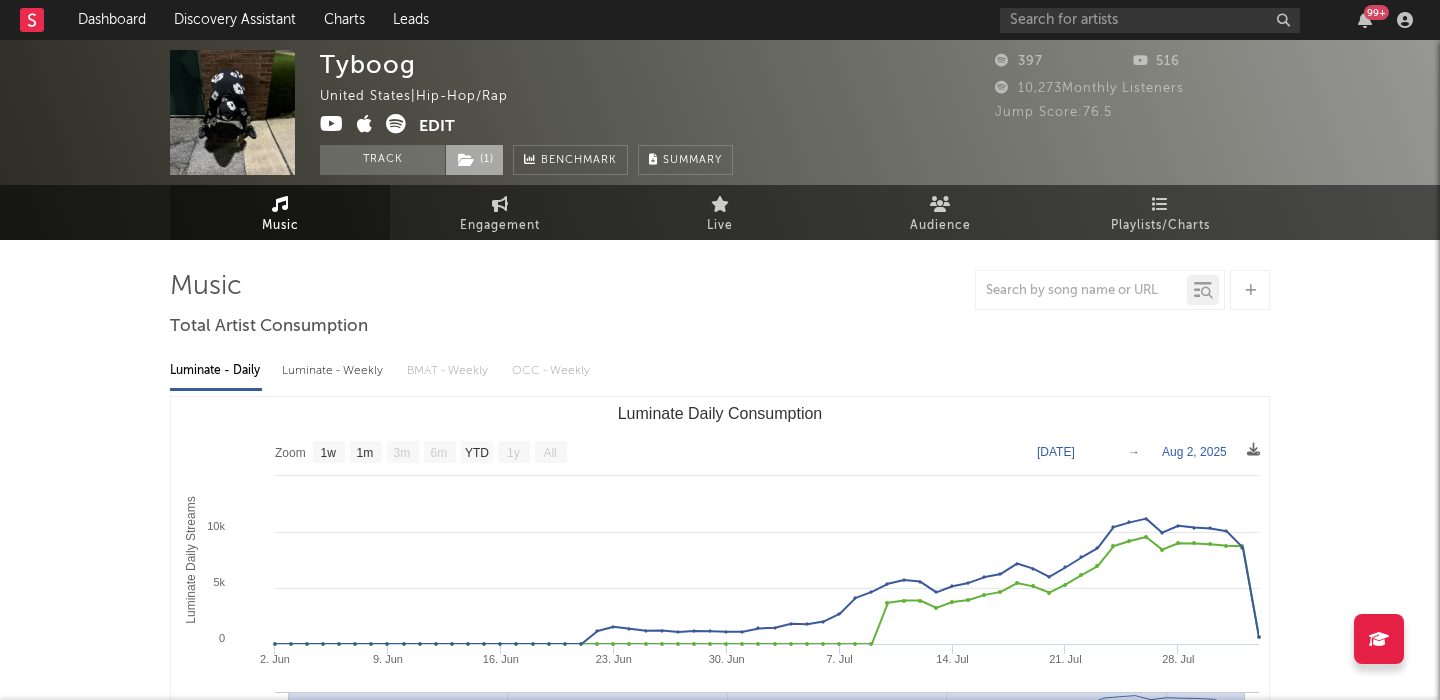 click on "( 1 )" at bounding box center (474, 160) 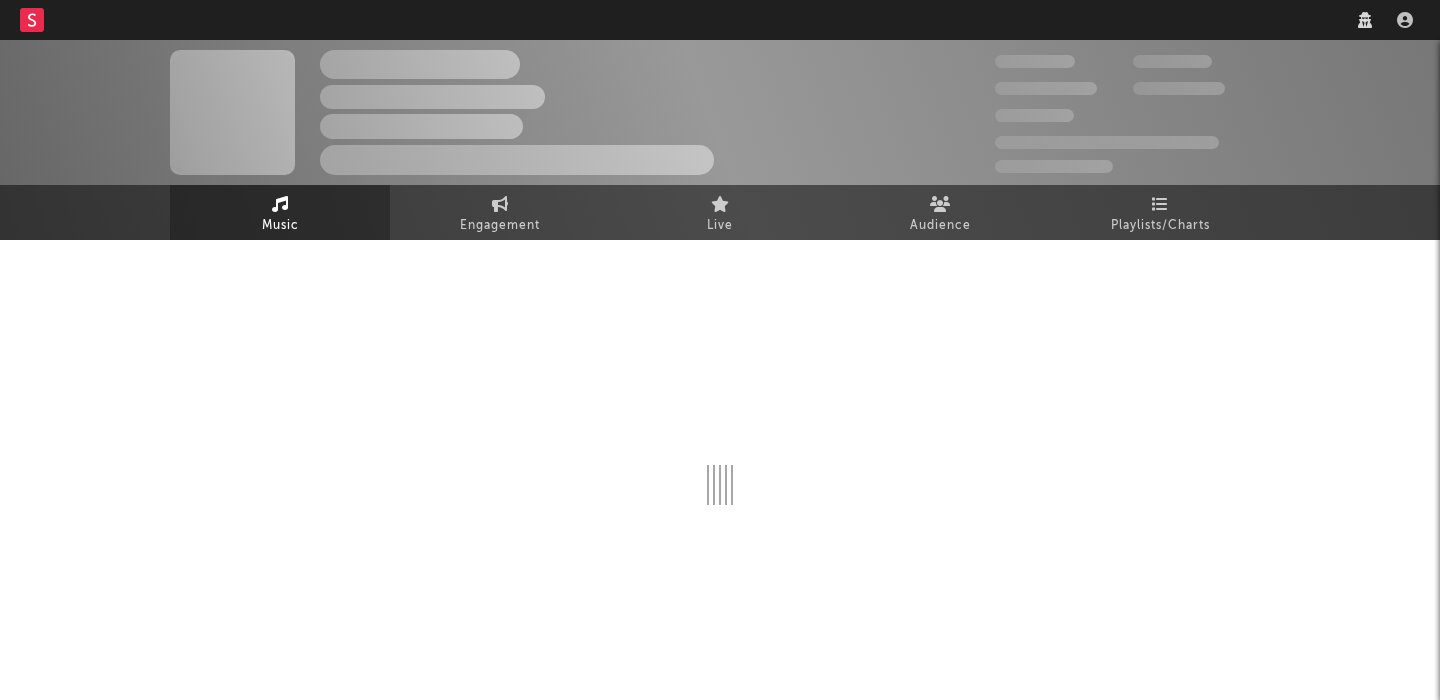 scroll, scrollTop: 0, scrollLeft: 0, axis: both 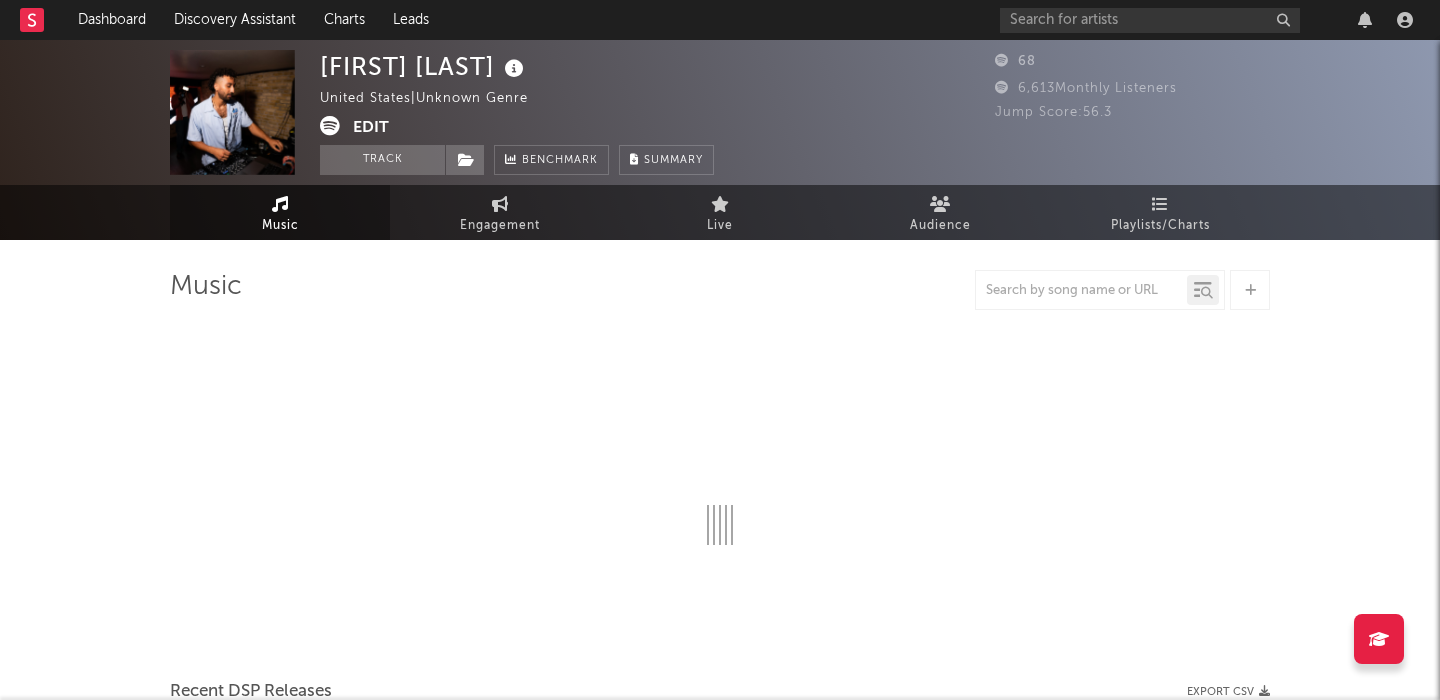 select on "1w" 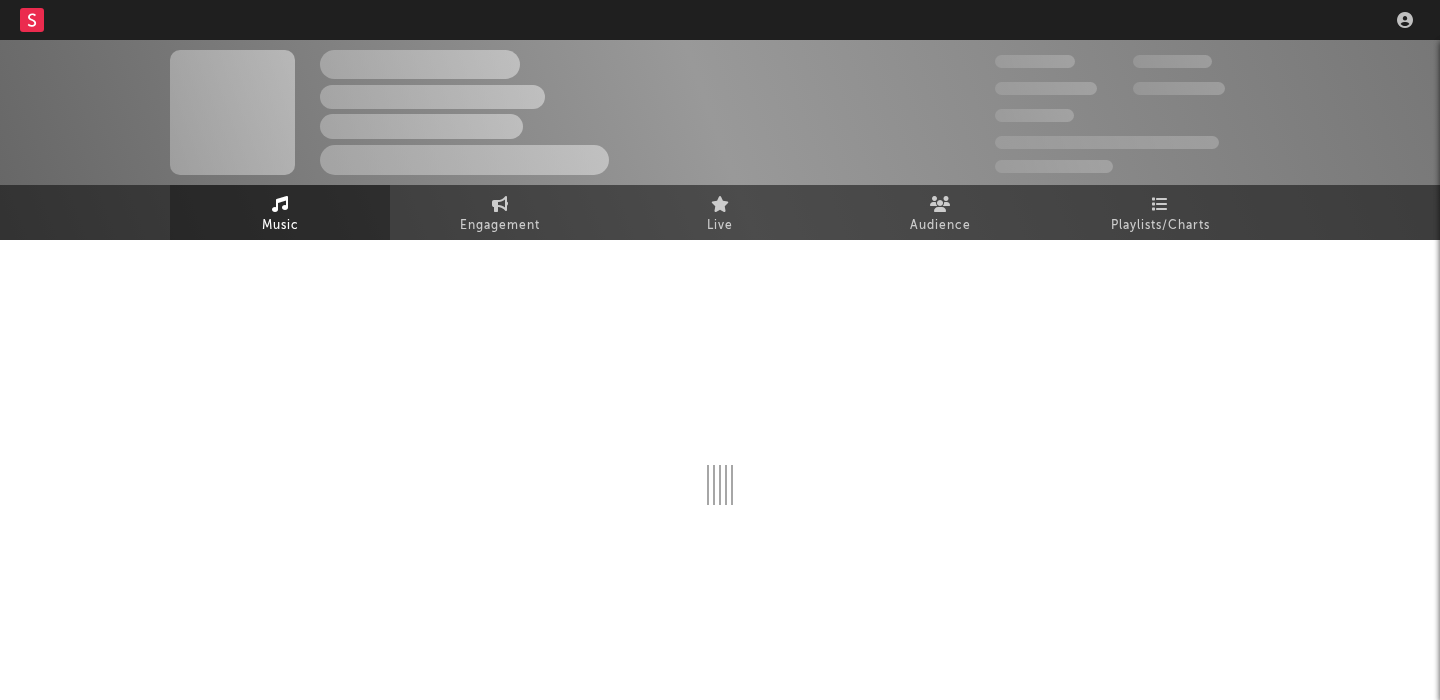 scroll, scrollTop: 0, scrollLeft: 0, axis: both 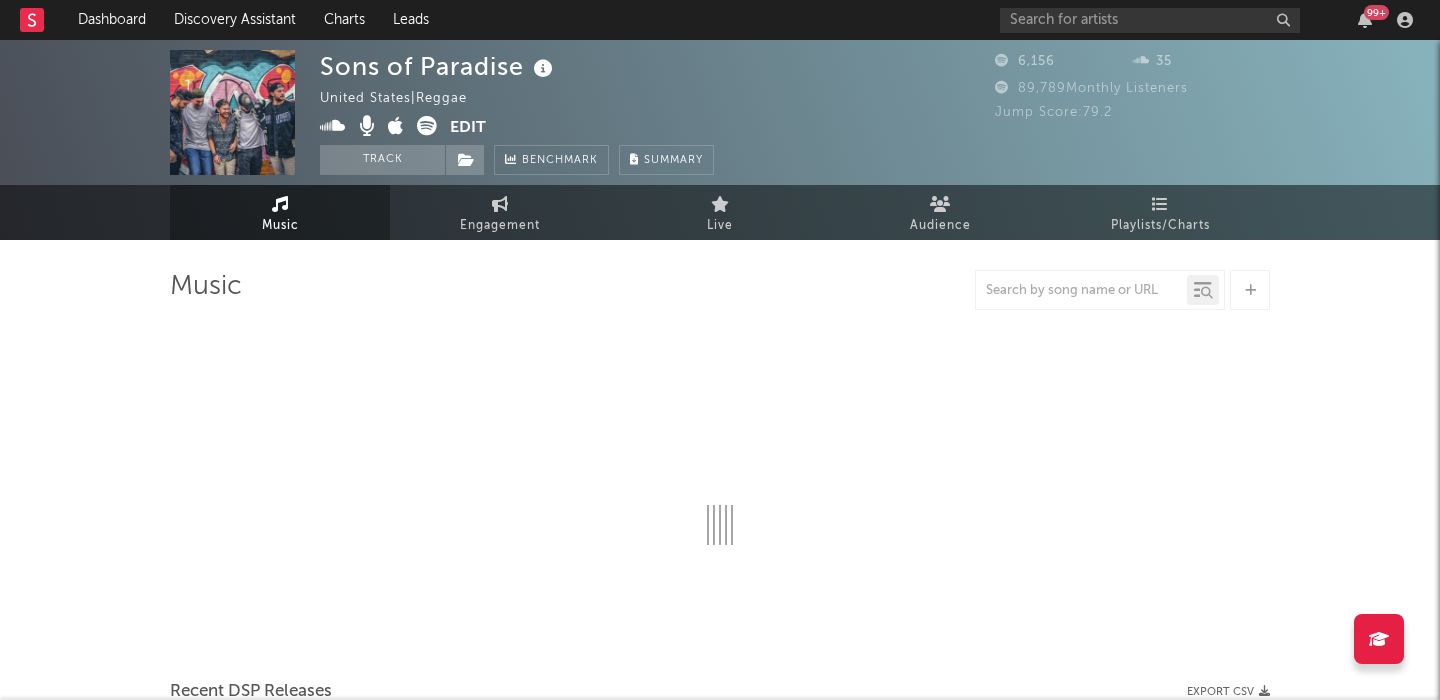 select on "6m" 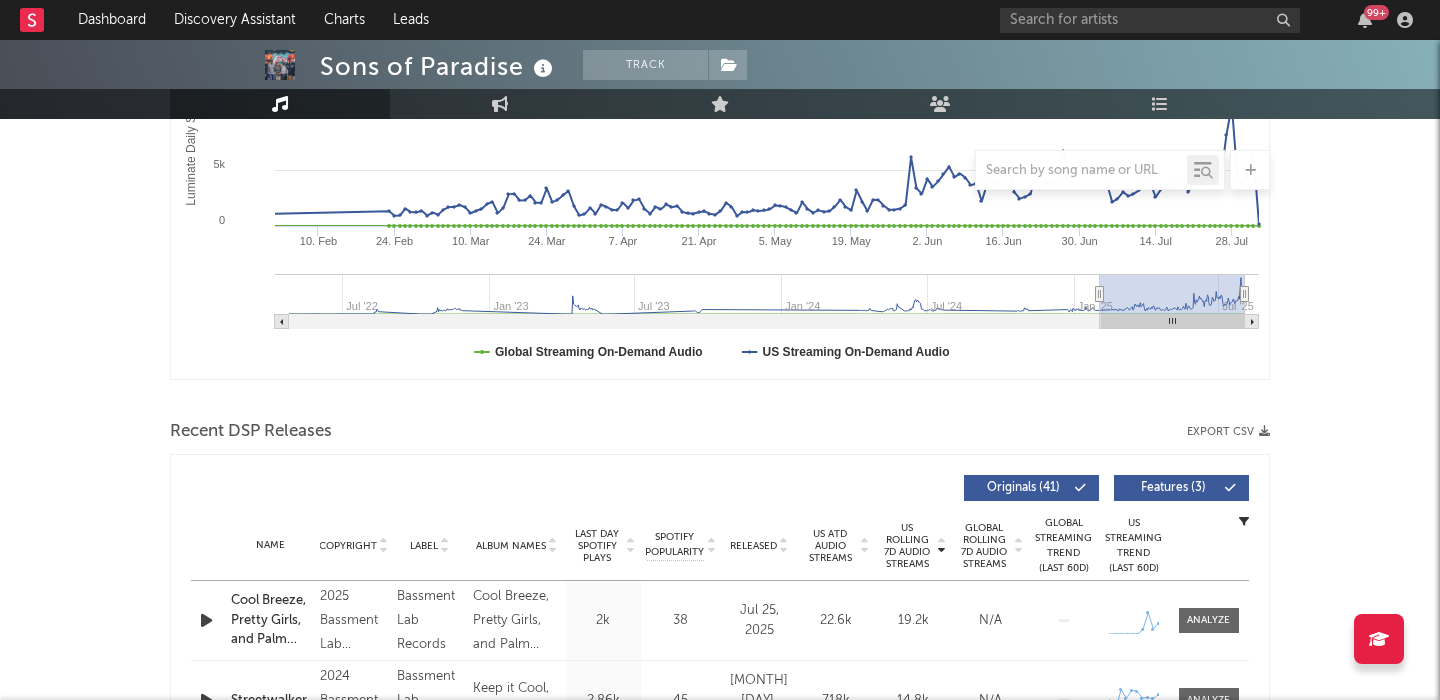 scroll, scrollTop: 510, scrollLeft: 0, axis: vertical 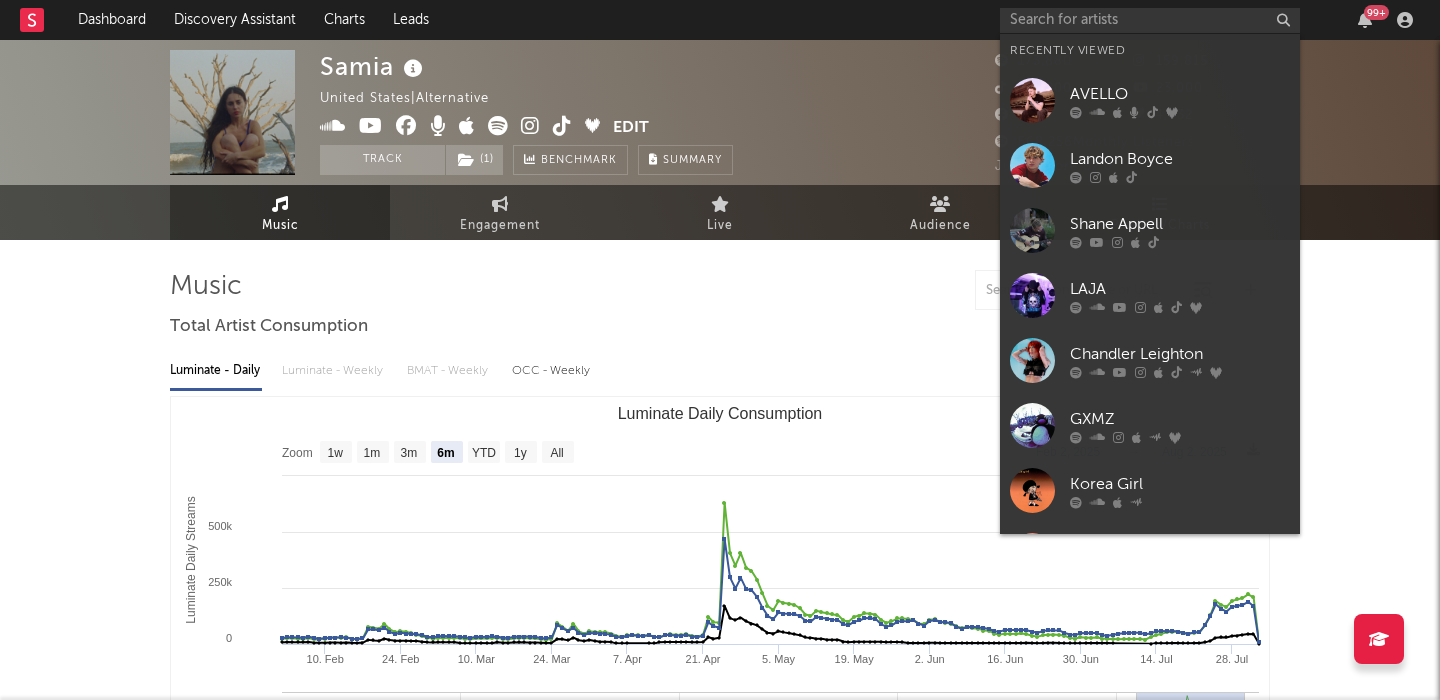 select on "6m" 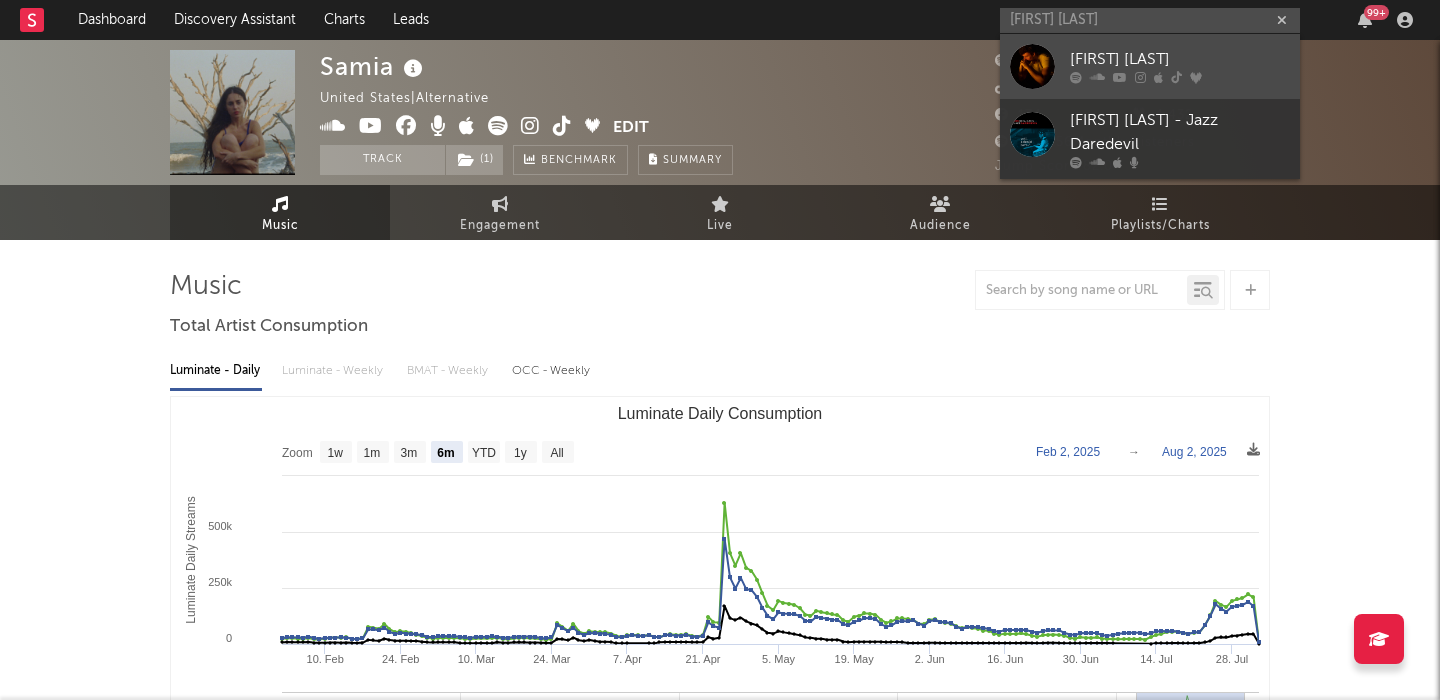 type on "[FIRST] [LAST]" 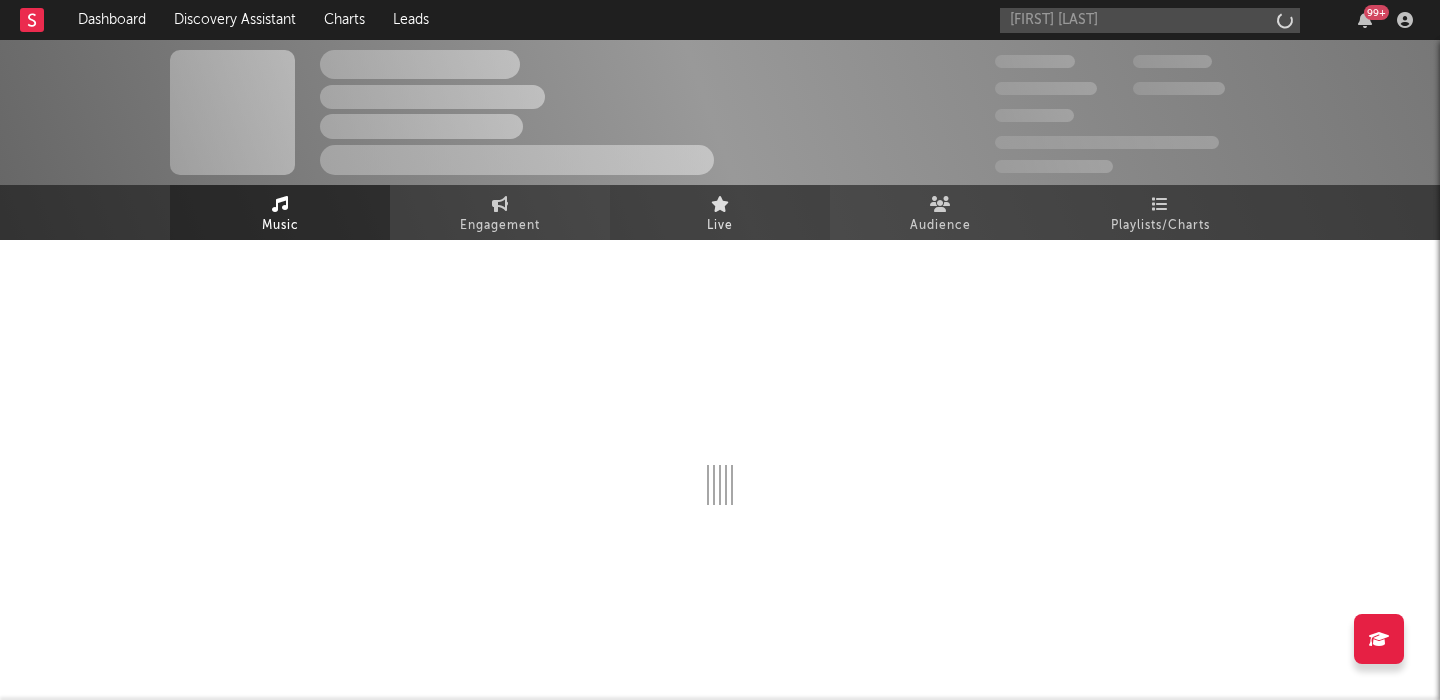 type 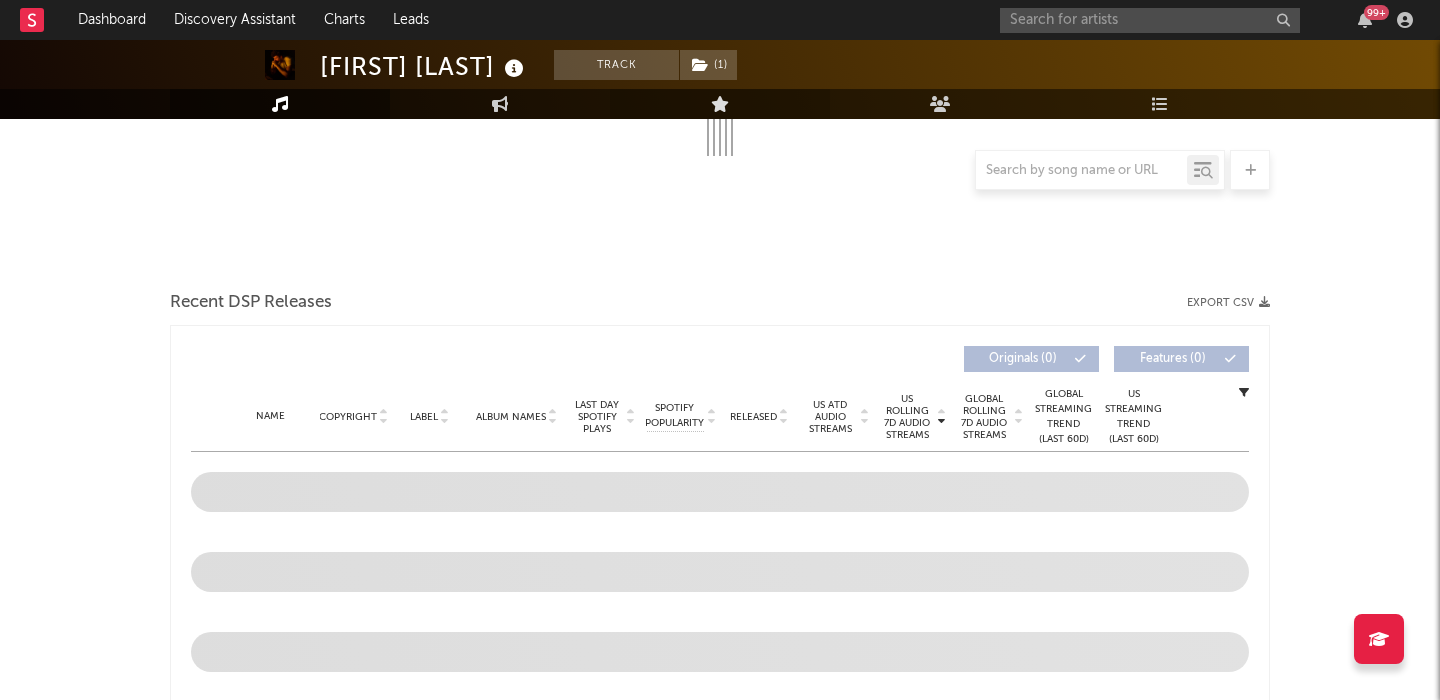scroll, scrollTop: 461, scrollLeft: 0, axis: vertical 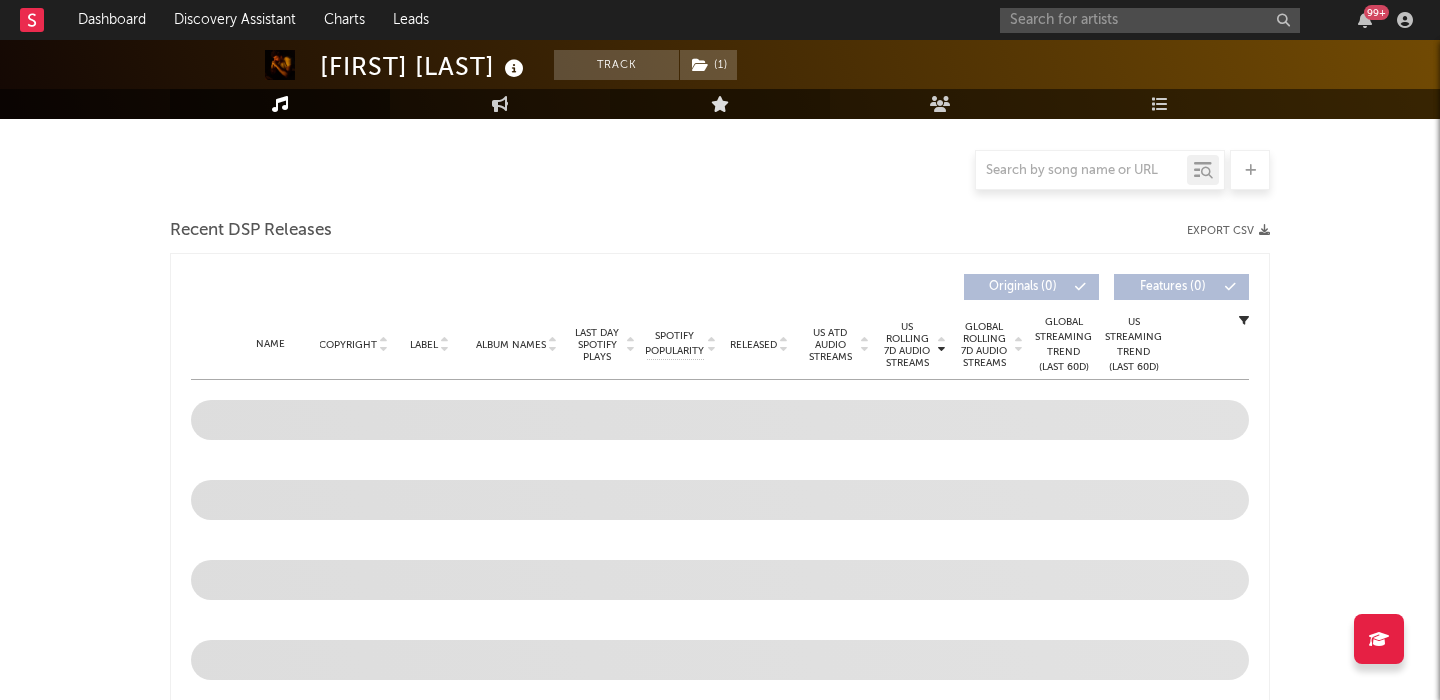 select on "6m" 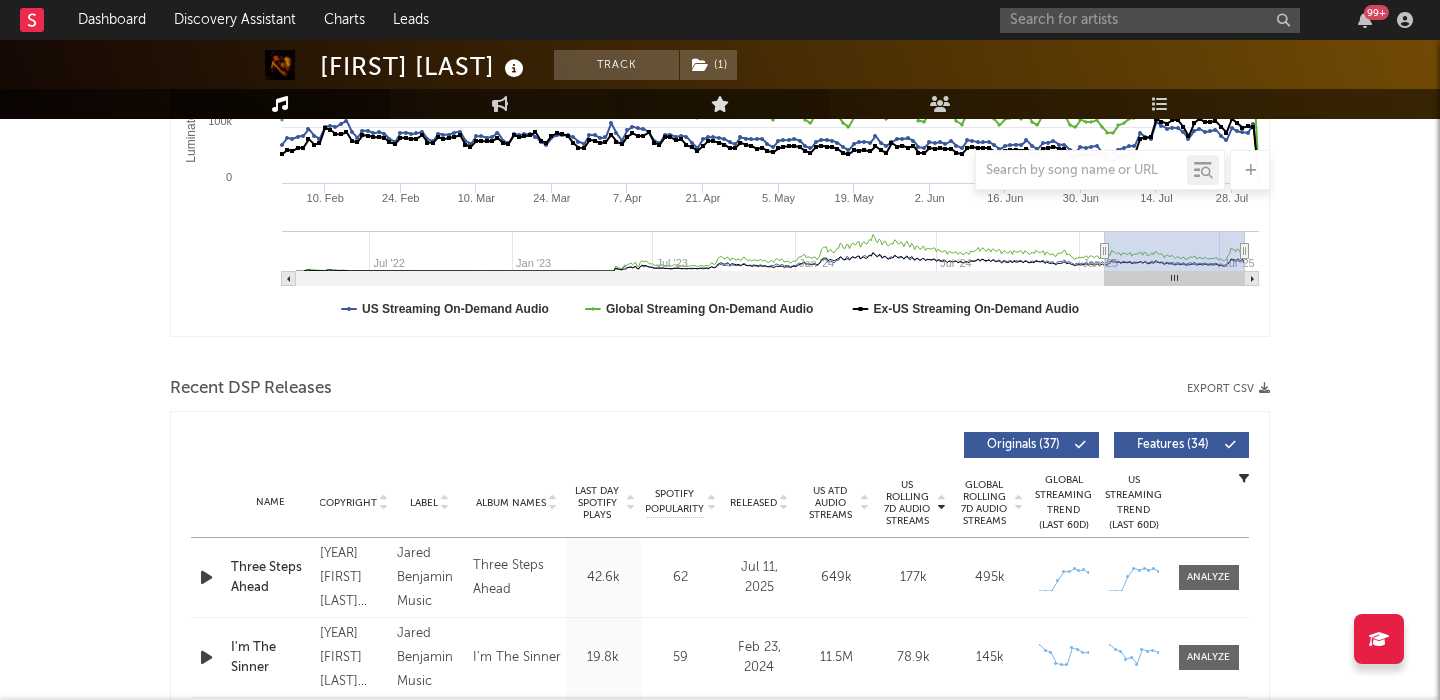scroll, scrollTop: 619, scrollLeft: 0, axis: vertical 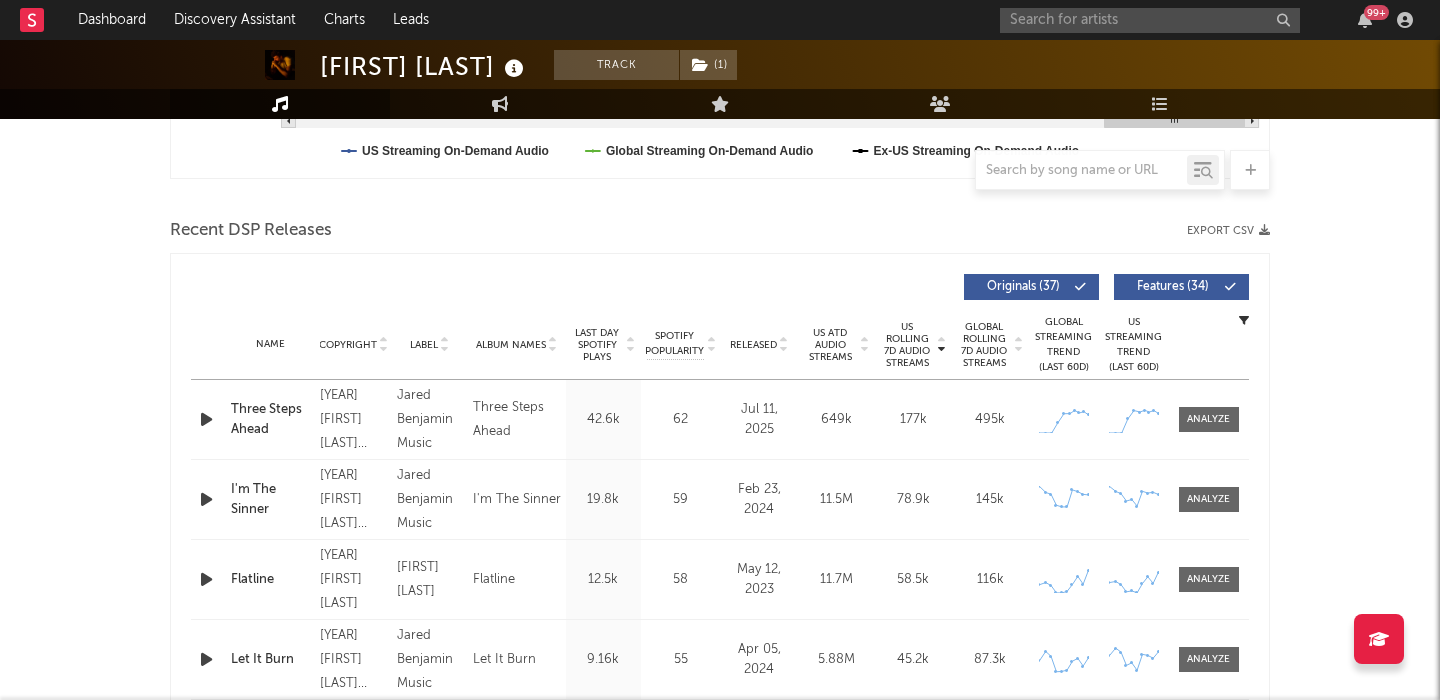 click on "Features   ( 34 )" at bounding box center [1173, 287] 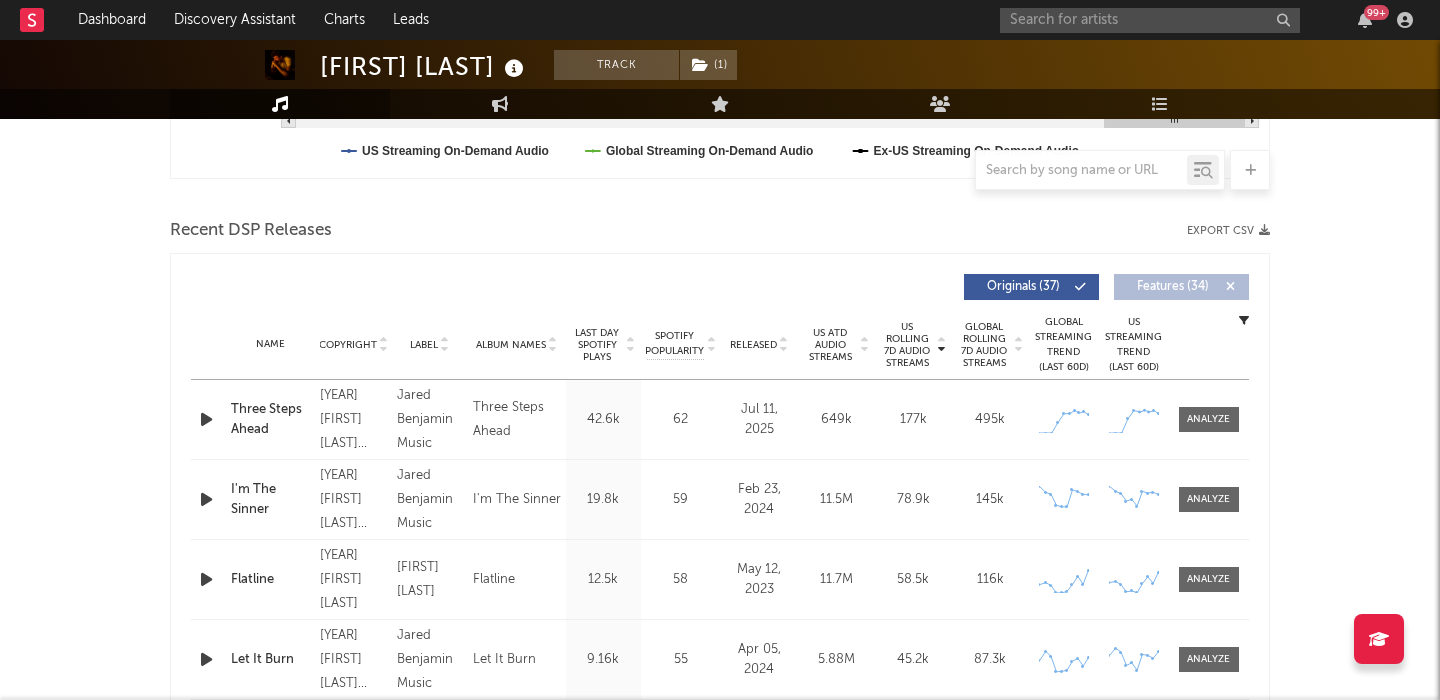 click on "Released" at bounding box center [753, 345] 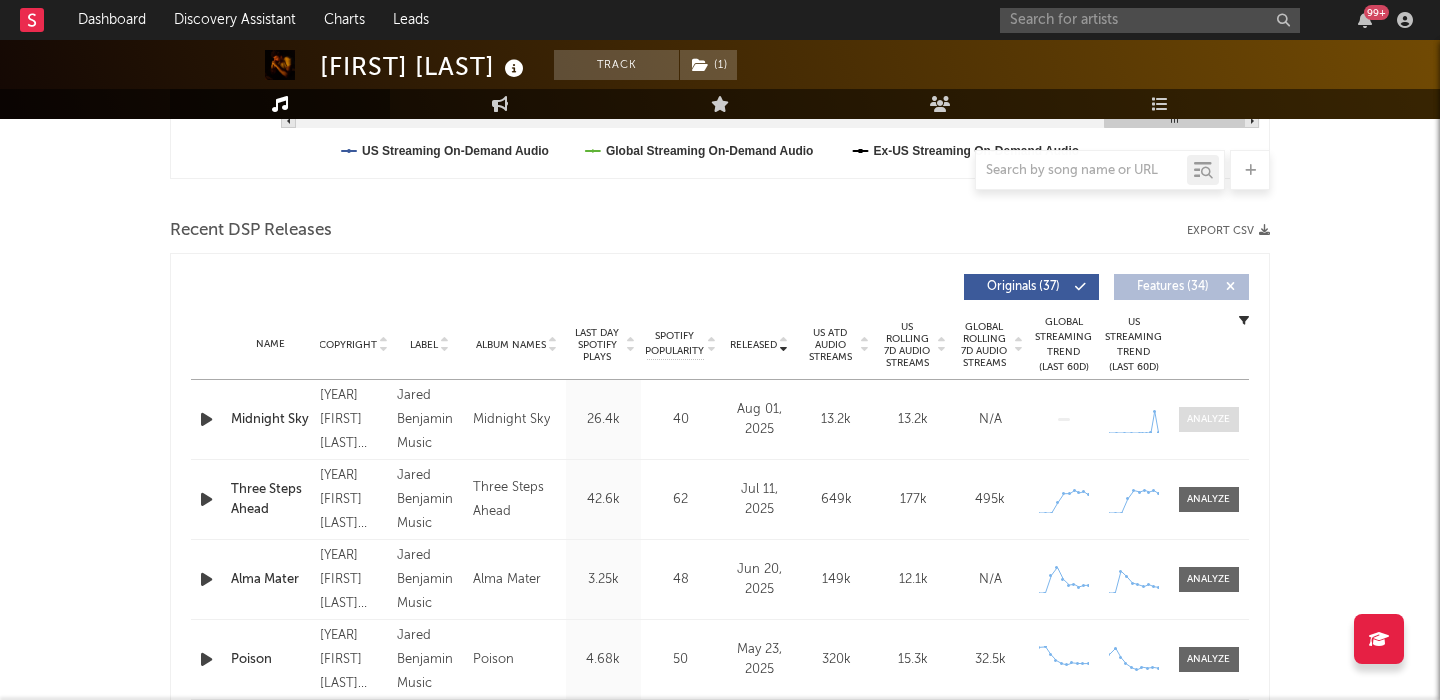 click at bounding box center [1208, 419] 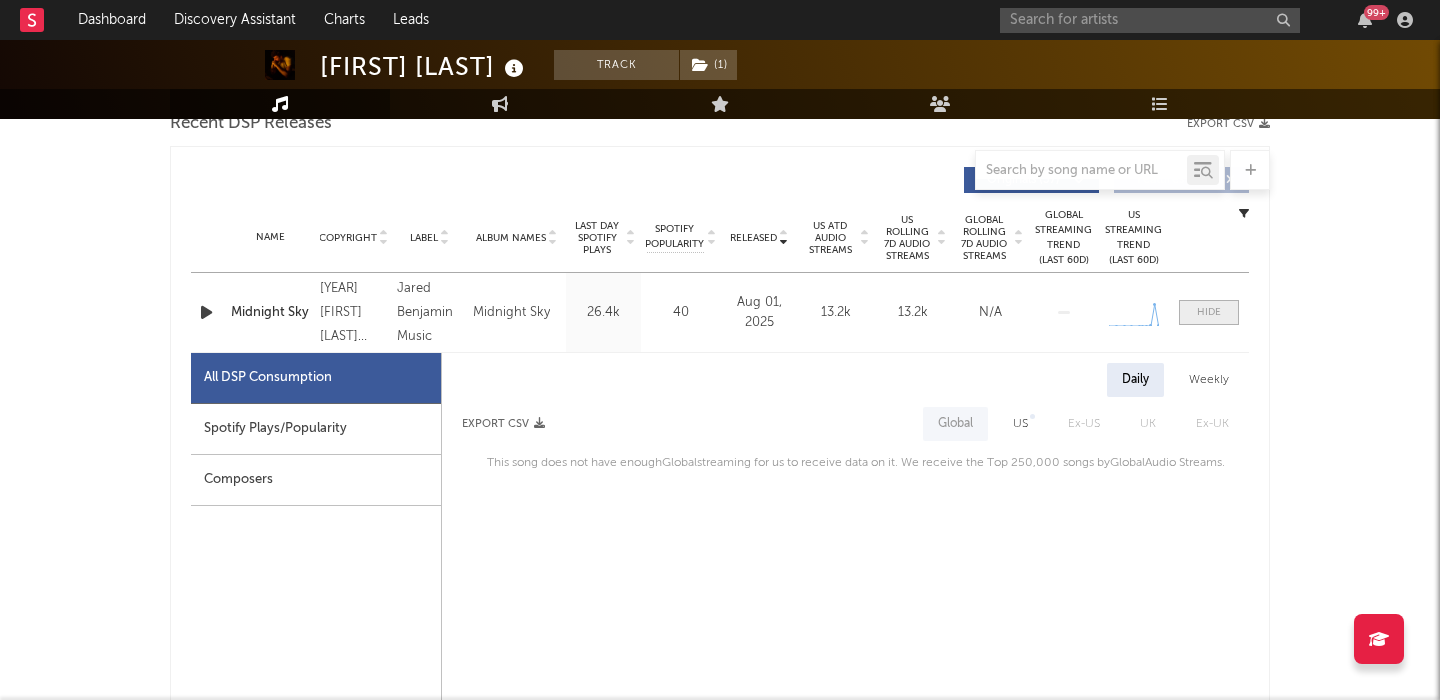 scroll, scrollTop: 755, scrollLeft: 0, axis: vertical 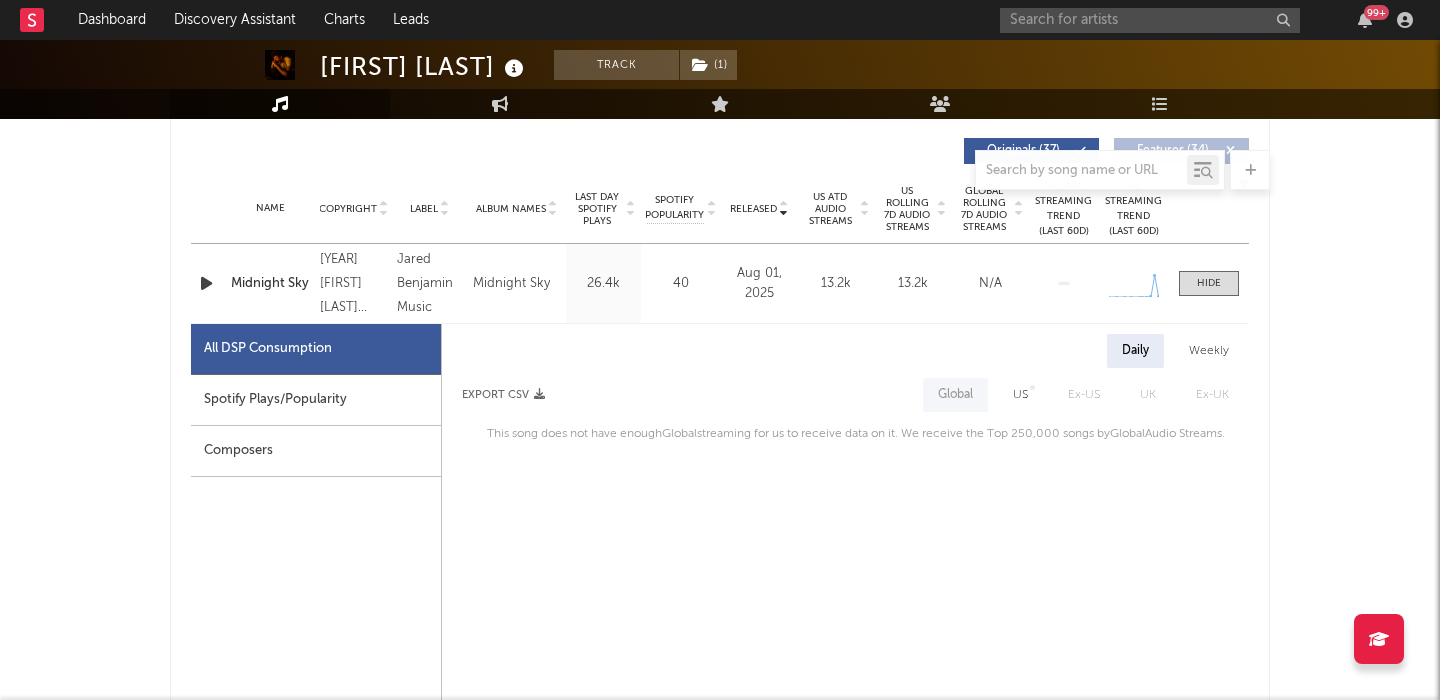click on "US" at bounding box center [1020, 395] 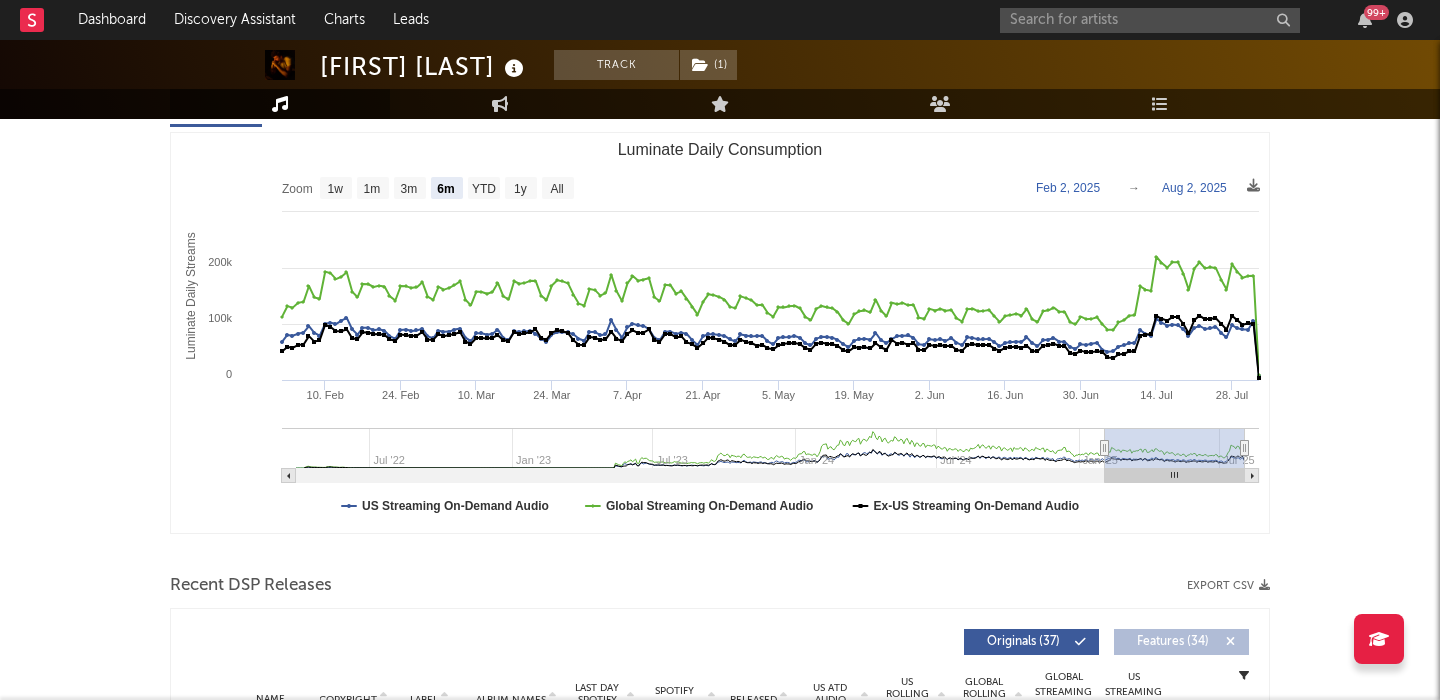 scroll, scrollTop: 61, scrollLeft: 0, axis: vertical 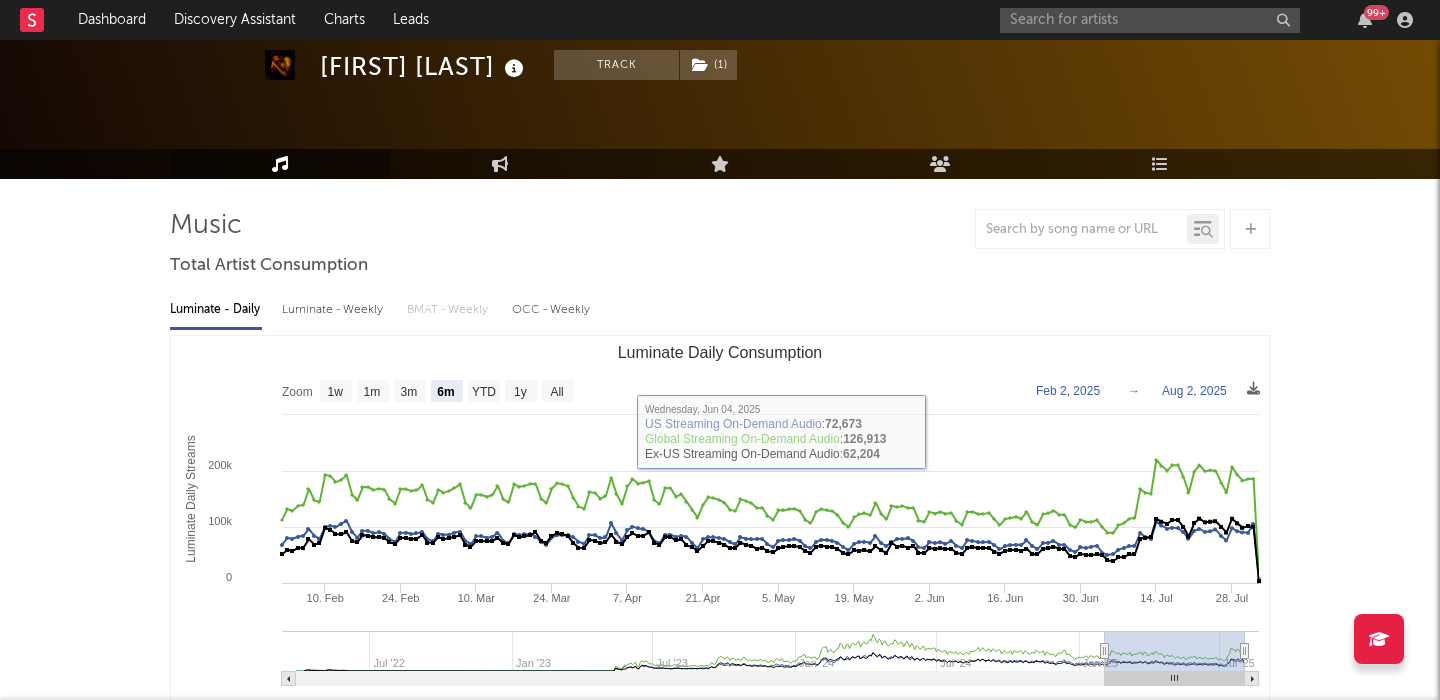 click 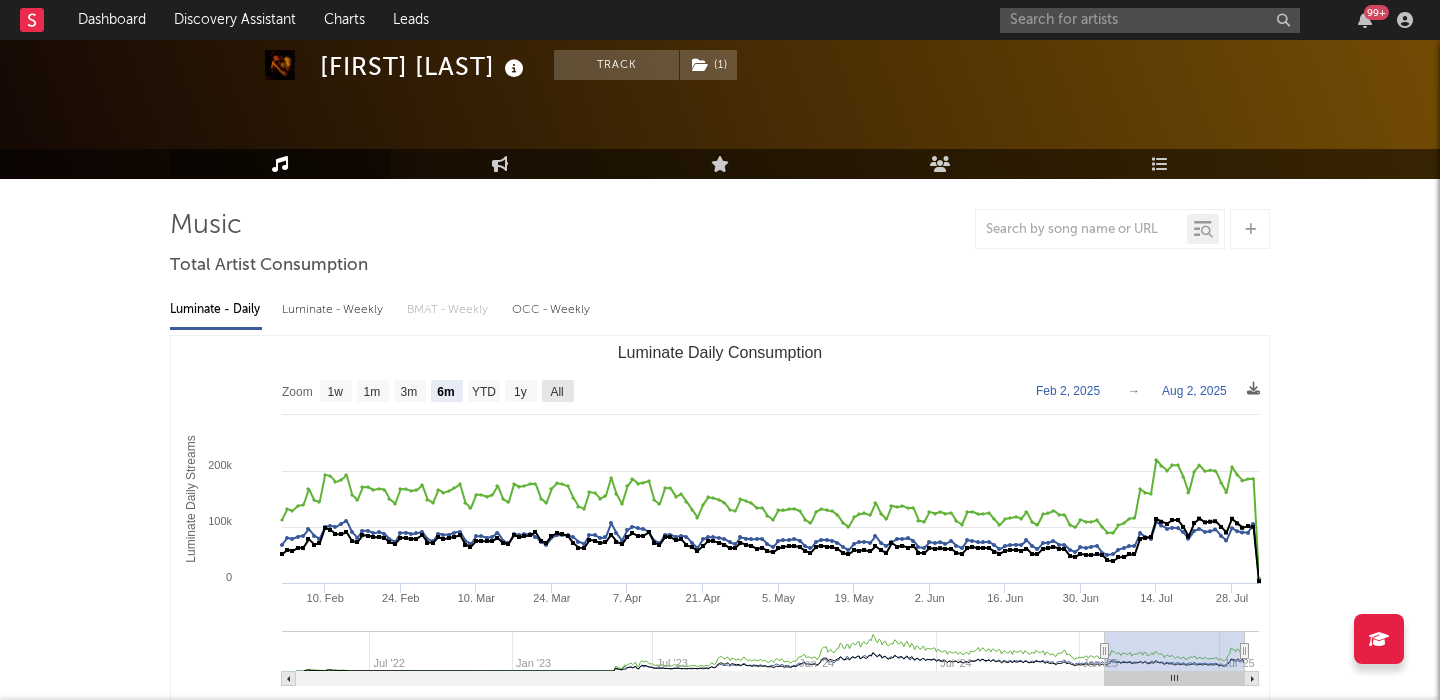 click 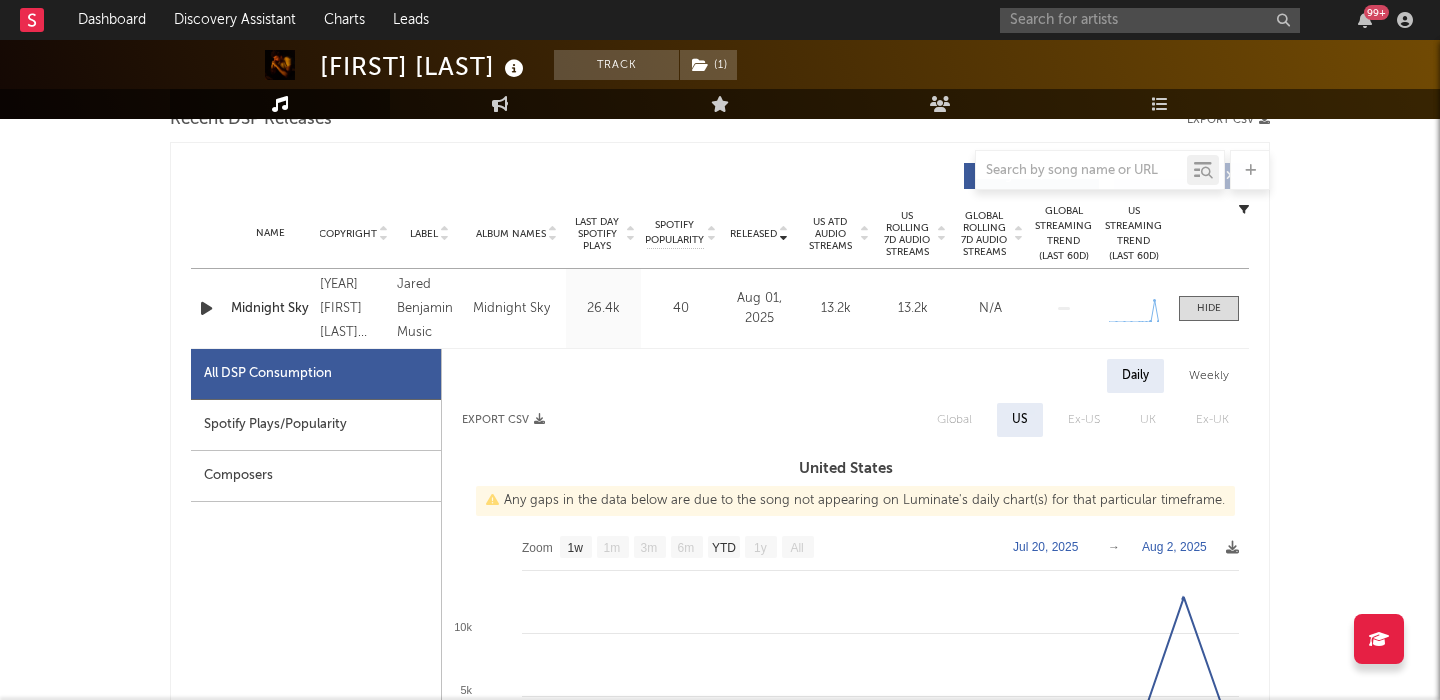 scroll, scrollTop: 890, scrollLeft: 0, axis: vertical 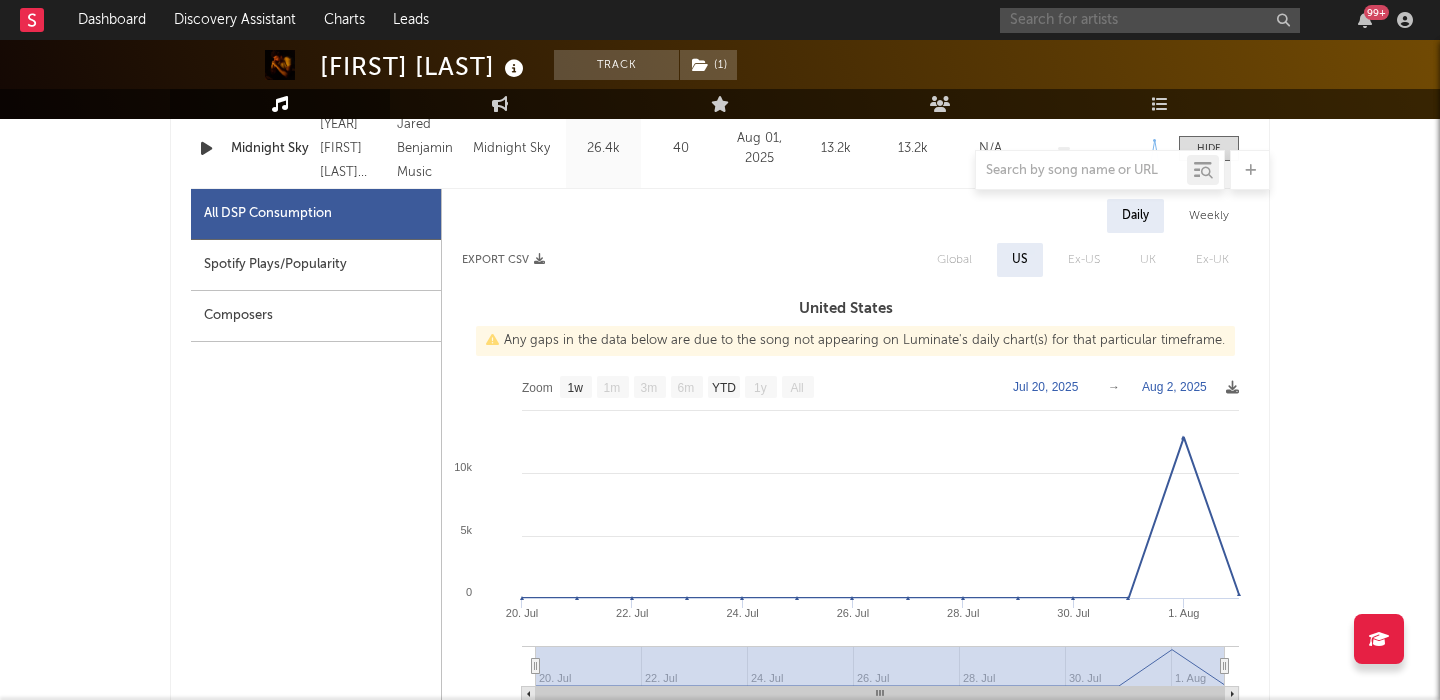 click at bounding box center [1150, 20] 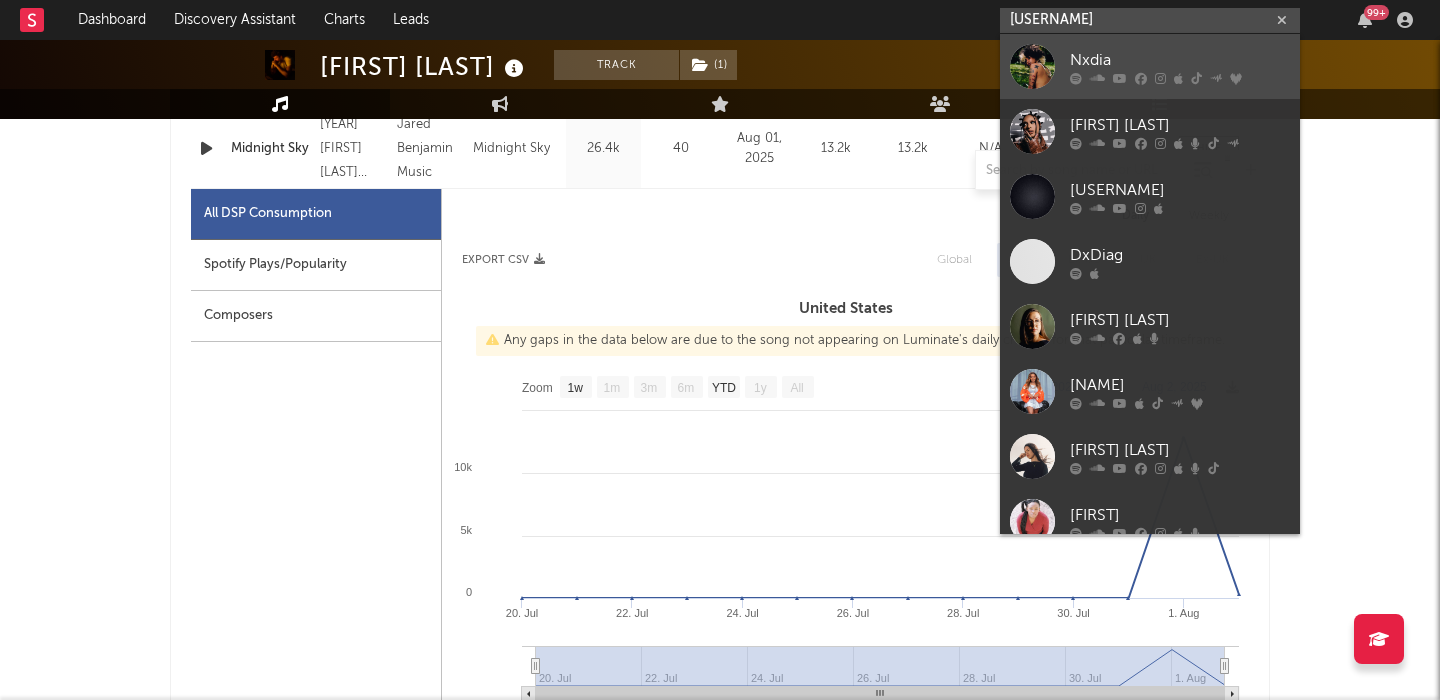 type on "nxdia" 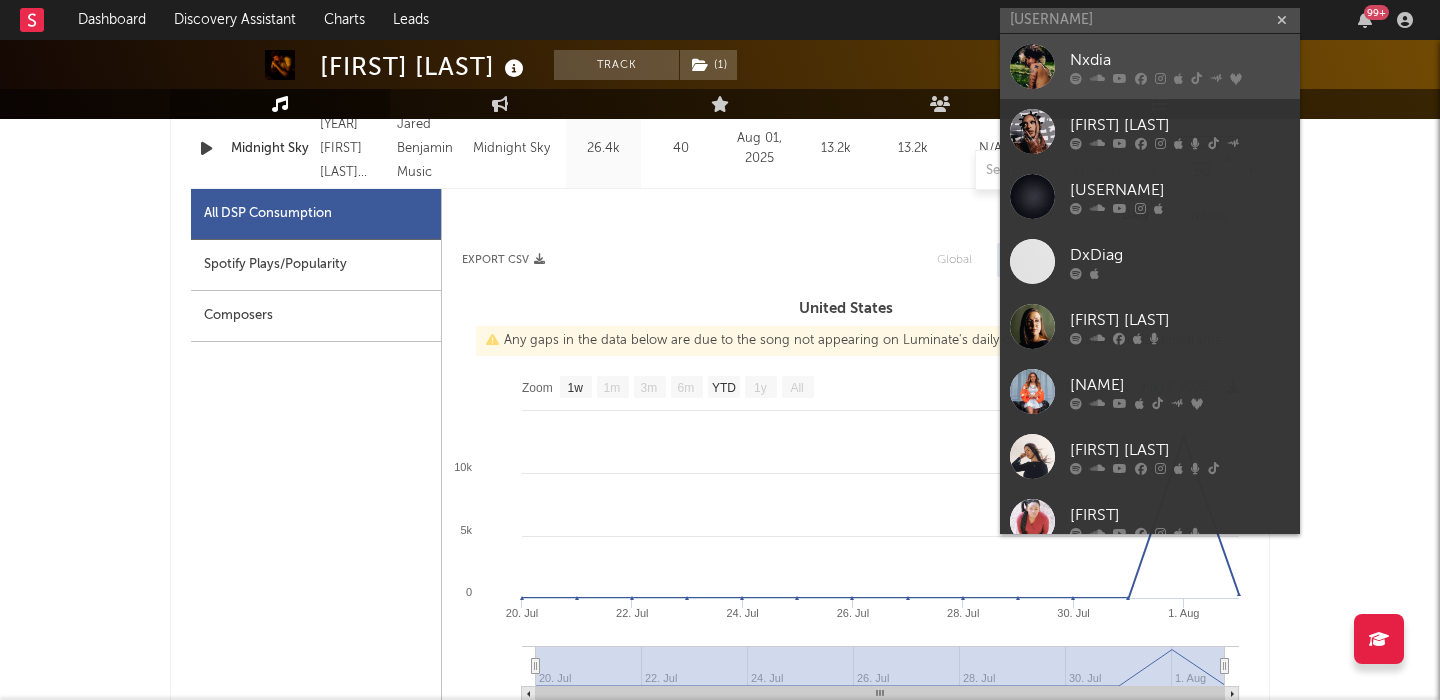 click on "Nxdia" at bounding box center (1150, 66) 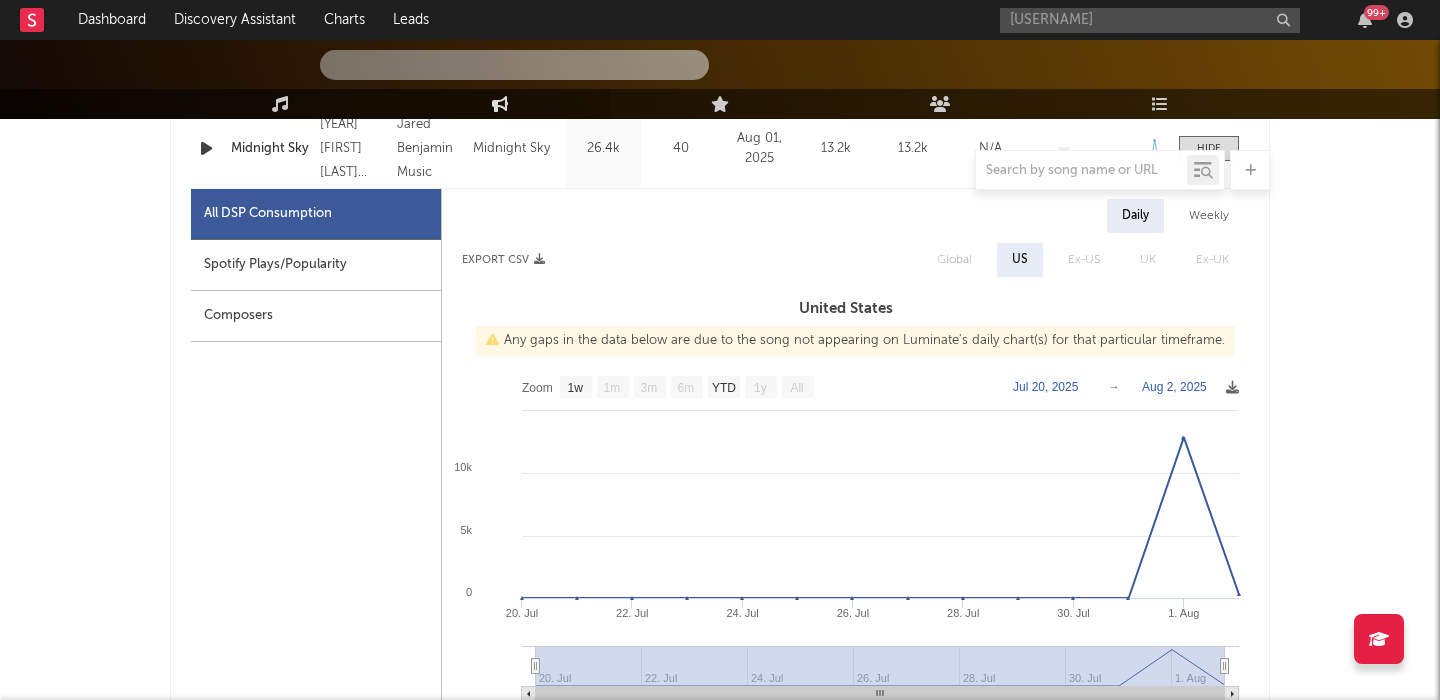 type 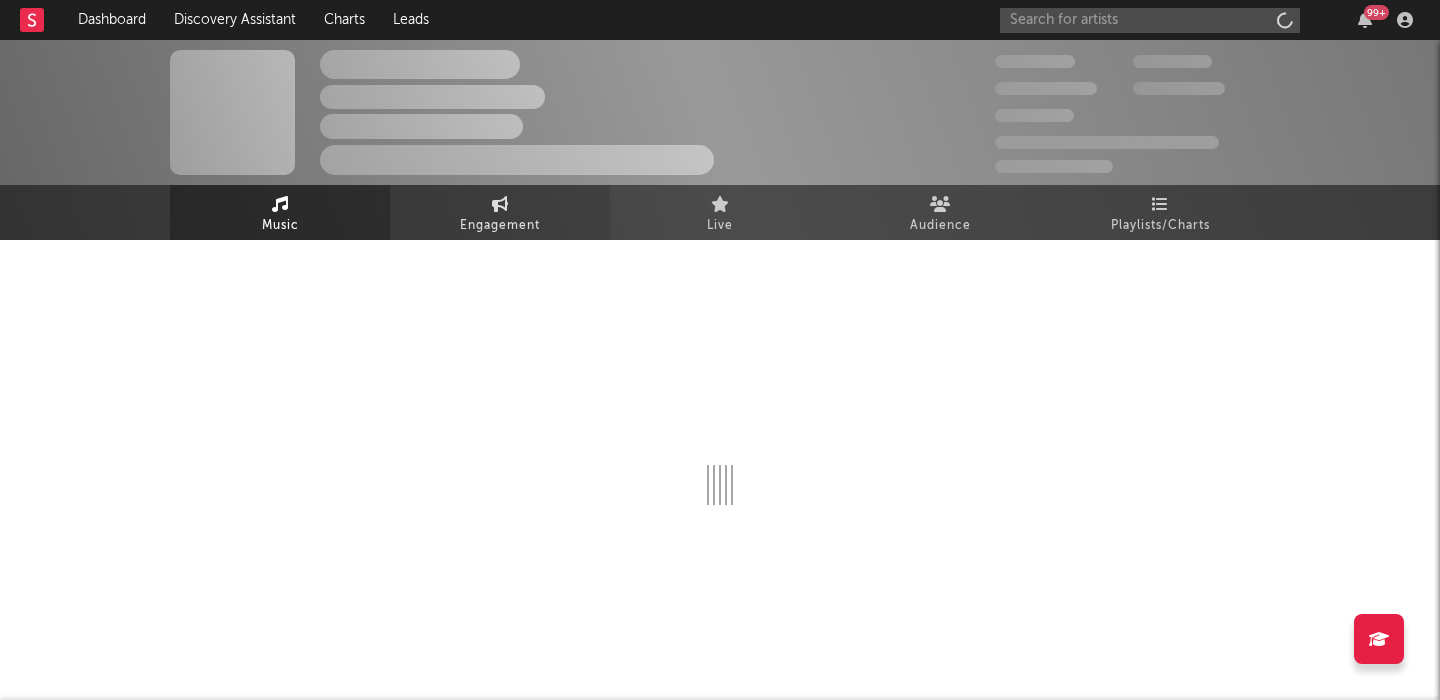 scroll, scrollTop: 0, scrollLeft: 0, axis: both 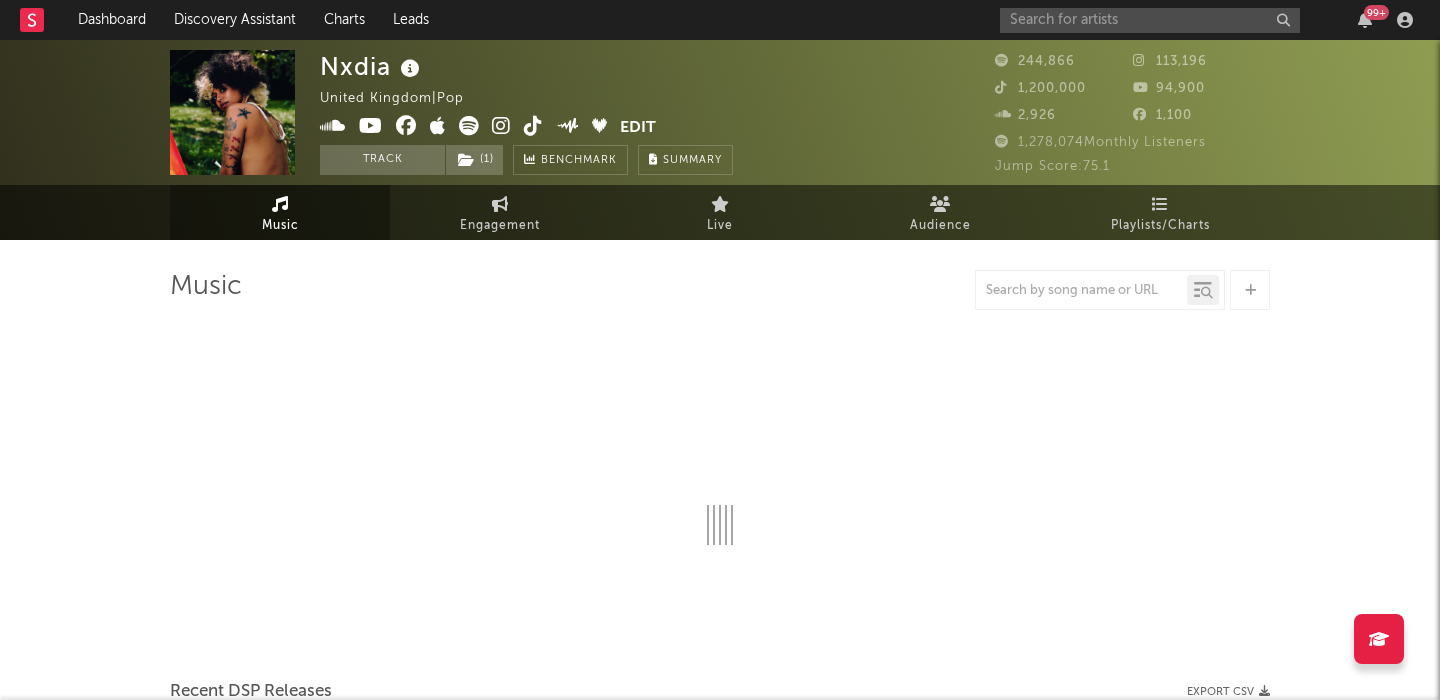click at bounding box center [469, 126] 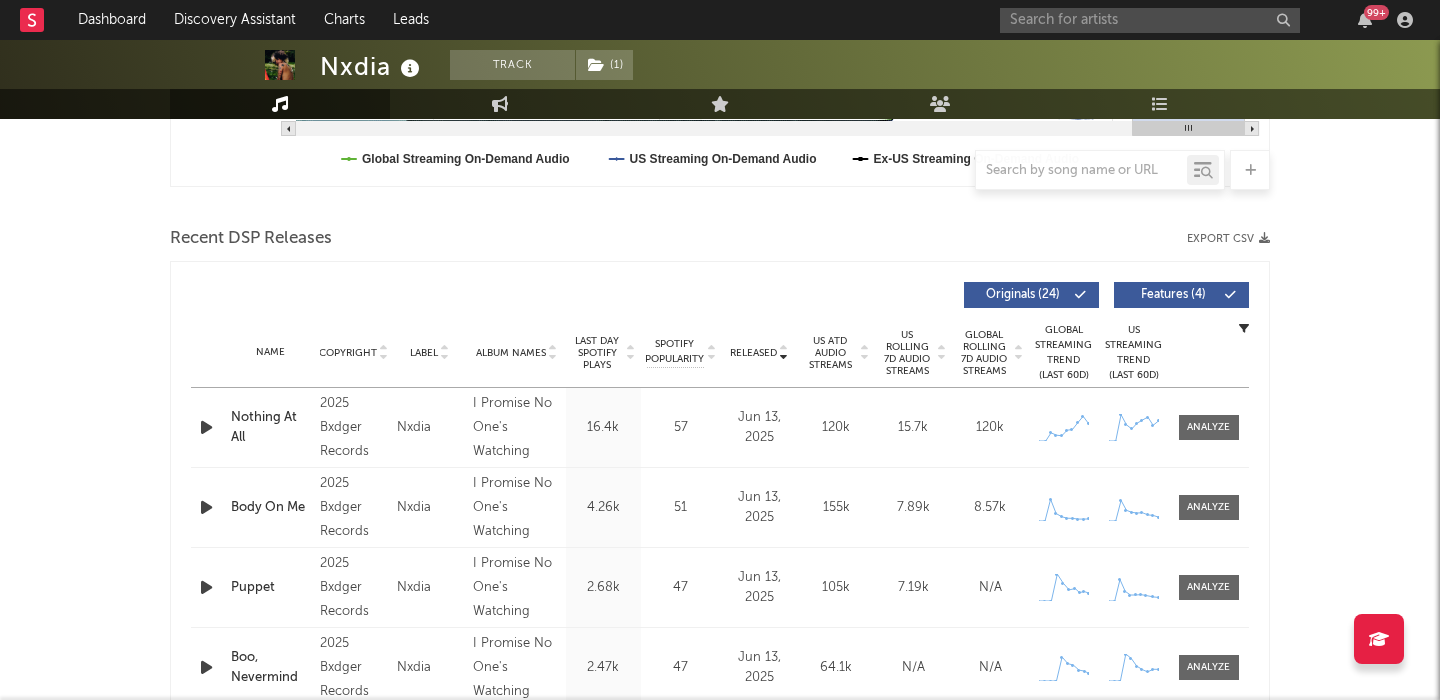 scroll, scrollTop: 618, scrollLeft: 0, axis: vertical 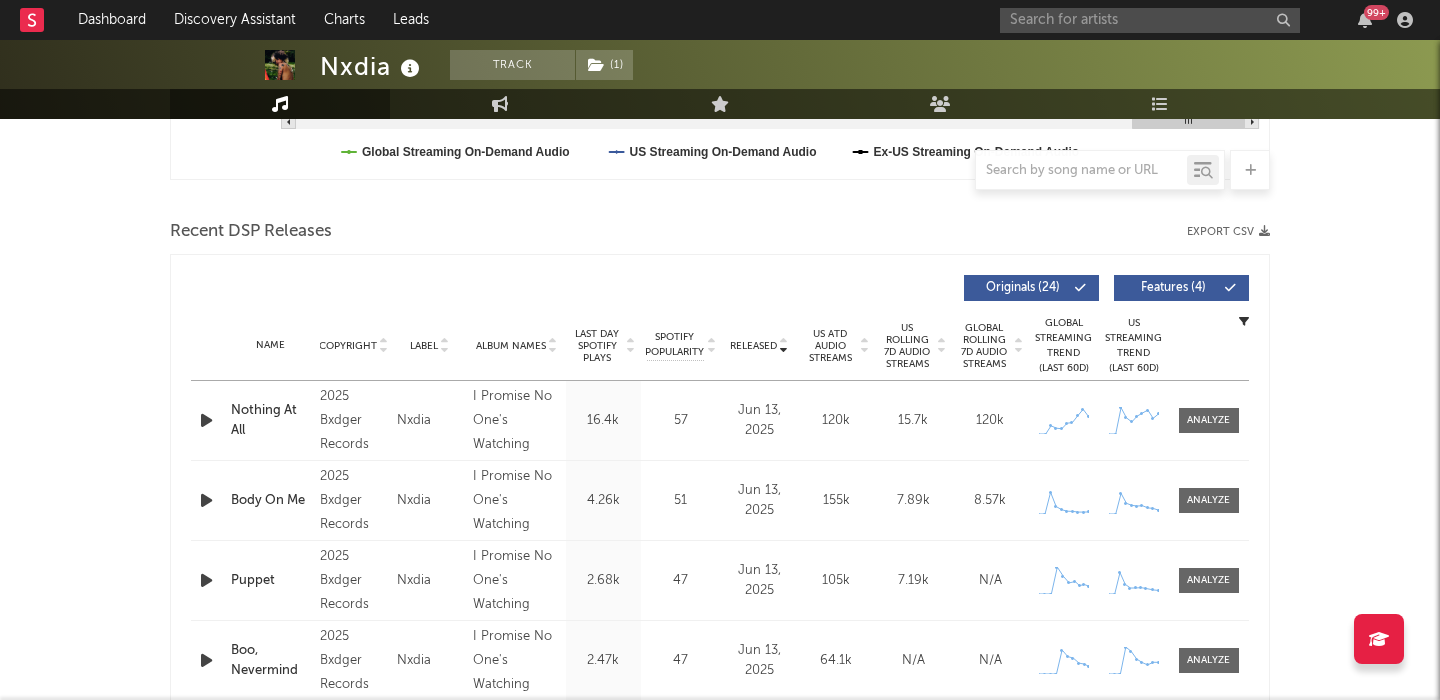 click on "US Rolling 7D Audio Streams" at bounding box center [907, 346] 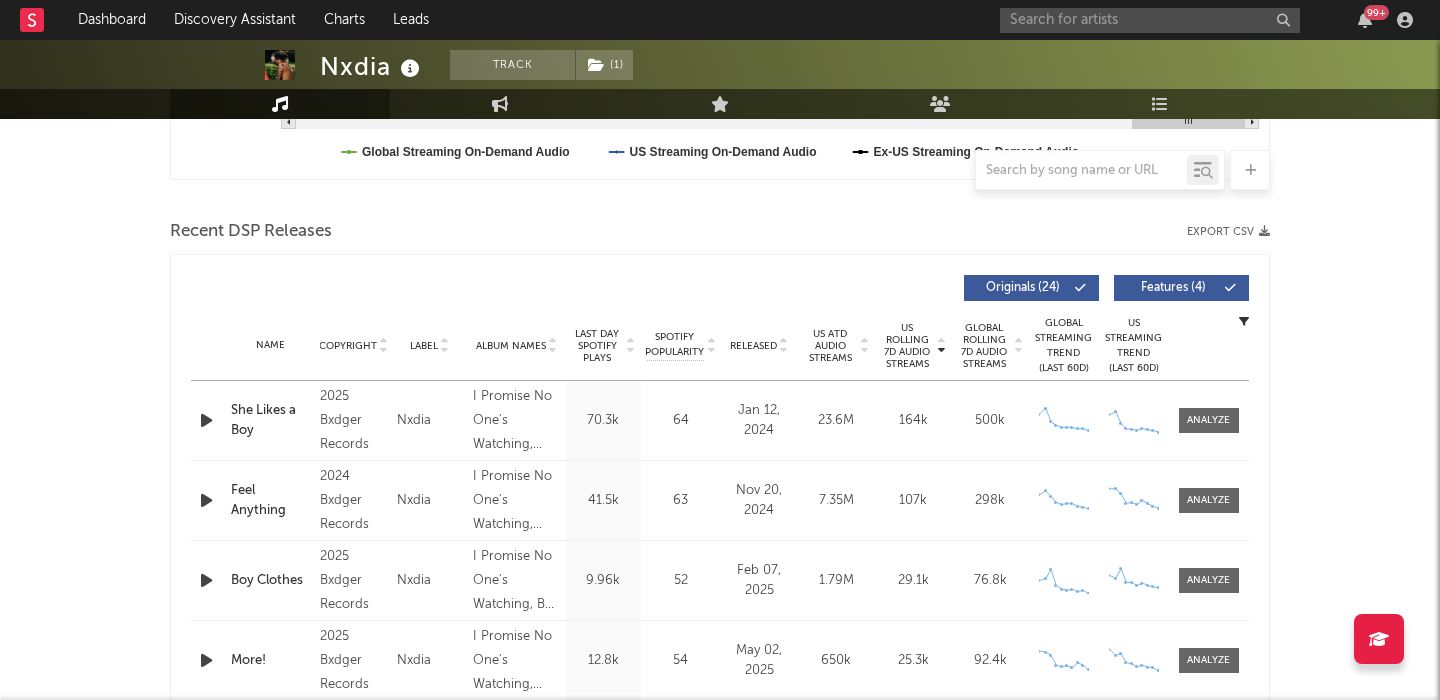 click on "Features   ( 4 )" at bounding box center (1173, 288) 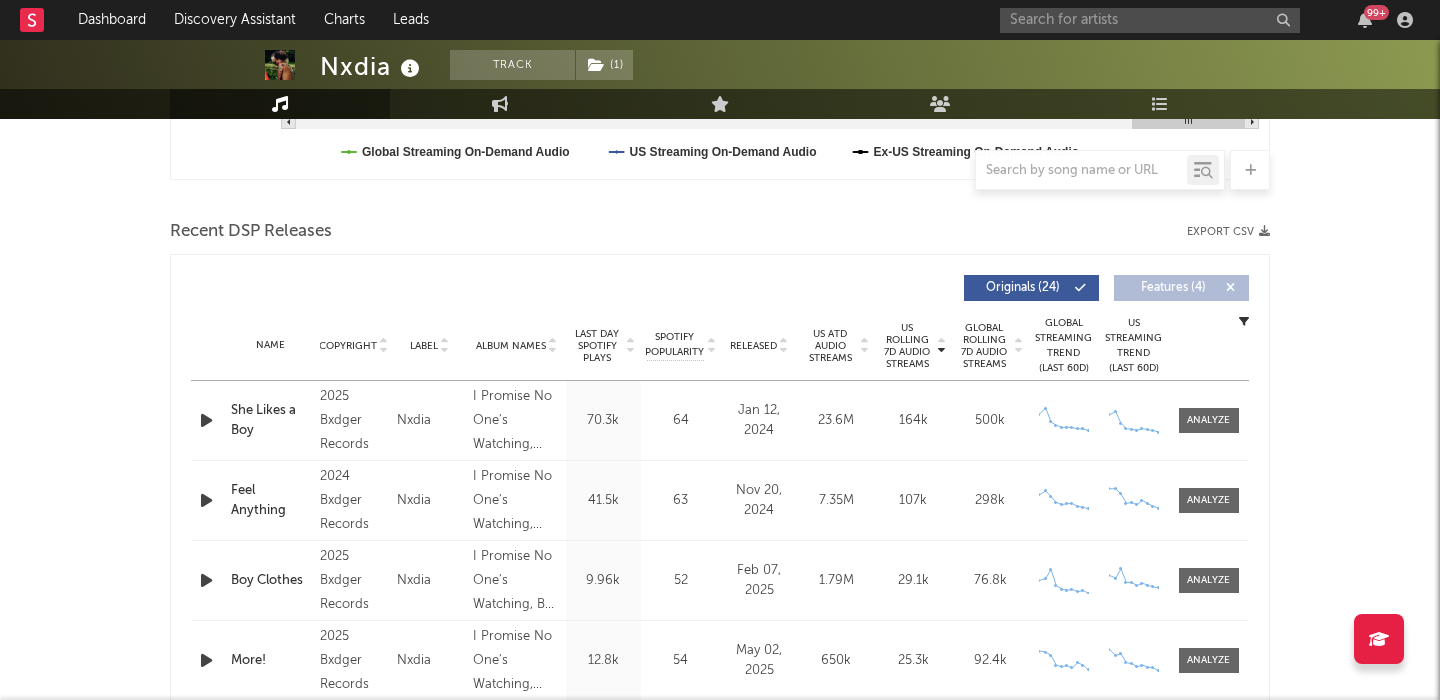 click on "She Likes a Boy" at bounding box center (270, 420) 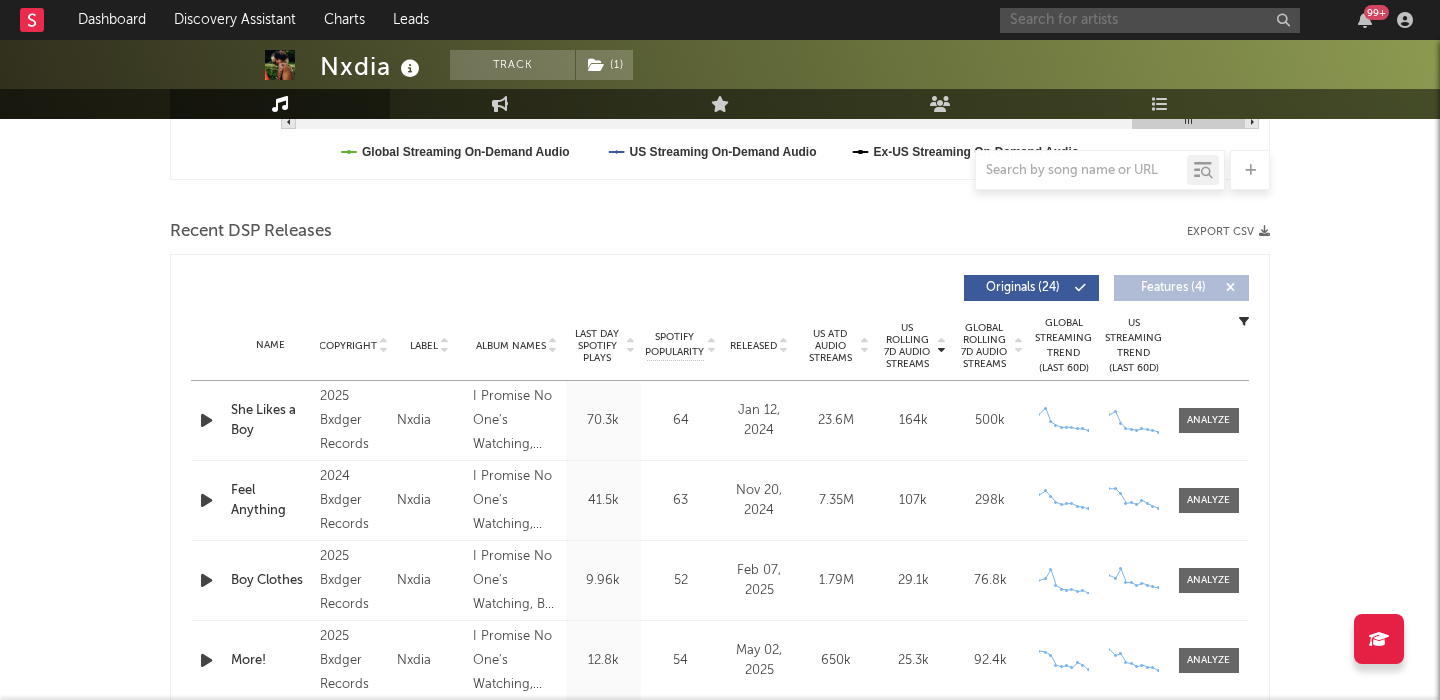 click at bounding box center [1150, 20] 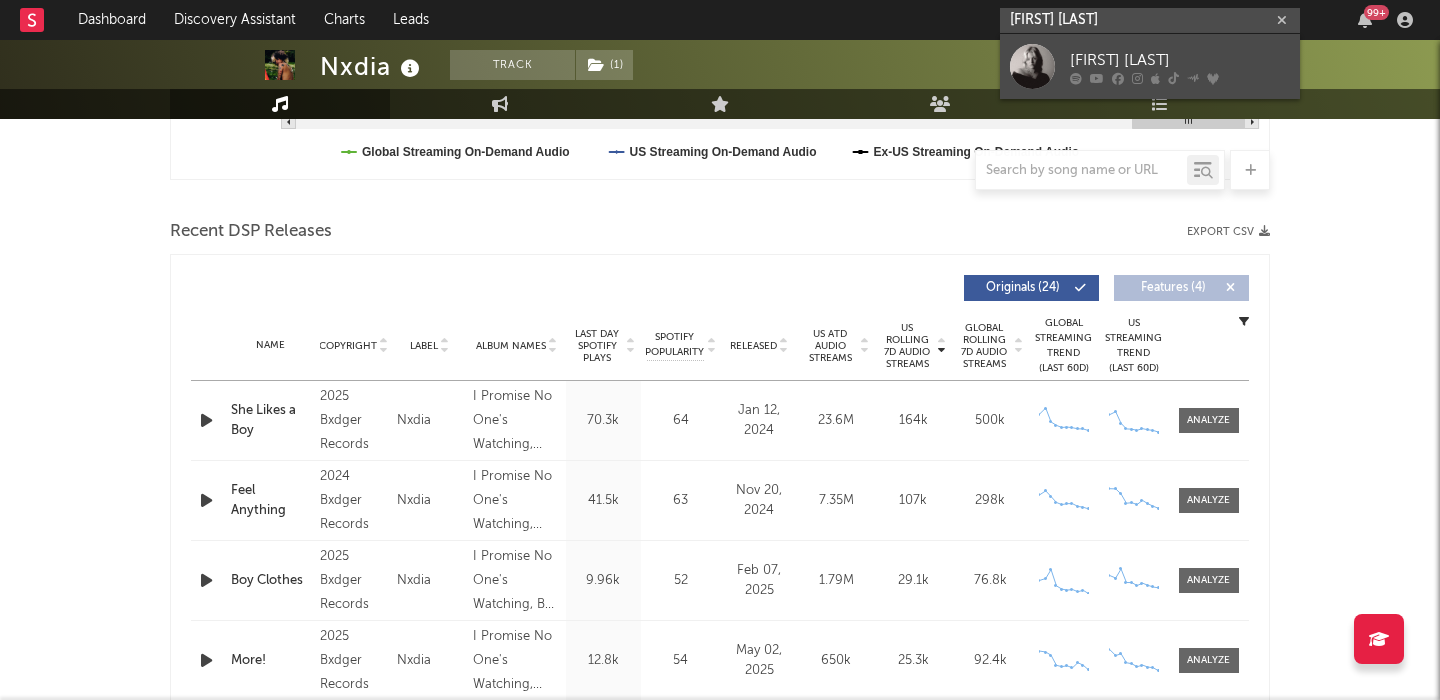 type on "Emyrson Flora" 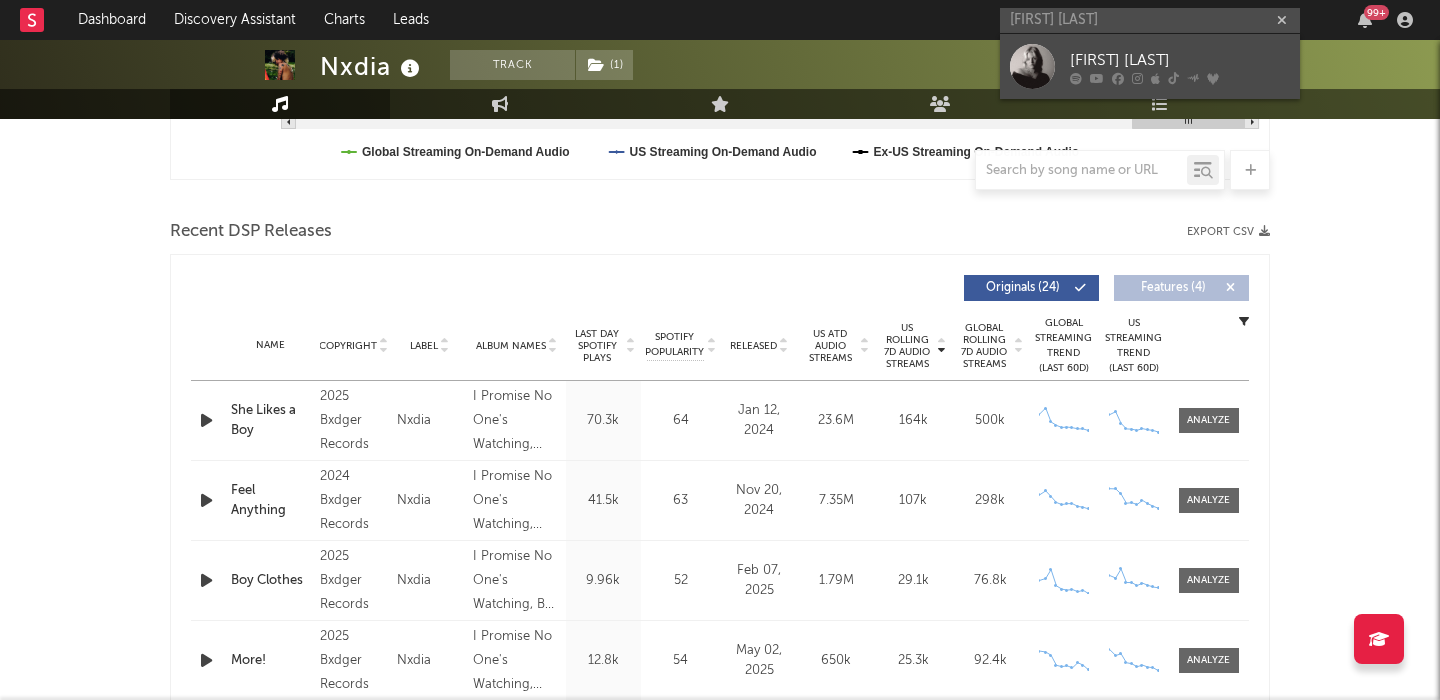 click on "Emyrson Flora" at bounding box center [1180, 60] 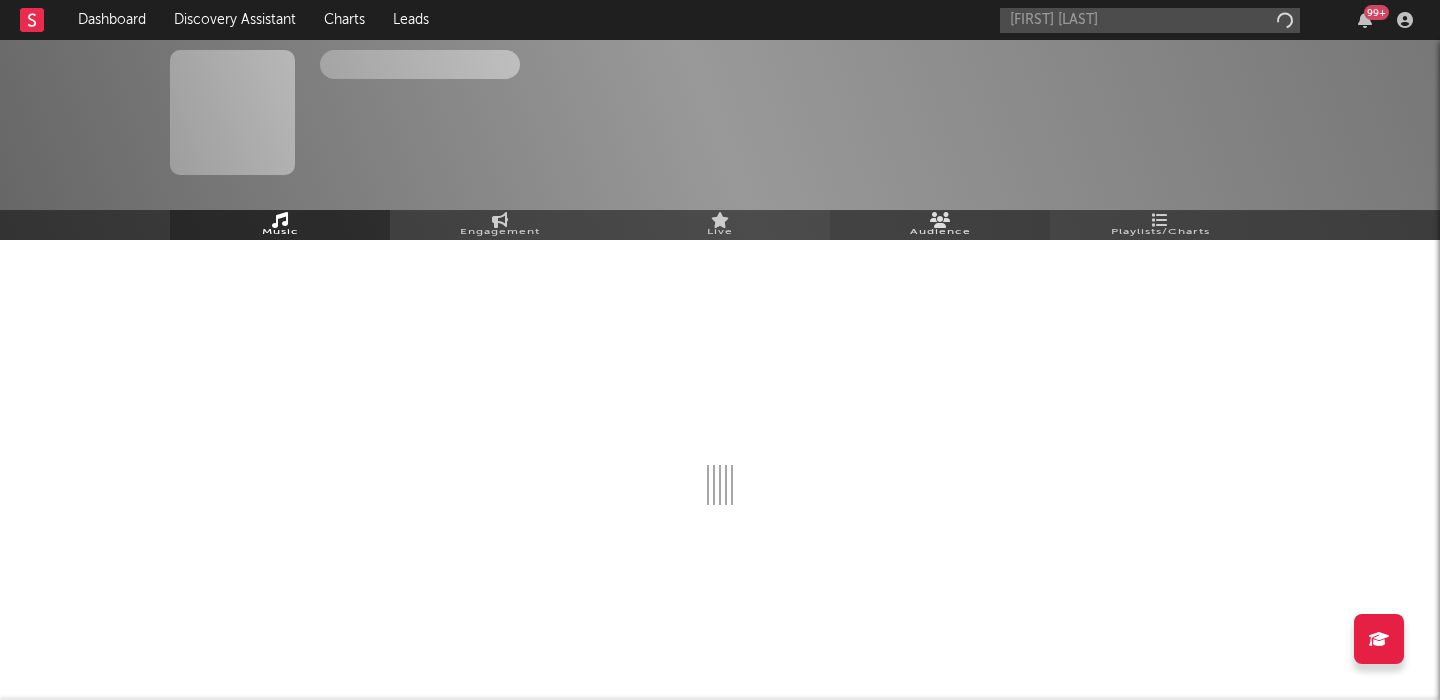 type 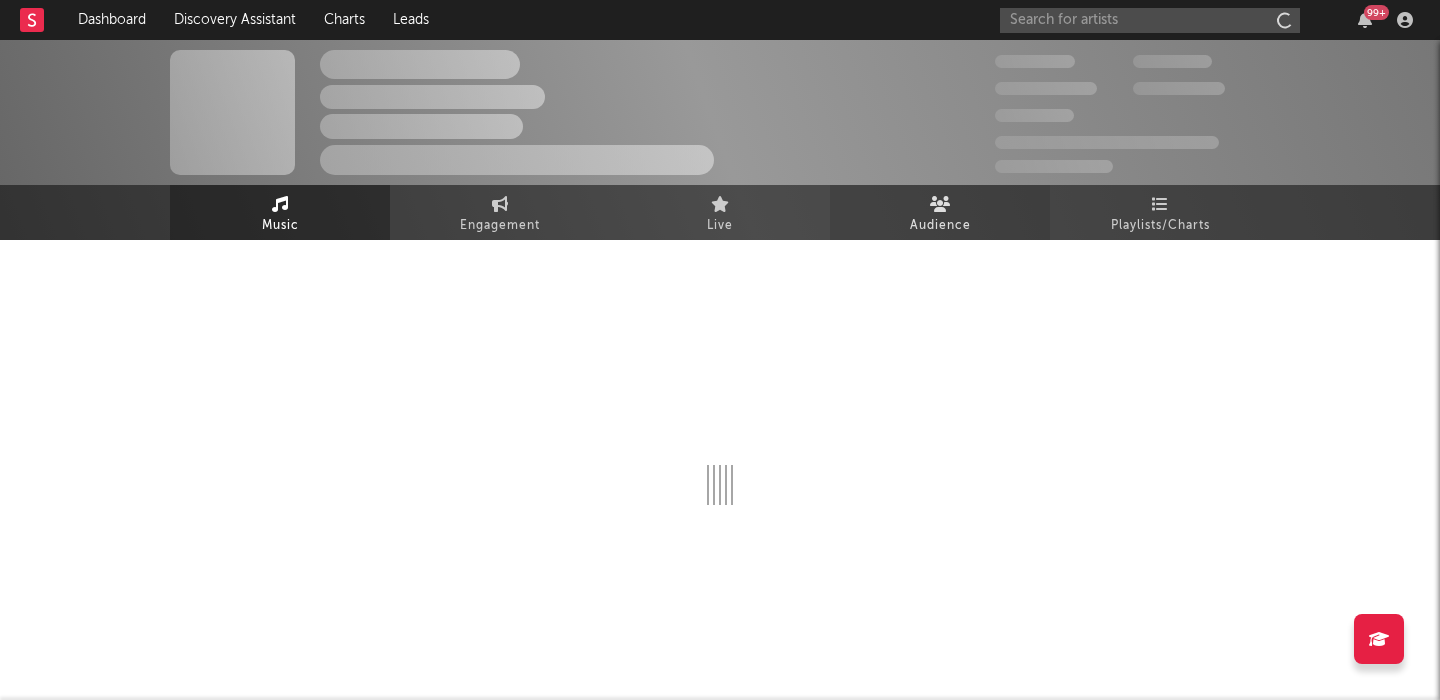 scroll, scrollTop: 0, scrollLeft: 0, axis: both 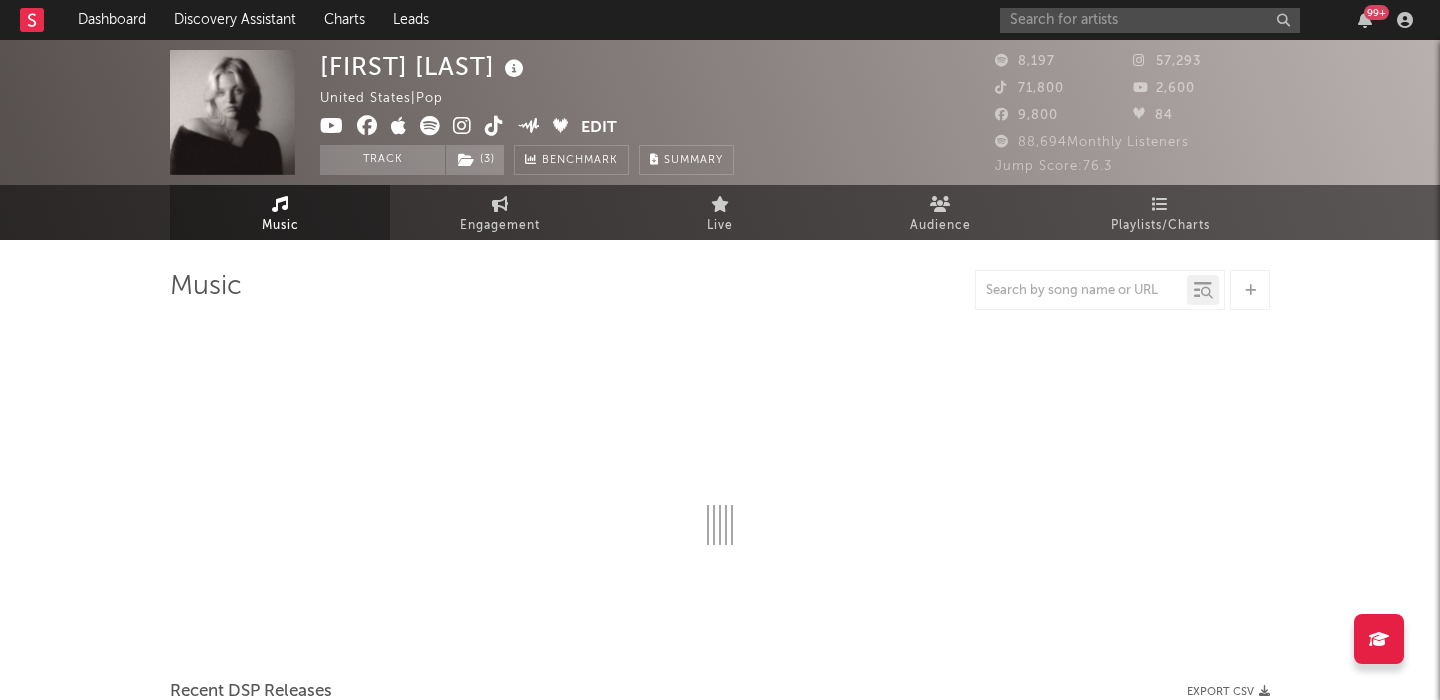 select on "6m" 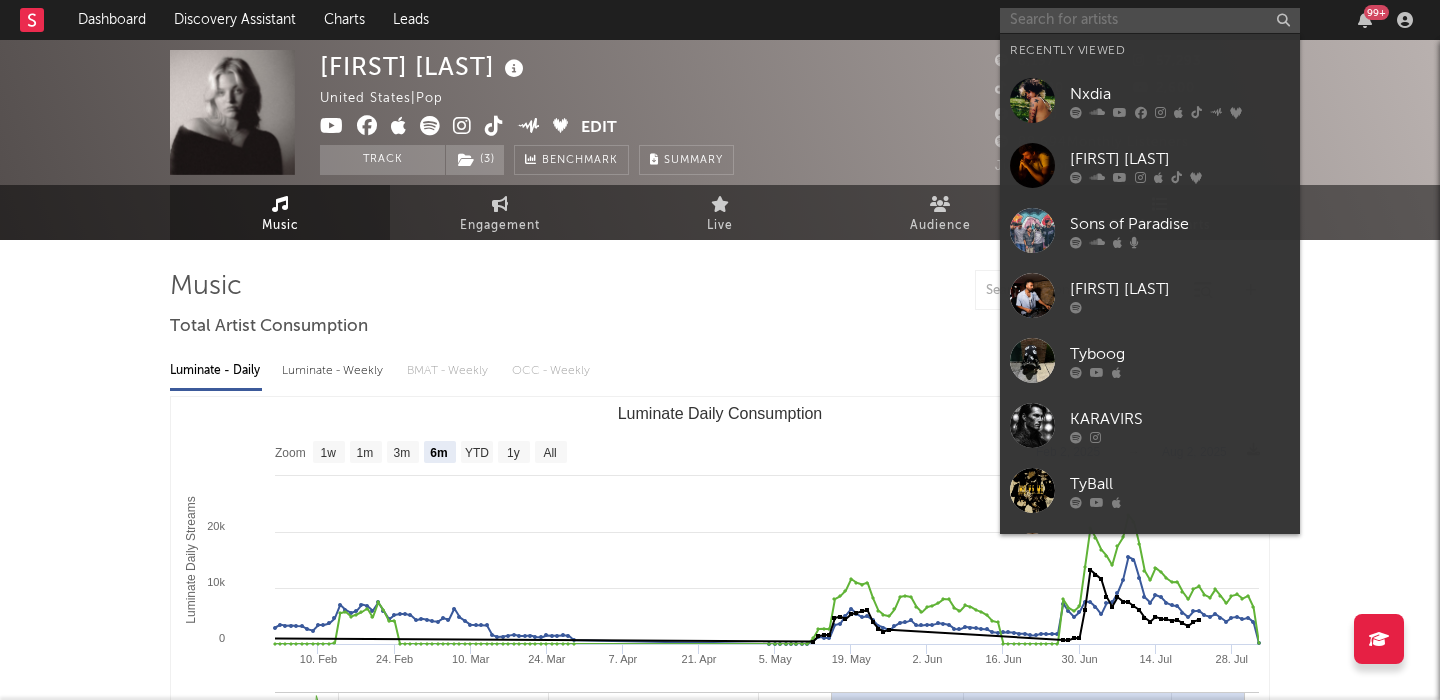 click at bounding box center (1150, 20) 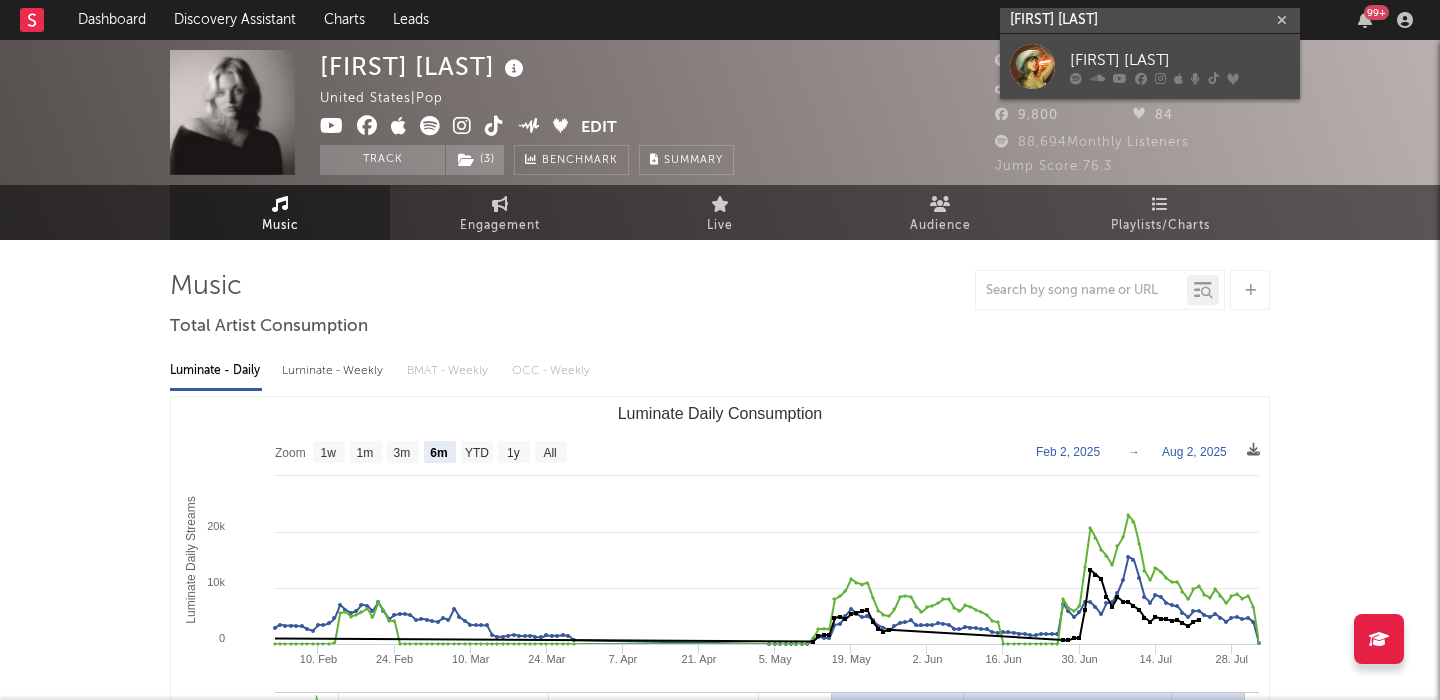 type on "Tiffany Stringer" 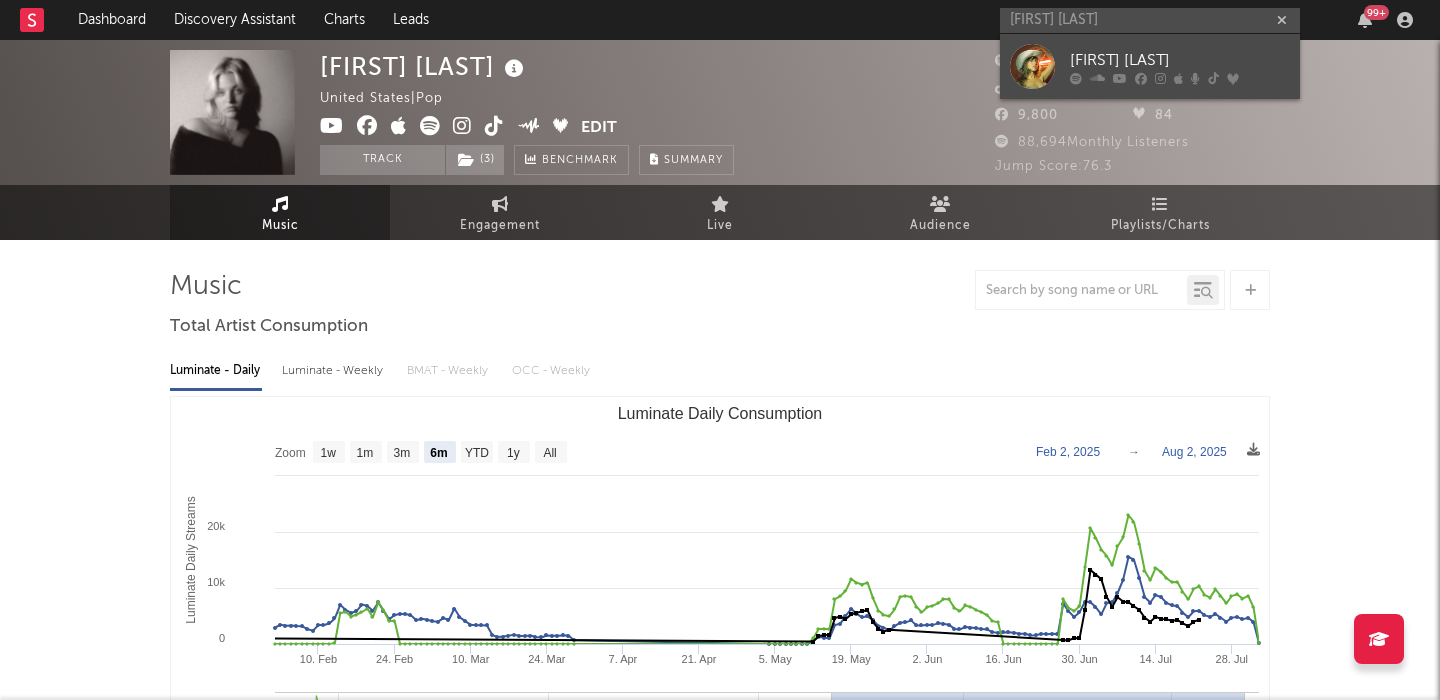 click on "Tiffany Stringer" at bounding box center (1180, 60) 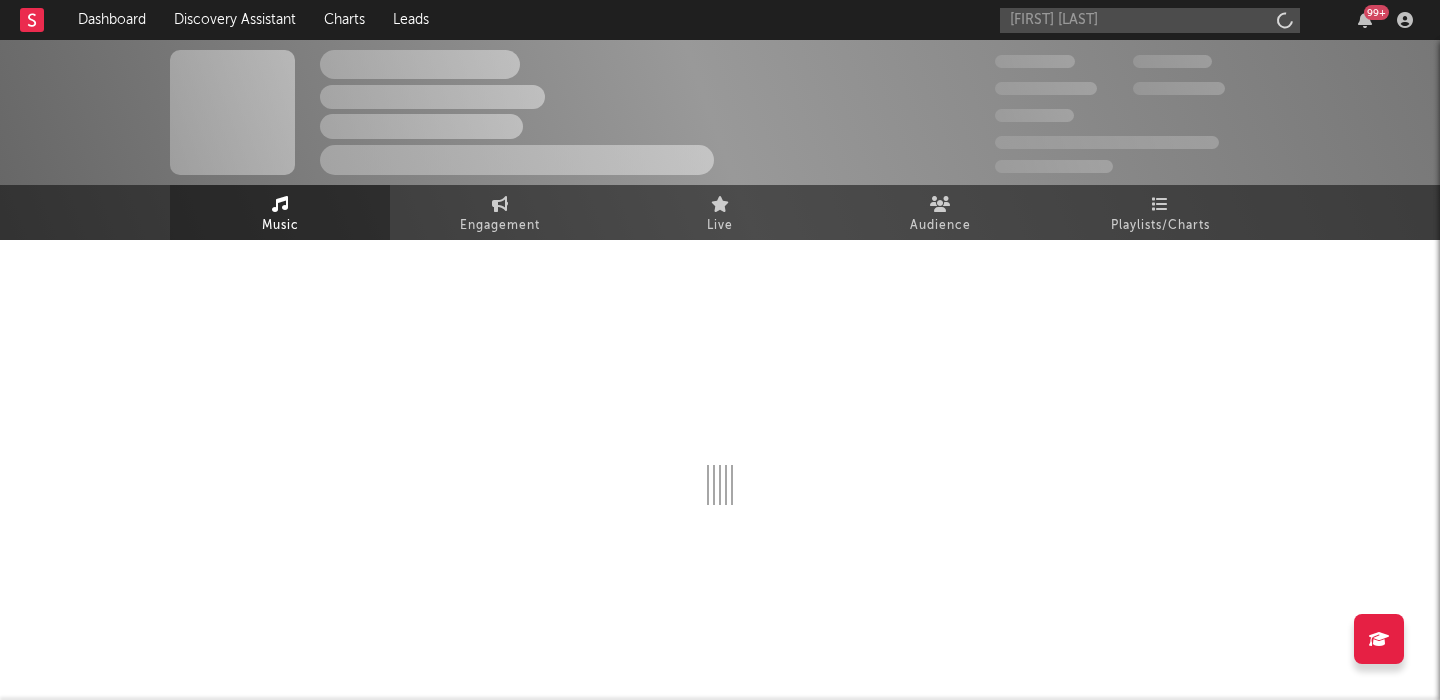 type 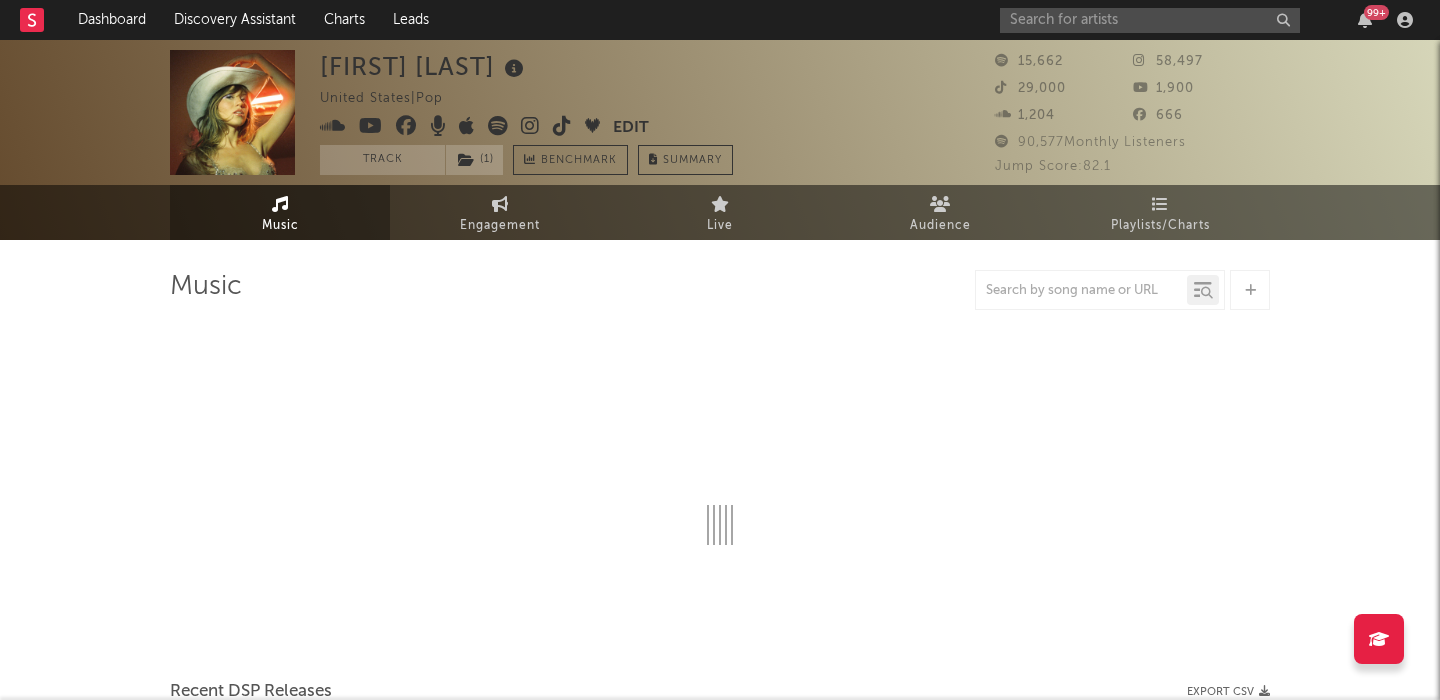 select on "6m" 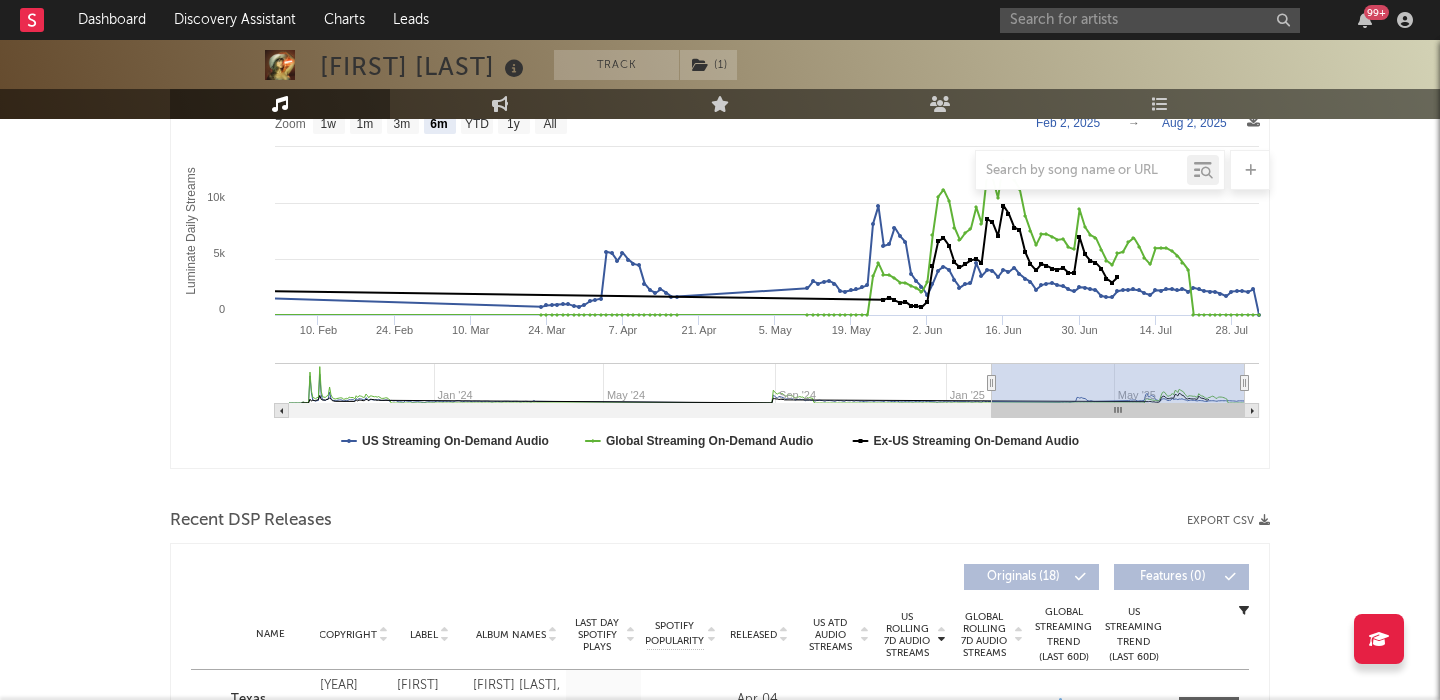 scroll, scrollTop: 521, scrollLeft: 0, axis: vertical 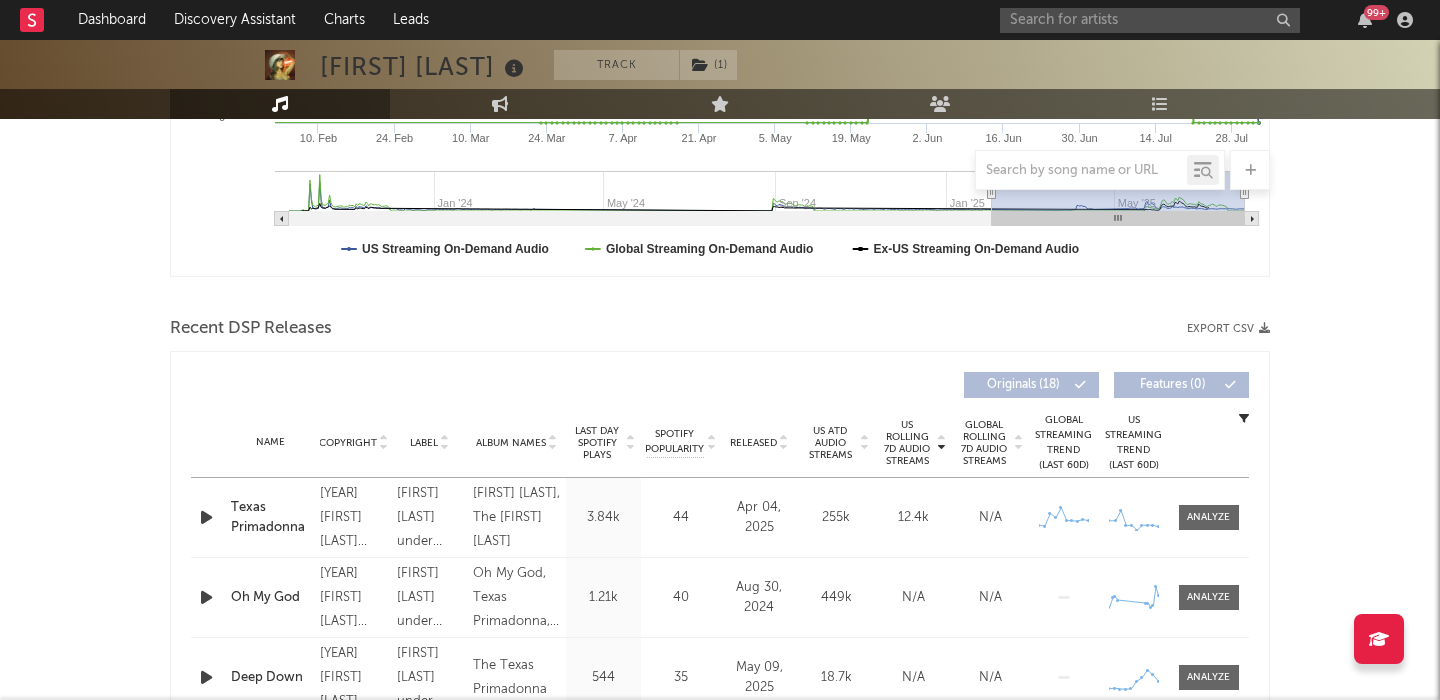 click on "Texas Primadonna" at bounding box center (270, 517) 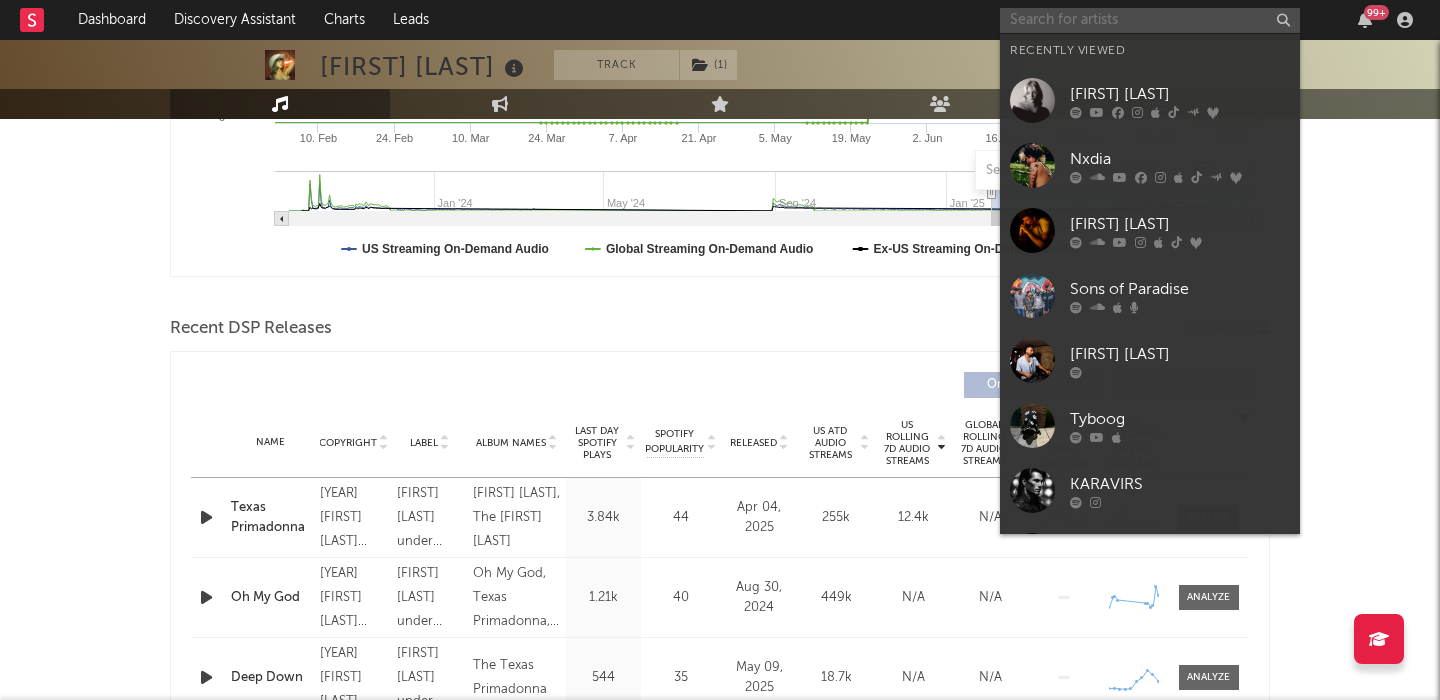 click at bounding box center [1150, 20] 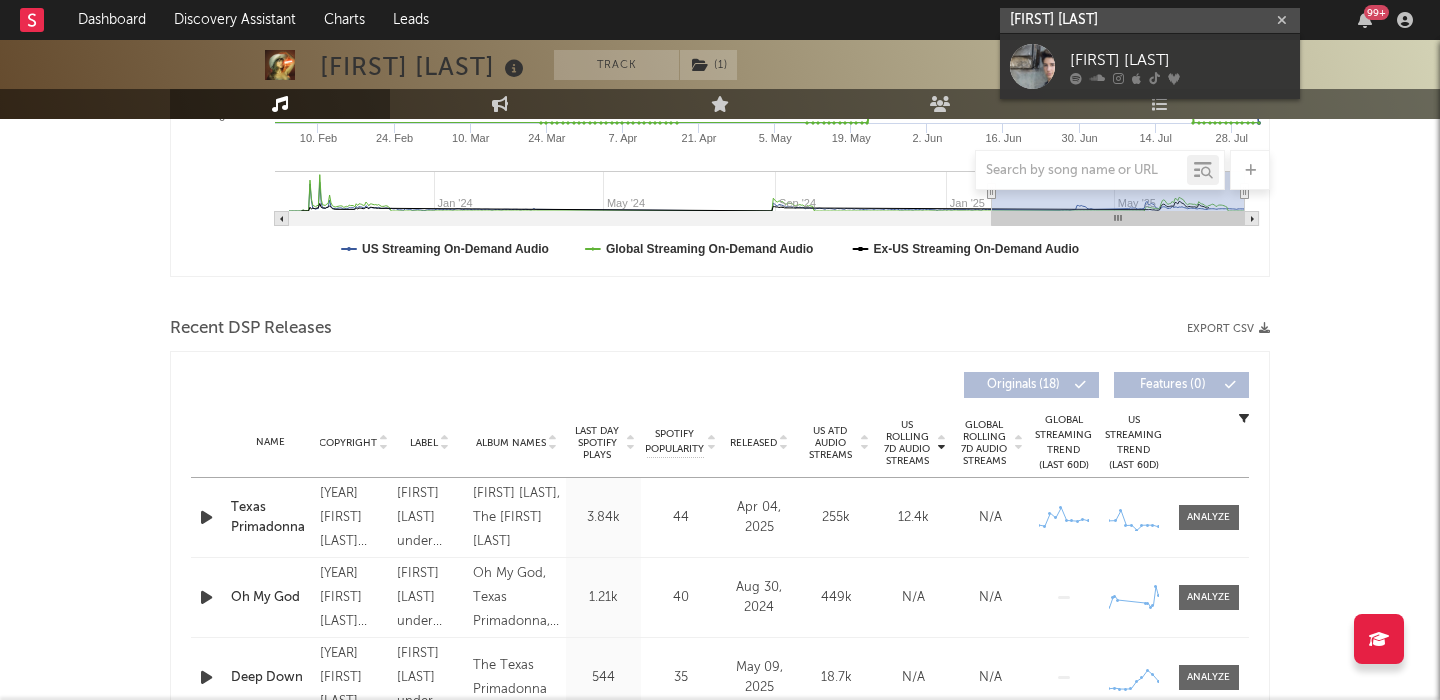 type on "Milo Manheim" 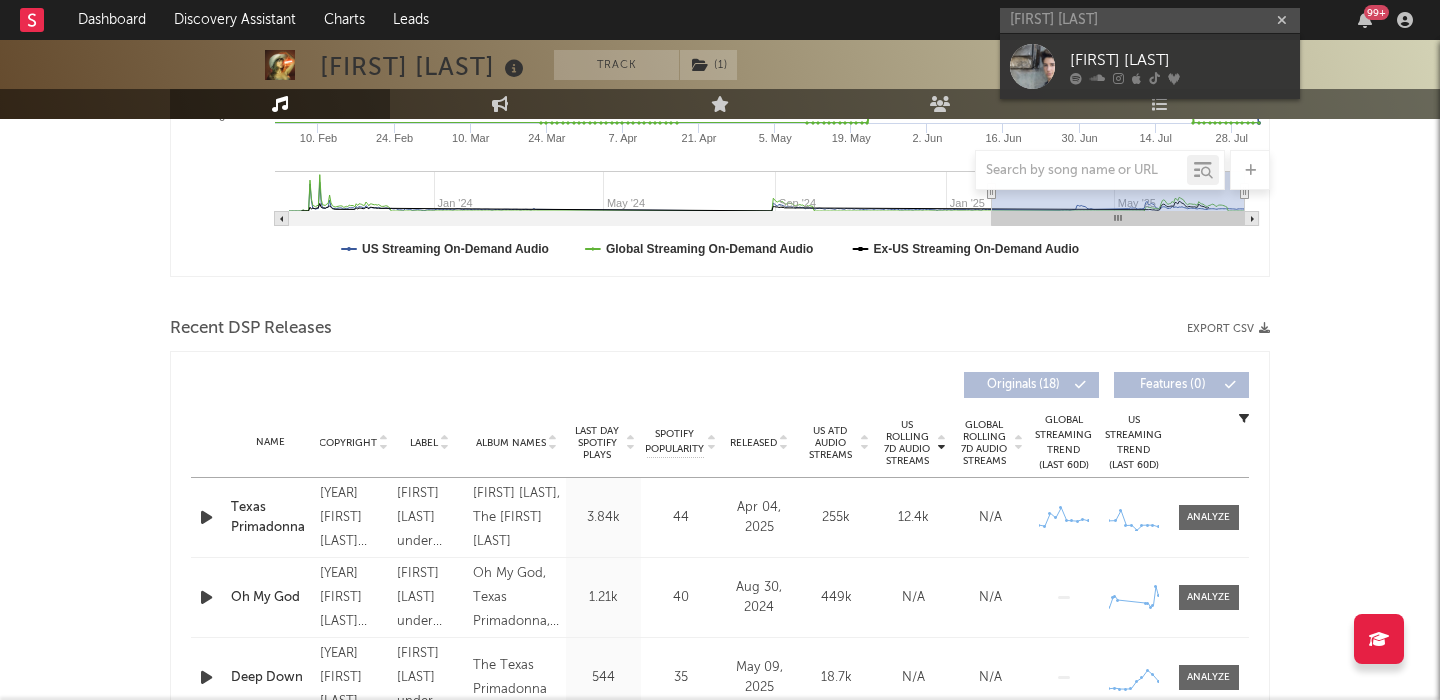 click on "Milo Manheim" at bounding box center [1180, 60] 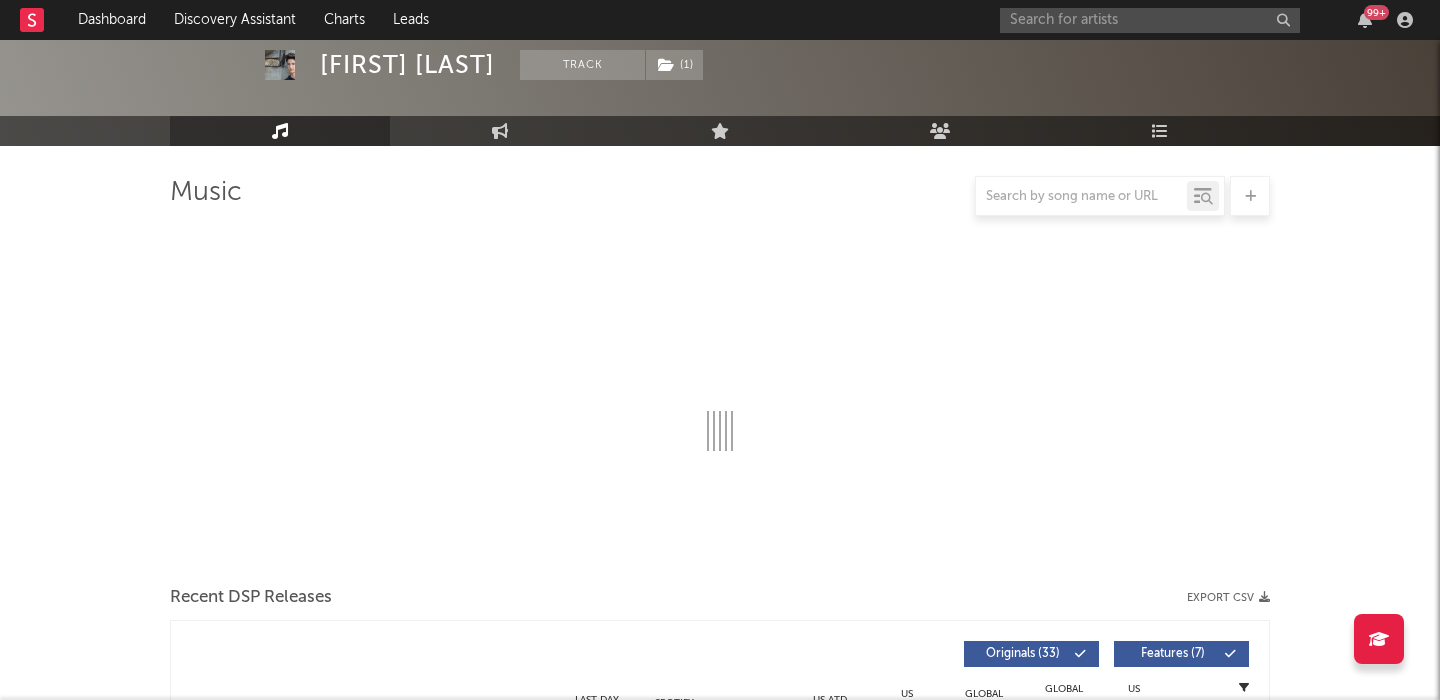 scroll, scrollTop: 584, scrollLeft: 0, axis: vertical 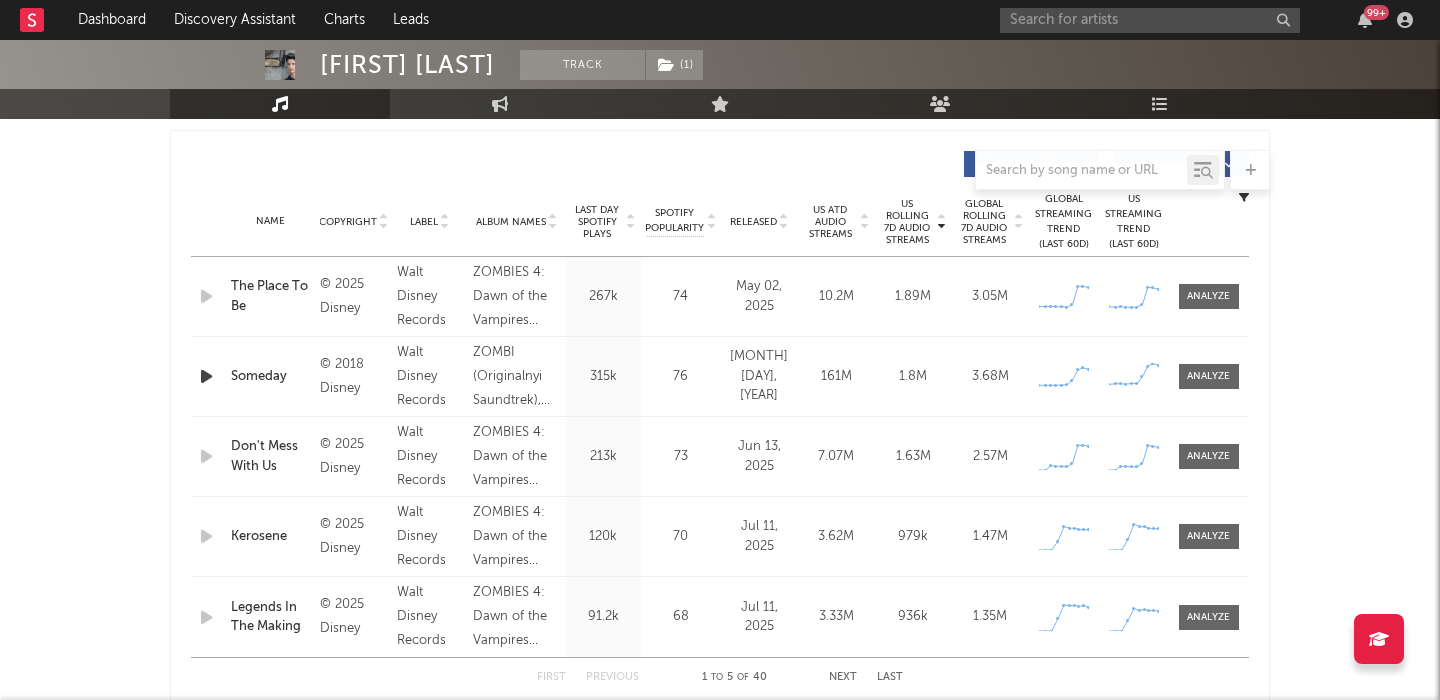 select on "6m" 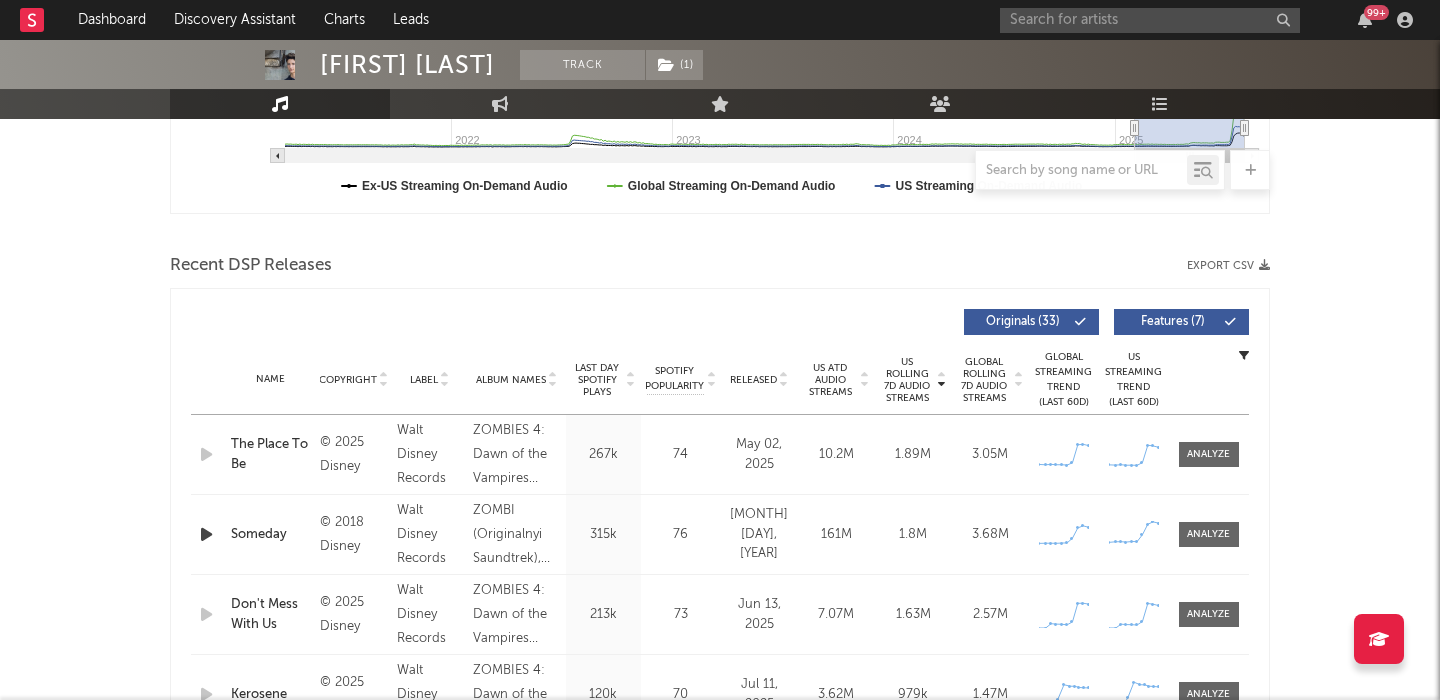 click on "Features   ( 7 )" at bounding box center [1173, 322] 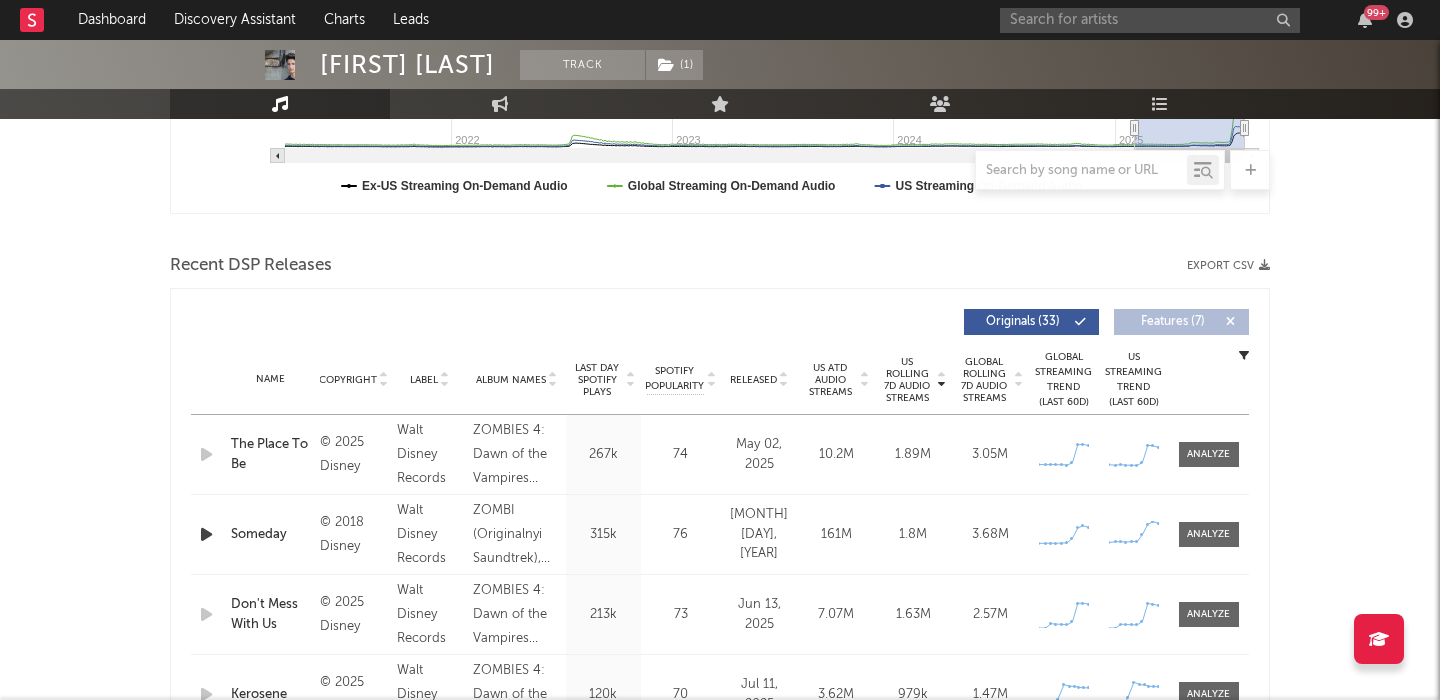 click on "The Place To Be" at bounding box center (270, 454) 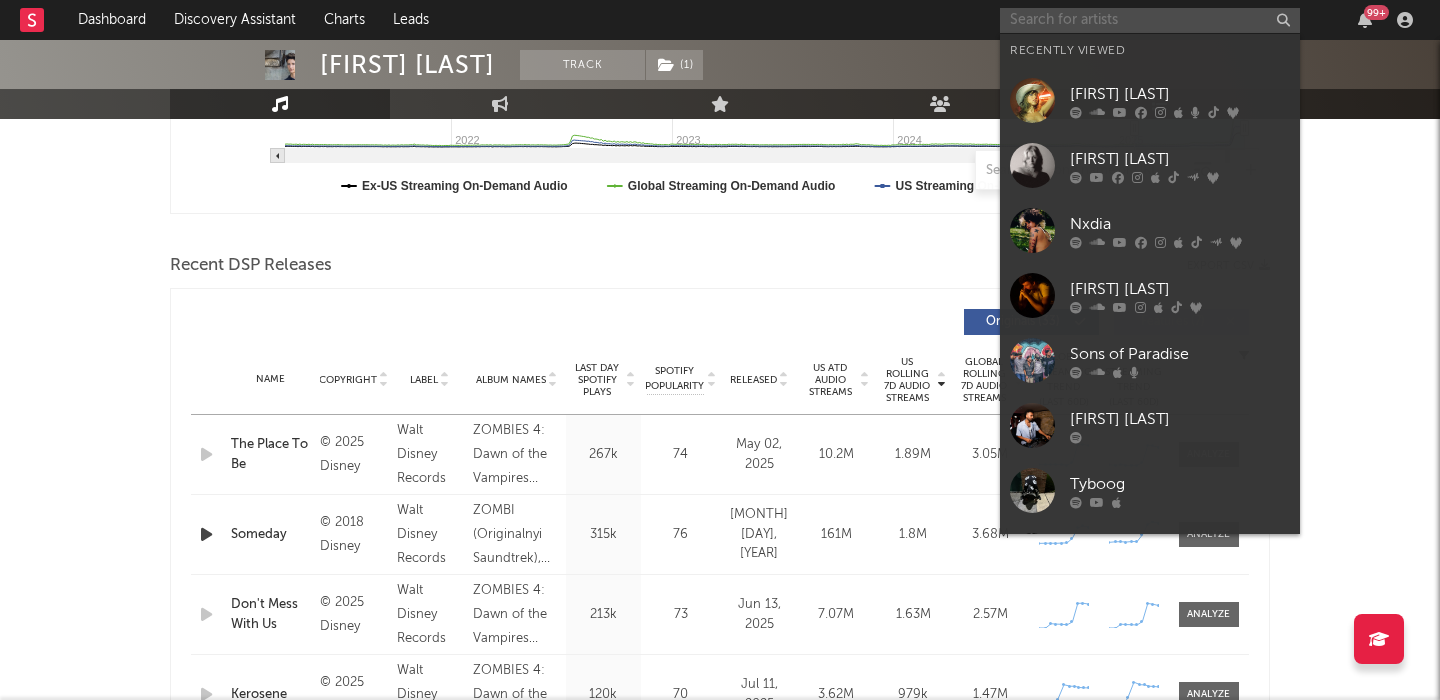 click at bounding box center [1150, 20] 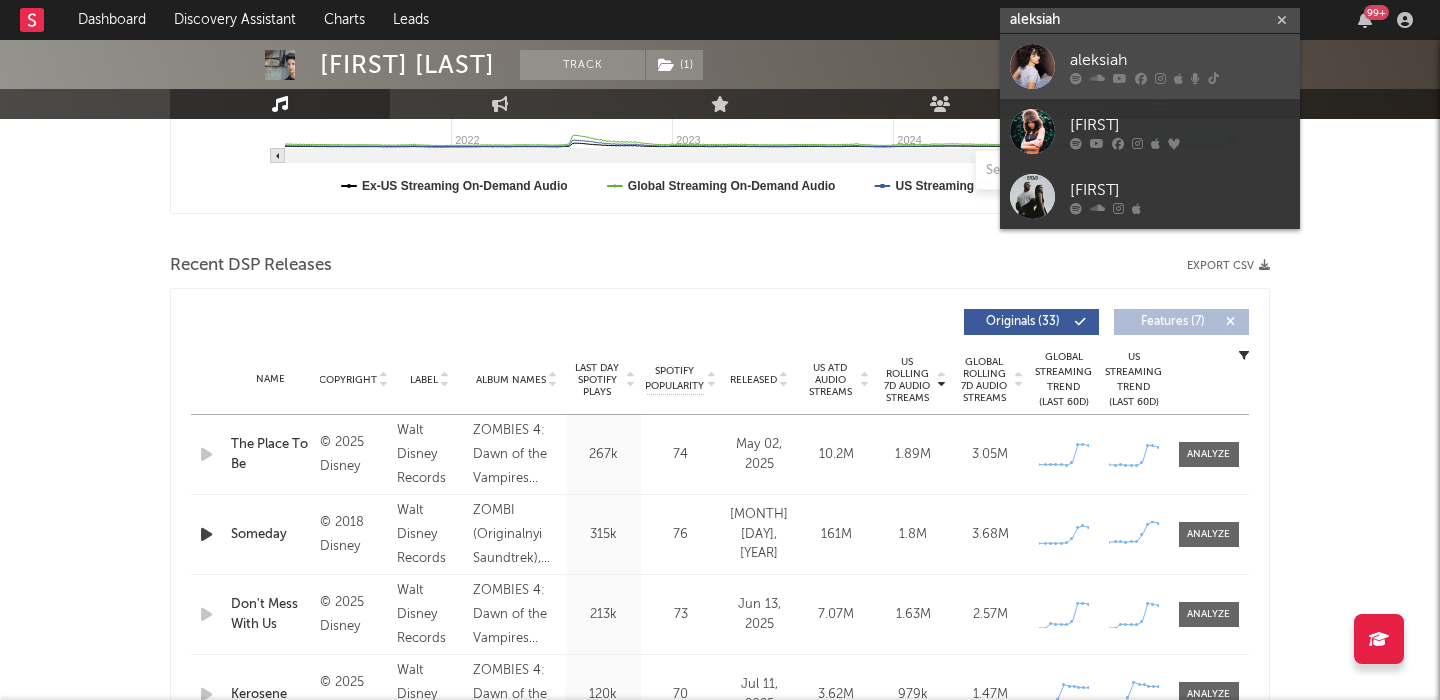 type on "aleksiah" 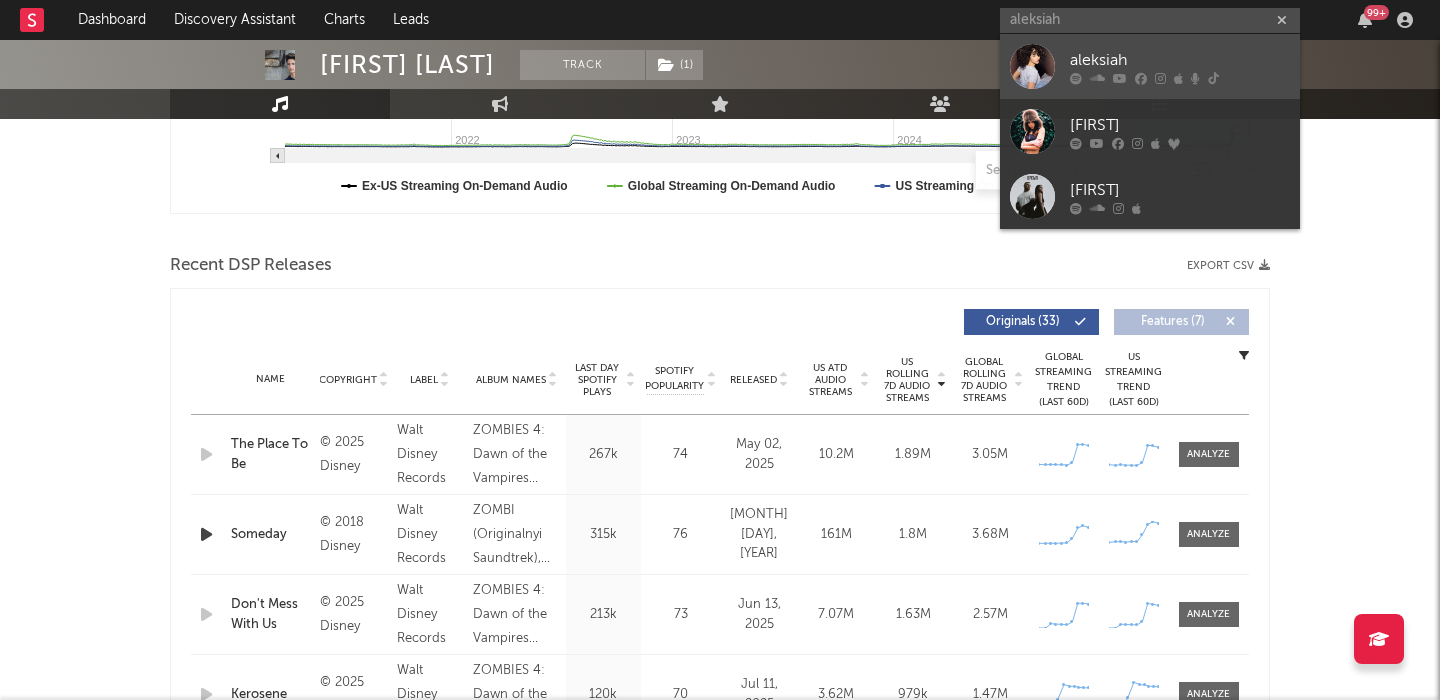 click on "aleksiah" at bounding box center [1180, 60] 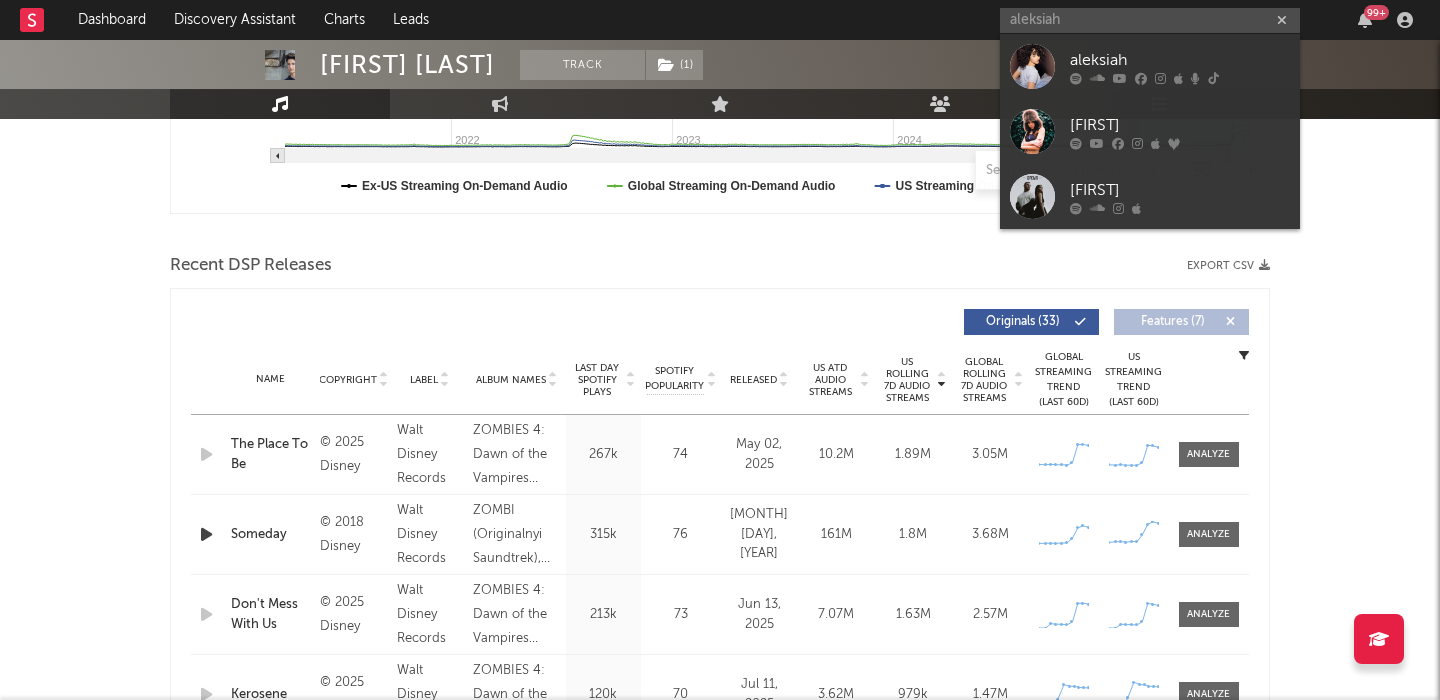 type 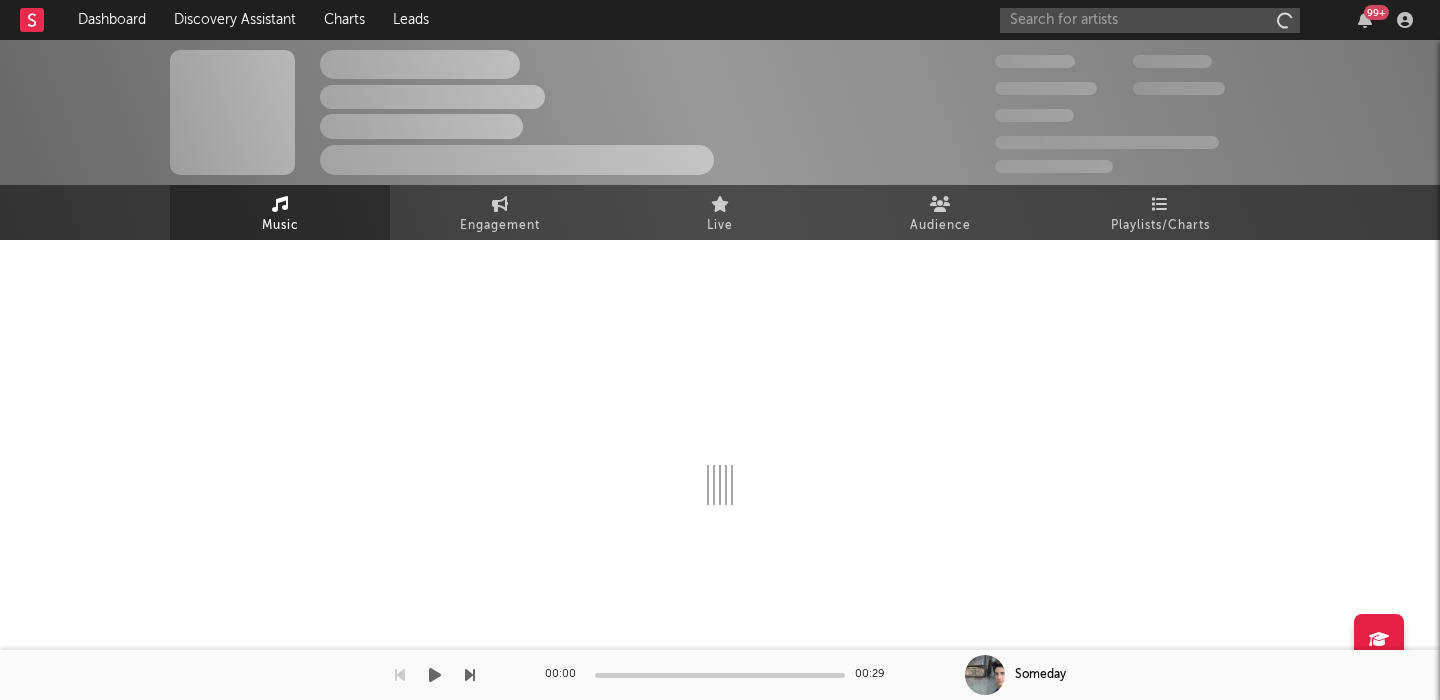 scroll, scrollTop: 0, scrollLeft: 0, axis: both 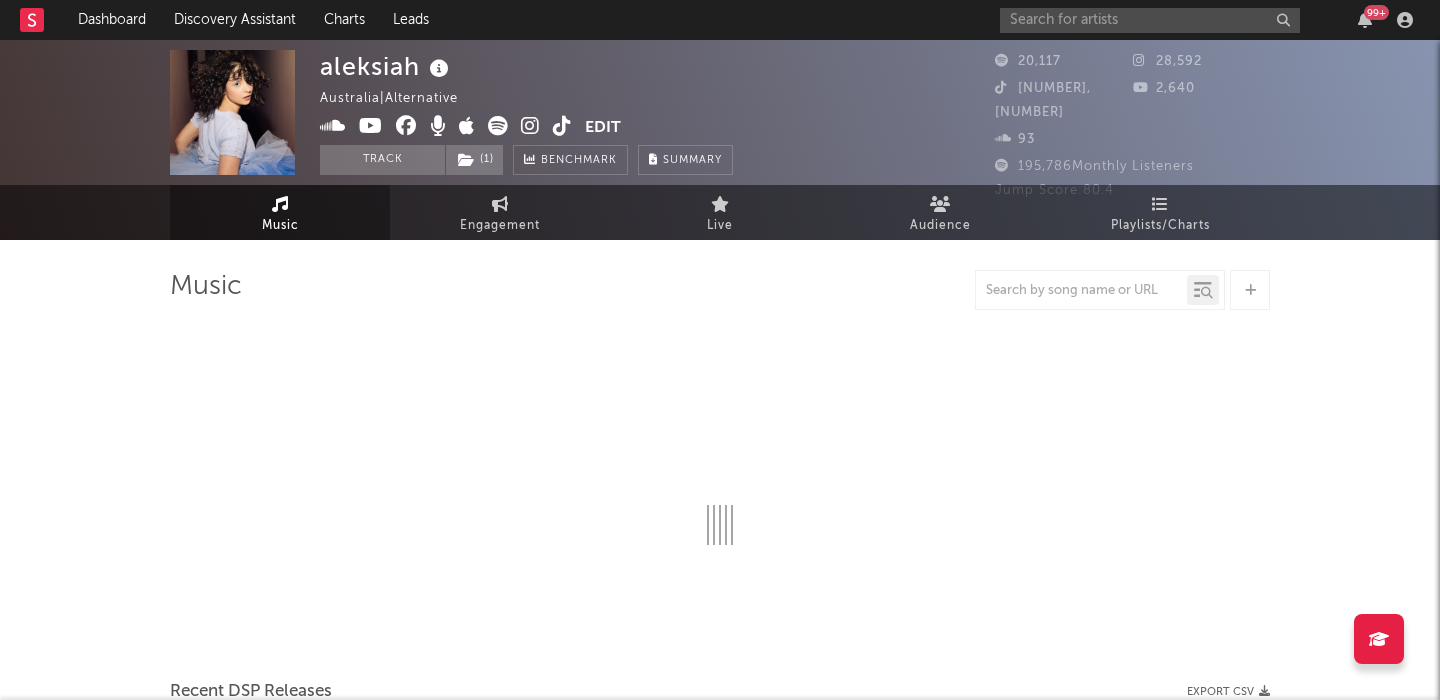 select on "6m" 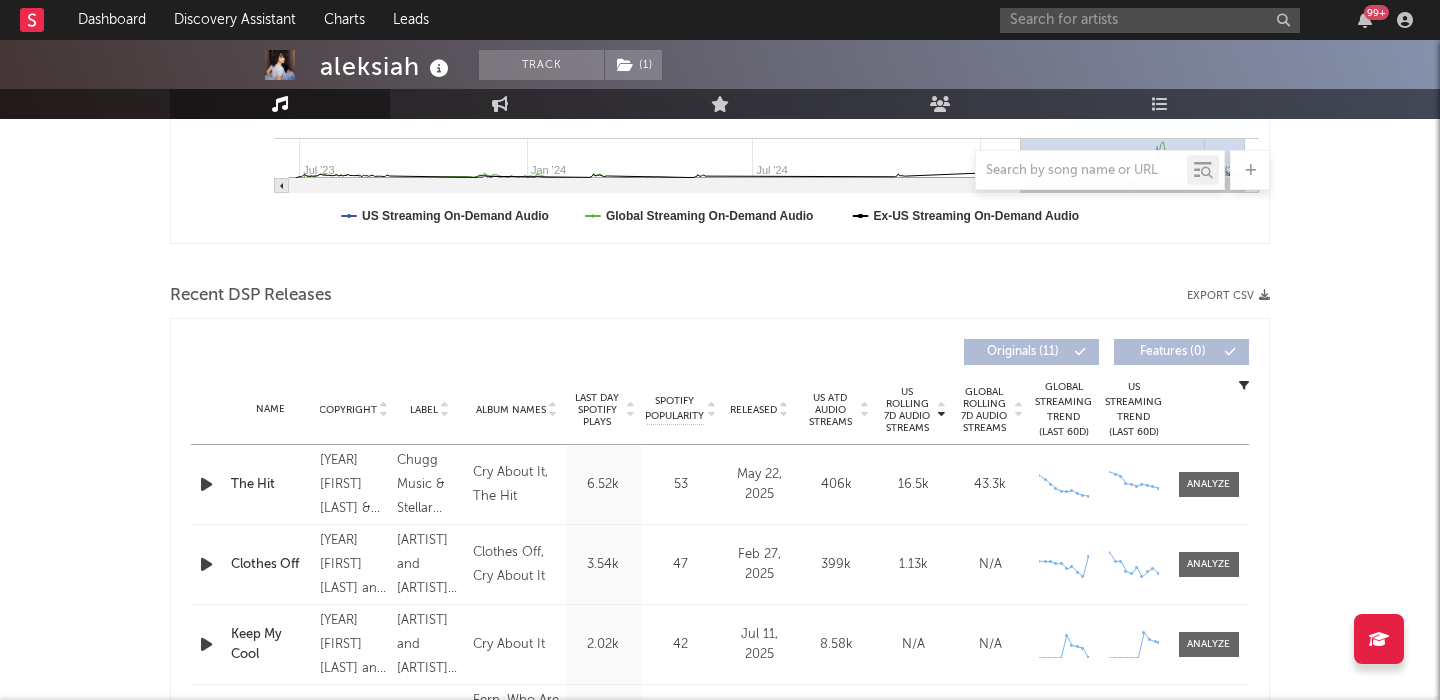 scroll, scrollTop: 605, scrollLeft: 0, axis: vertical 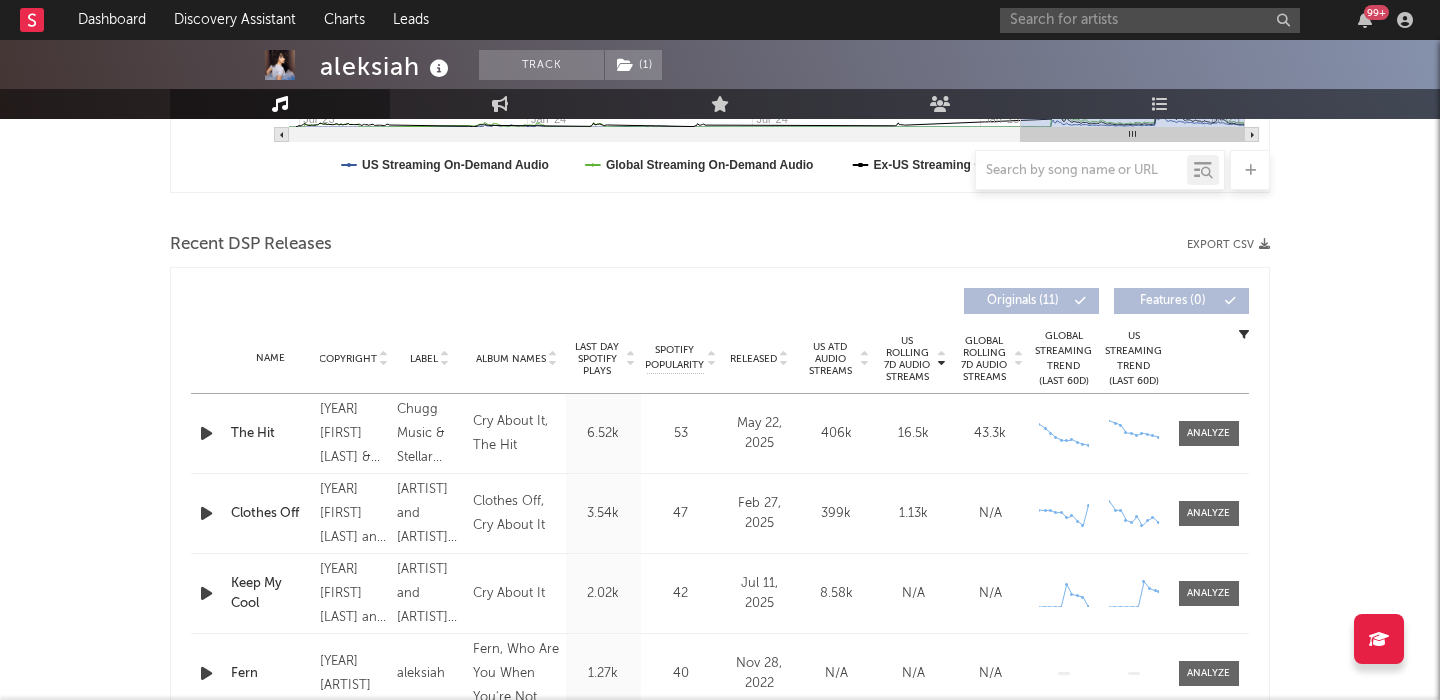 click on "The Hit" at bounding box center [270, 434] 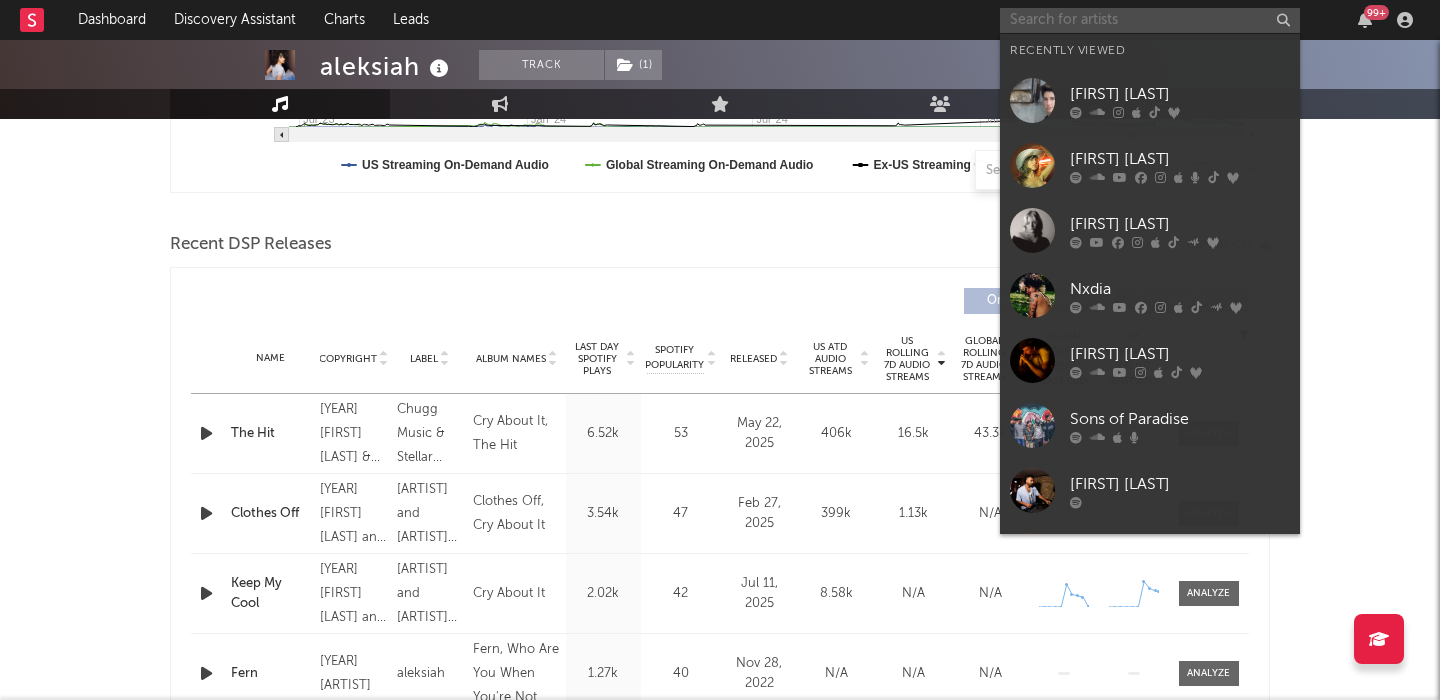 click at bounding box center (1150, 20) 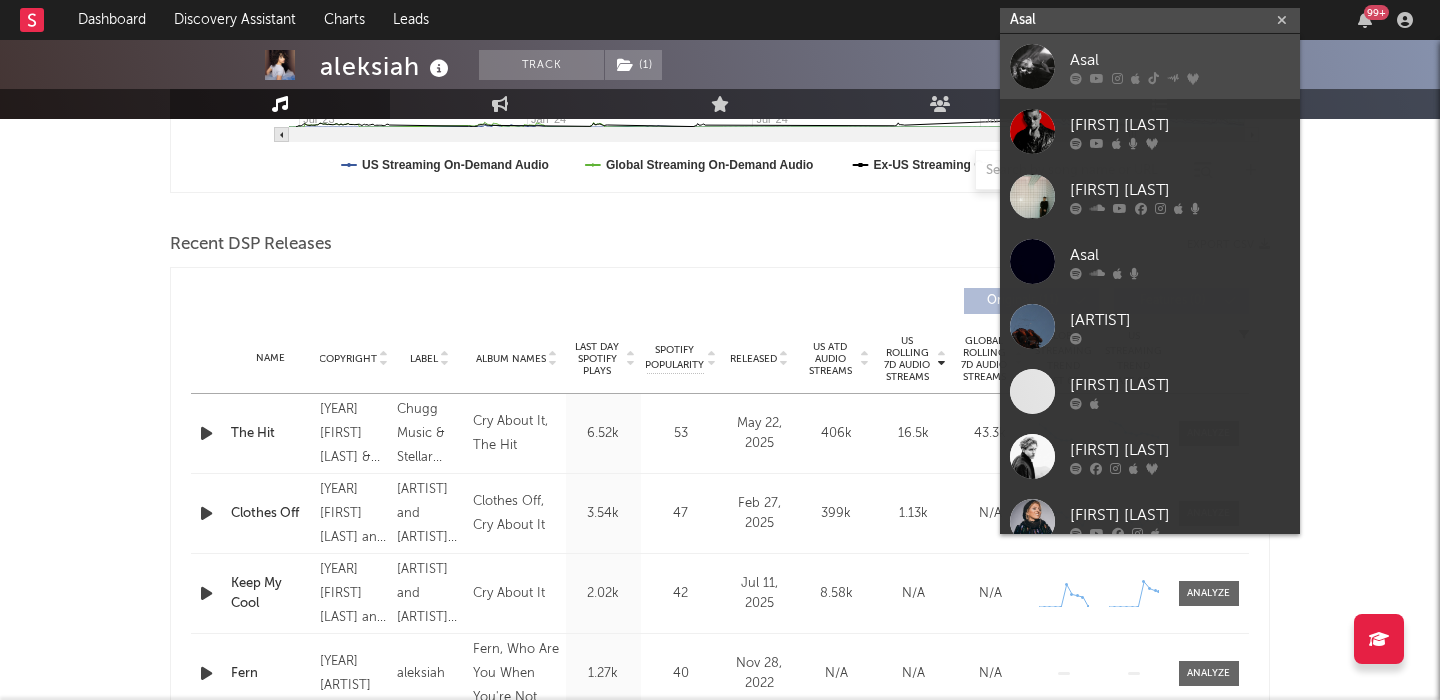type on "Asal" 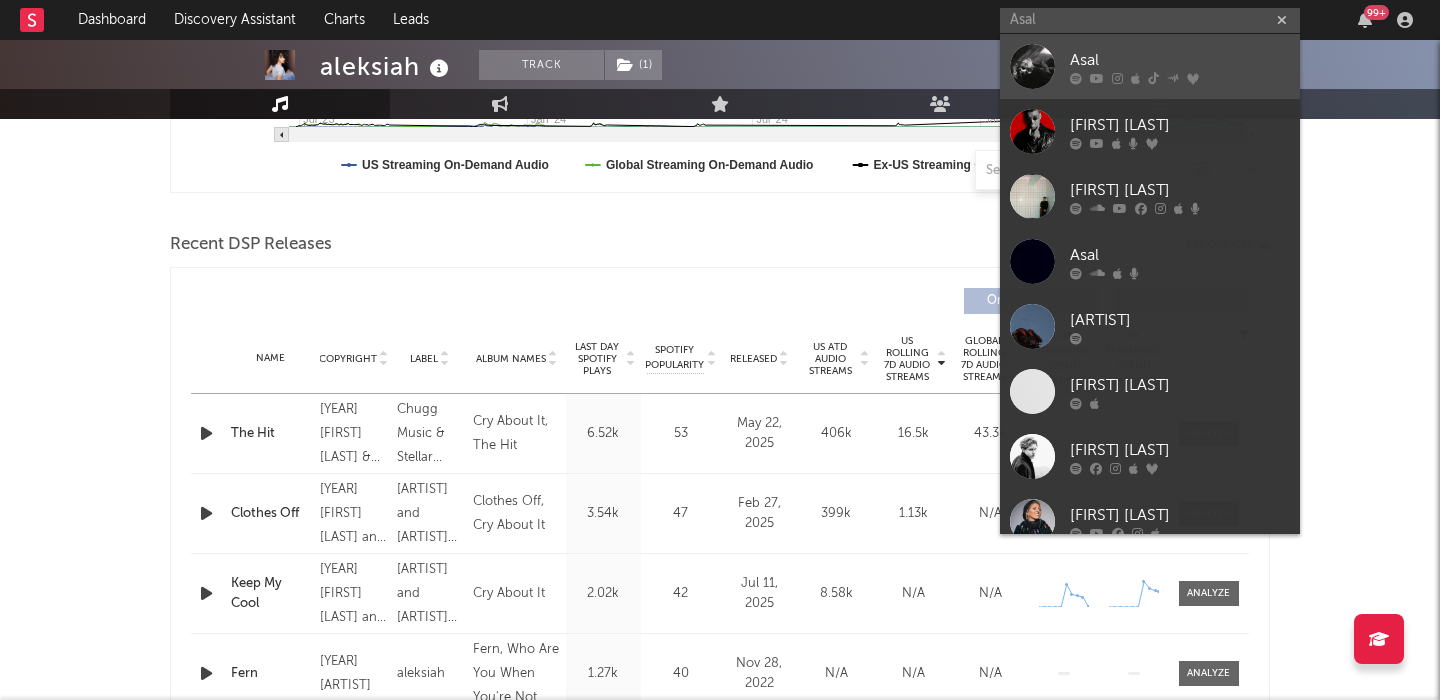 click on "Asal" at bounding box center (1150, 66) 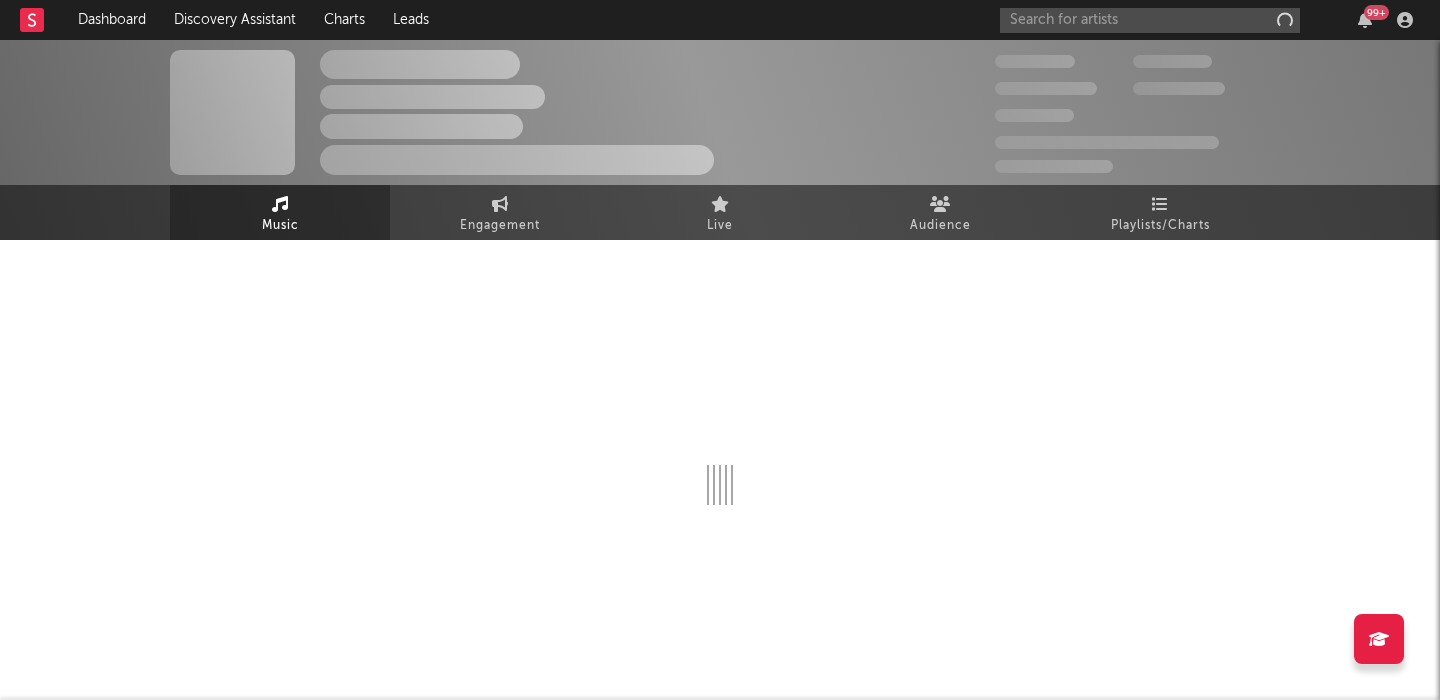scroll, scrollTop: 0, scrollLeft: 0, axis: both 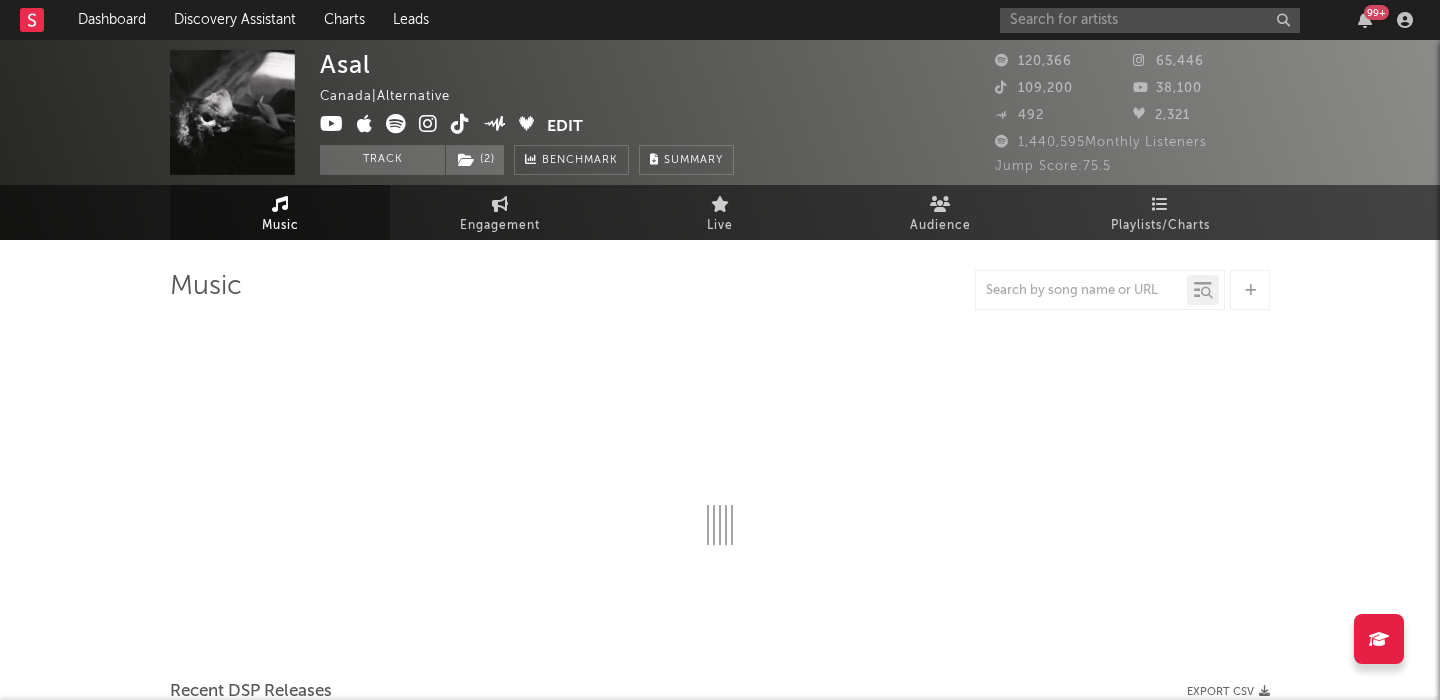 select on "6m" 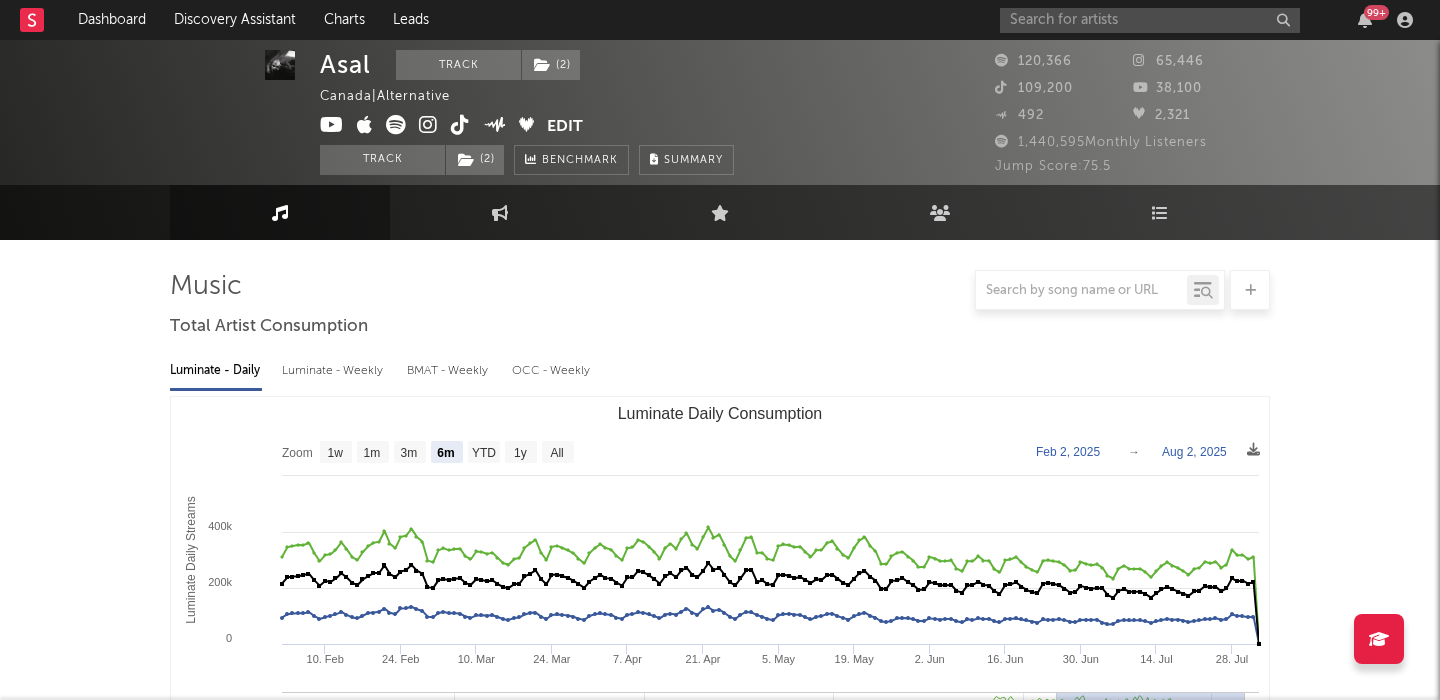 scroll, scrollTop: 636, scrollLeft: 0, axis: vertical 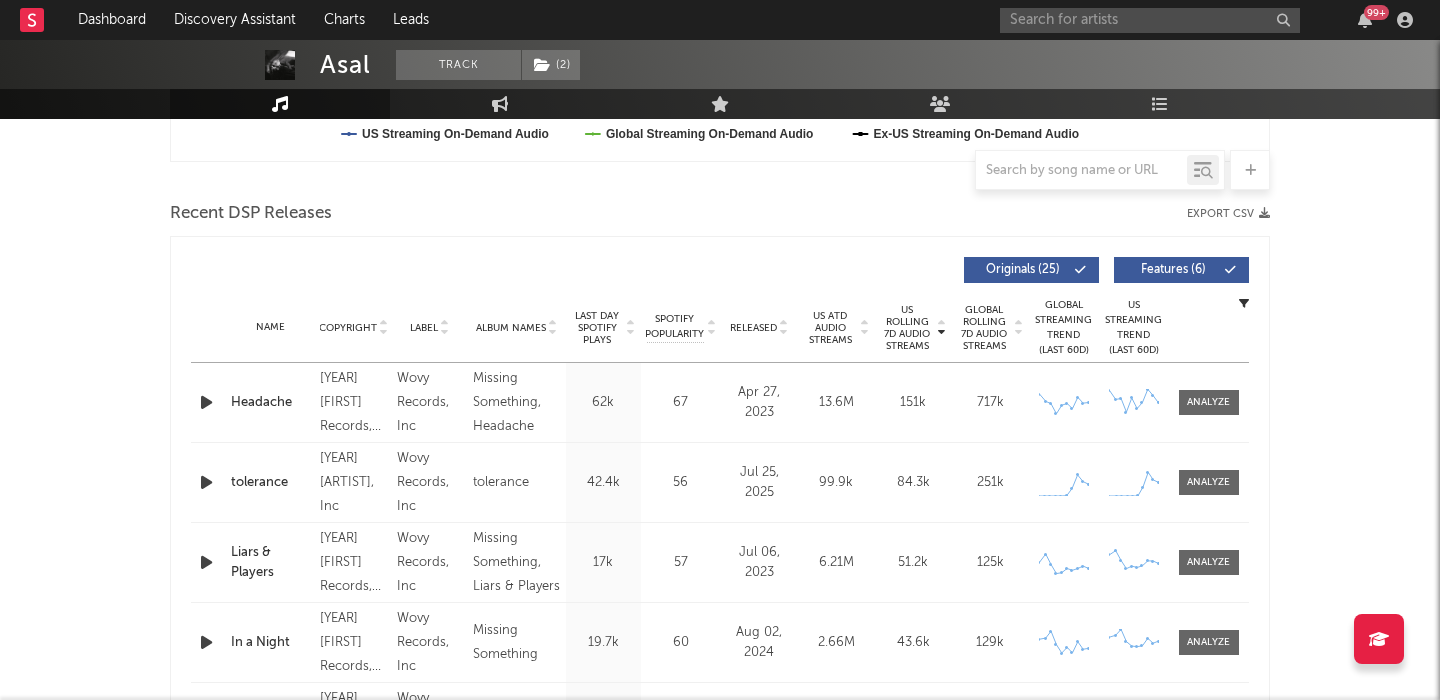 click on "Headache" at bounding box center [270, 403] 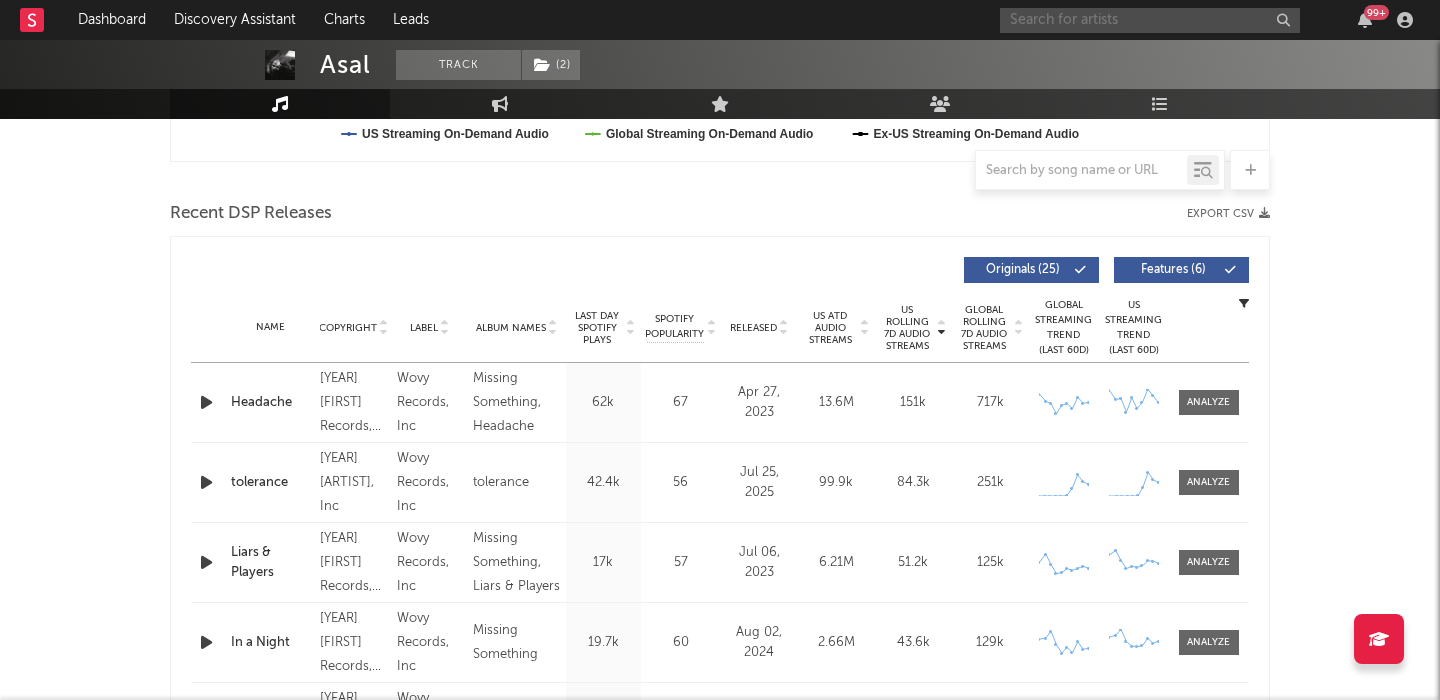 click at bounding box center (1150, 20) 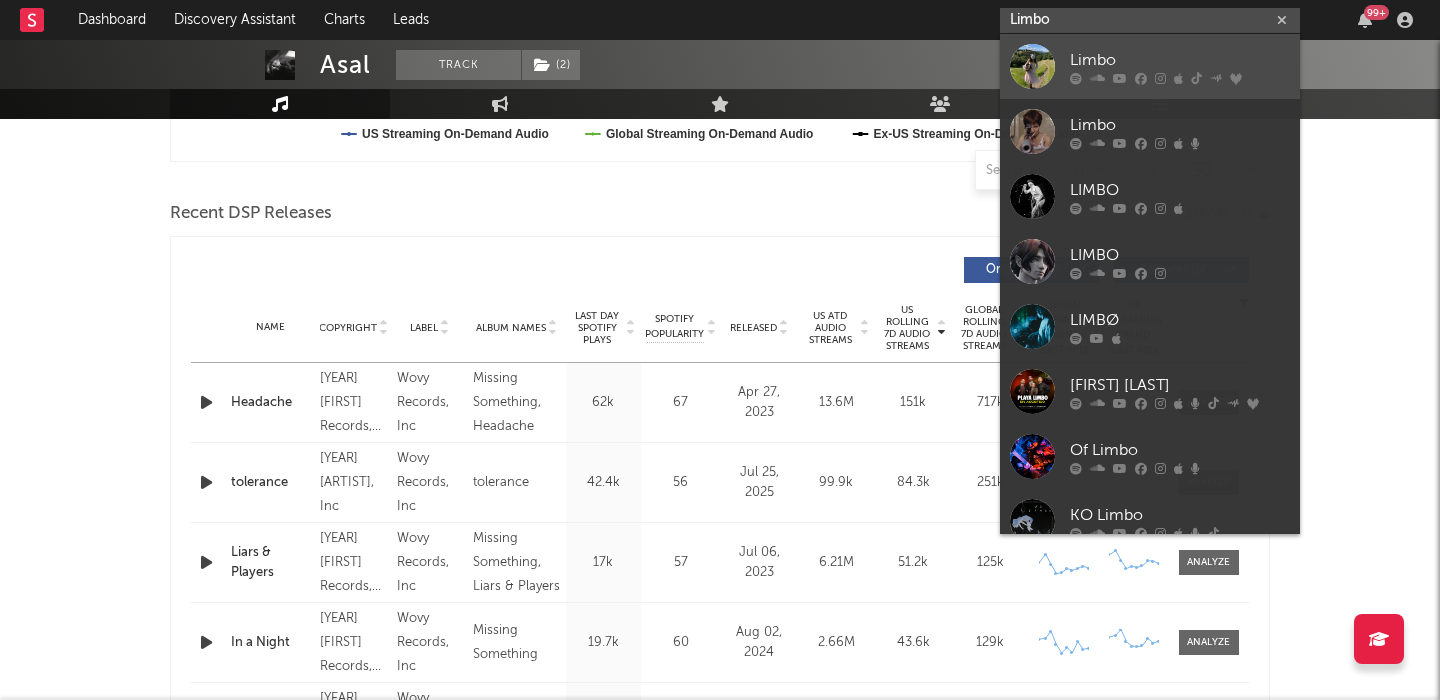 type on "Limbo" 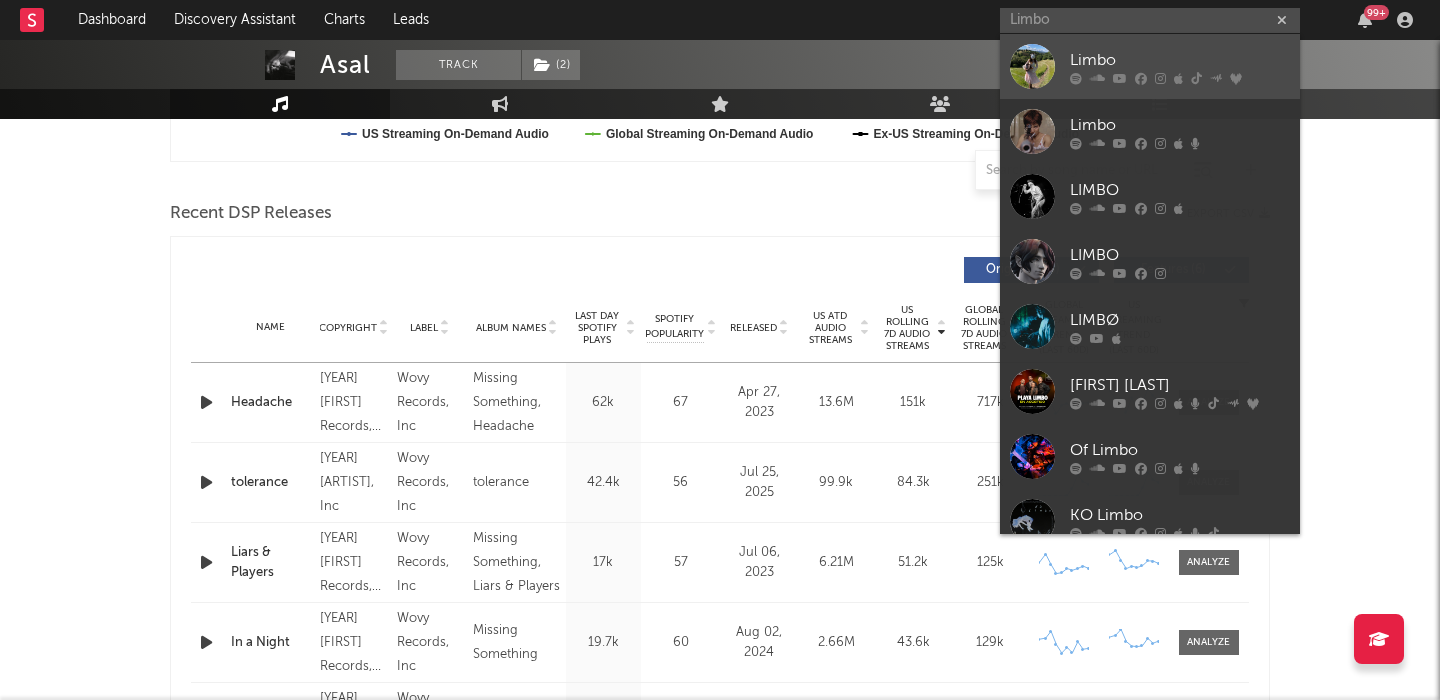 click on "Limbo" at bounding box center (1150, 66) 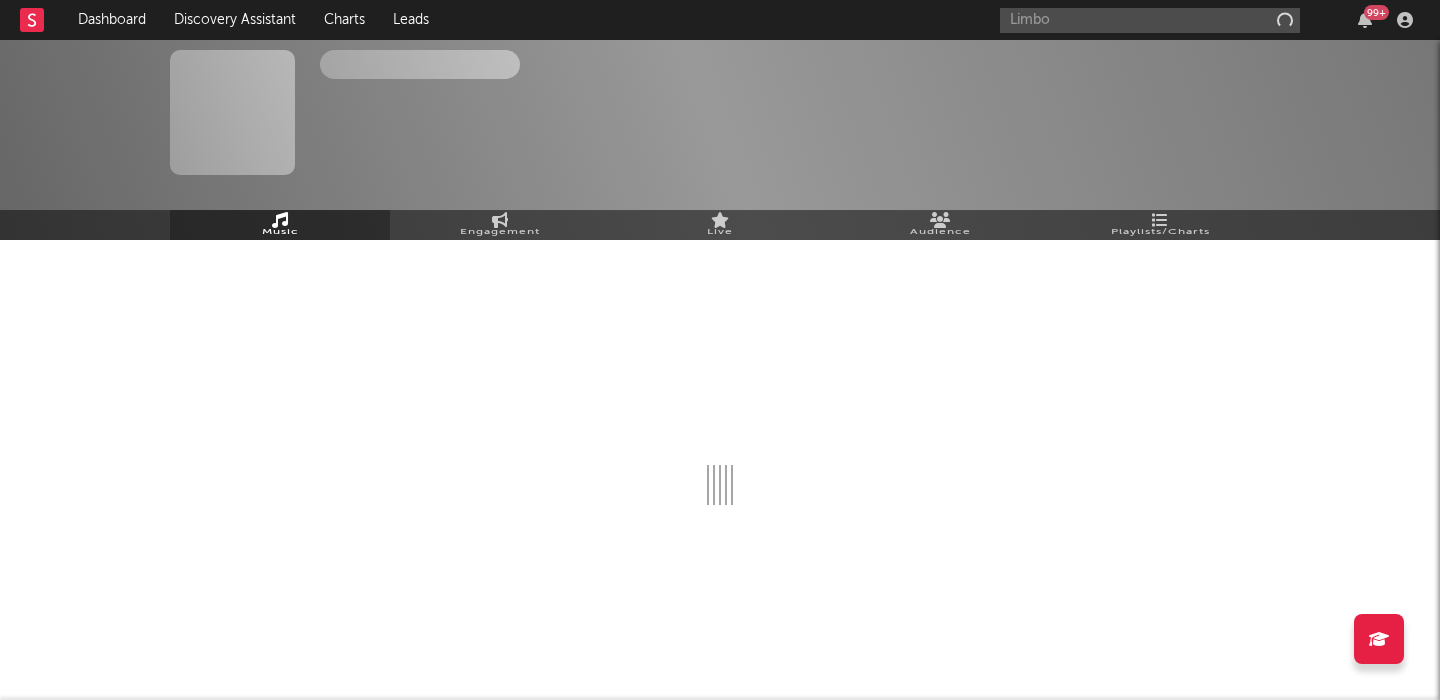 type 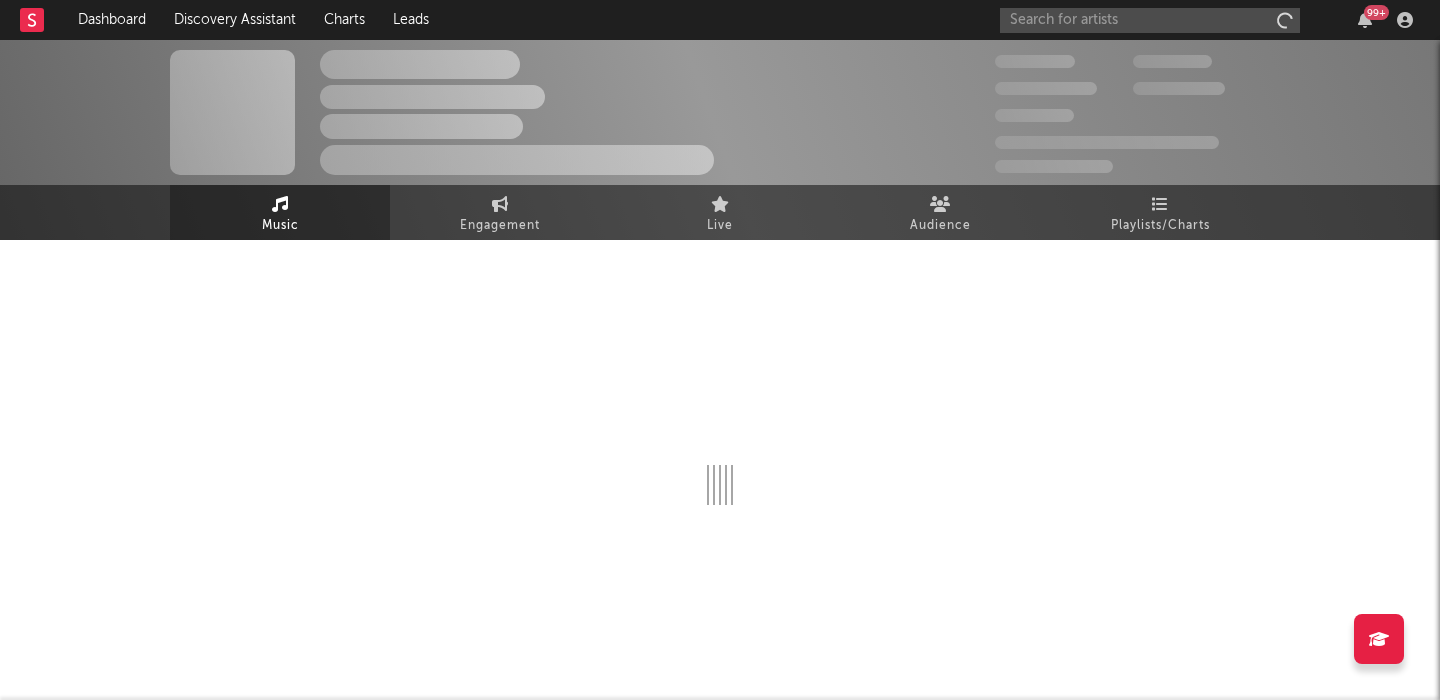 scroll, scrollTop: 0, scrollLeft: 0, axis: both 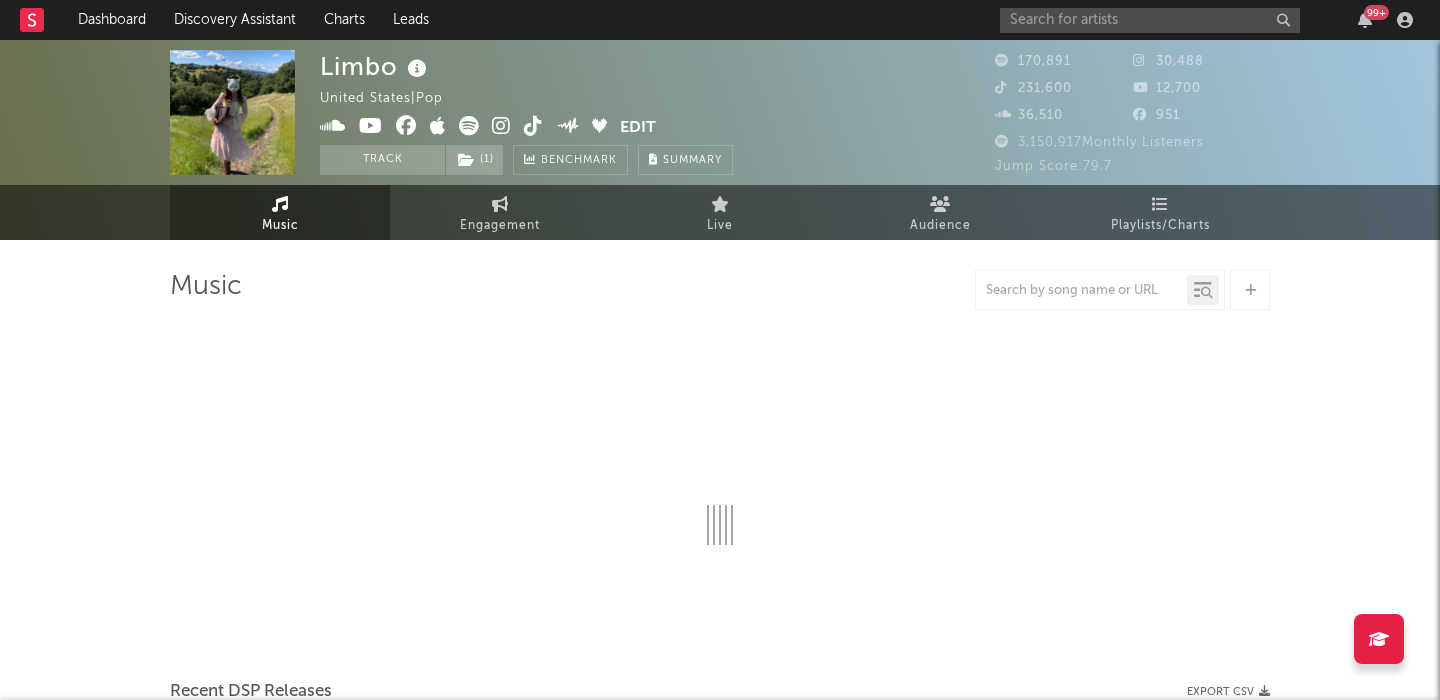 select on "6m" 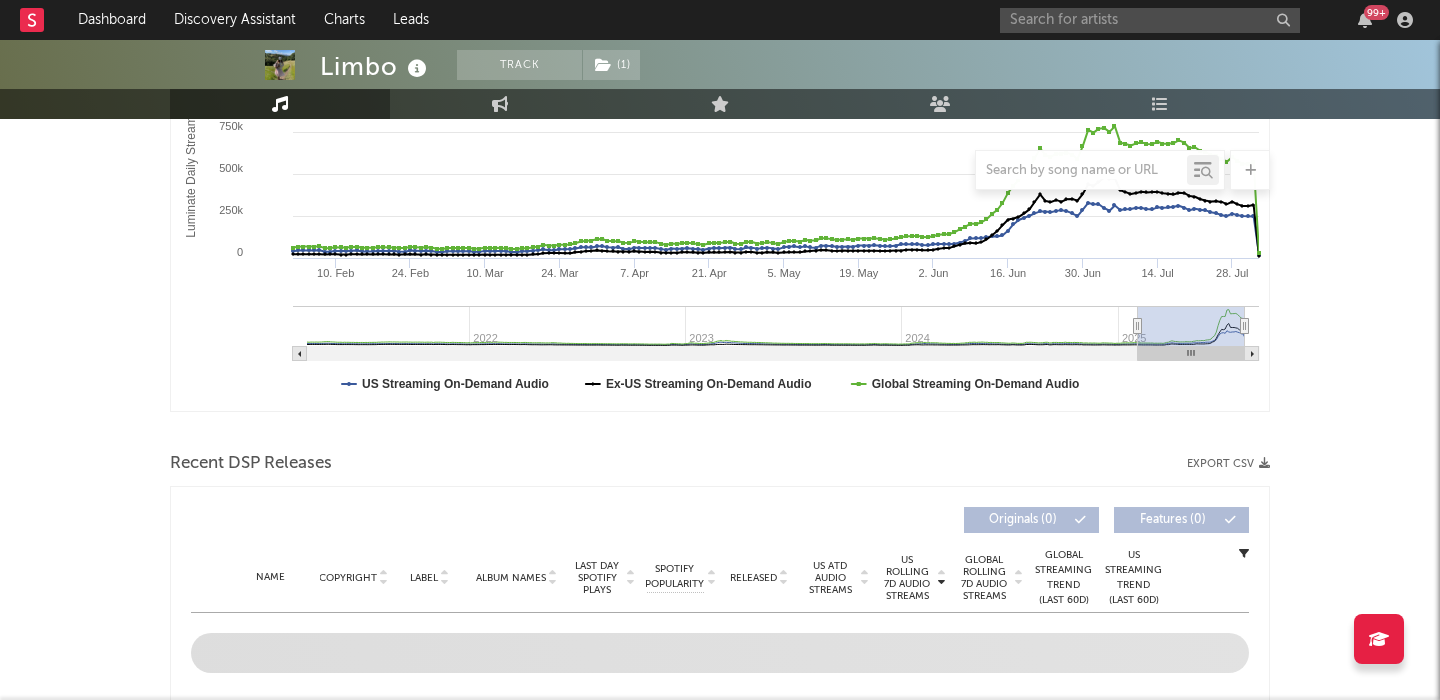 scroll, scrollTop: 564, scrollLeft: 0, axis: vertical 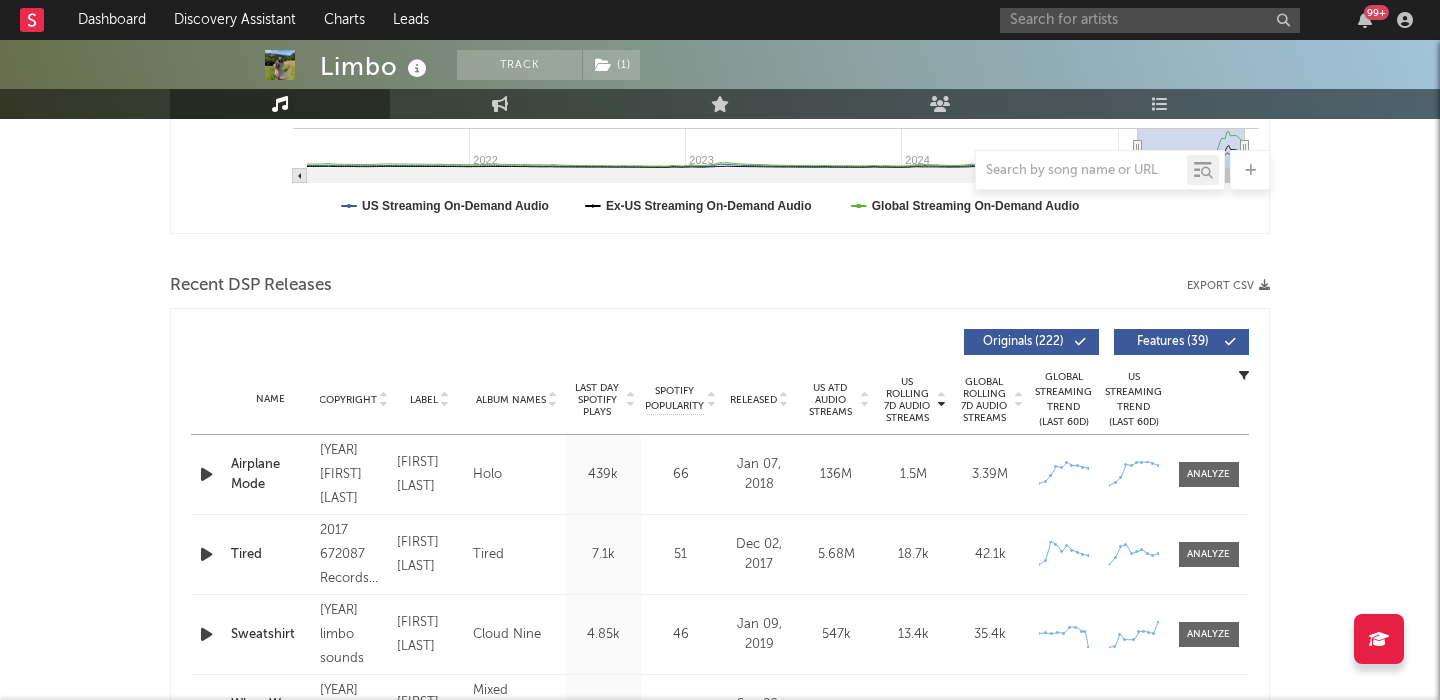 click on "Airplane Mode" at bounding box center [270, 474] 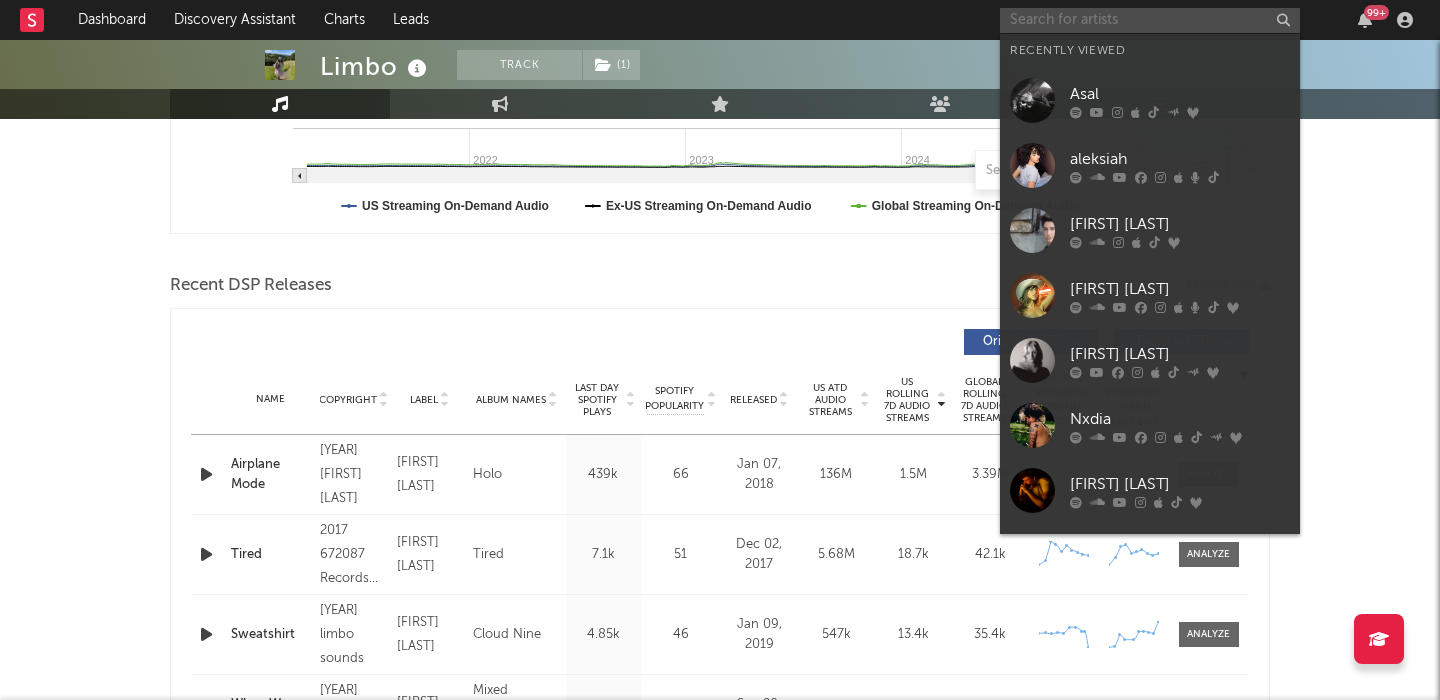 click at bounding box center [1150, 20] 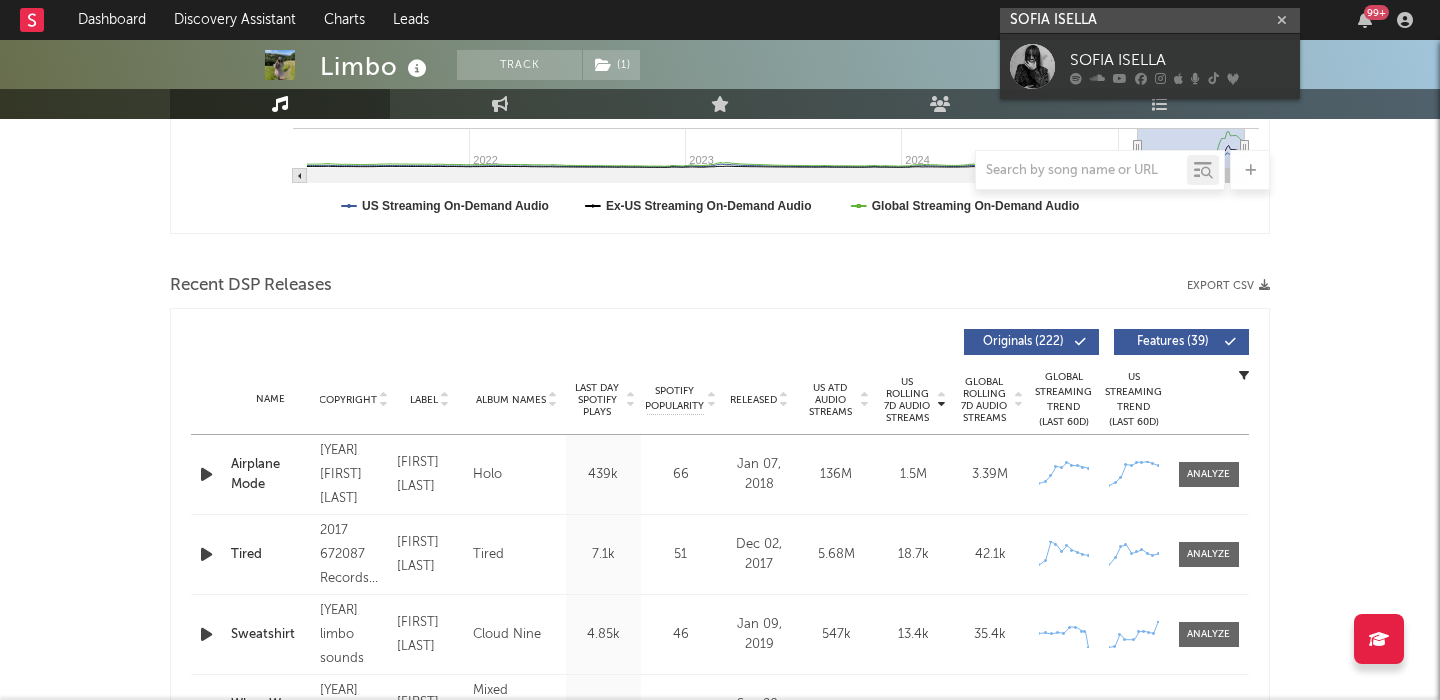 type on "SOFIA ISELLA" 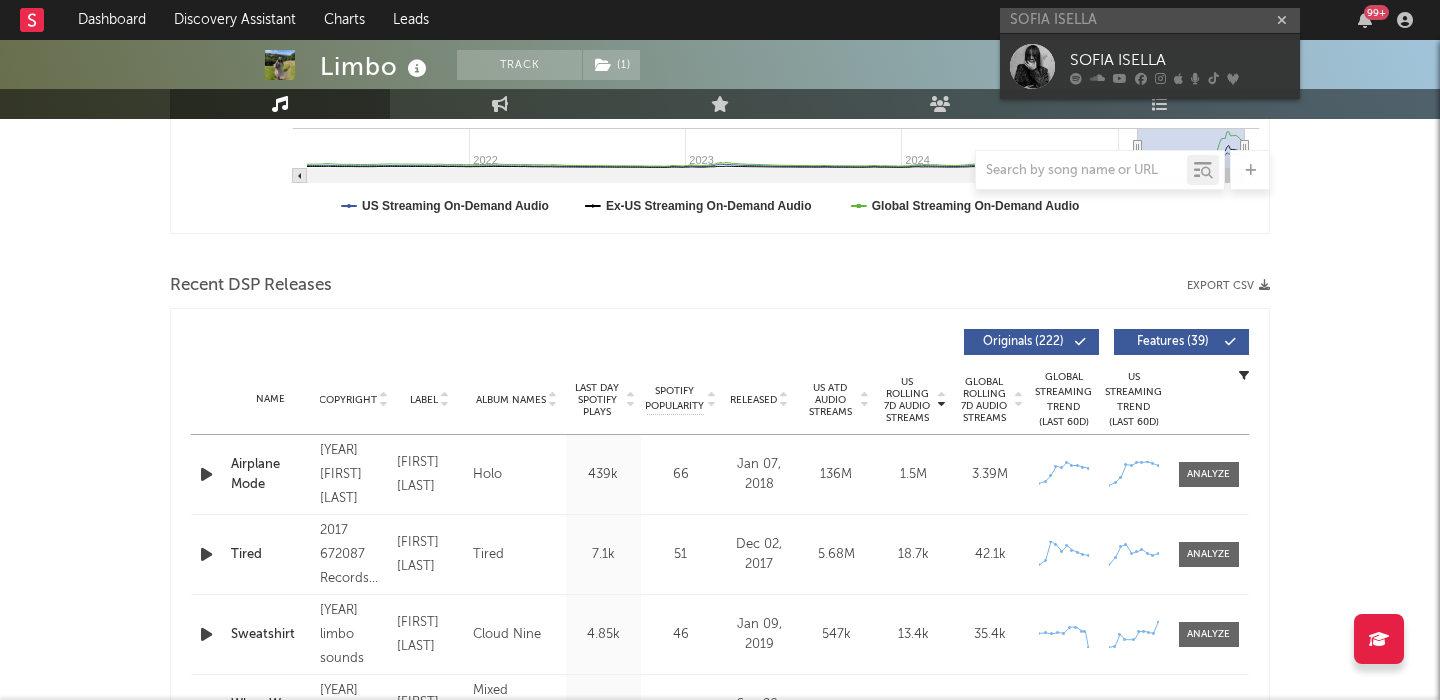 click on "SOFIA ISELLA" at bounding box center (1180, 60) 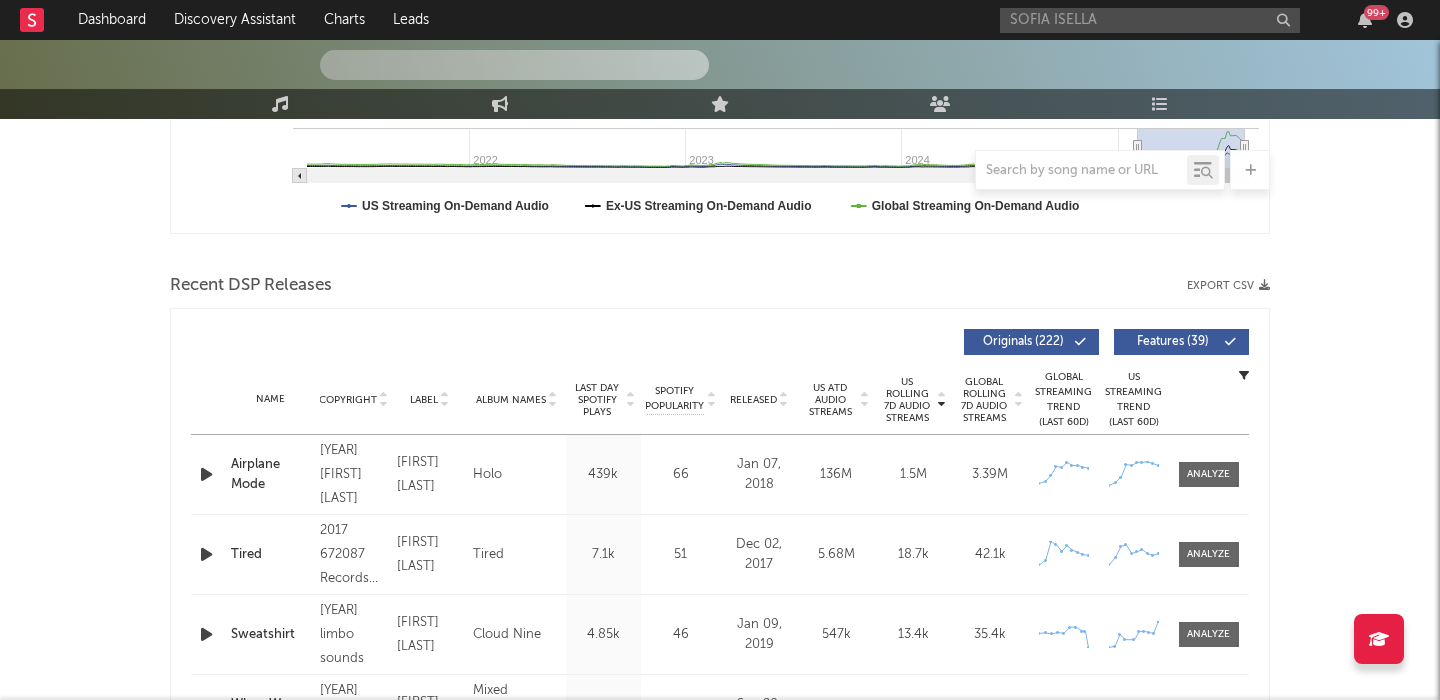 type 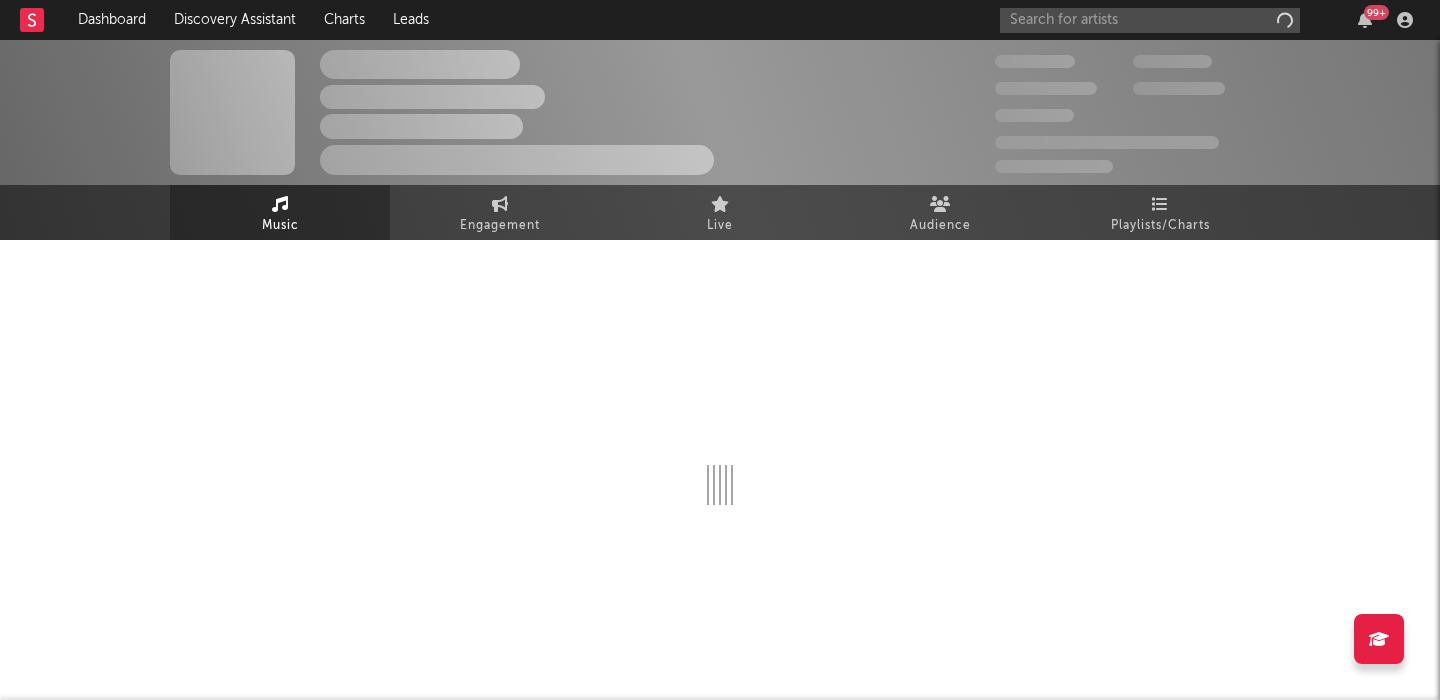 scroll, scrollTop: 0, scrollLeft: 0, axis: both 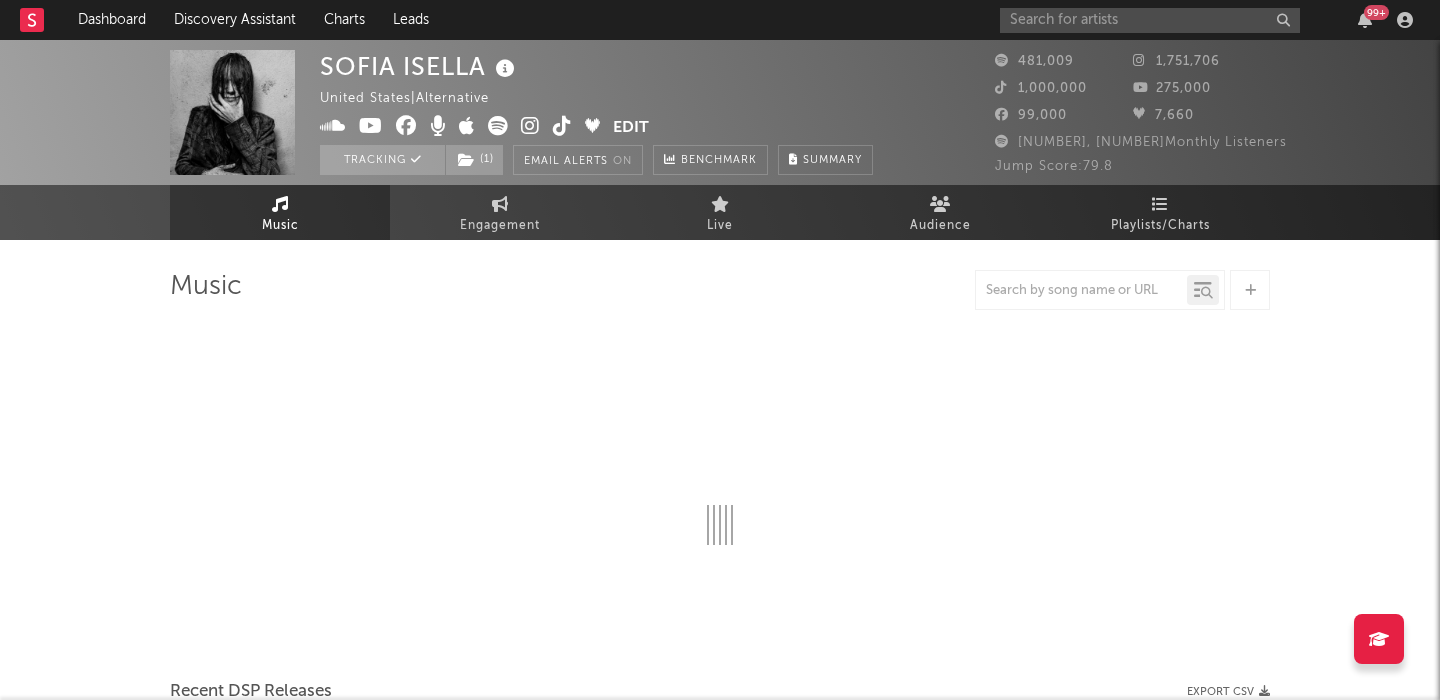 select on "6m" 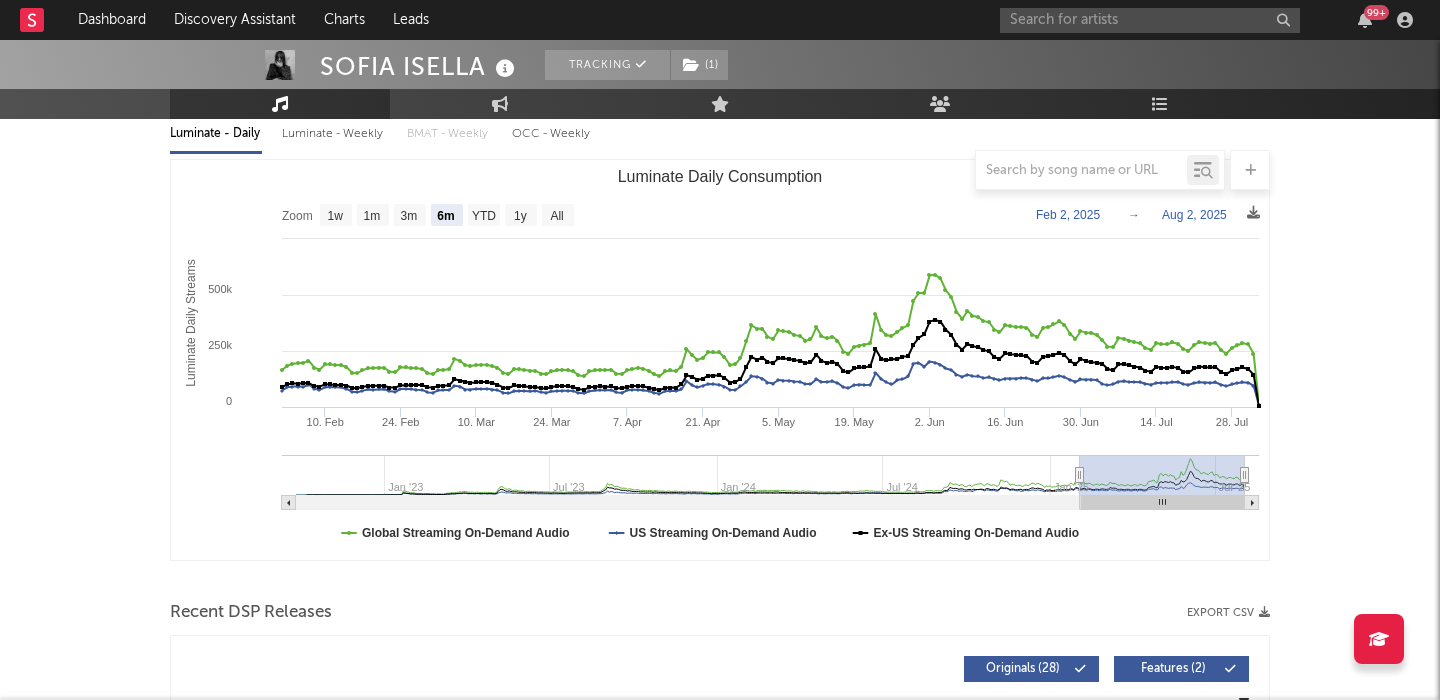 scroll, scrollTop: 783, scrollLeft: 0, axis: vertical 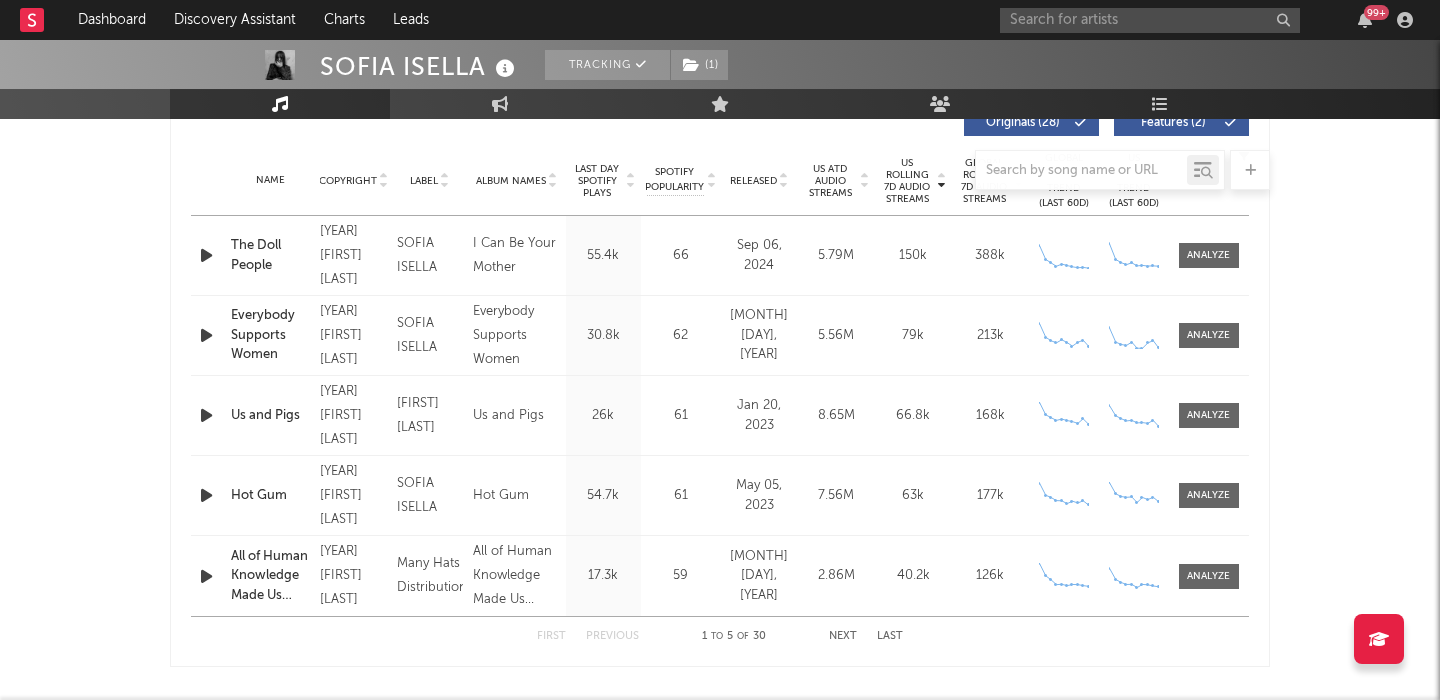 click on "The Doll People" at bounding box center (270, 255) 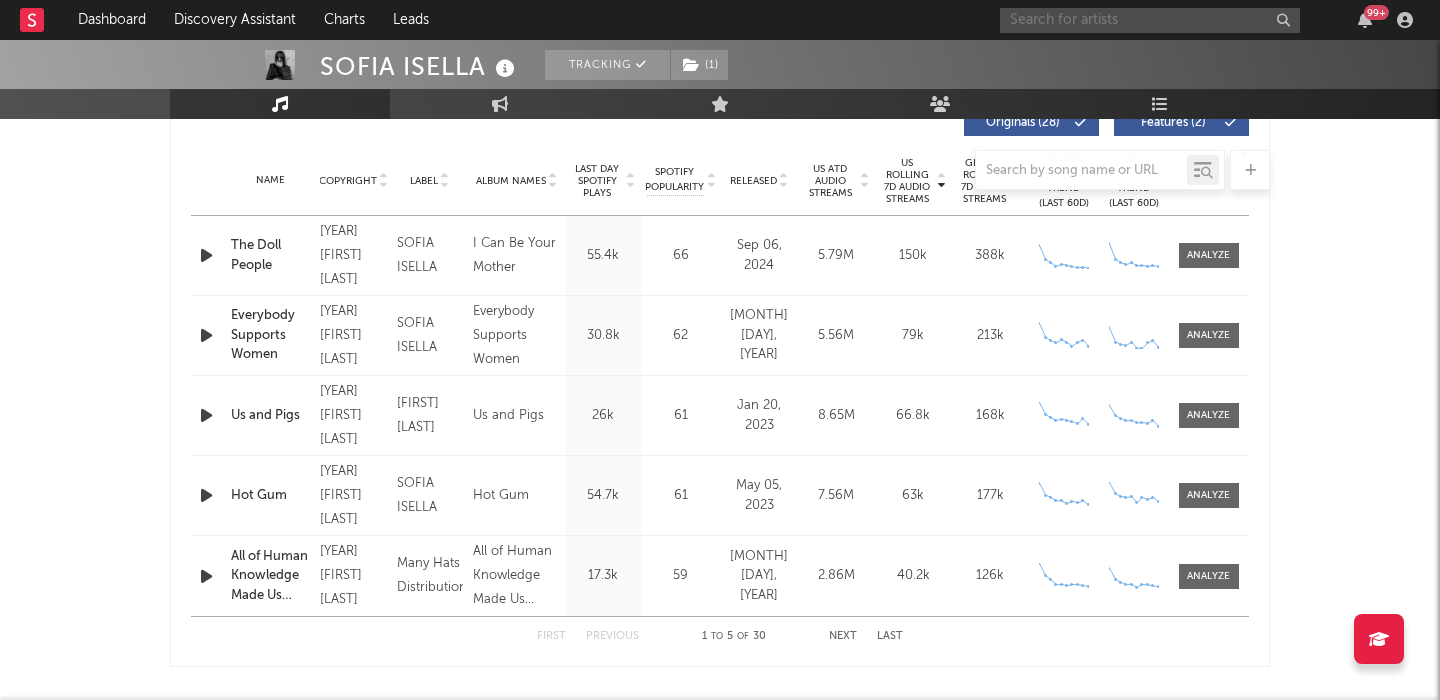 click at bounding box center [1150, 20] 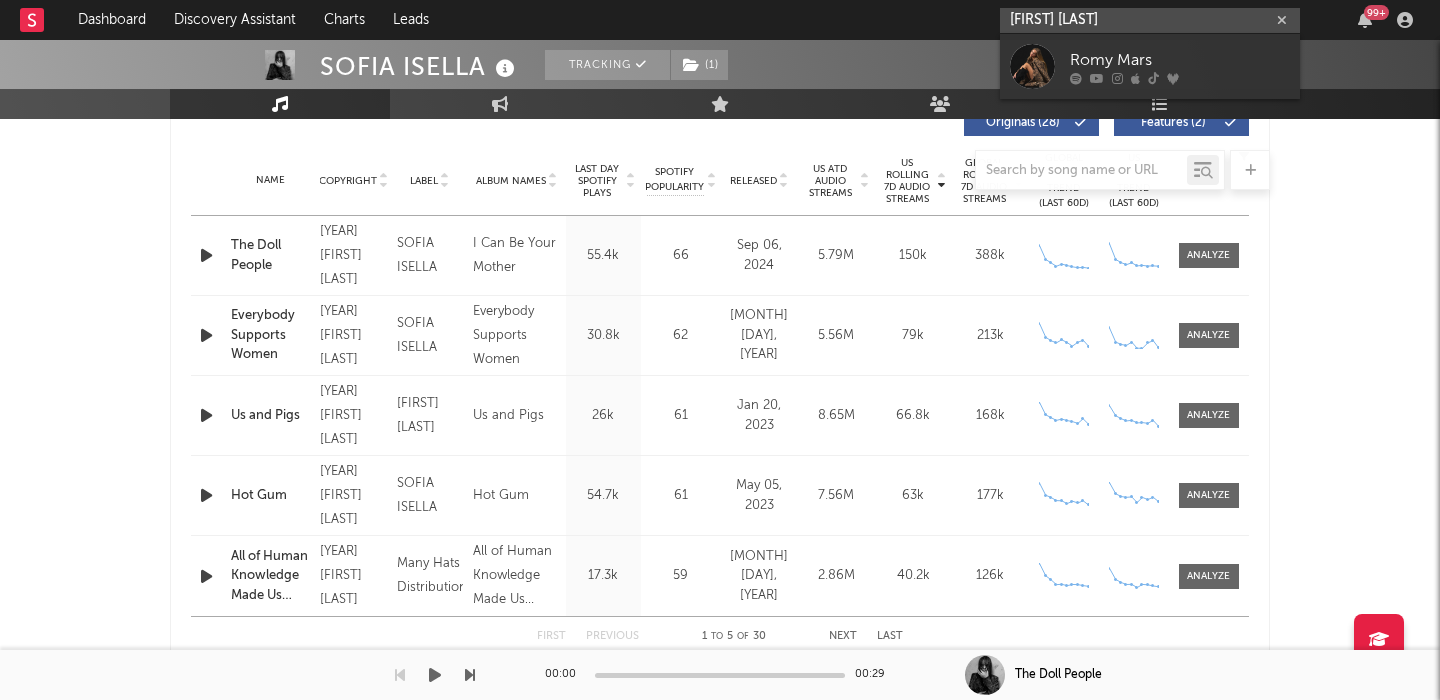 type on "romy mars" 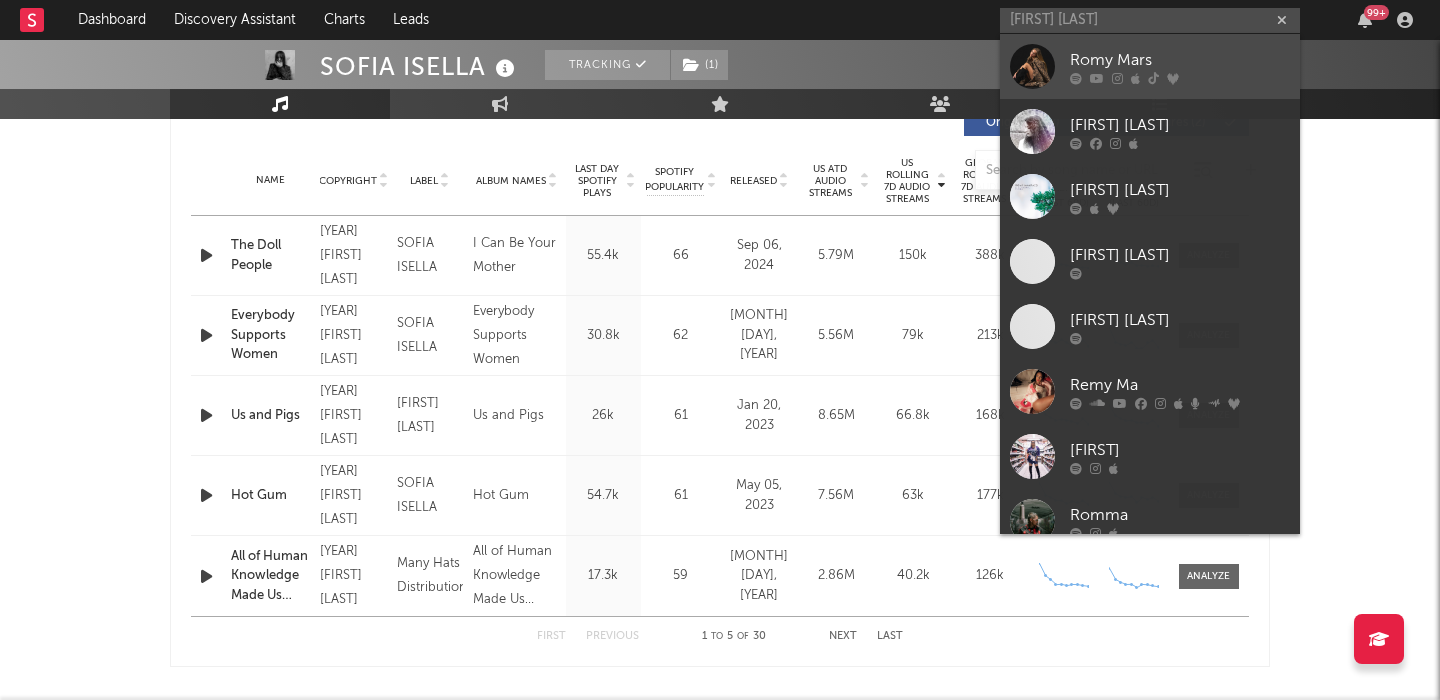 click on "Romy Mars" at bounding box center (1180, 60) 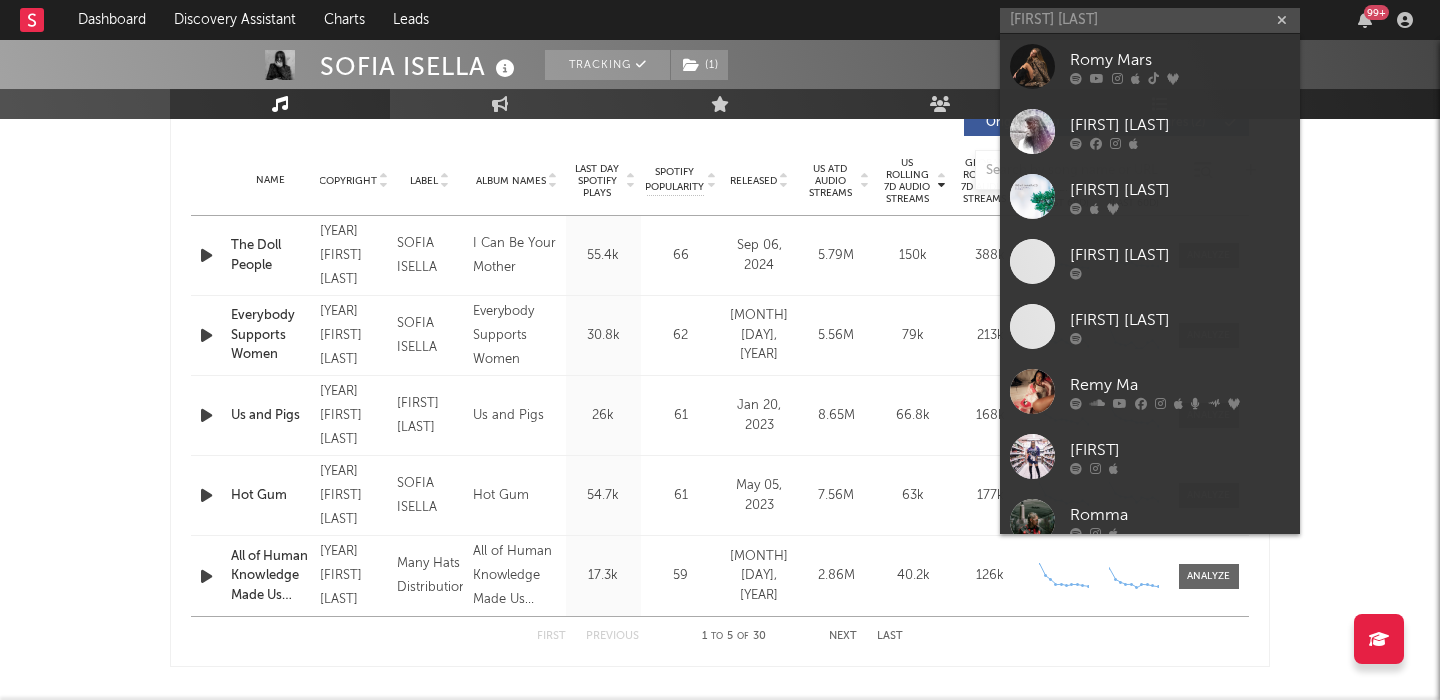type 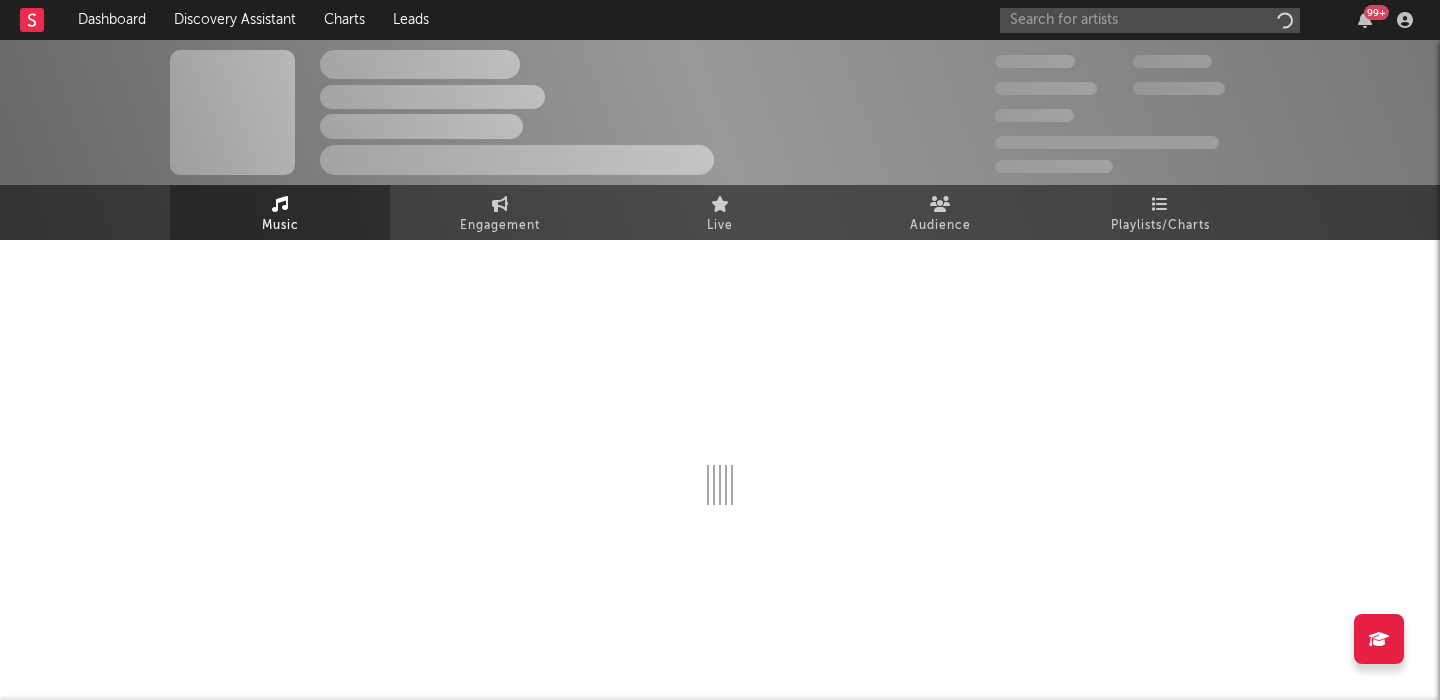 scroll, scrollTop: 0, scrollLeft: 0, axis: both 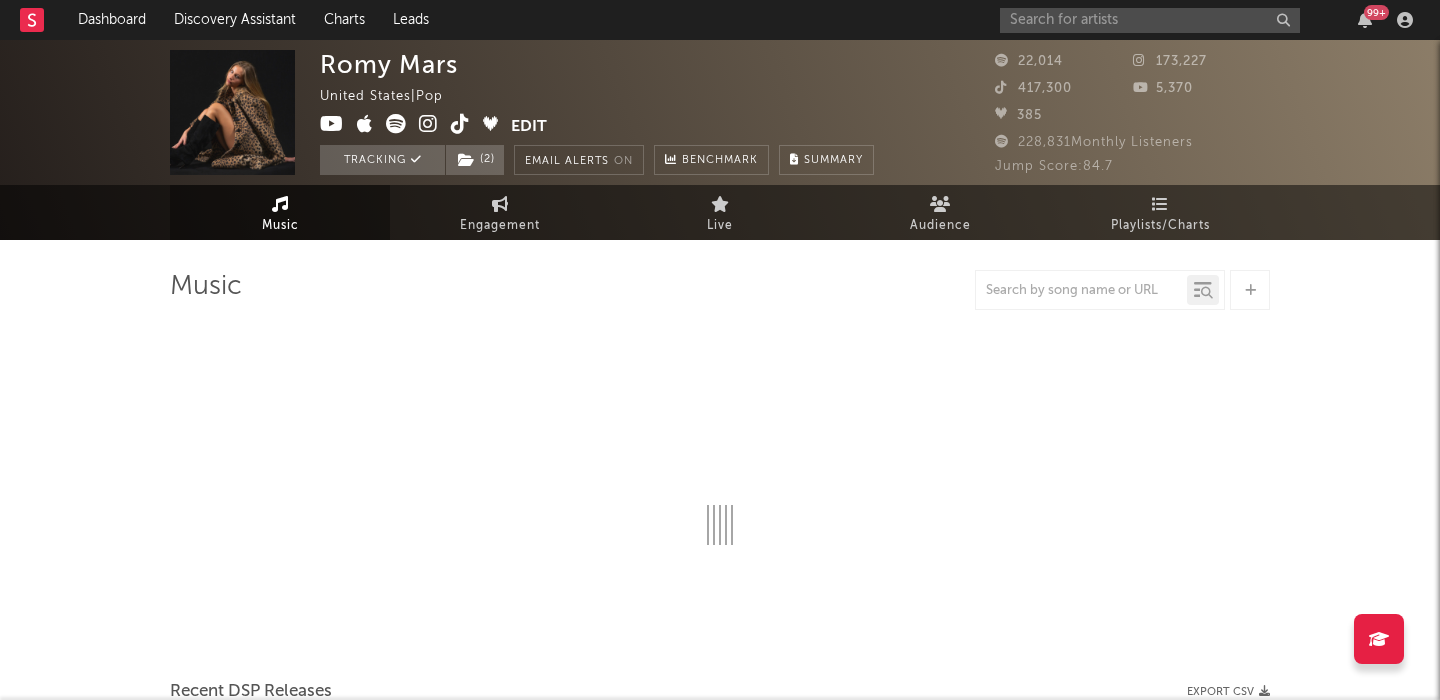 select on "6m" 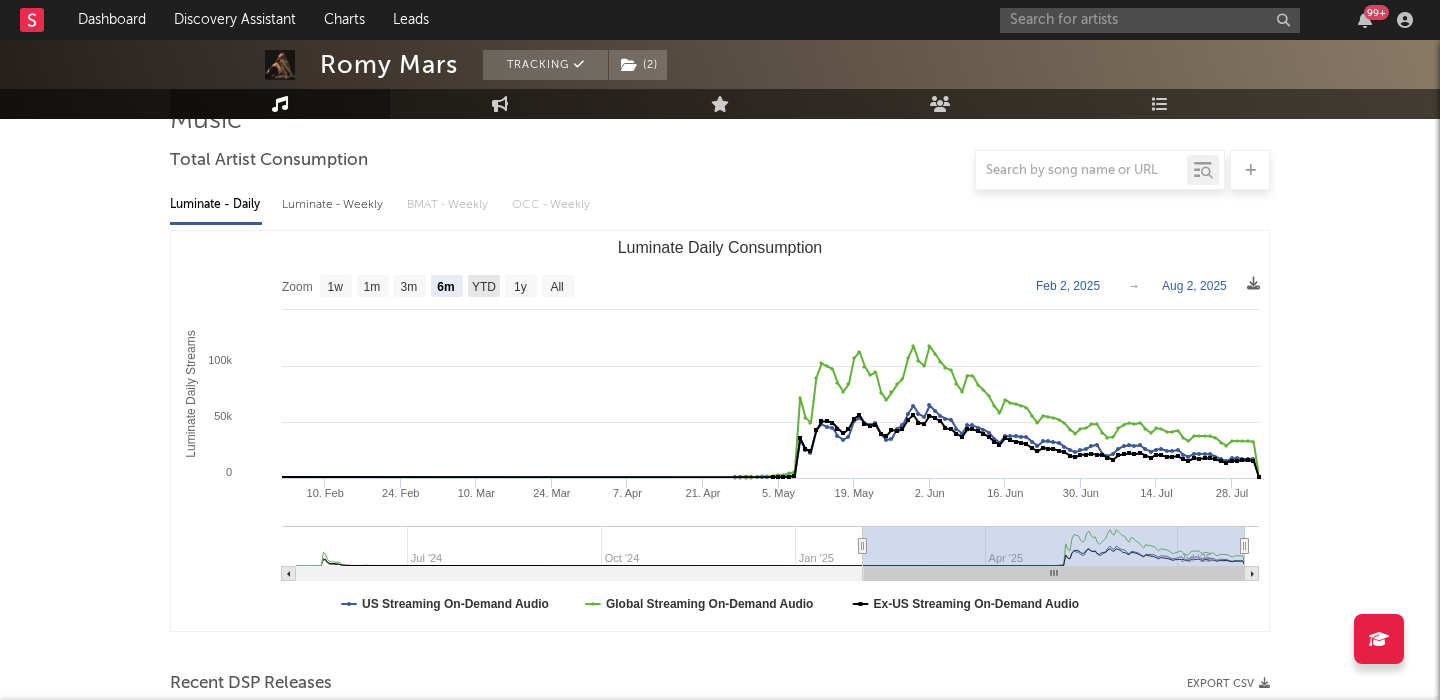 scroll, scrollTop: 496, scrollLeft: 0, axis: vertical 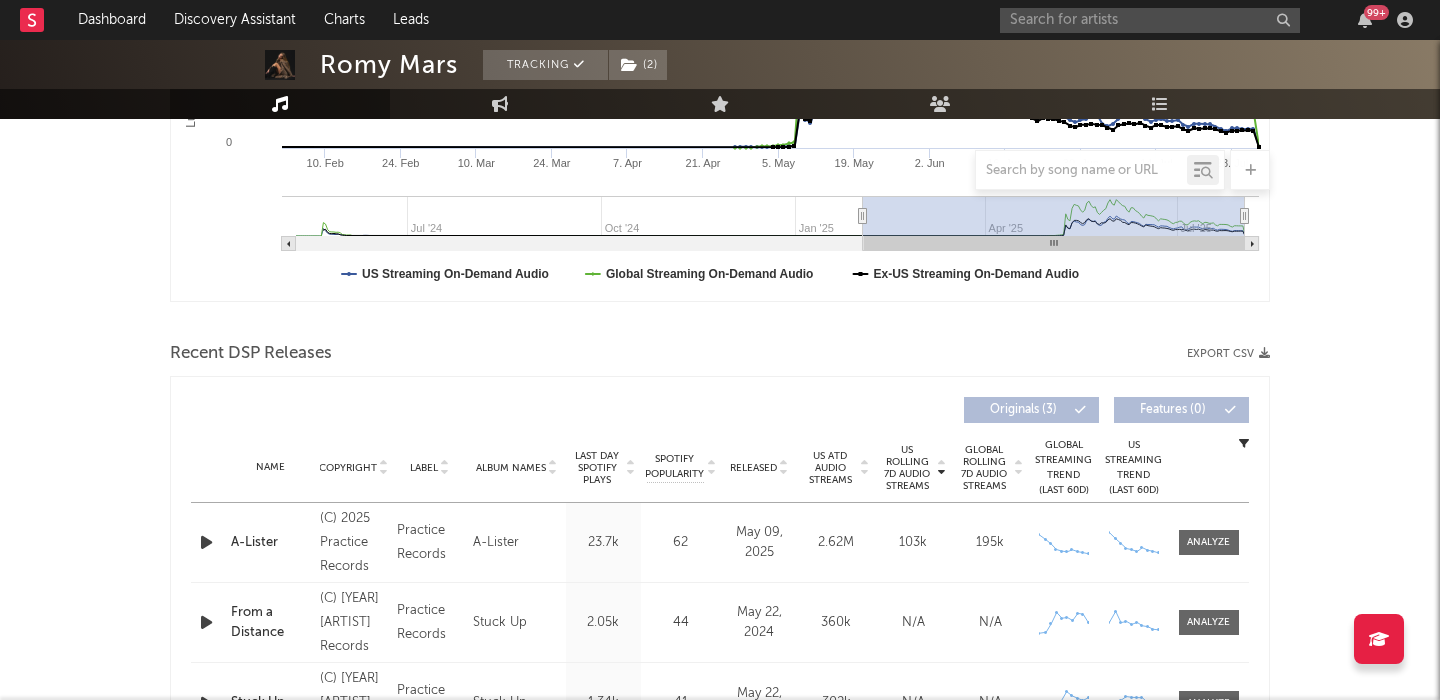 click on "A-Lister" at bounding box center [270, 543] 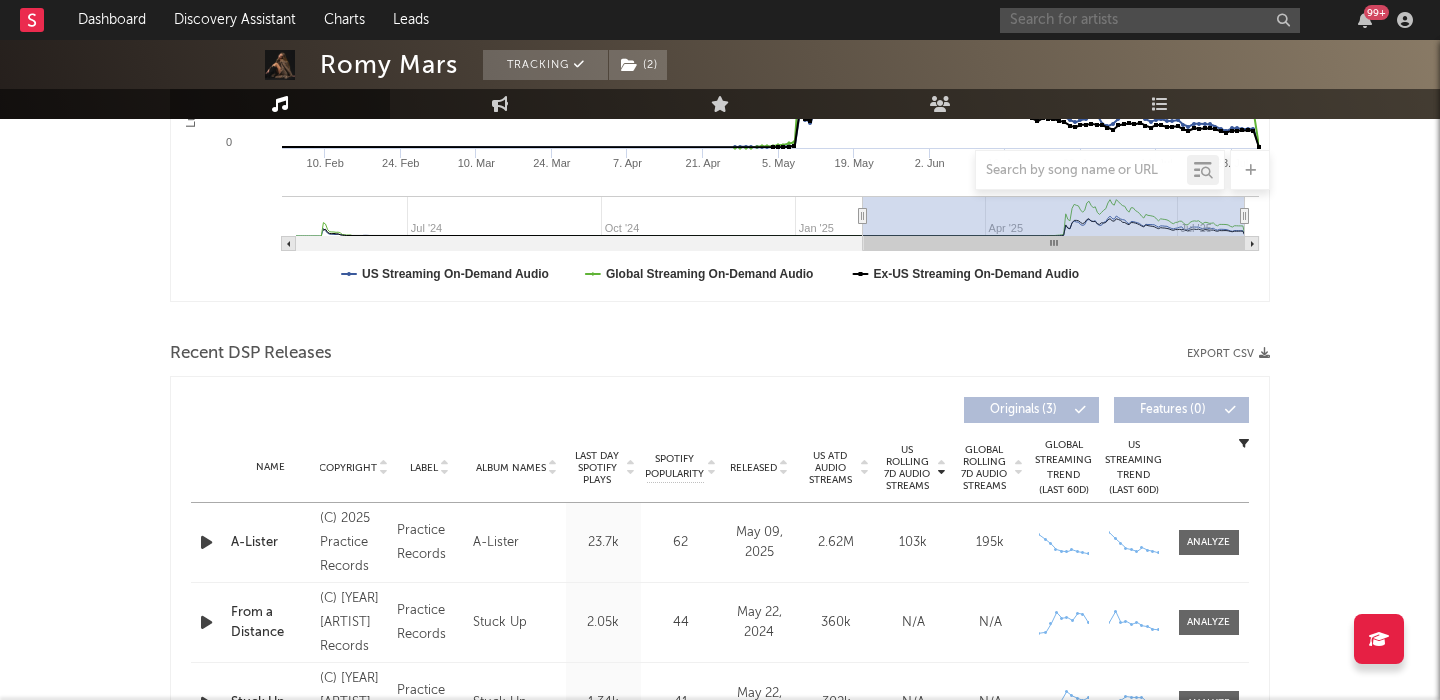 click at bounding box center (1150, 20) 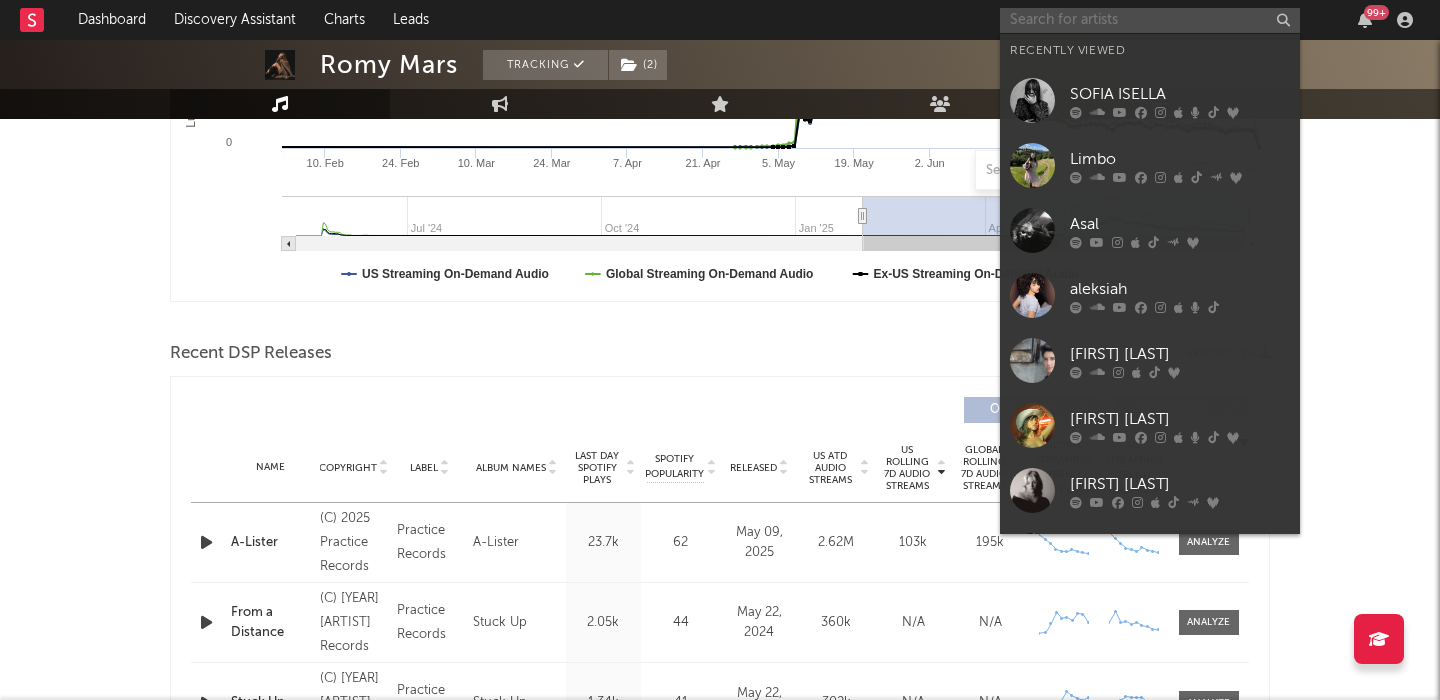 type on "t" 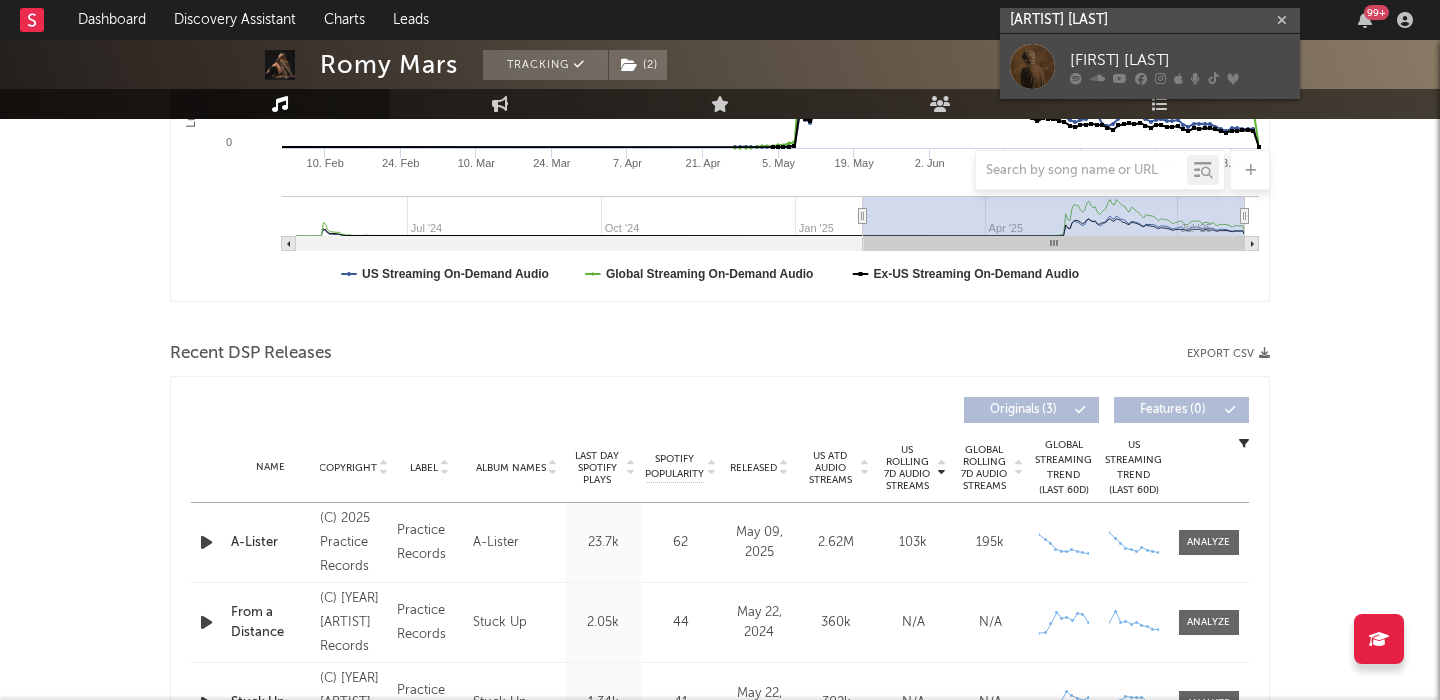 type on "ethel cain" 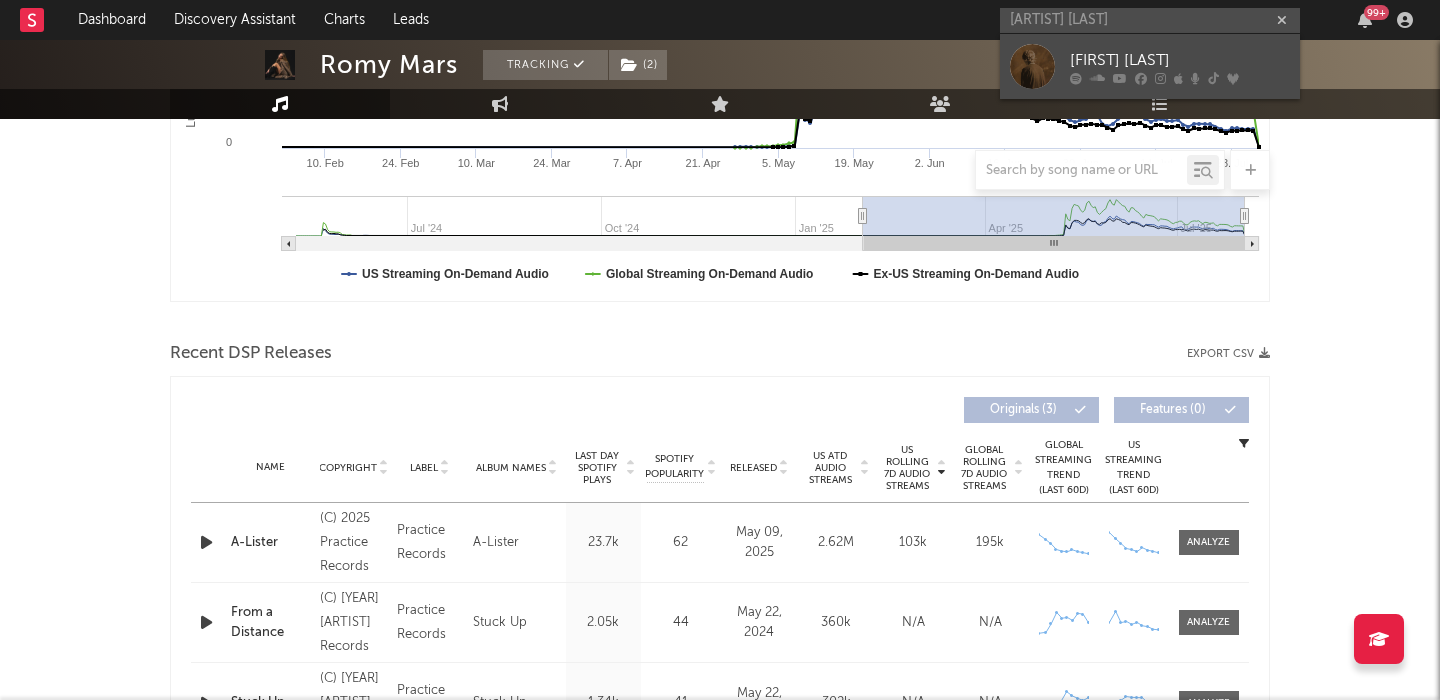 click on "Ethel Cain" at bounding box center [1180, 60] 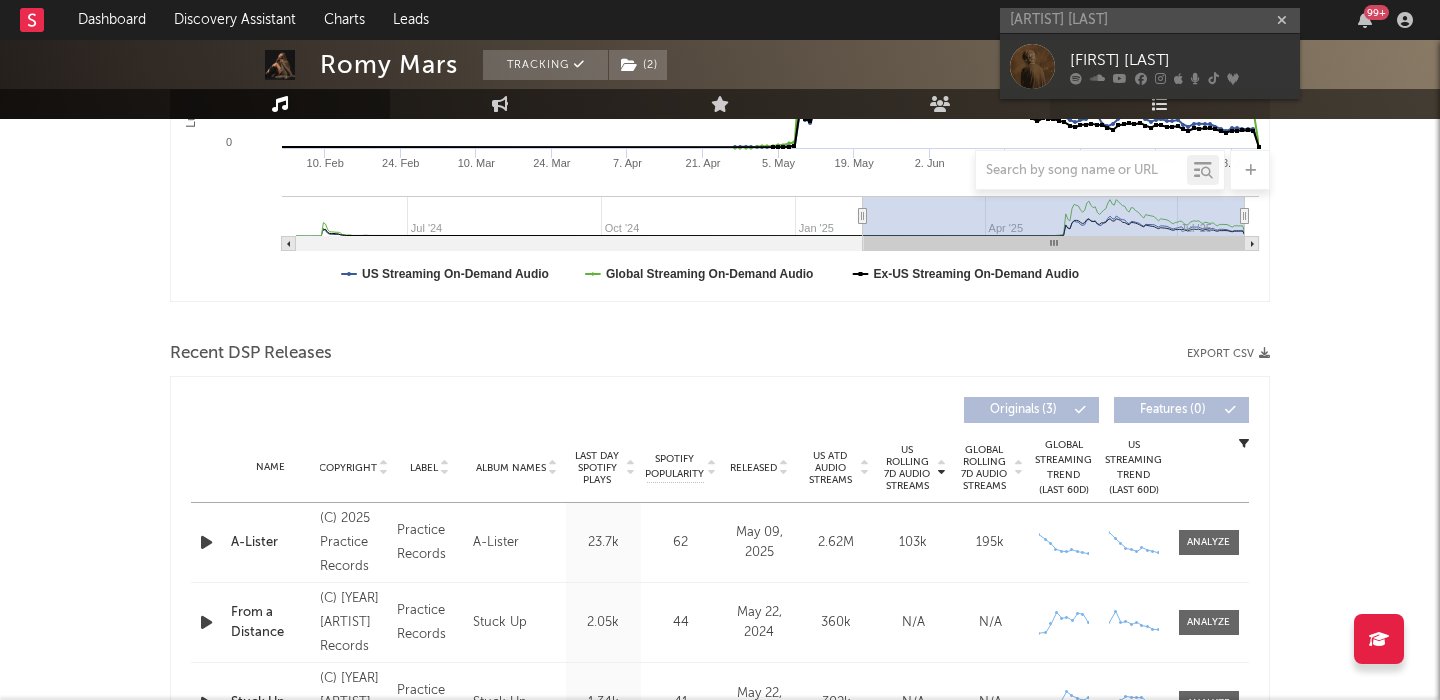 type 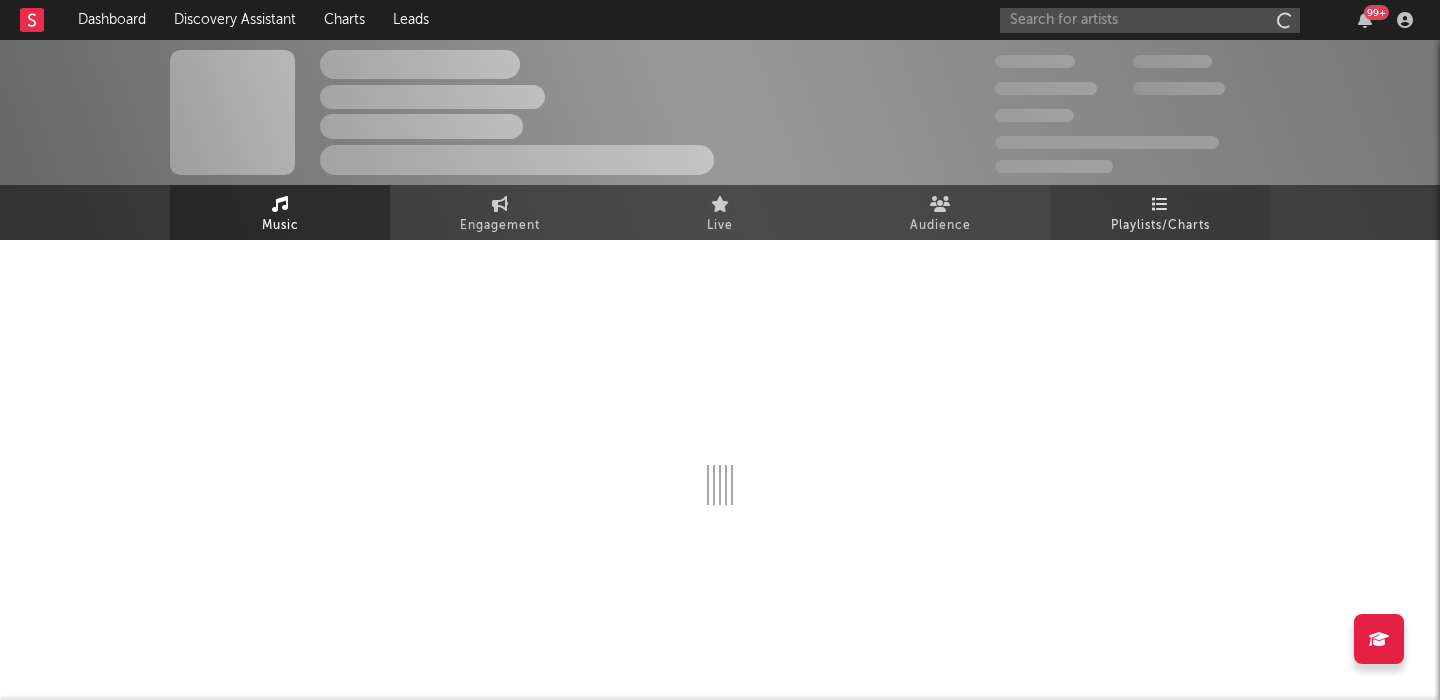 scroll, scrollTop: 0, scrollLeft: 0, axis: both 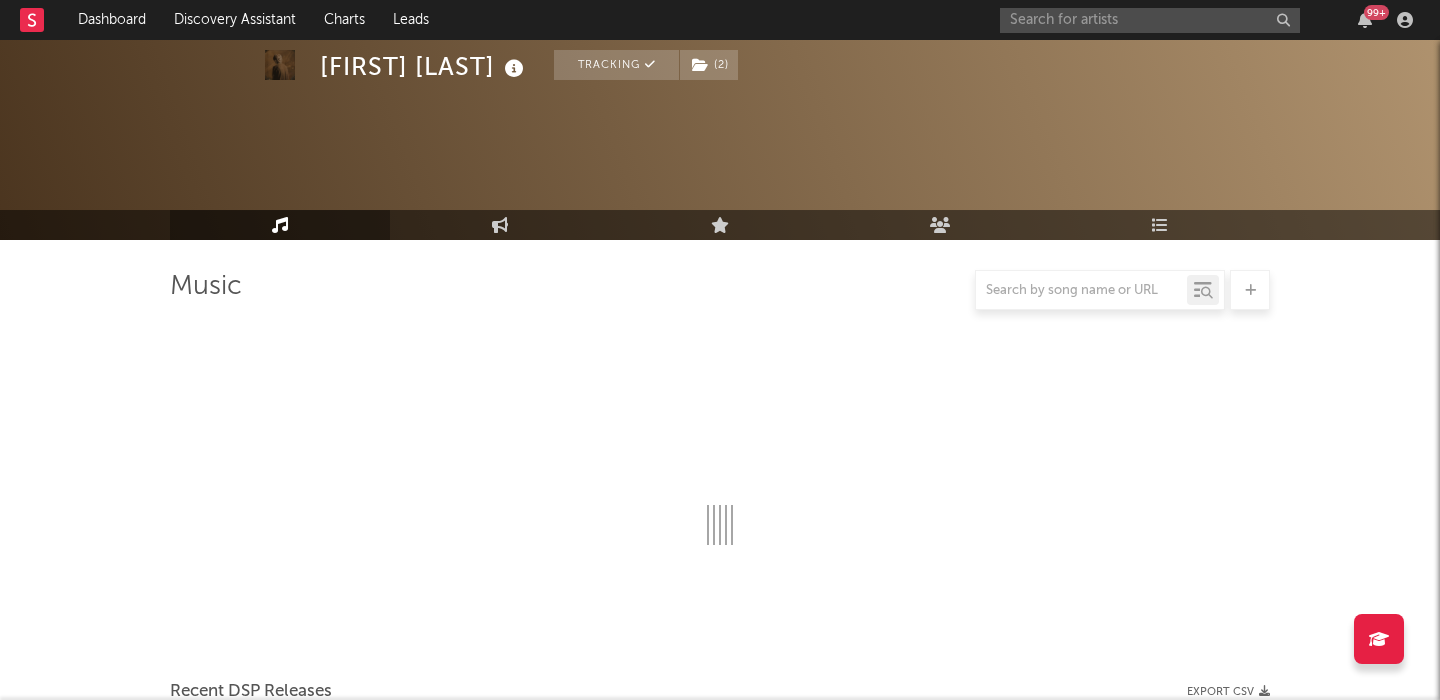 select on "6m" 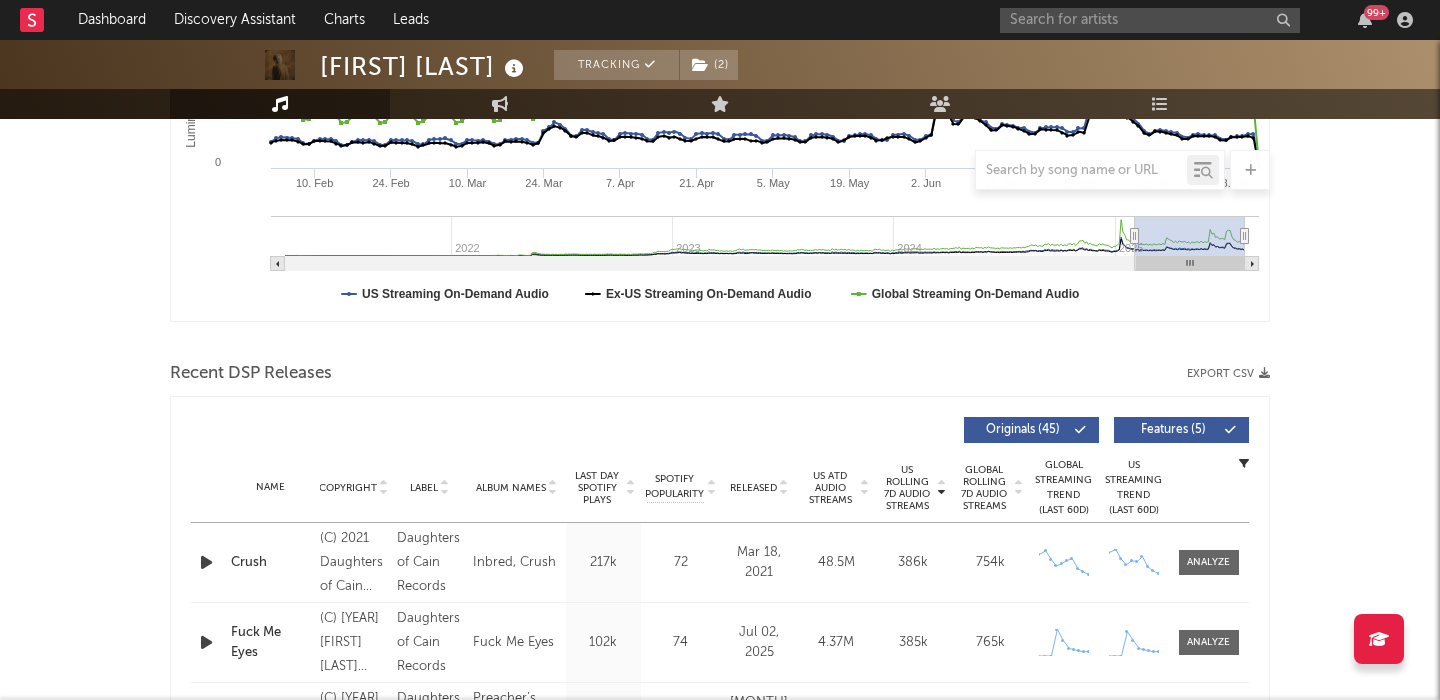 click on "Features   ( 5 )" at bounding box center [1173, 430] 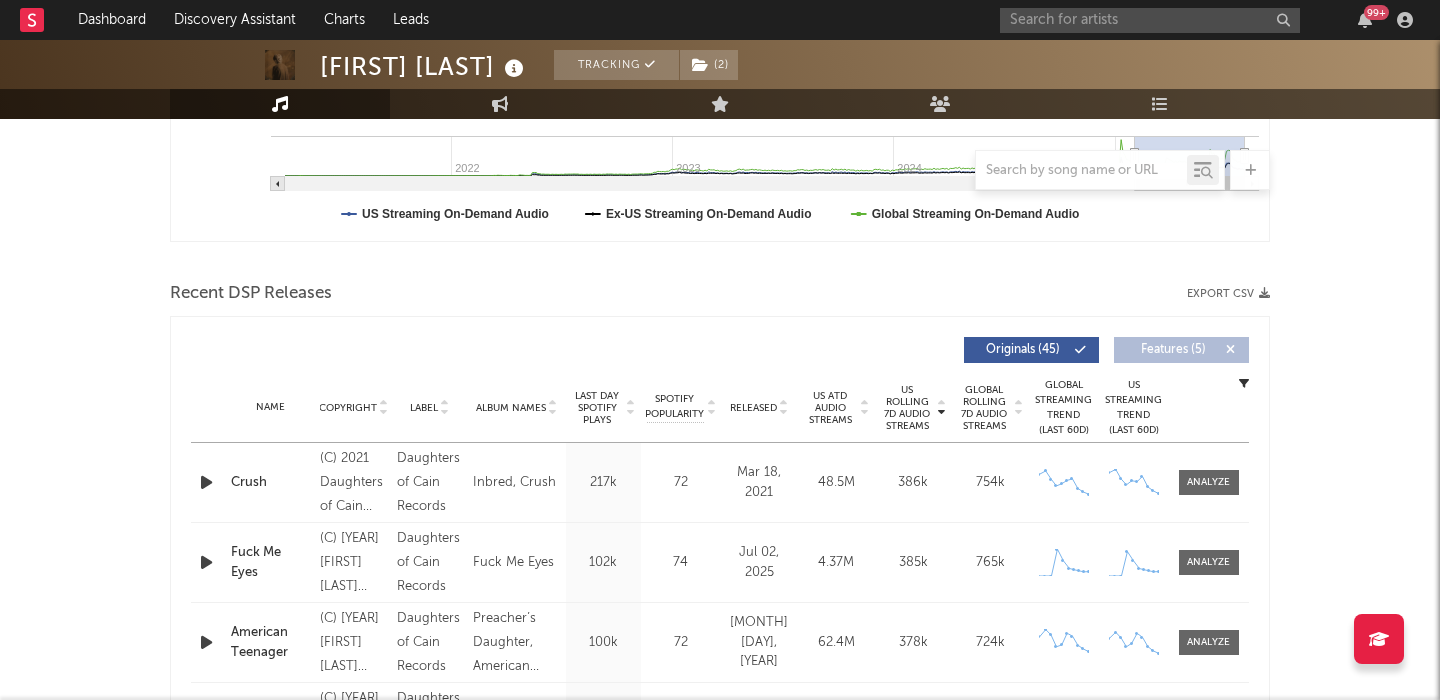 scroll, scrollTop: 579, scrollLeft: 0, axis: vertical 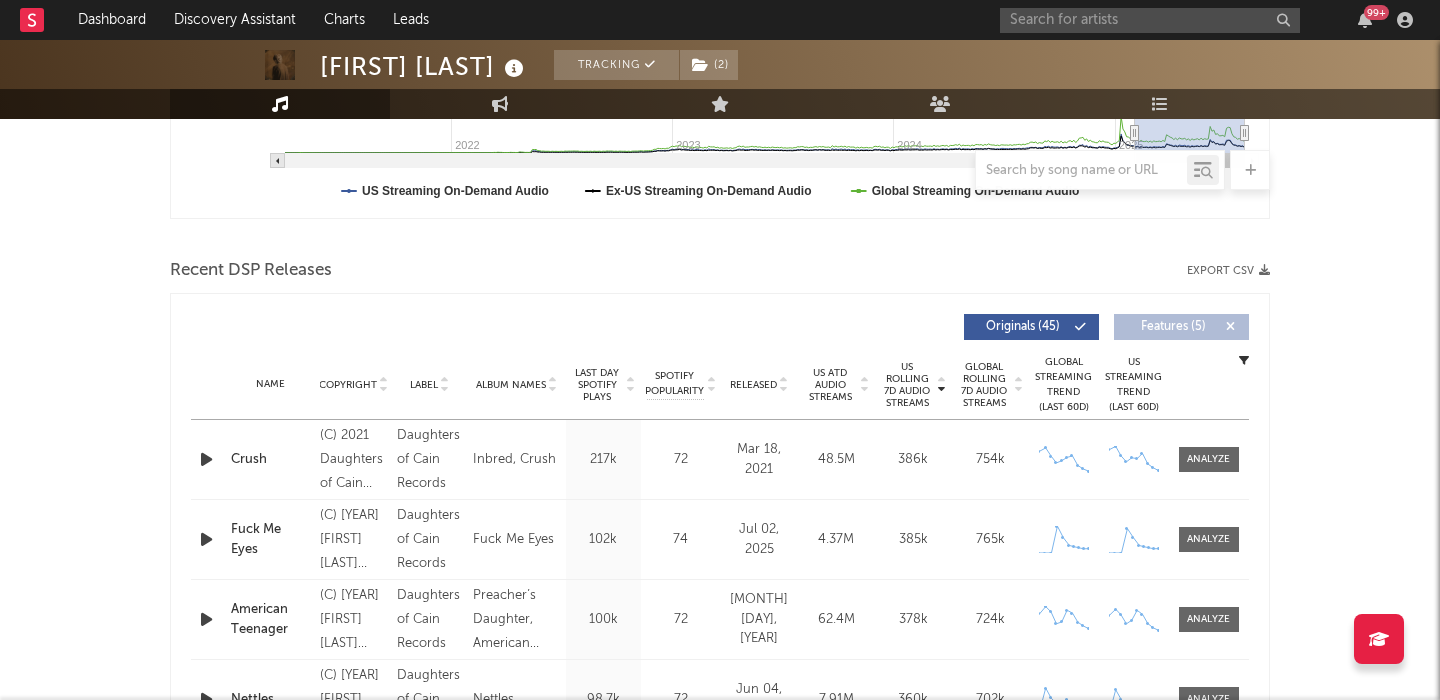 click on "Fuck Me Eyes" at bounding box center (270, 539) 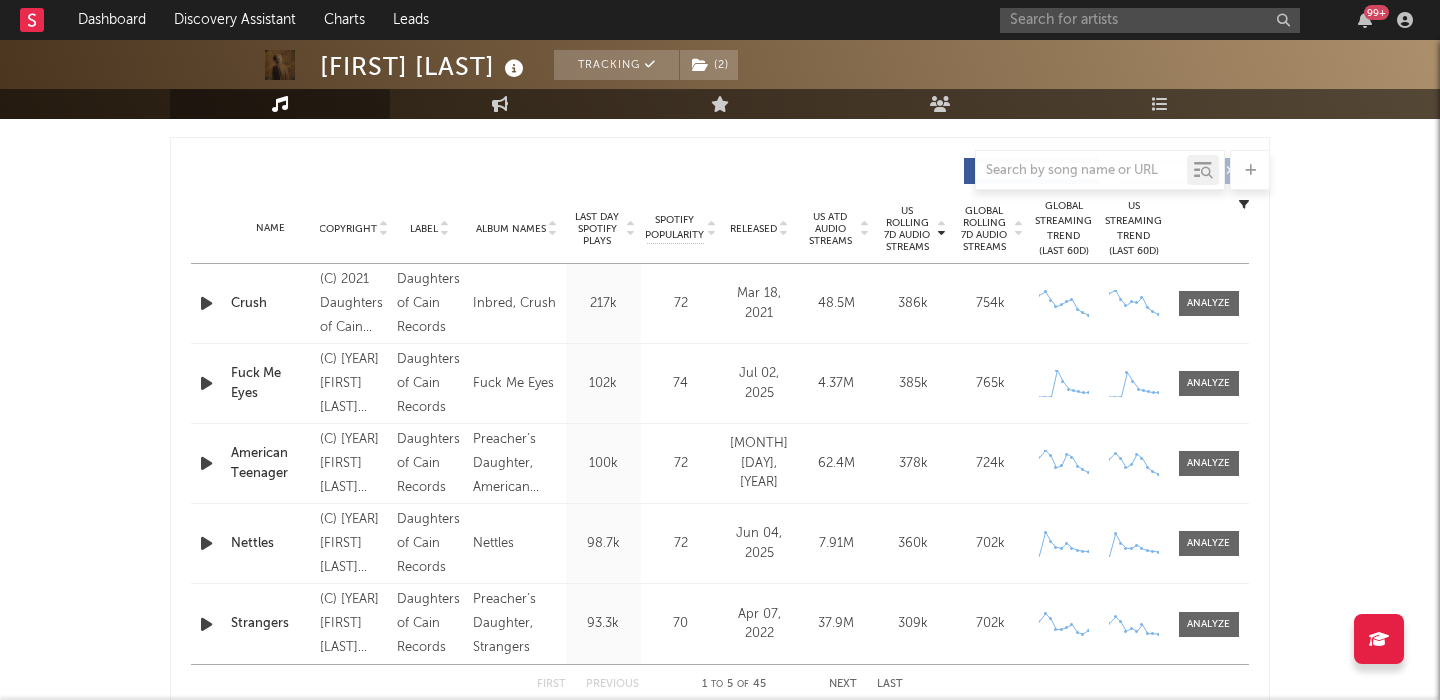 scroll, scrollTop: 734, scrollLeft: 0, axis: vertical 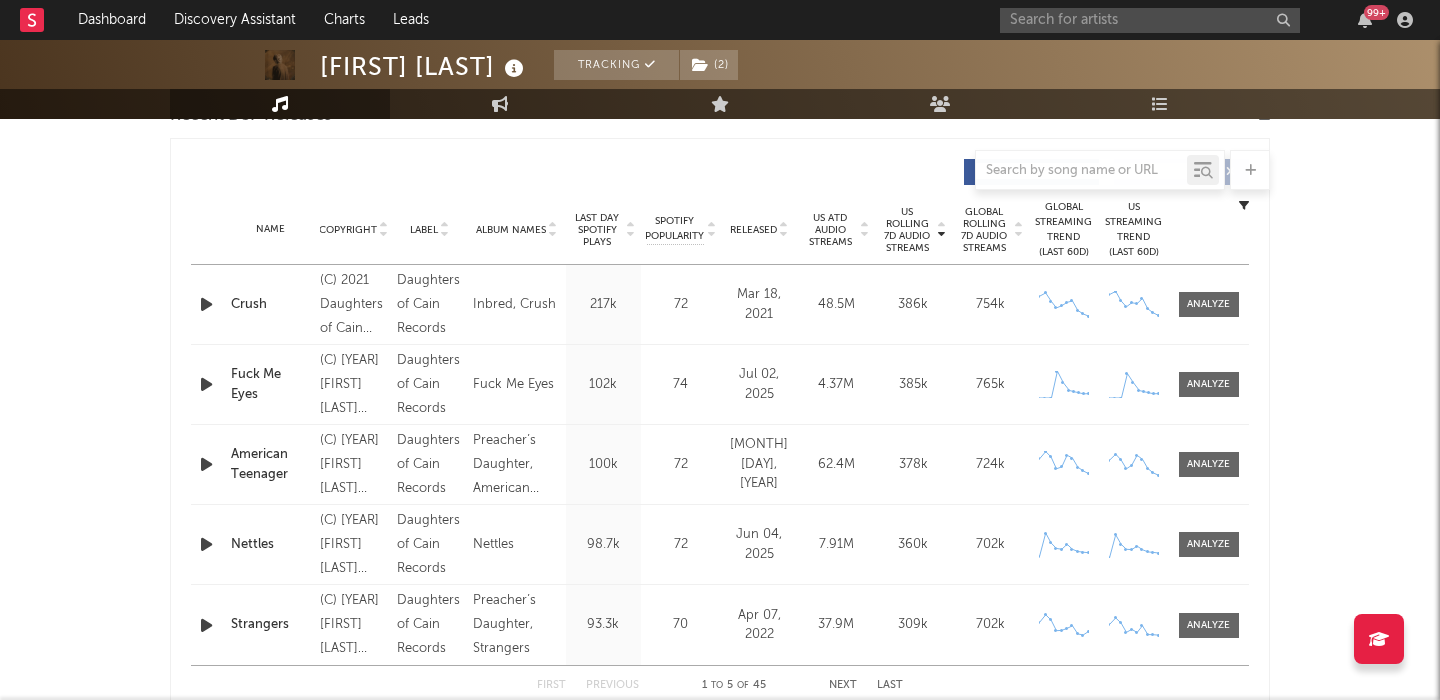 click on "Nettles" at bounding box center (270, 545) 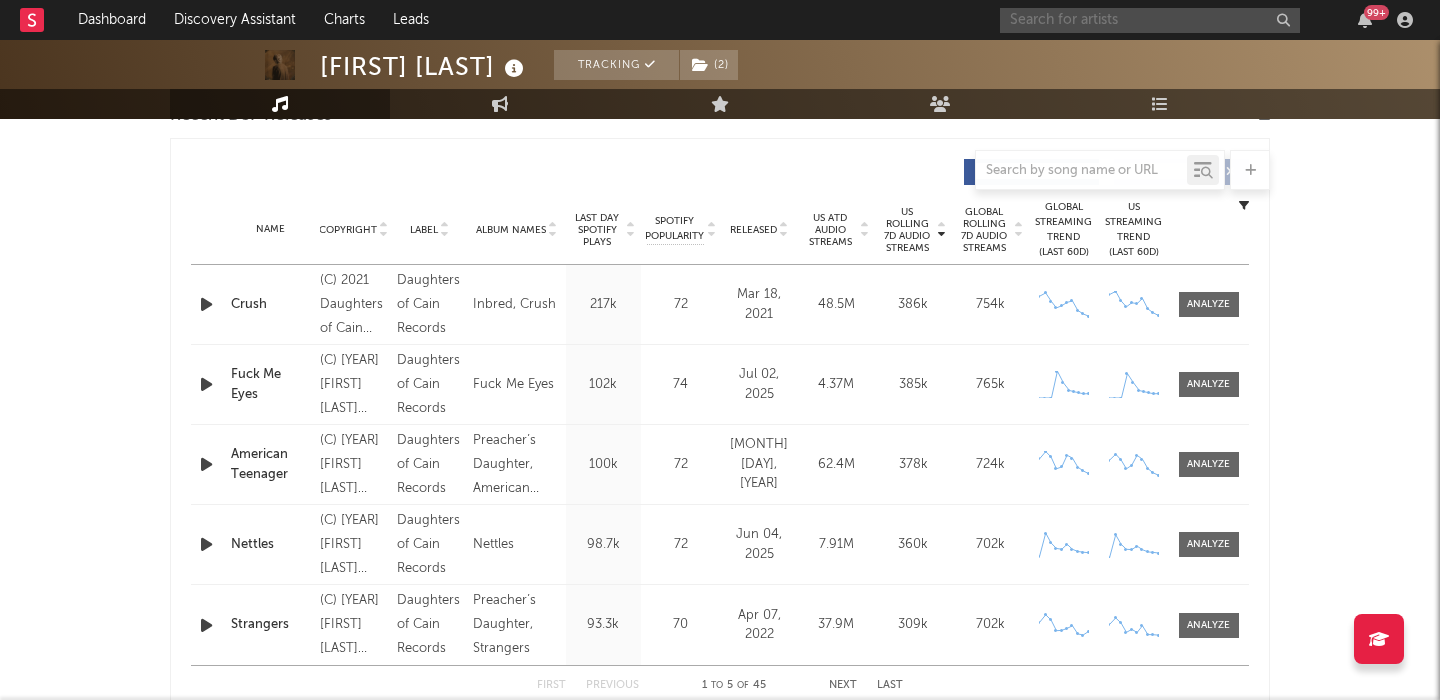click at bounding box center [1150, 20] 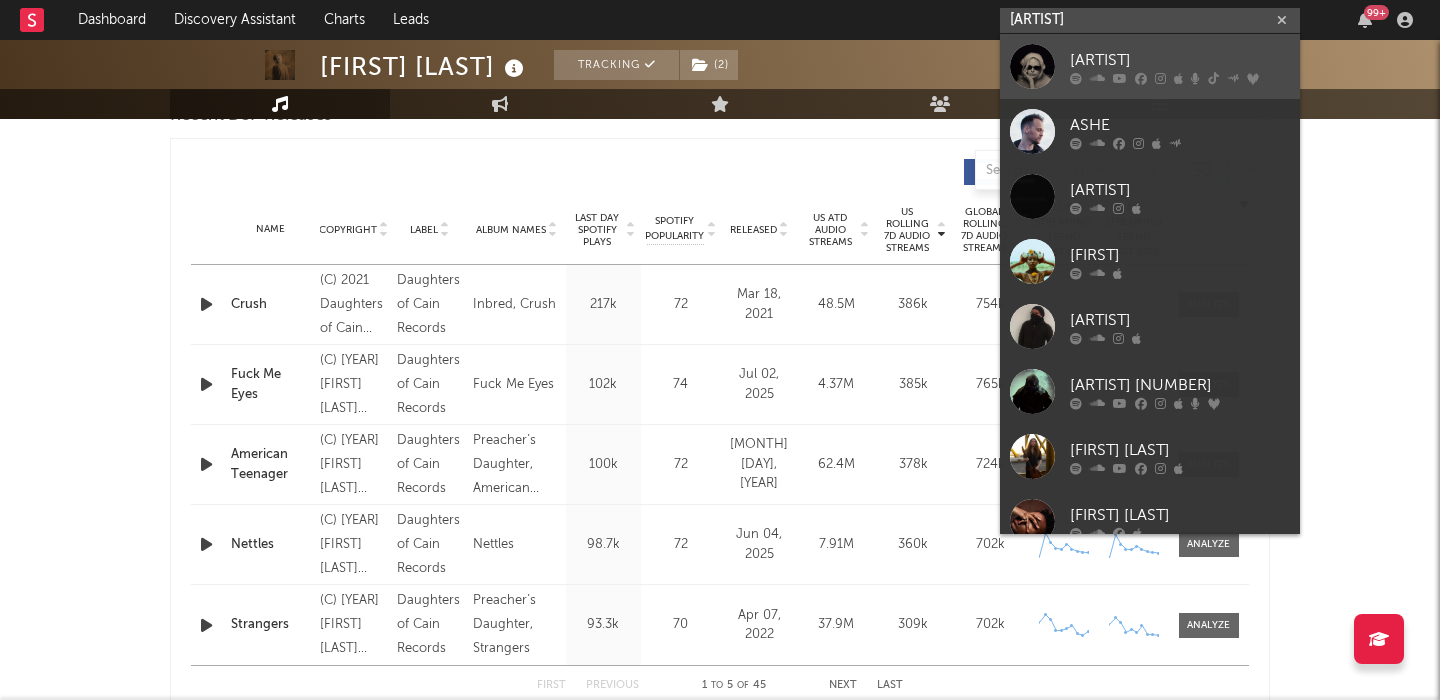type on "Ashe" 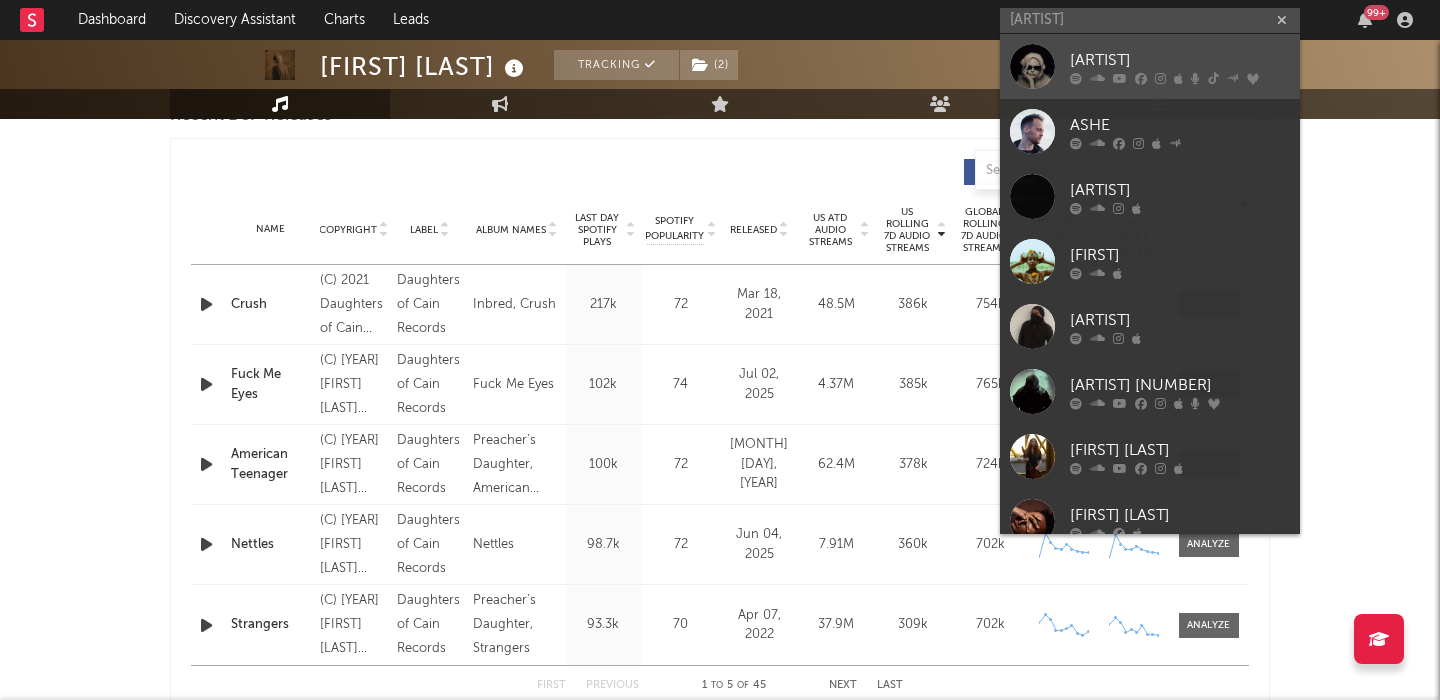 click on "Ashe" at bounding box center (1180, 60) 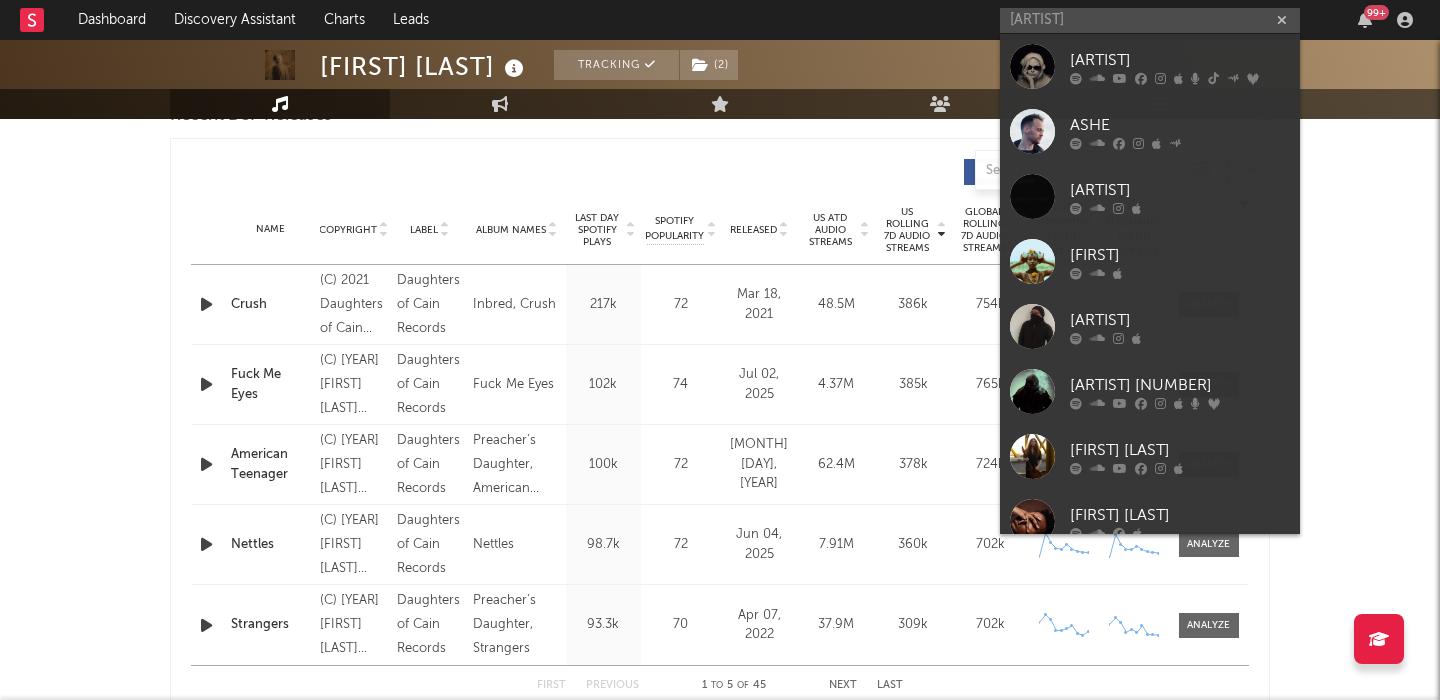 type 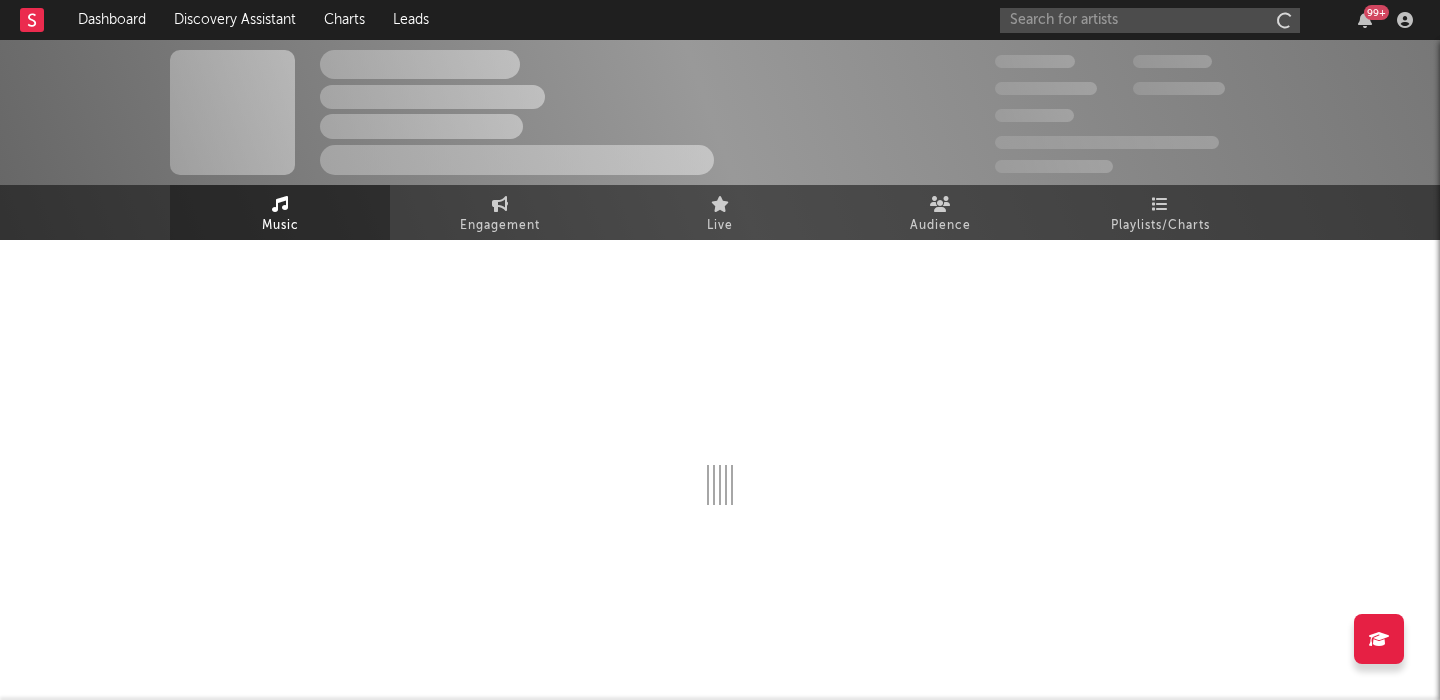 scroll, scrollTop: 0, scrollLeft: 0, axis: both 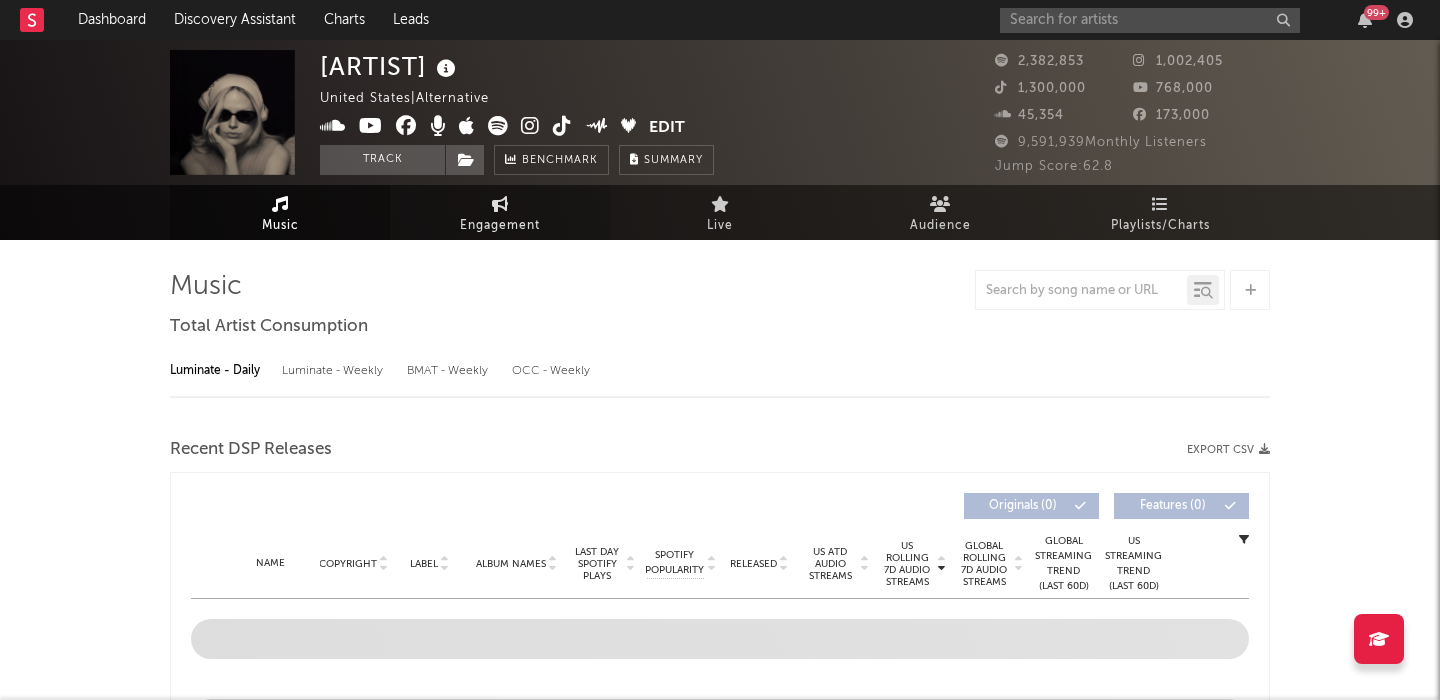 select on "6m" 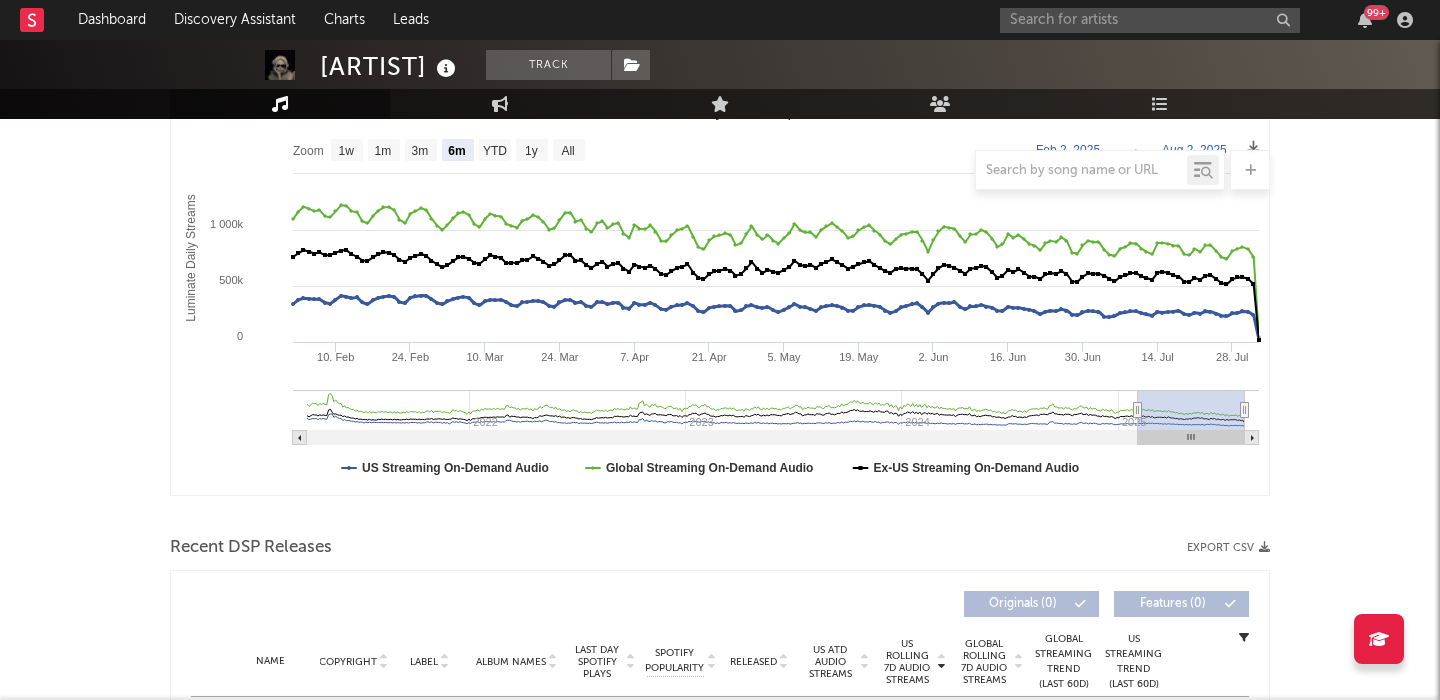 scroll, scrollTop: 574, scrollLeft: 0, axis: vertical 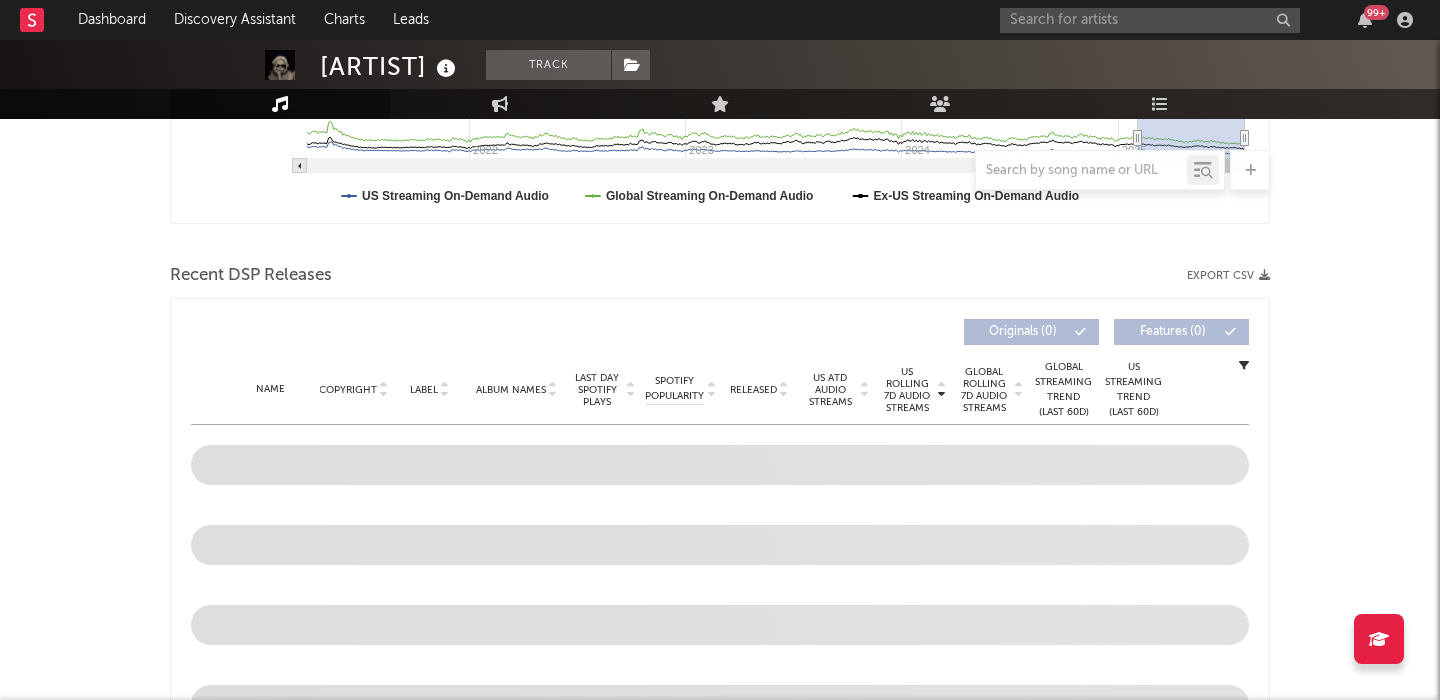 click on "Released" at bounding box center [753, 390] 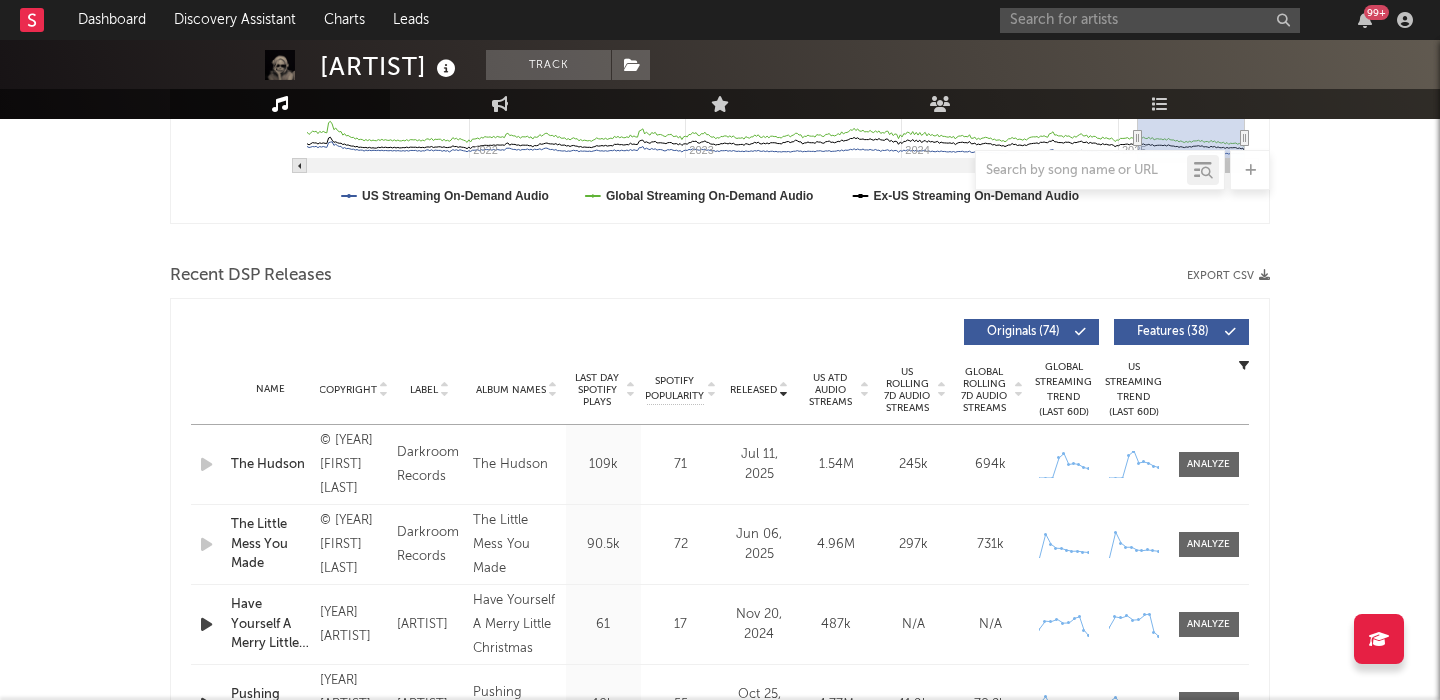 click on "Features   ( 38 )" at bounding box center [1173, 332] 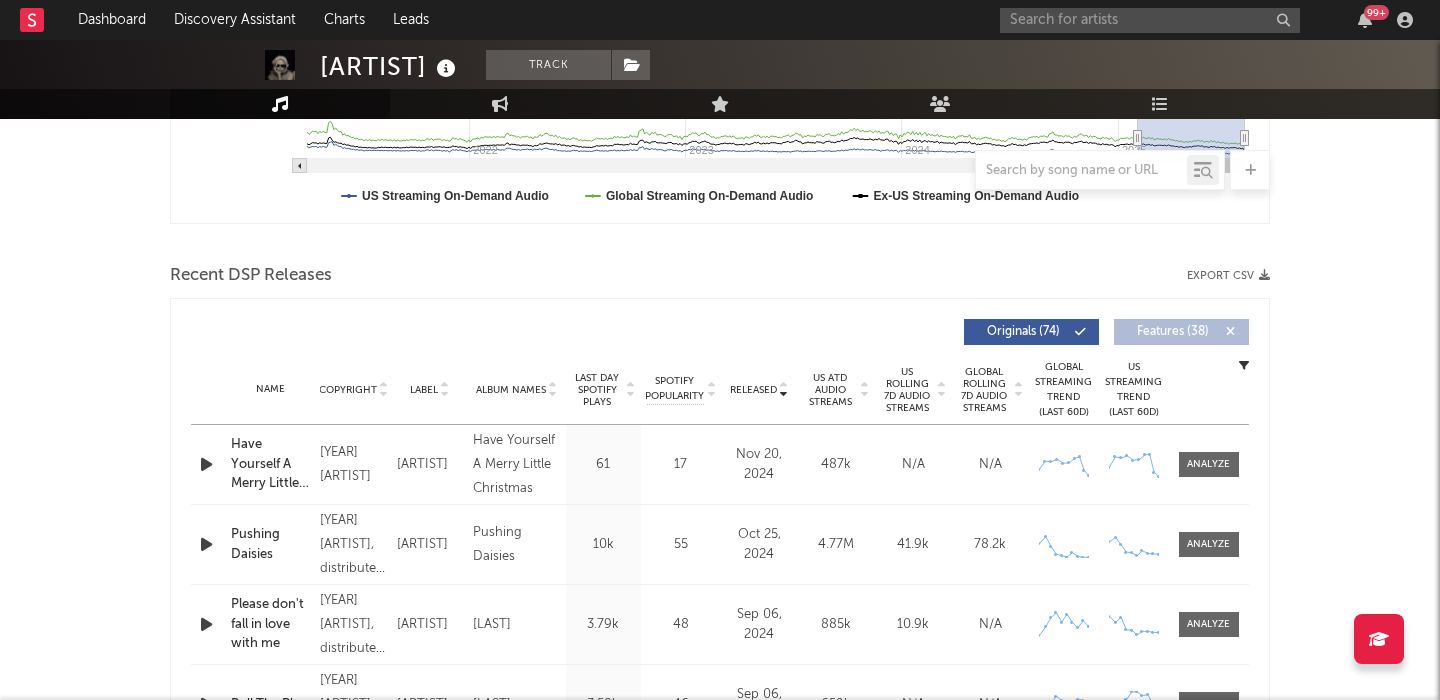 click on "Pushing Daisies" at bounding box center (270, 544) 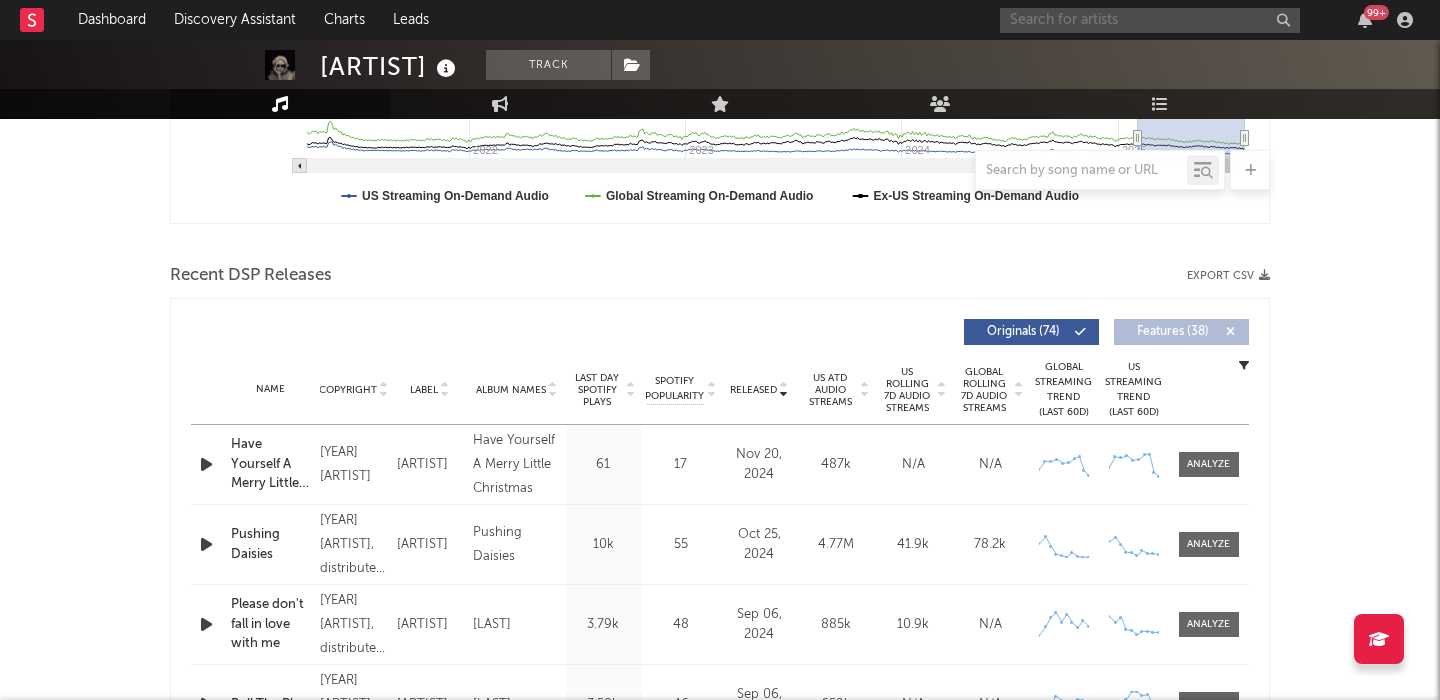 click at bounding box center (1150, 20) 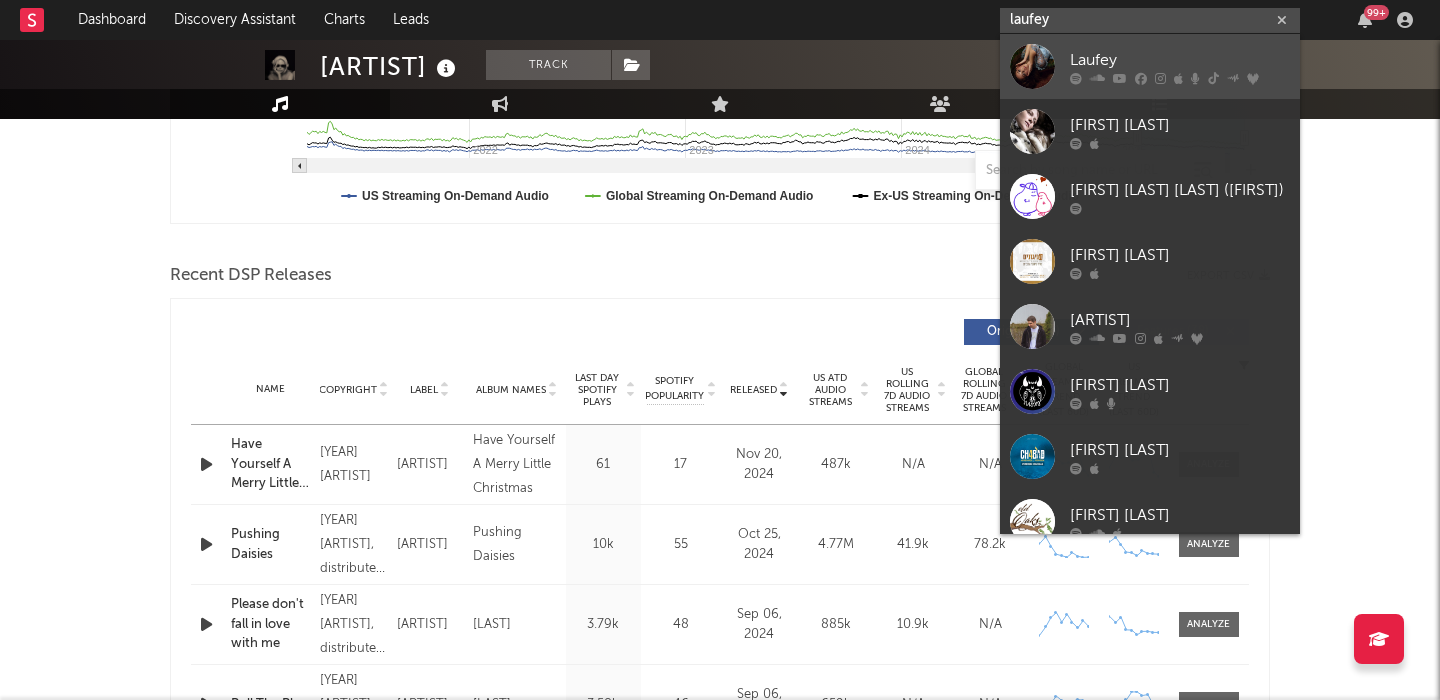 type on "laufey" 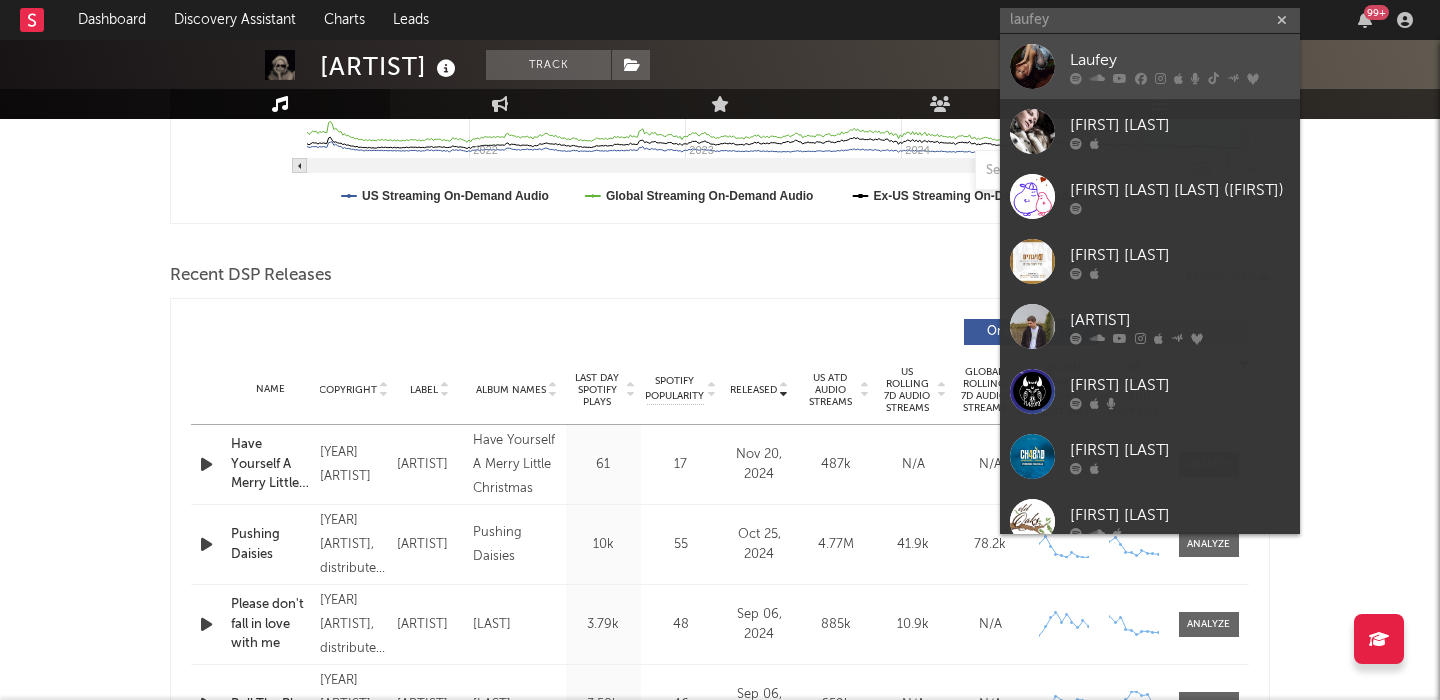 click on "Laufey" at bounding box center [1150, 66] 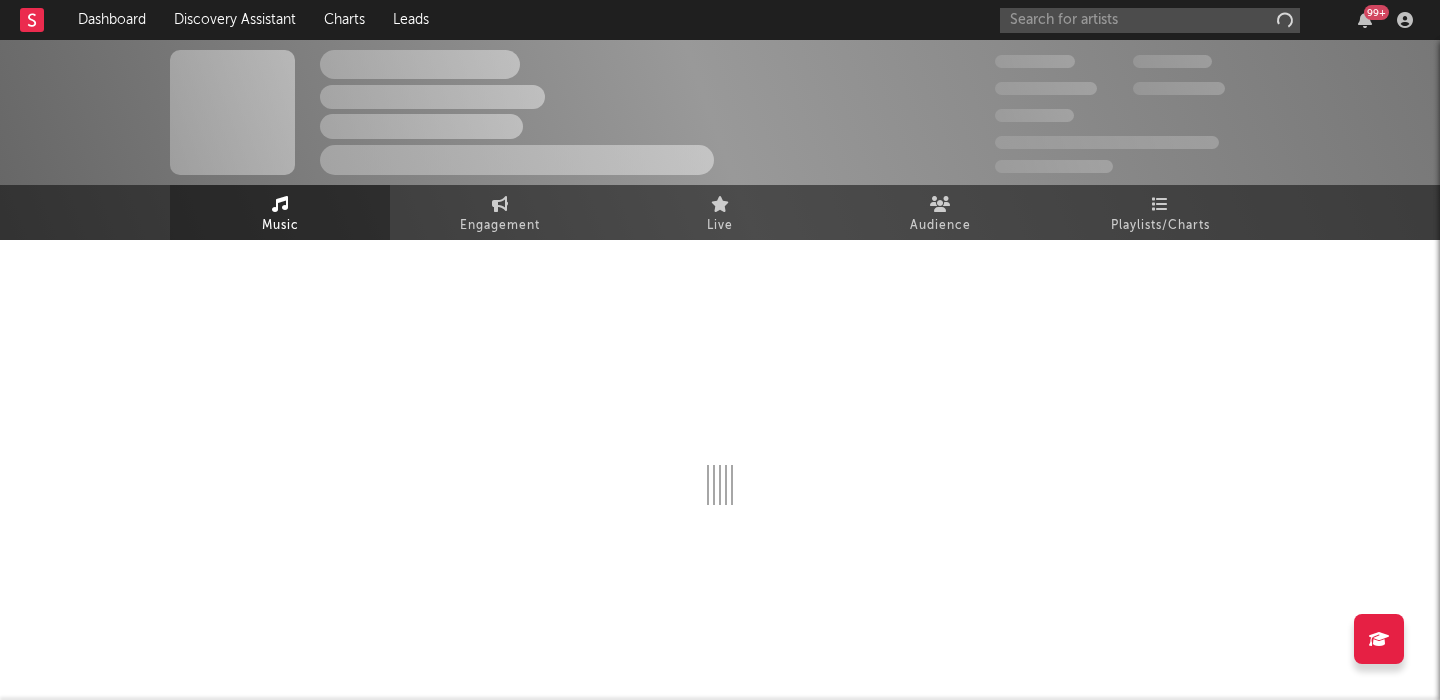scroll, scrollTop: 0, scrollLeft: 0, axis: both 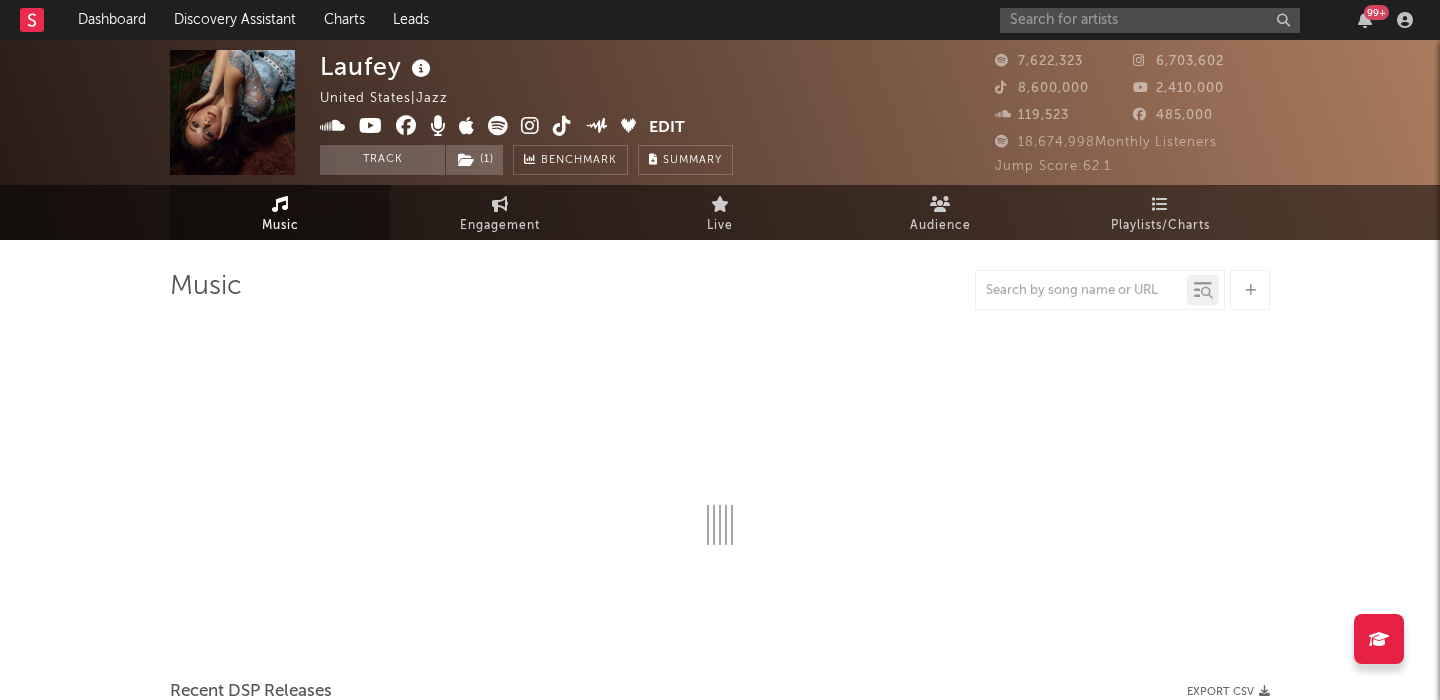 select on "6m" 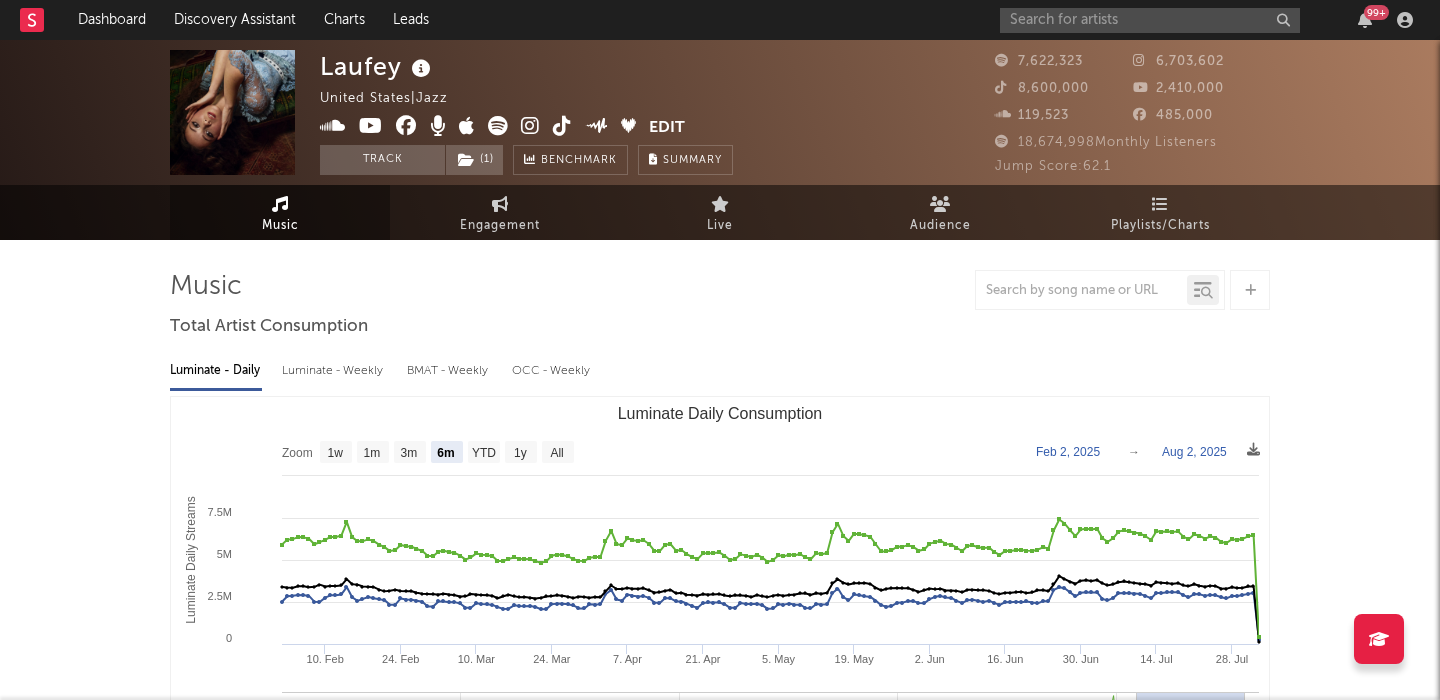 click at bounding box center [498, 126] 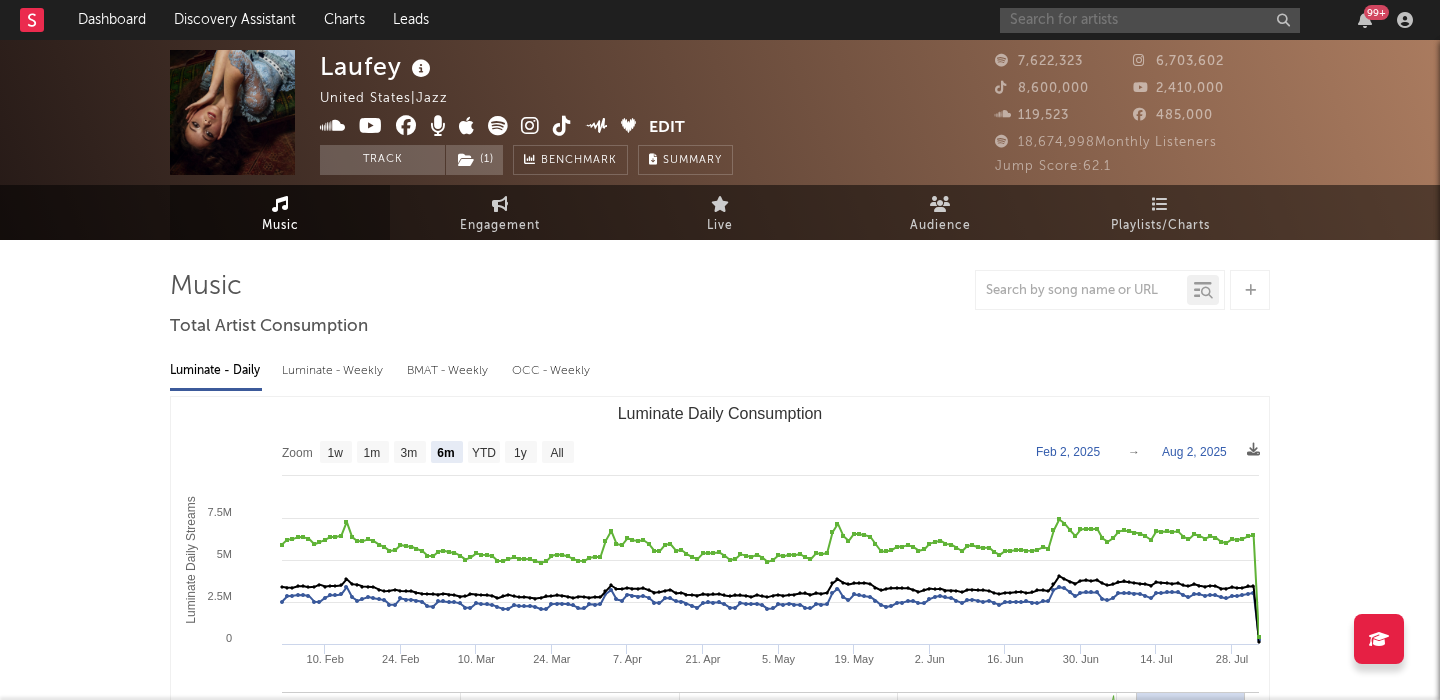 click at bounding box center (1150, 20) 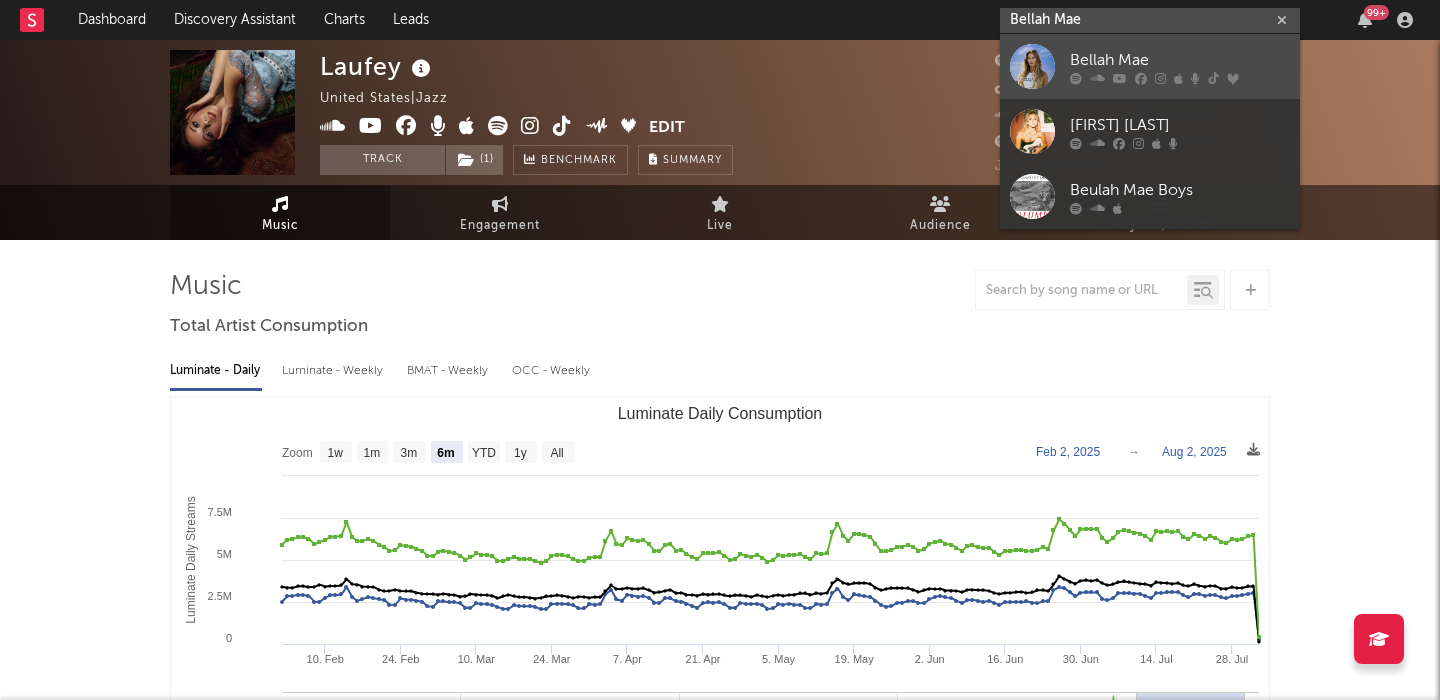 type on "Bellah Mae" 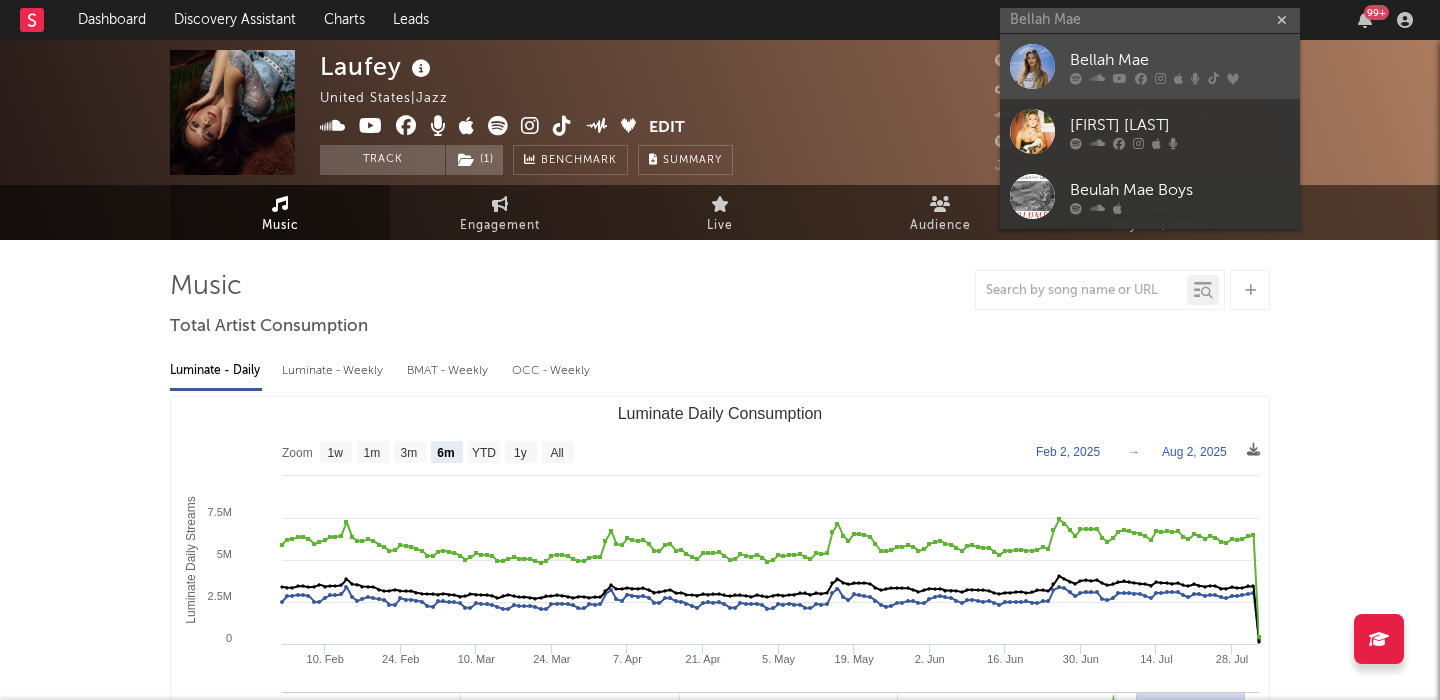 click on "Bellah Mae" at bounding box center [1180, 60] 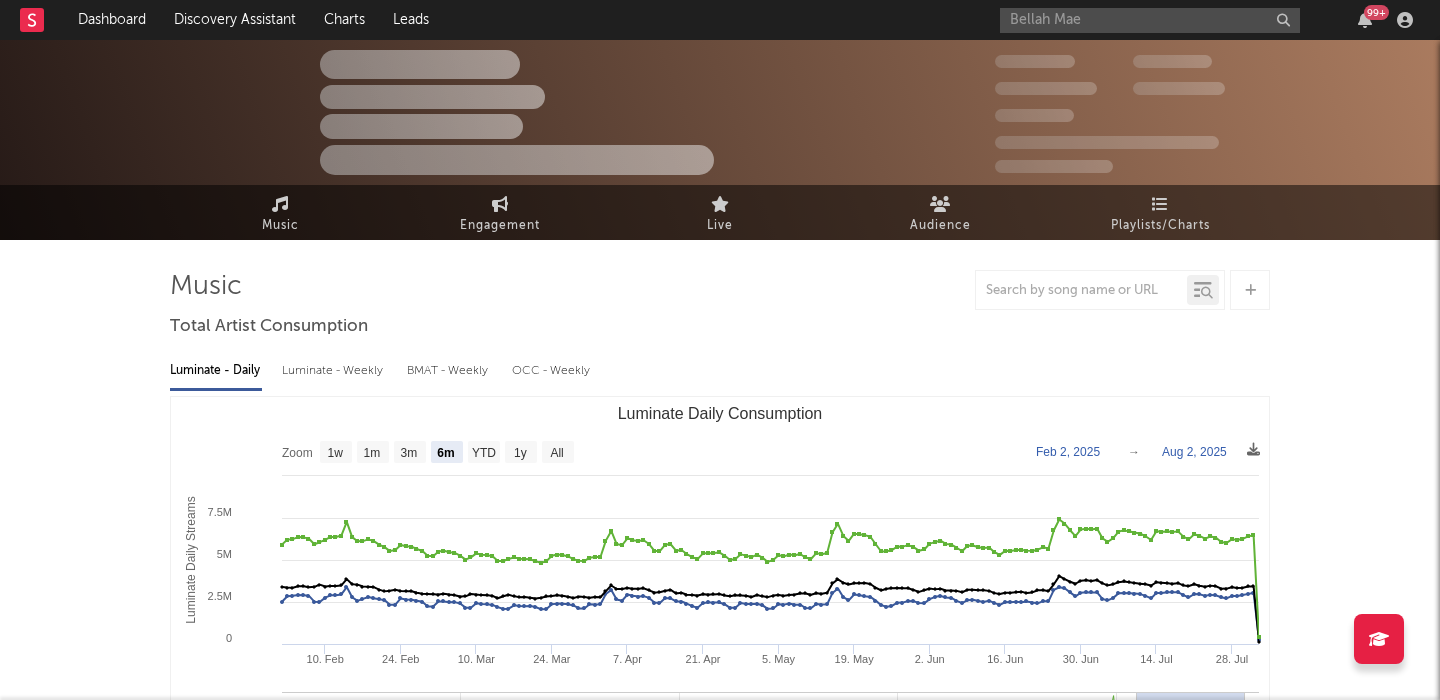 type 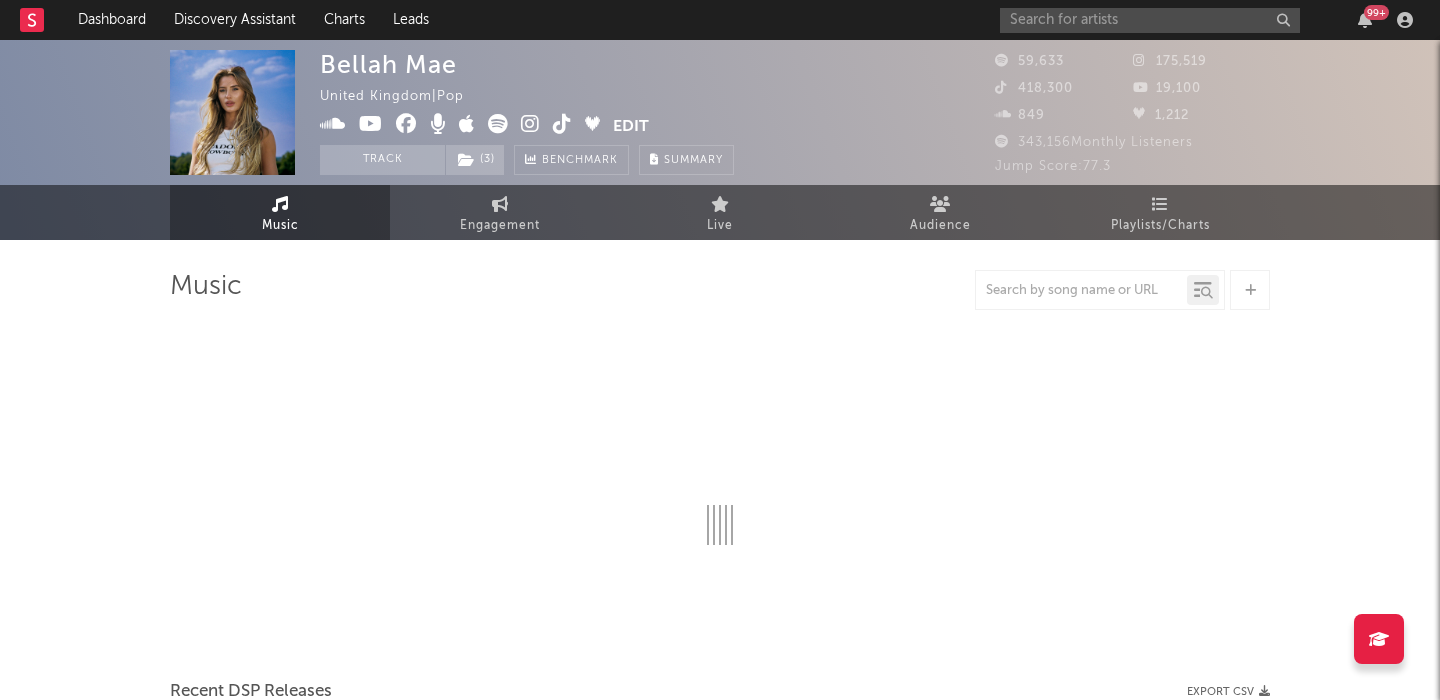 click at bounding box center [498, 124] 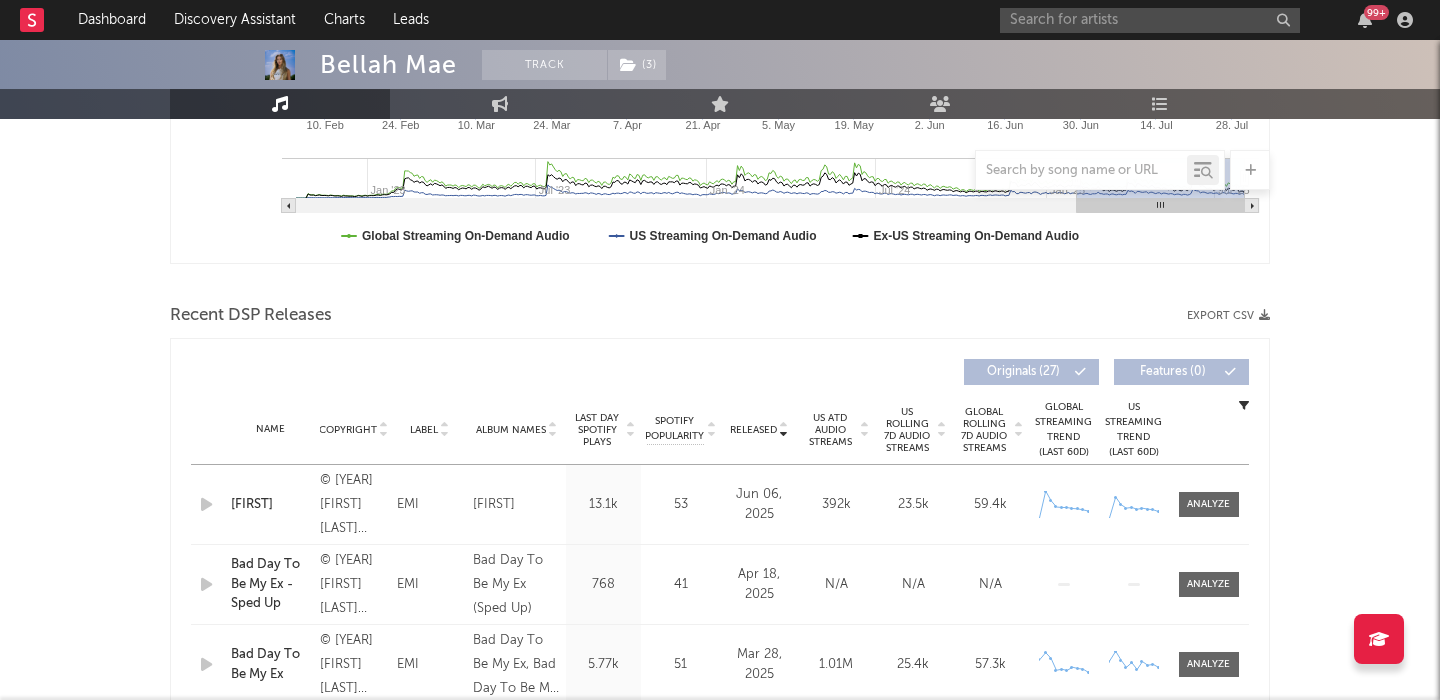 scroll, scrollTop: 544, scrollLeft: 0, axis: vertical 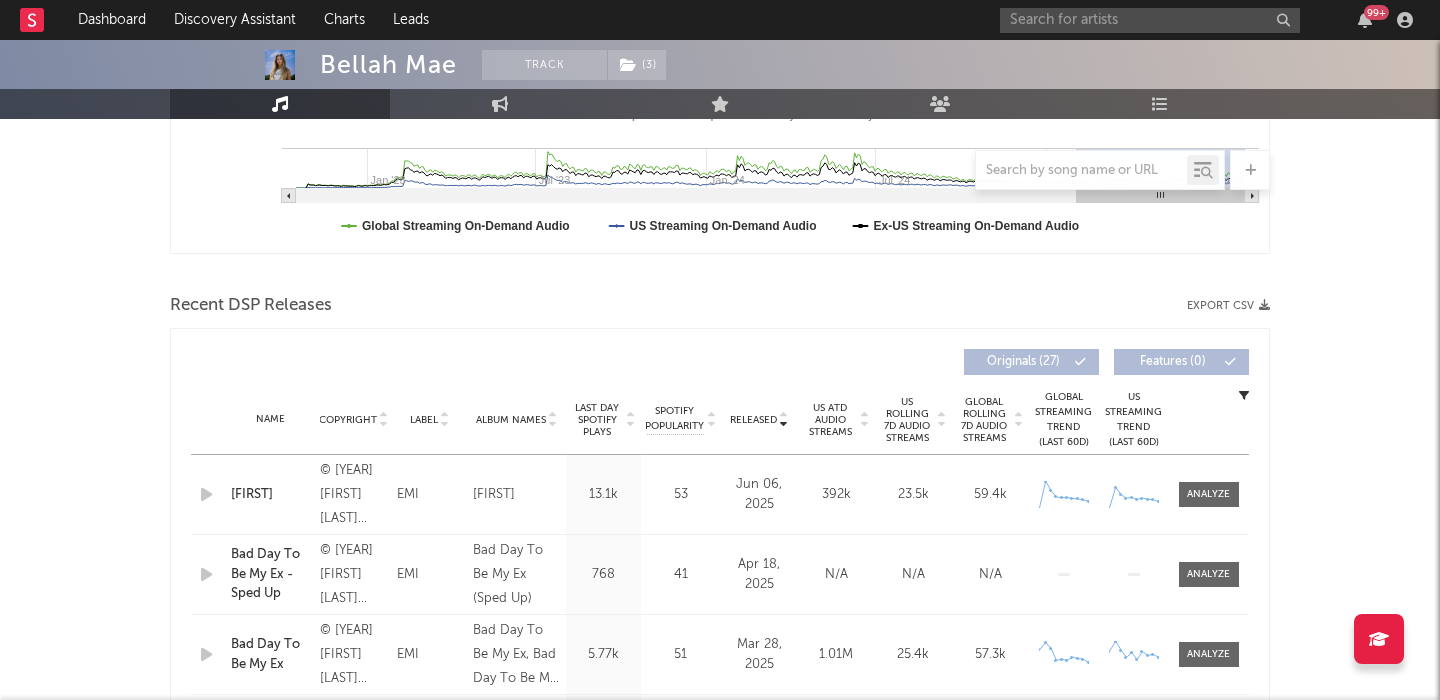 click on "US Rolling 7D Audio Streams" at bounding box center [907, 420] 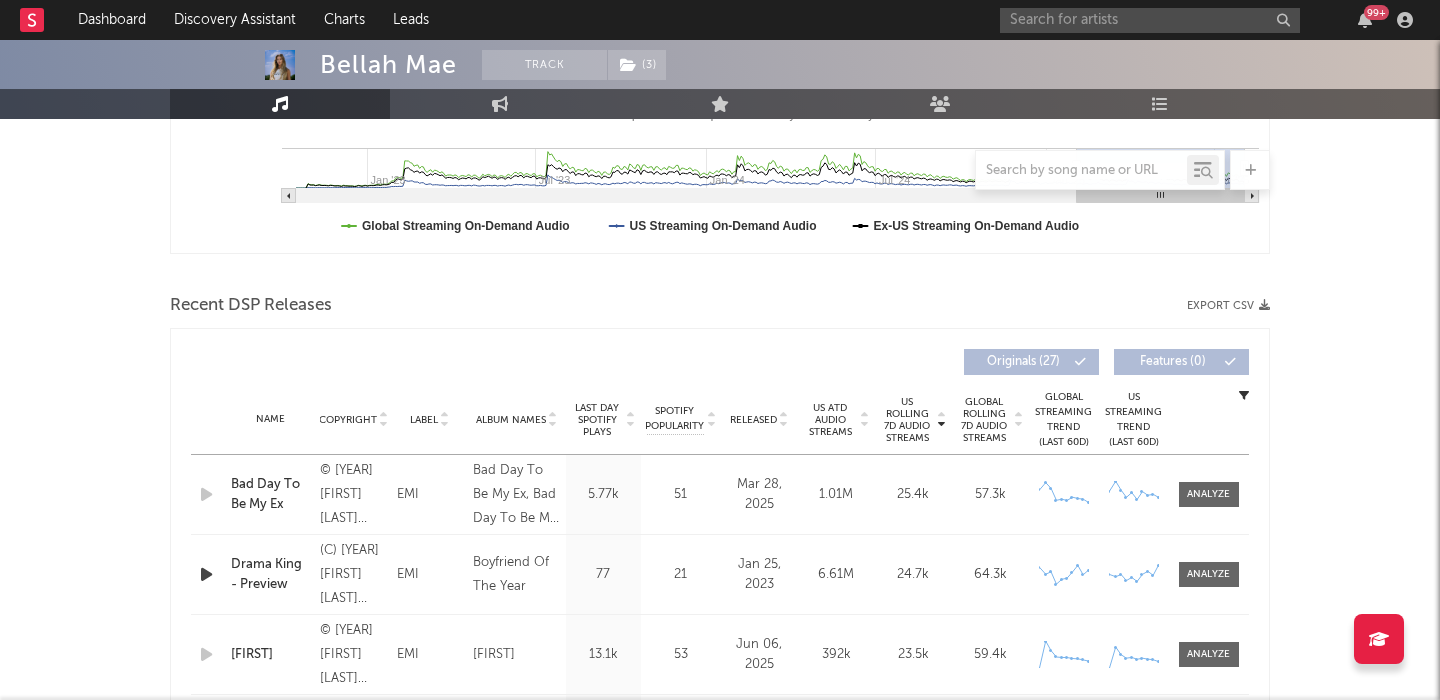 click on "Bad Day To Be My Ex" at bounding box center [270, 494] 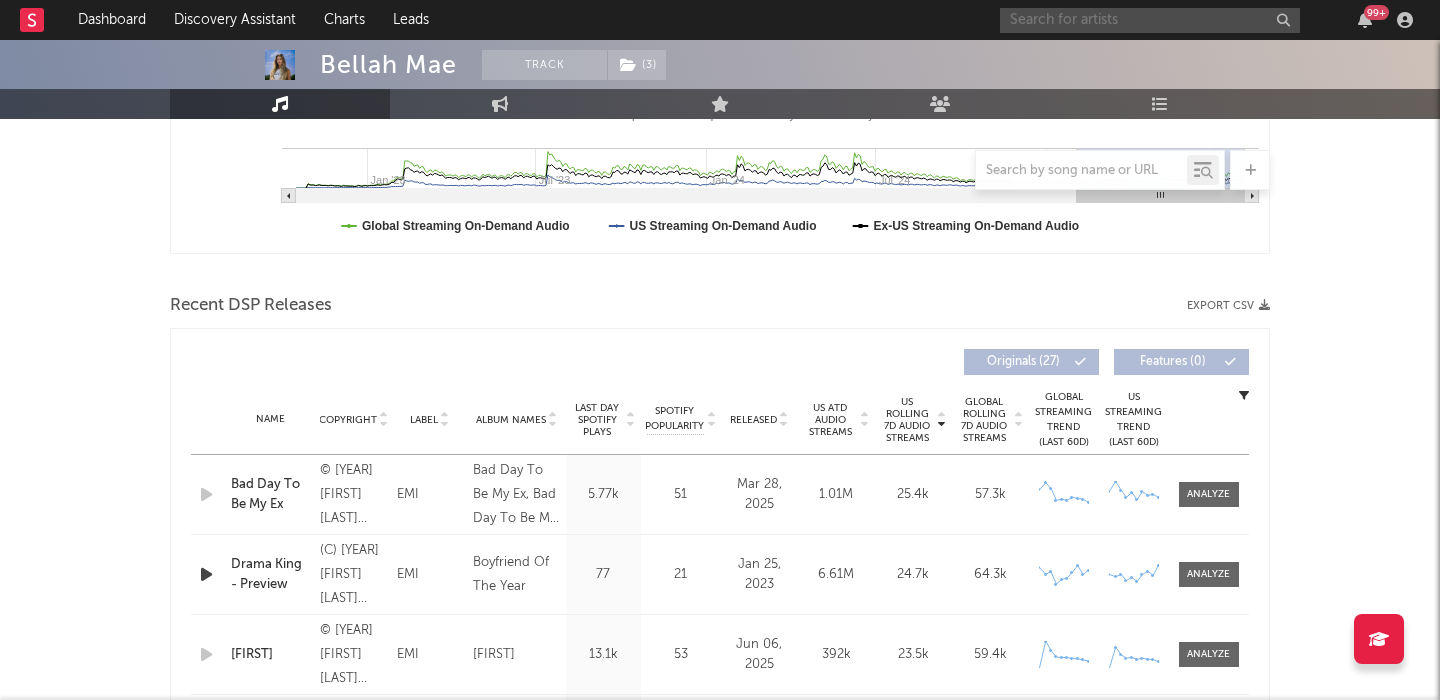 click at bounding box center (1150, 20) 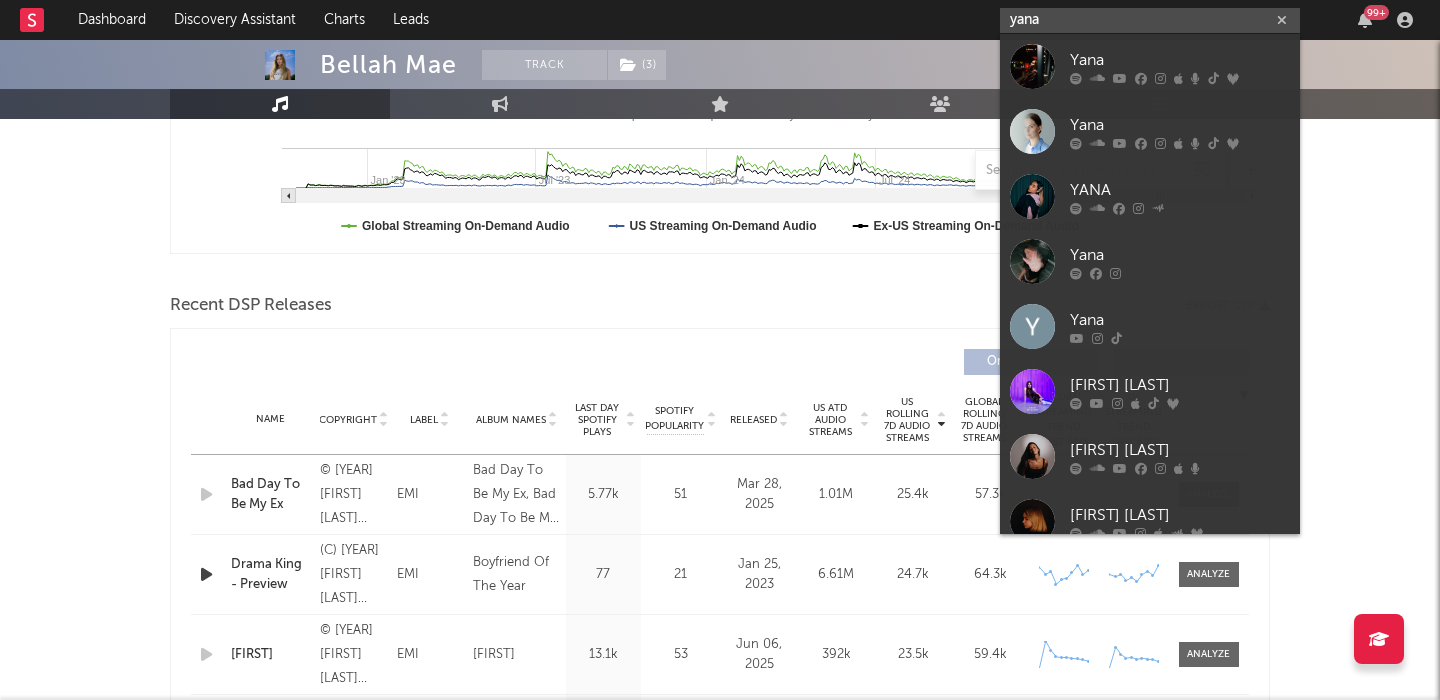type on "yana" 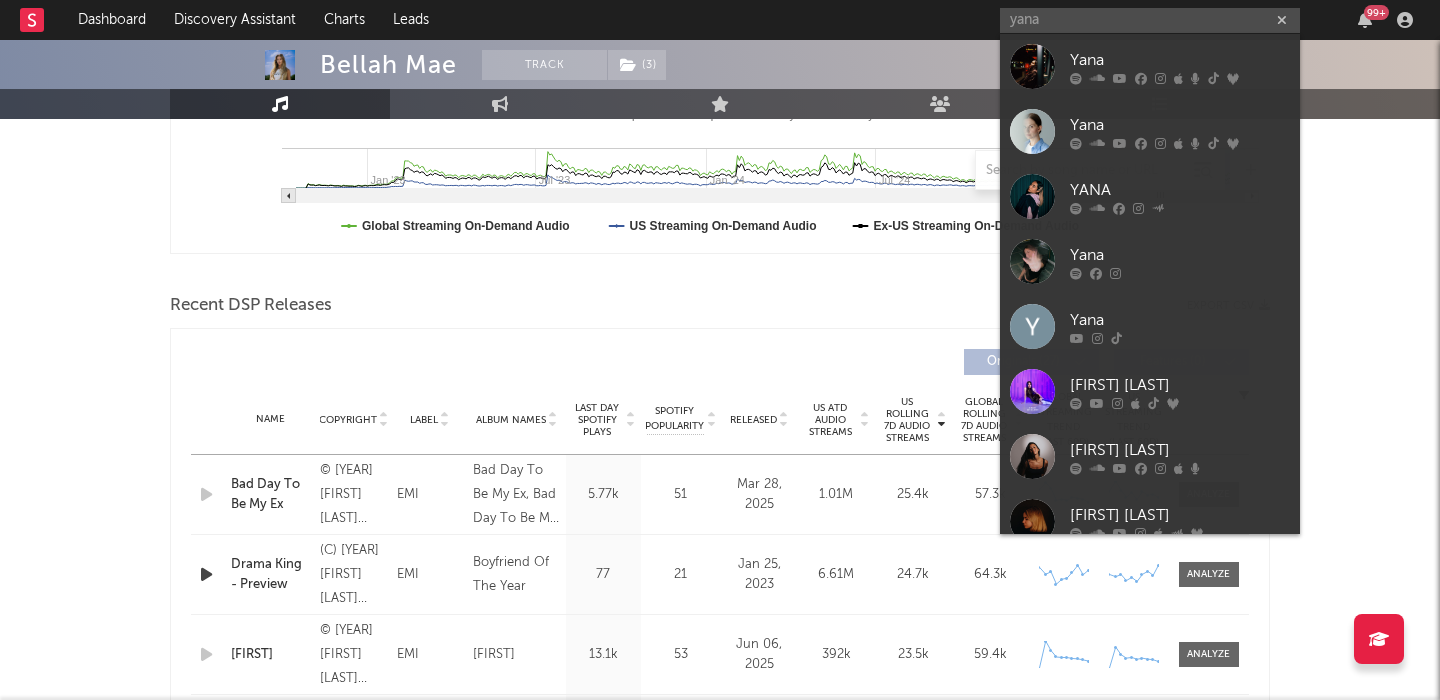 click on "Yana" at bounding box center [1180, 60] 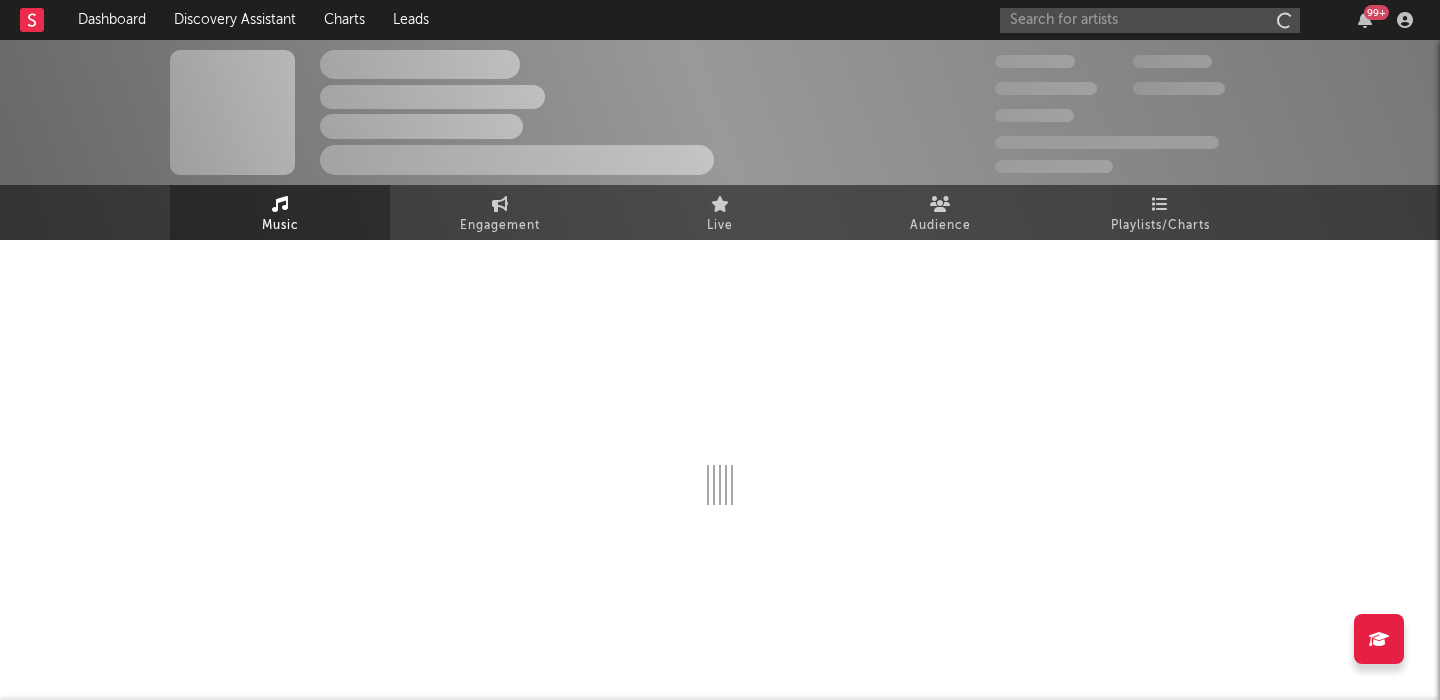 scroll, scrollTop: 0, scrollLeft: 0, axis: both 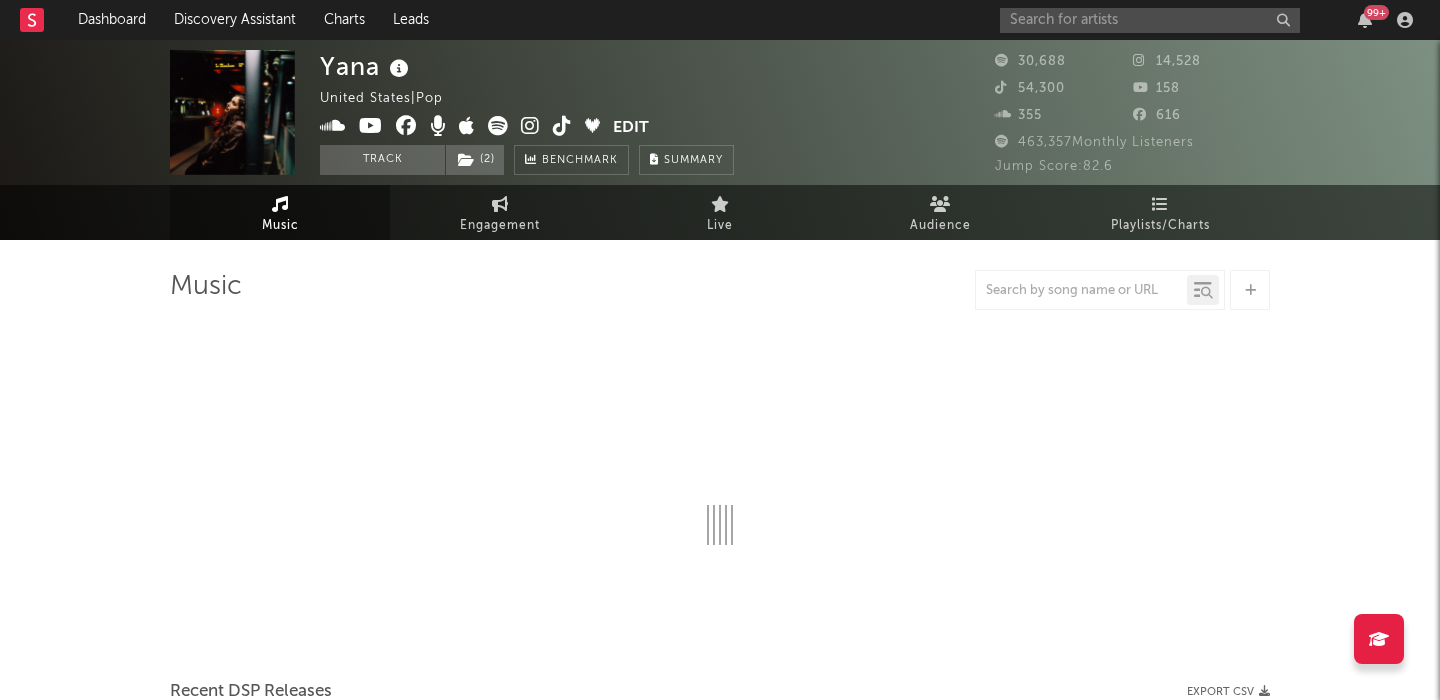 select on "6m" 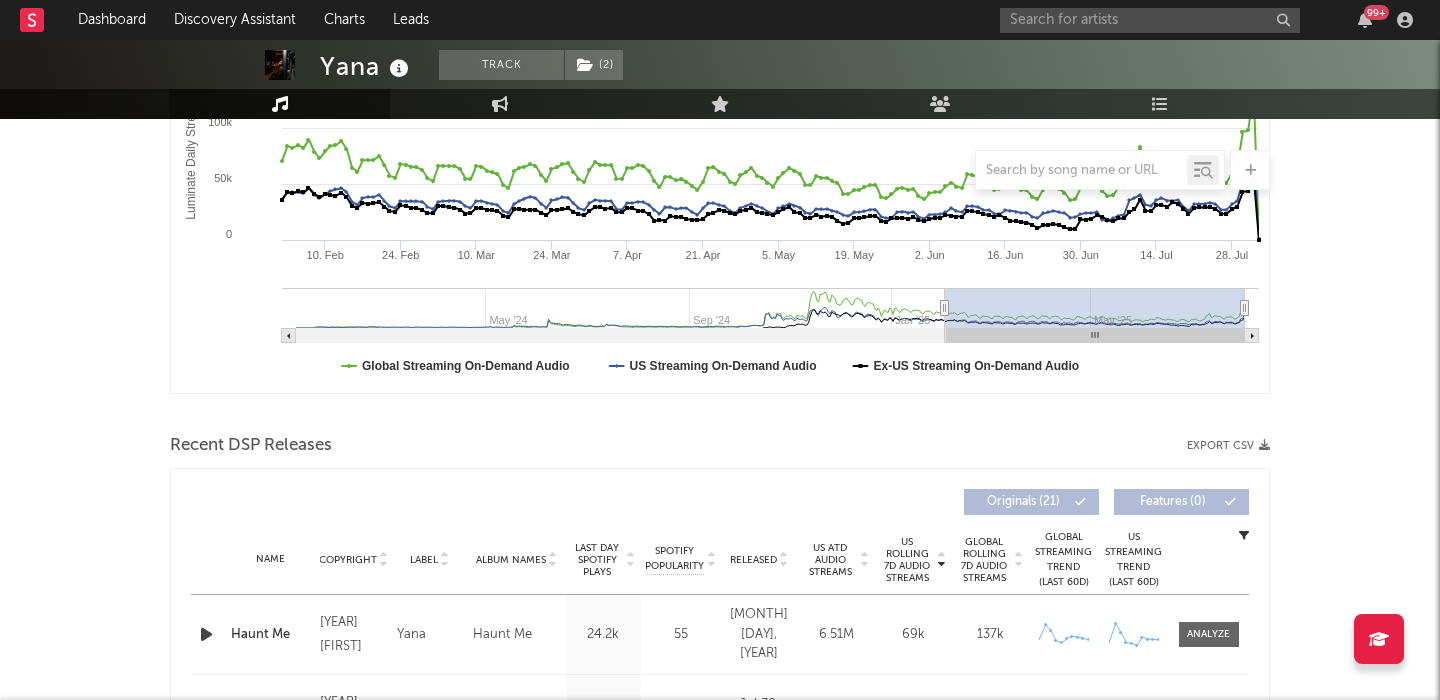 scroll, scrollTop: 704, scrollLeft: 0, axis: vertical 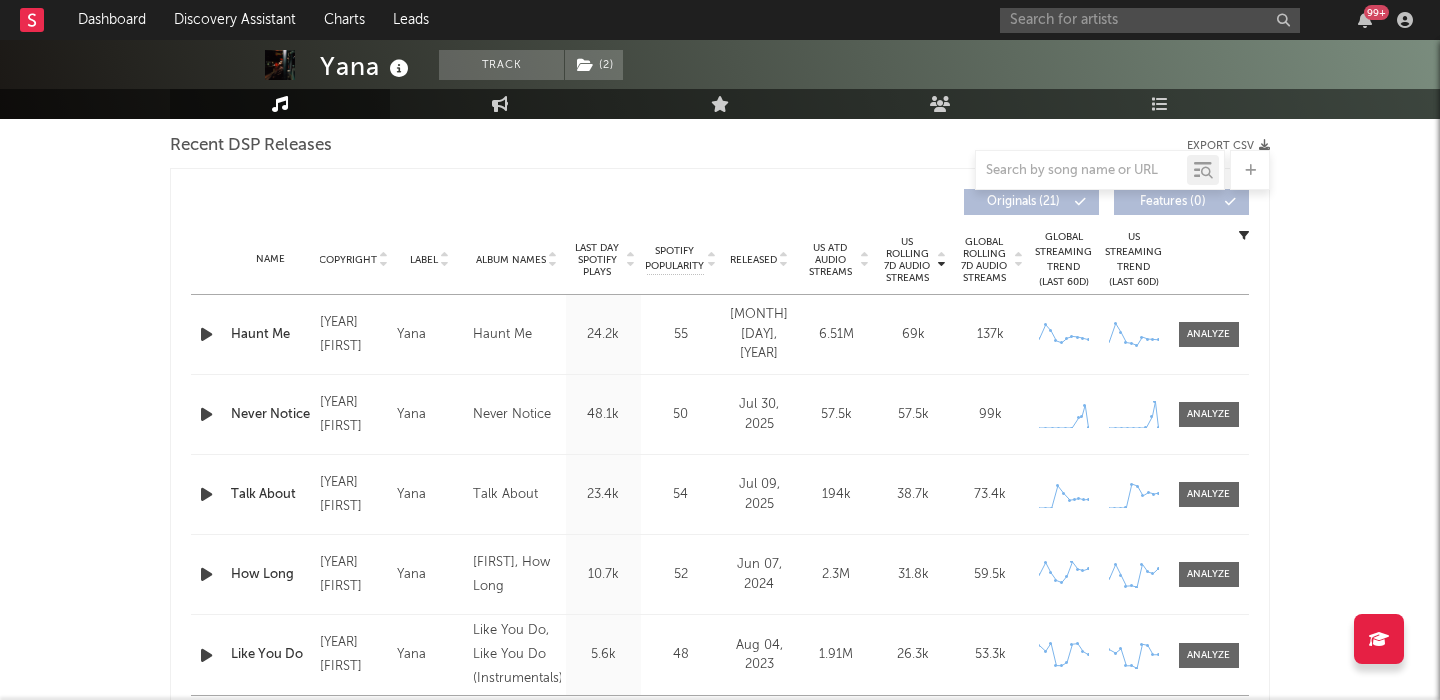 click on "Released" at bounding box center (753, 260) 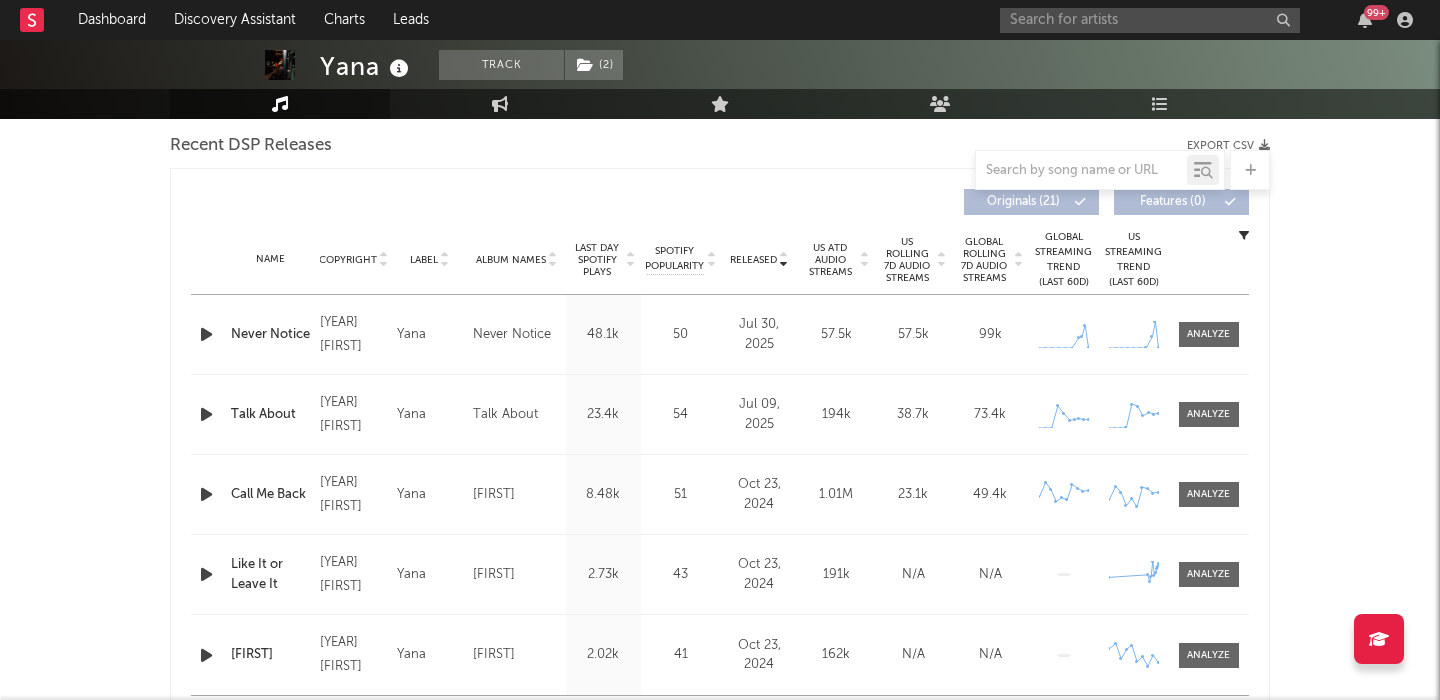 click on "Never Notice" at bounding box center (270, 335) 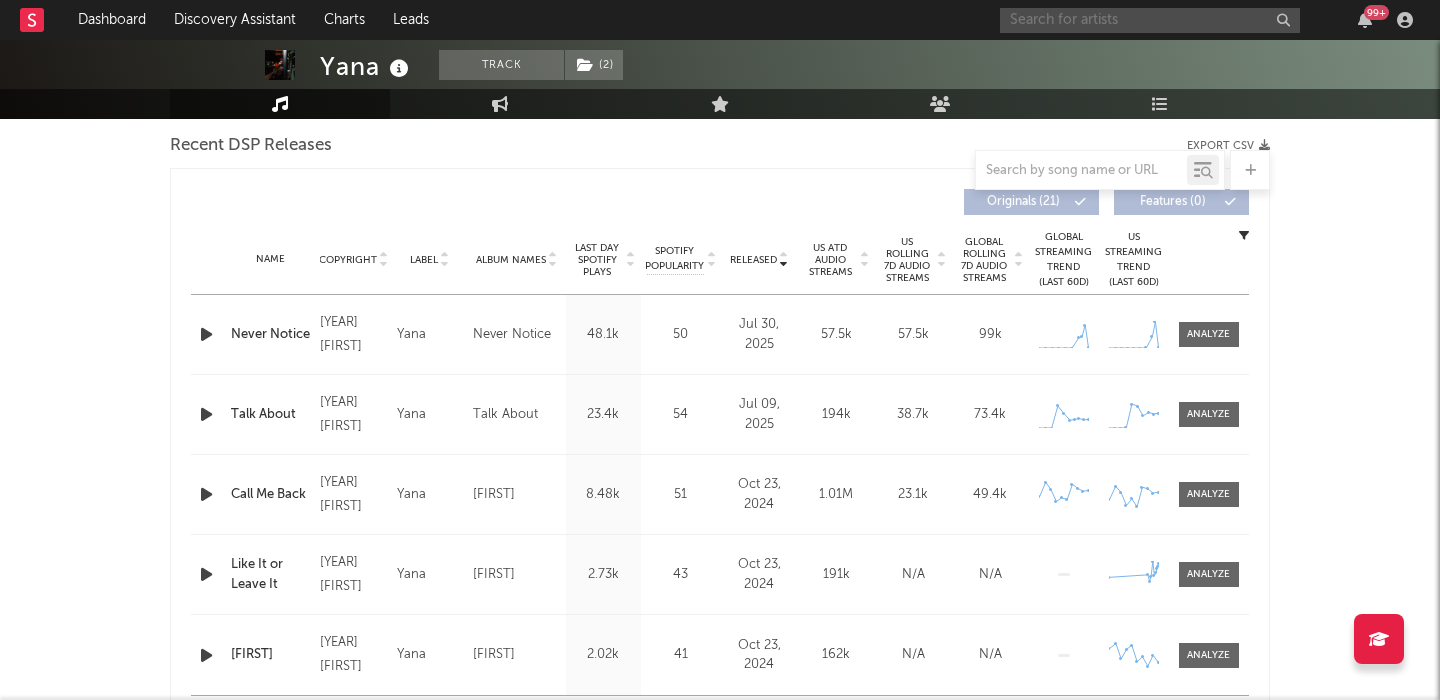 click at bounding box center (1150, 20) 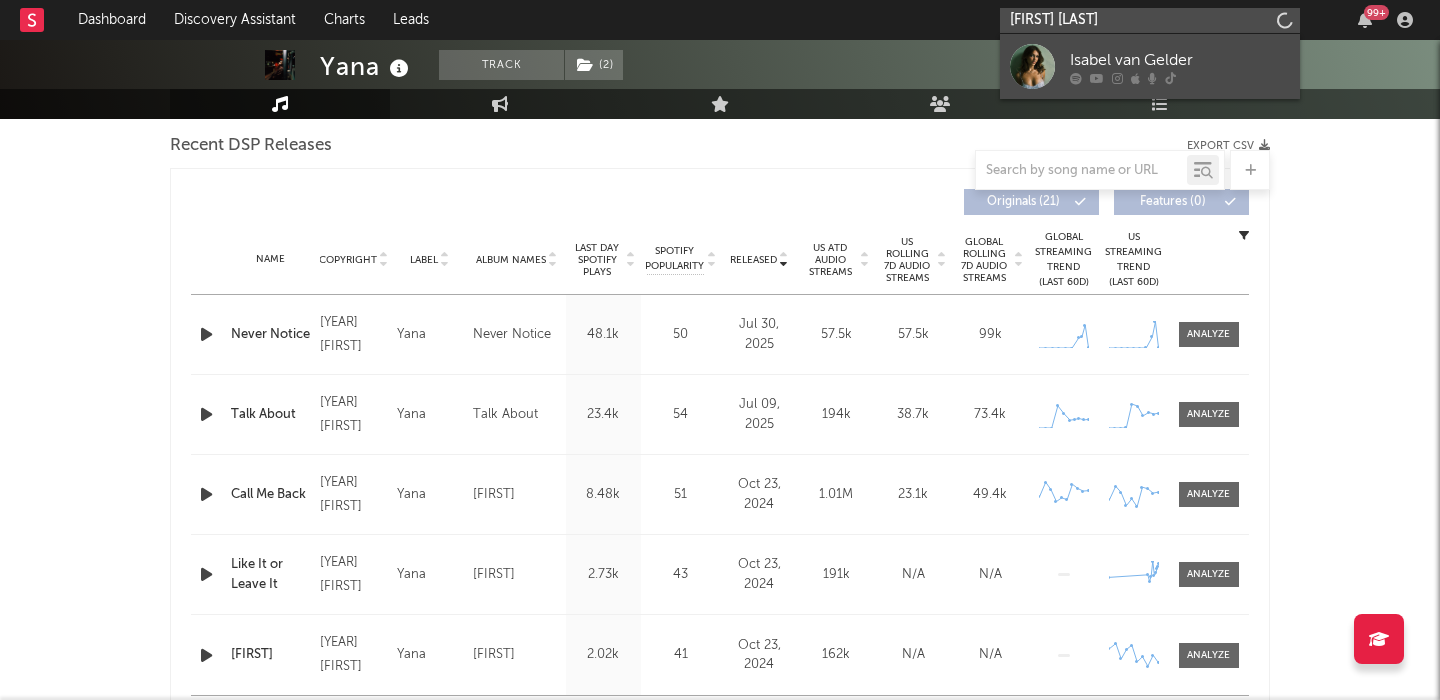 type on "isabel cvan gelder" 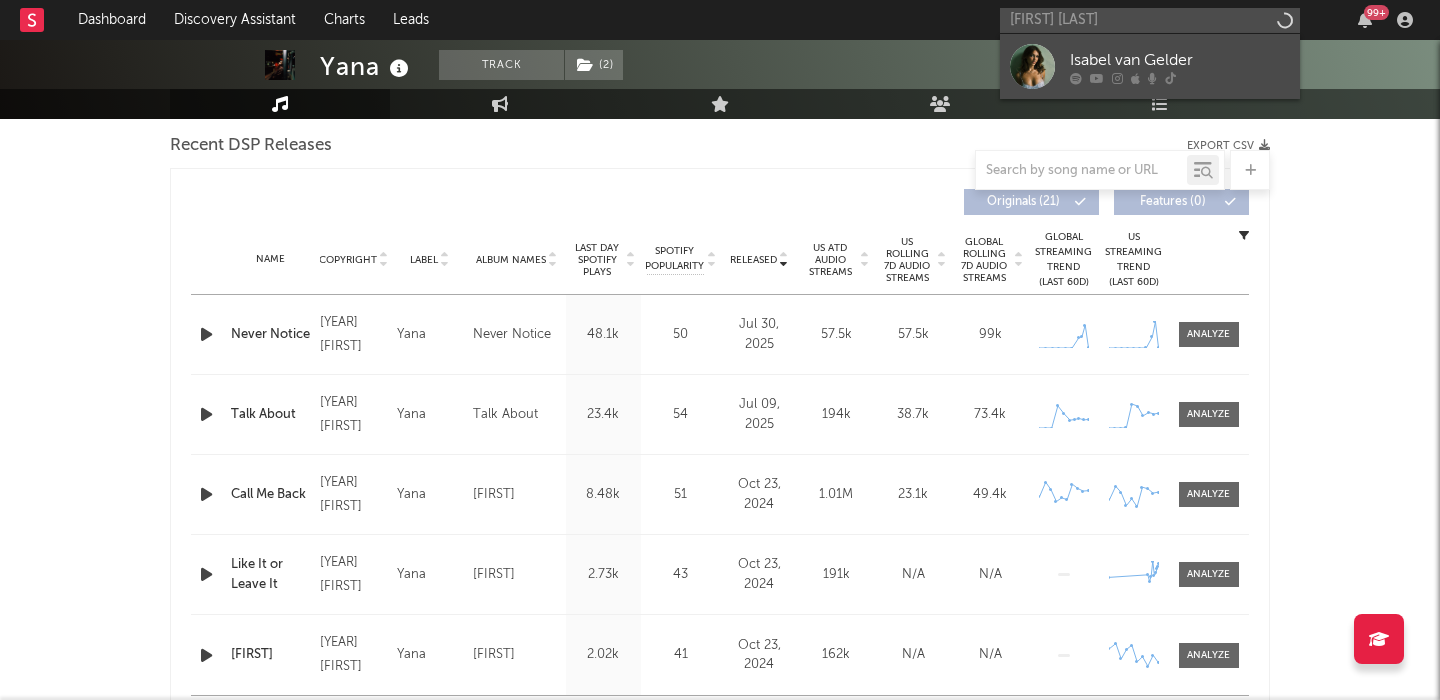 click on "Isabel van Gelder" at bounding box center (1180, 60) 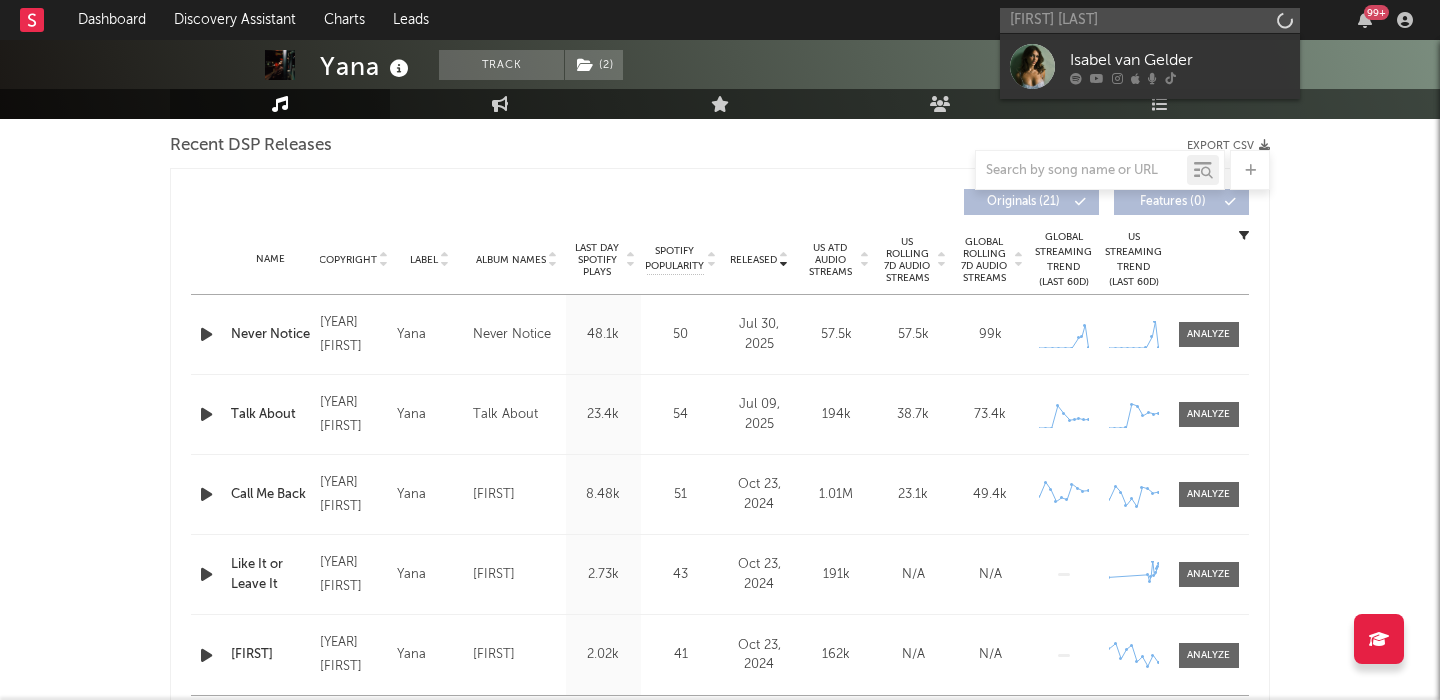 type 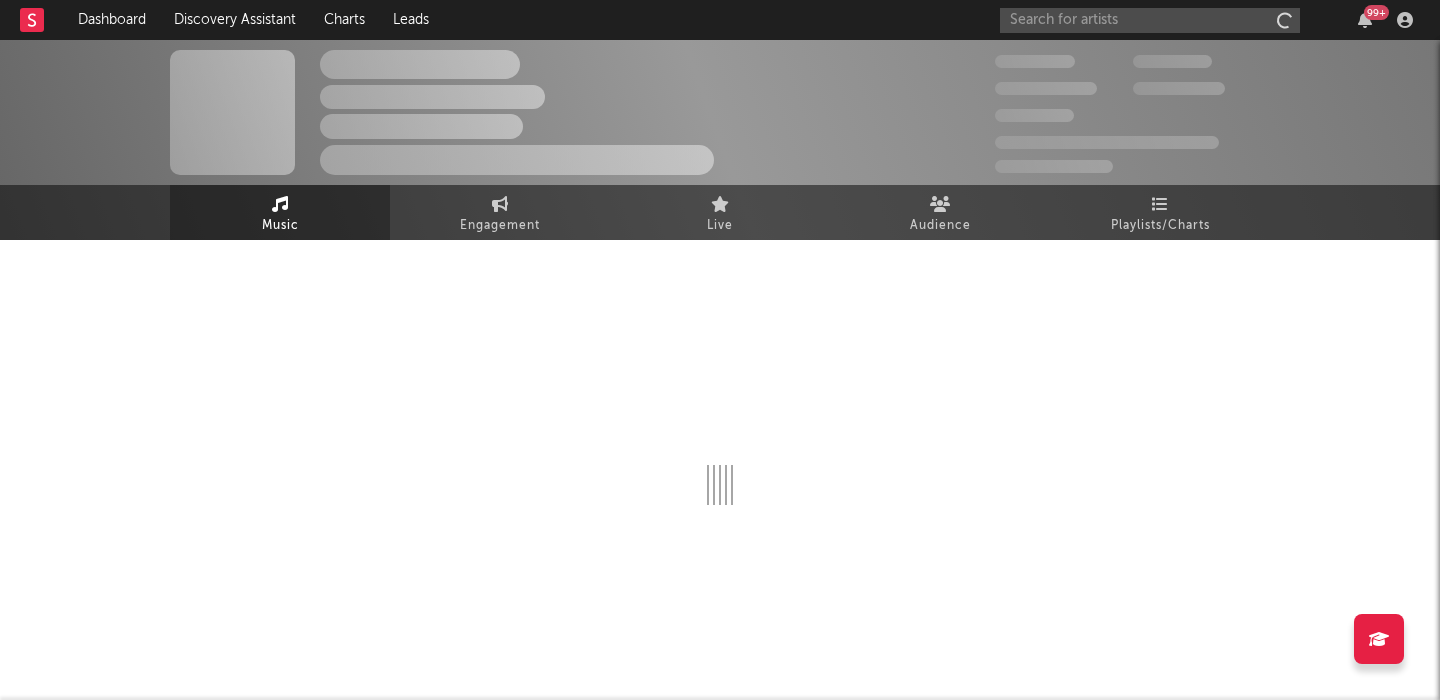 scroll, scrollTop: 0, scrollLeft: 0, axis: both 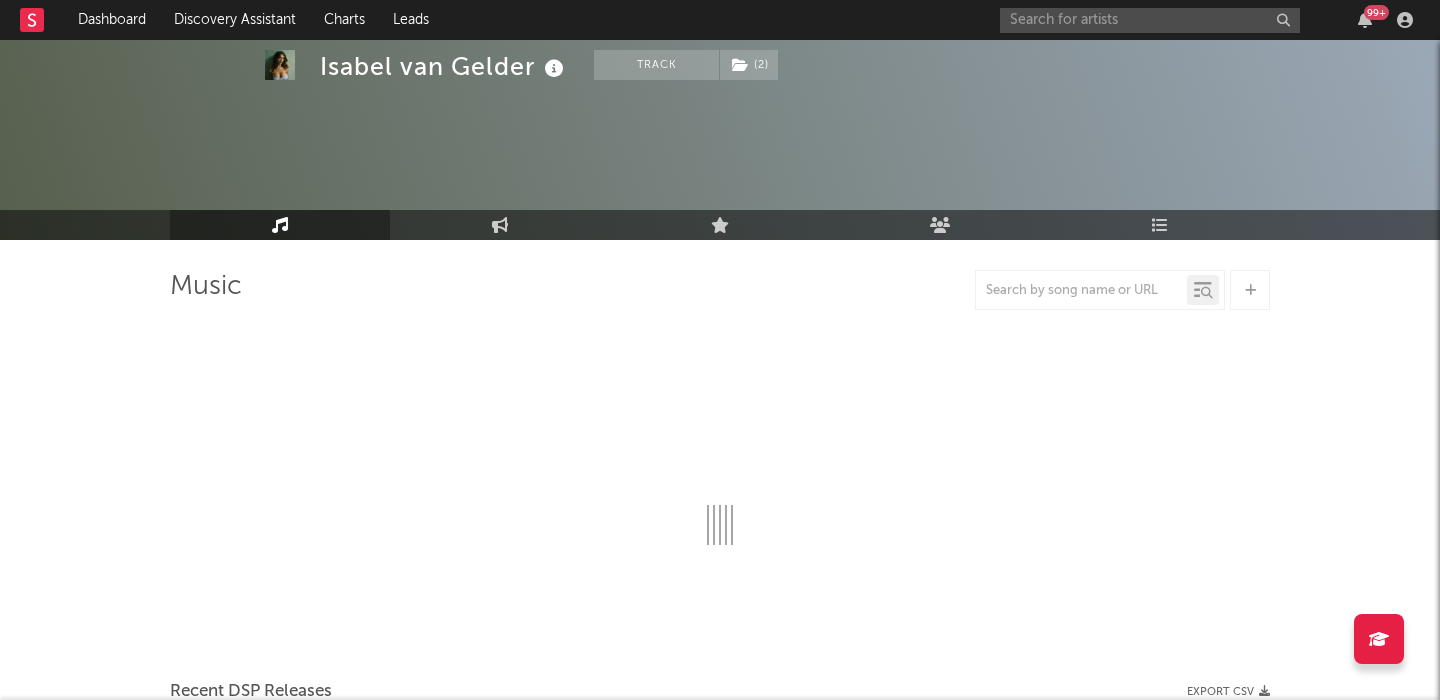 select on "1w" 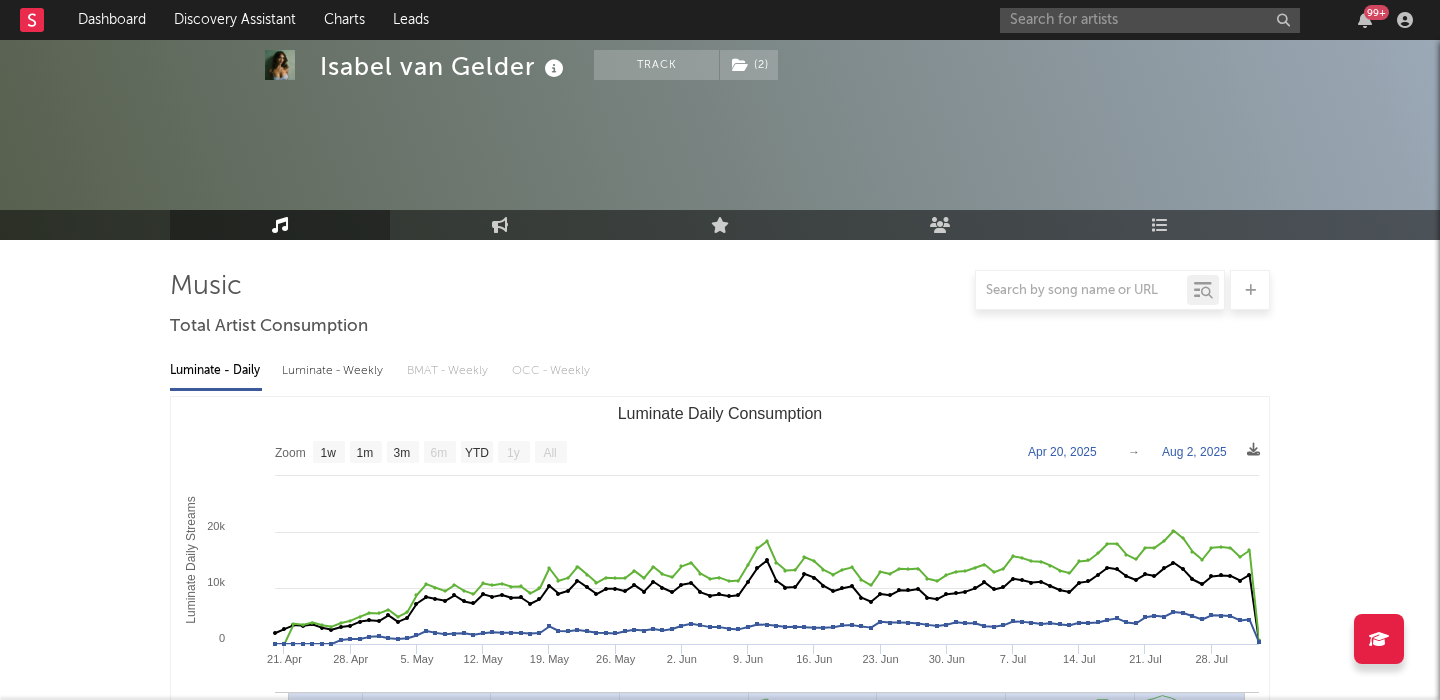 scroll, scrollTop: 548, scrollLeft: 0, axis: vertical 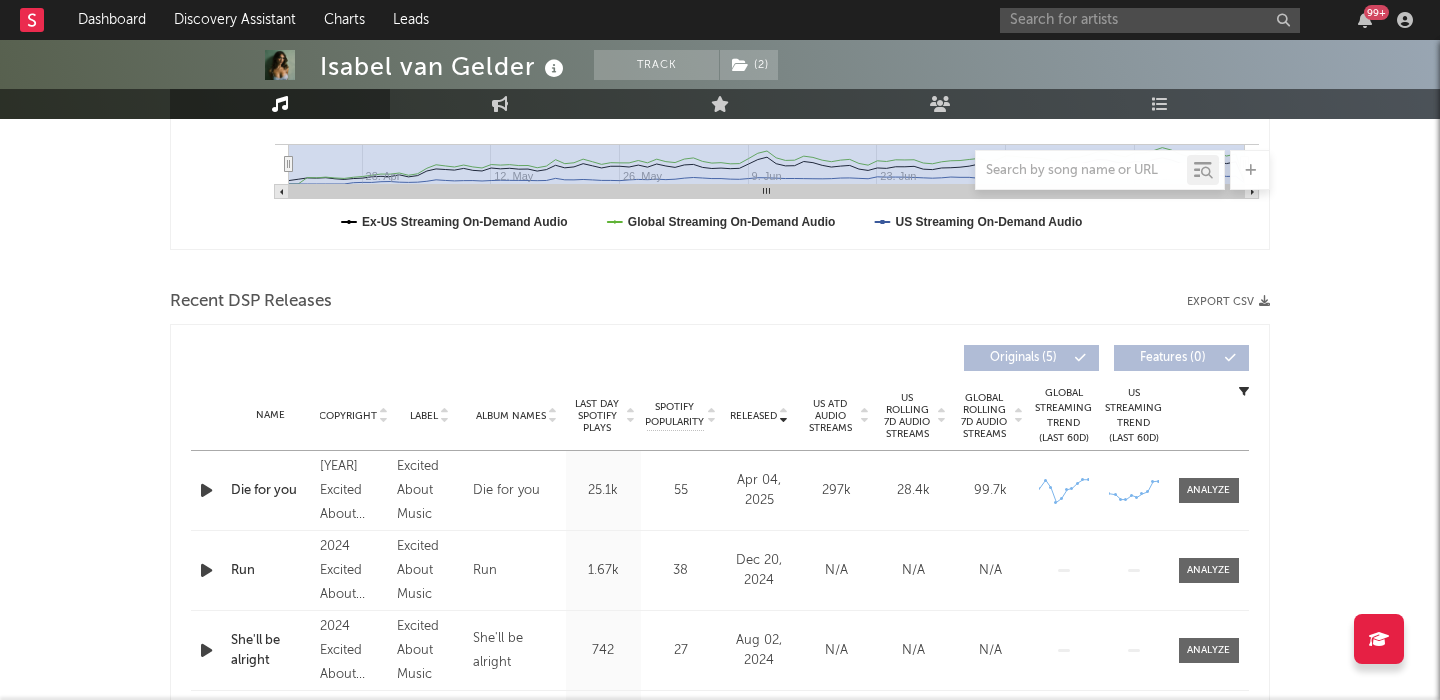 click on "Die for you" at bounding box center (270, 491) 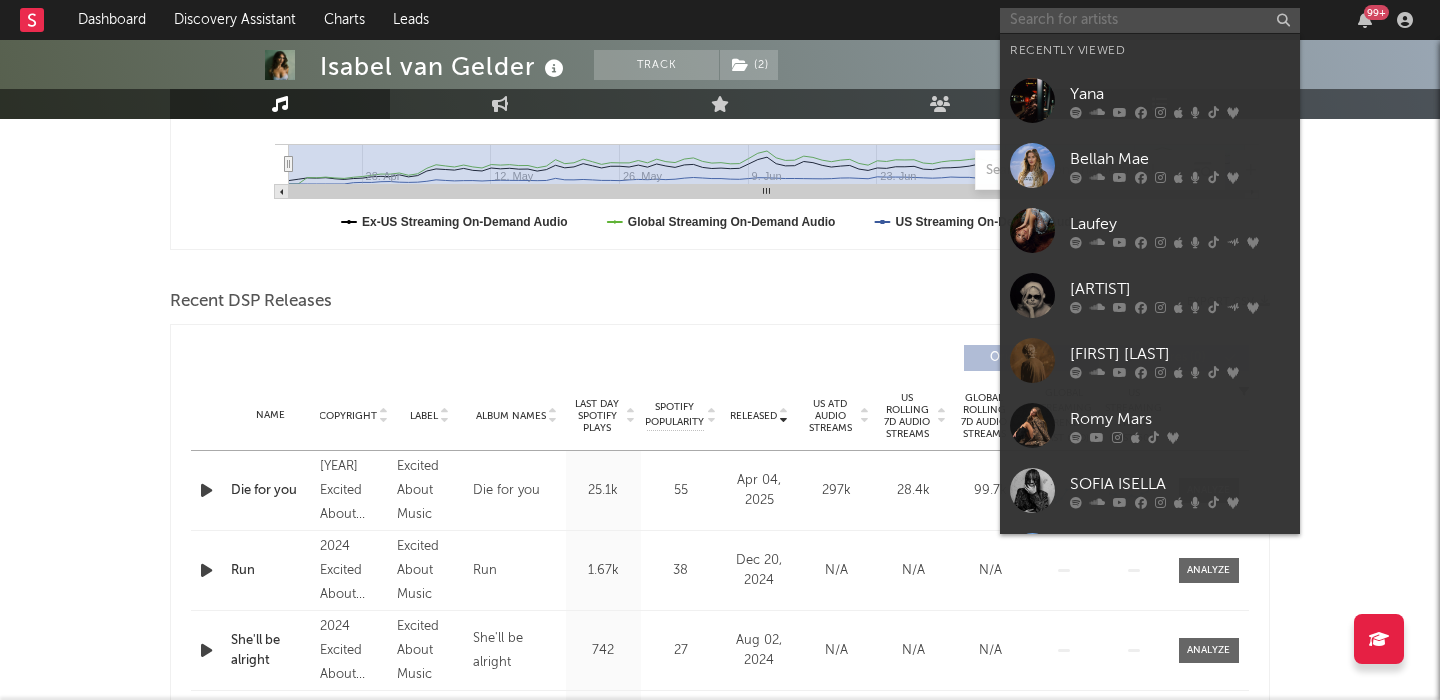 click at bounding box center [1150, 20] 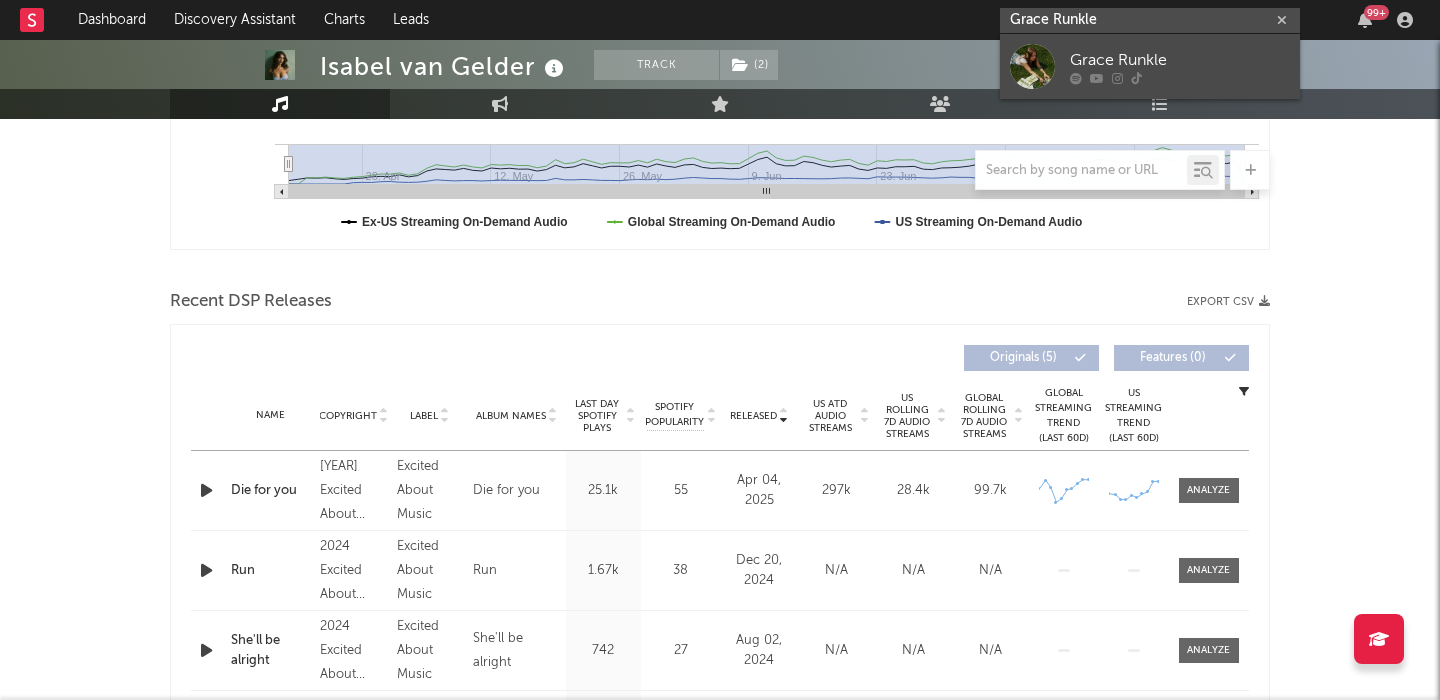 type on "Grace Runkle" 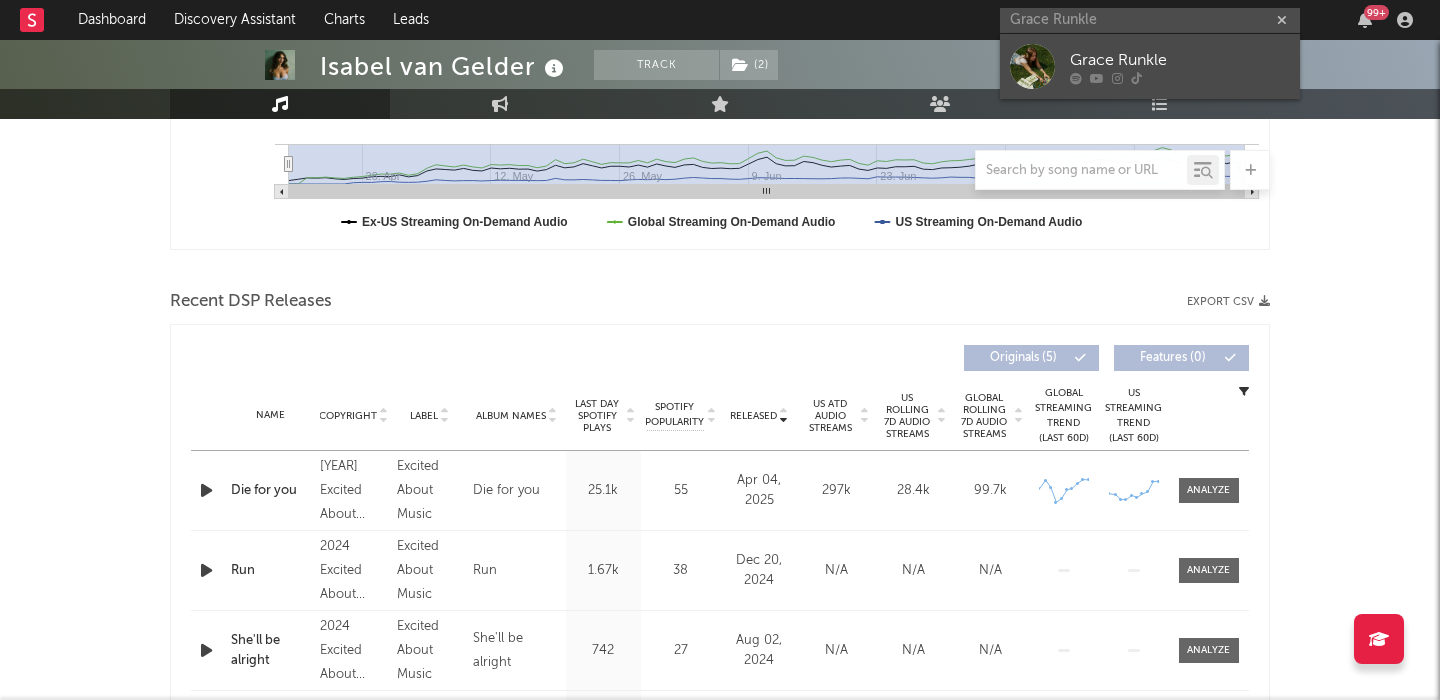 click on "Grace Runkle" at bounding box center [1180, 60] 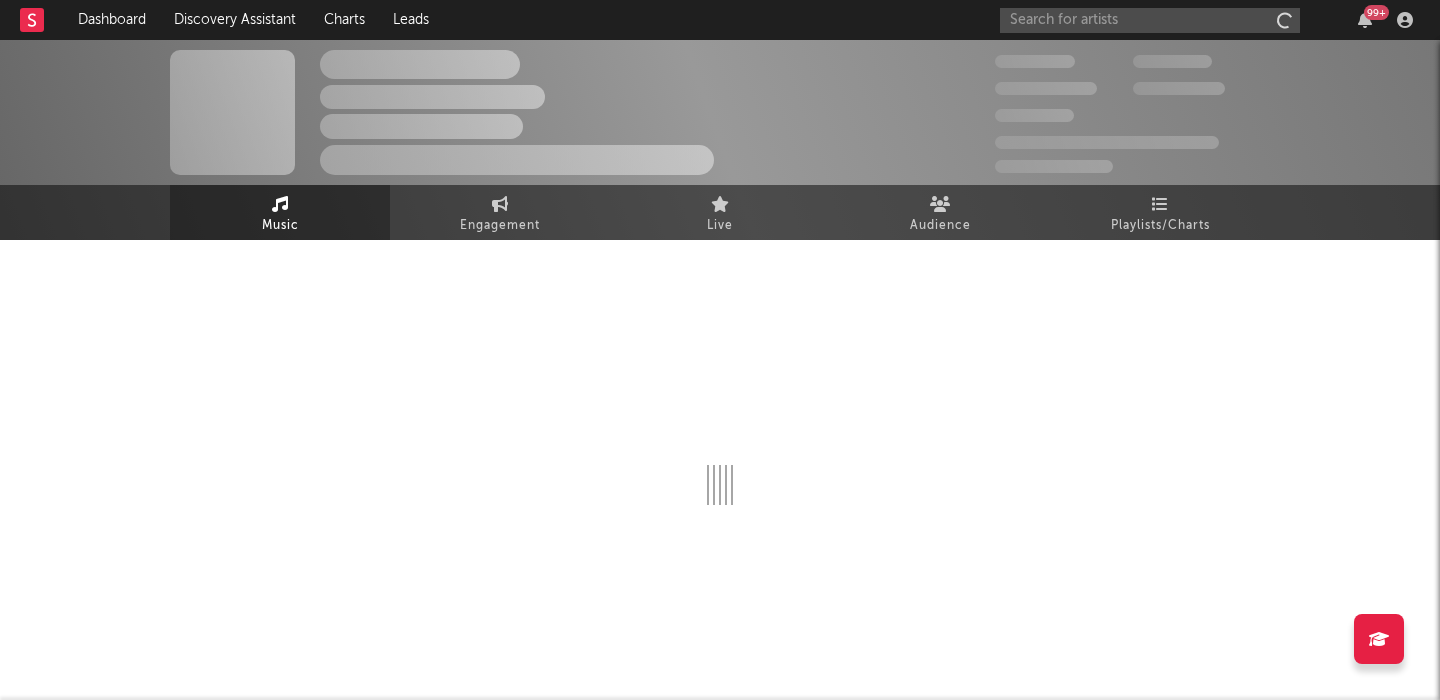 scroll, scrollTop: 0, scrollLeft: 0, axis: both 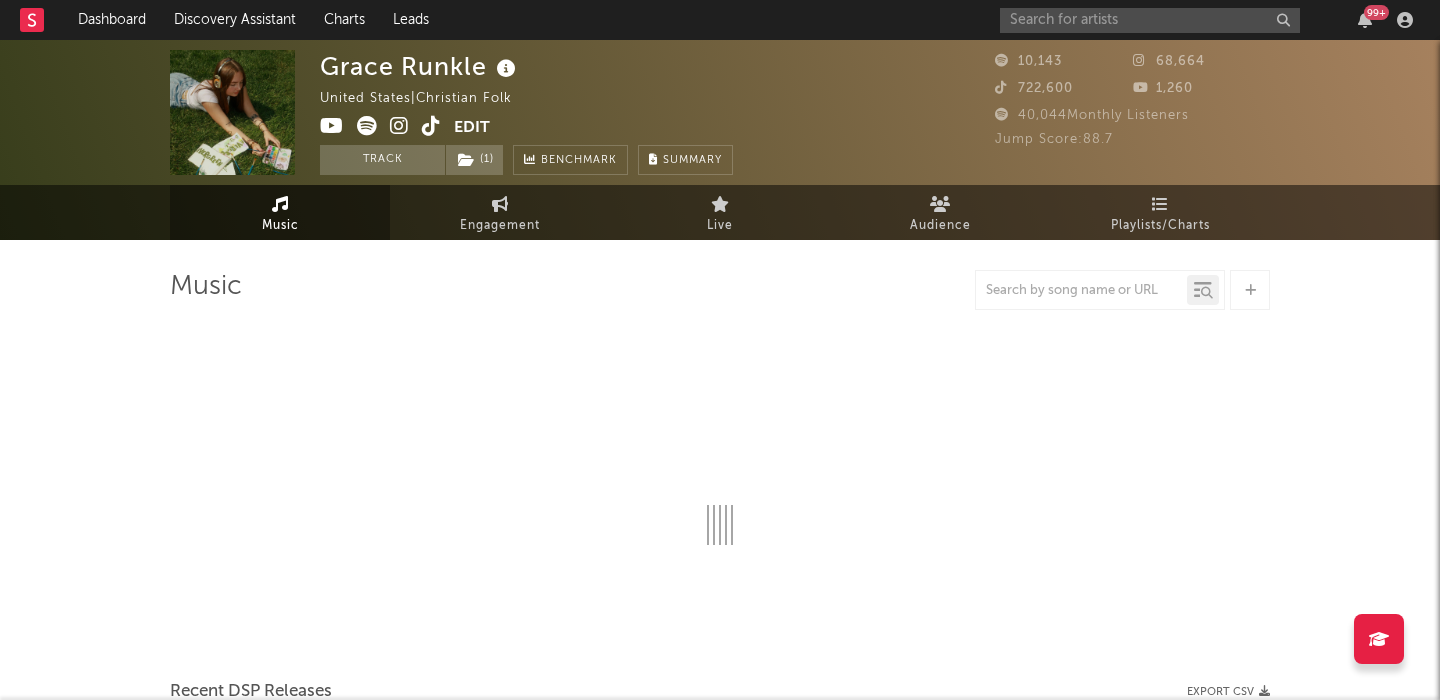 select on "1w" 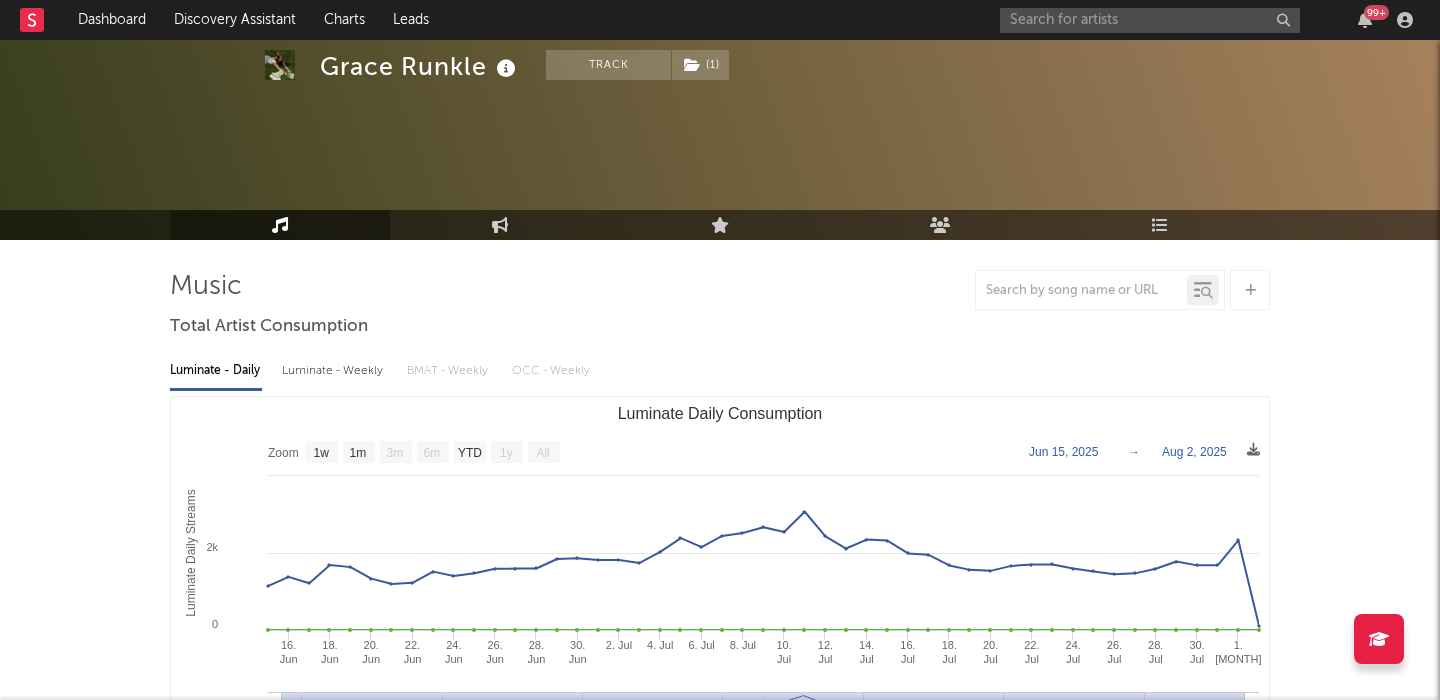 scroll, scrollTop: 141, scrollLeft: 0, axis: vertical 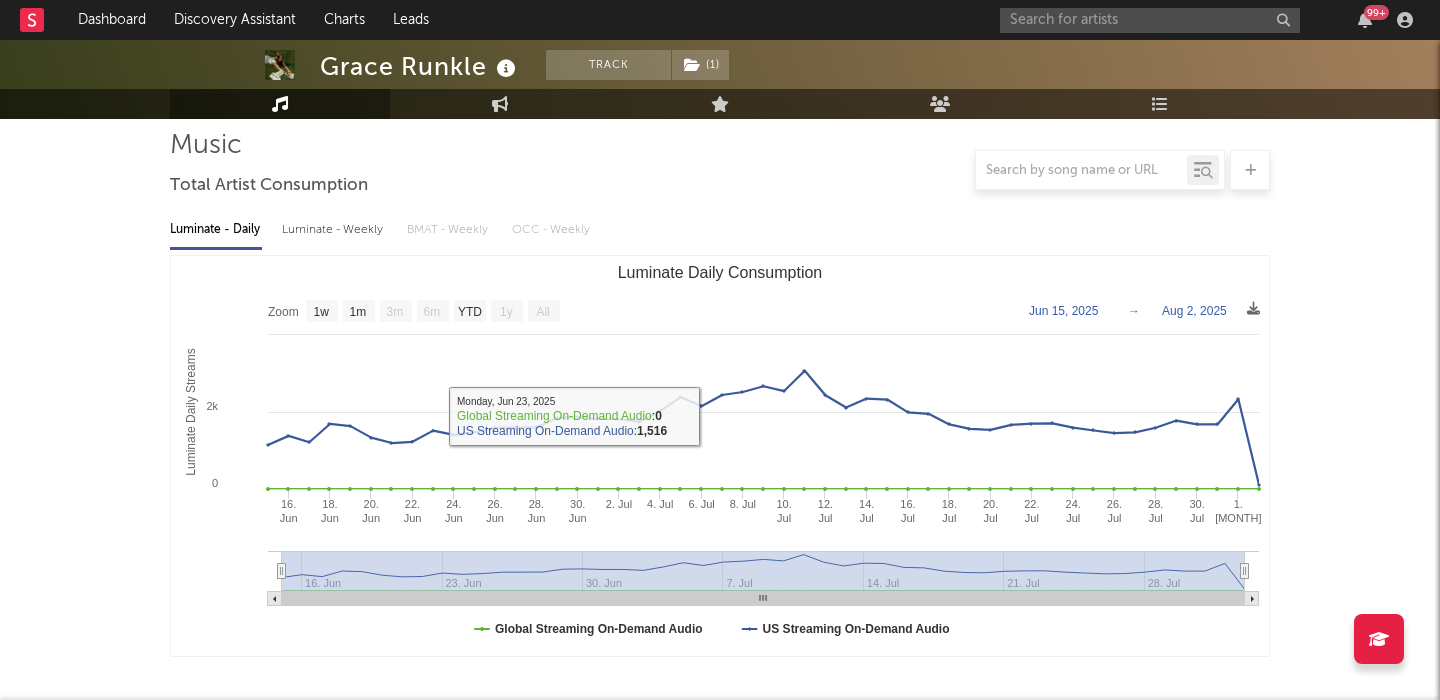 click on "Luminate - Weekly" at bounding box center [334, 230] 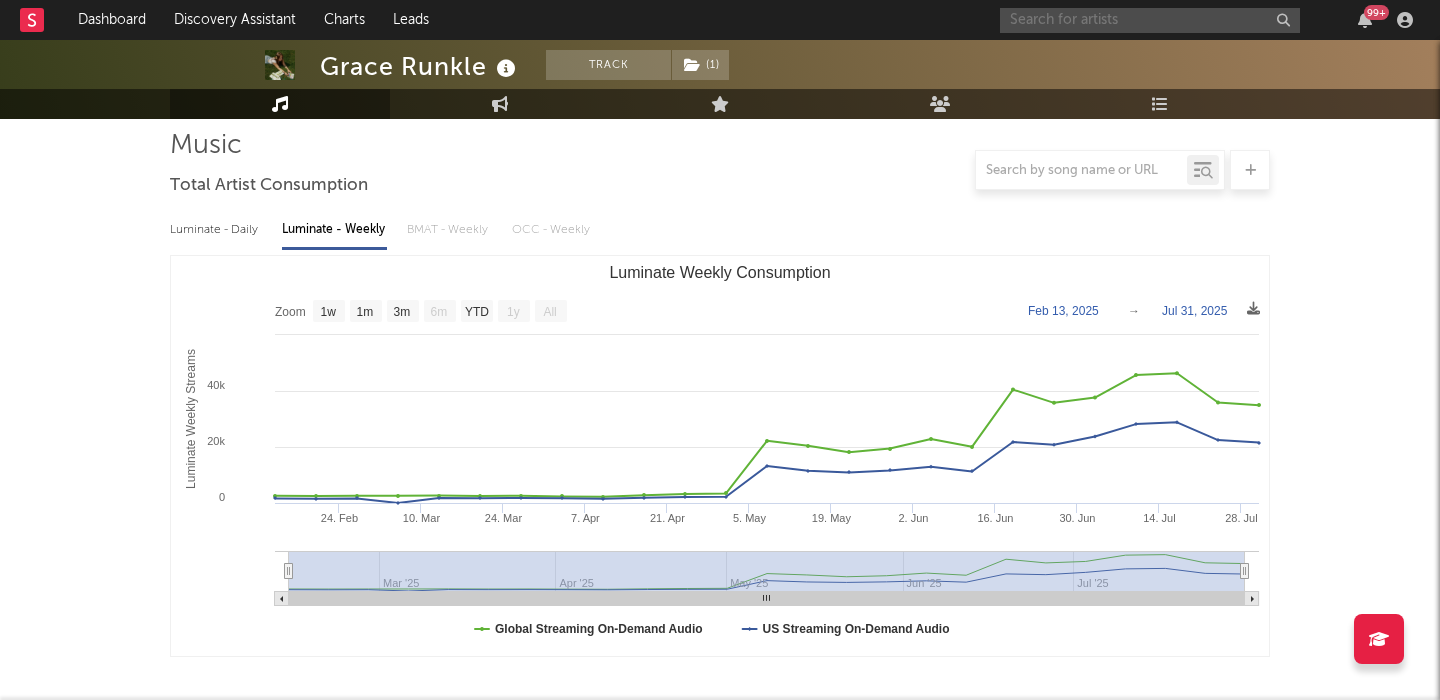 click at bounding box center [1150, 20] 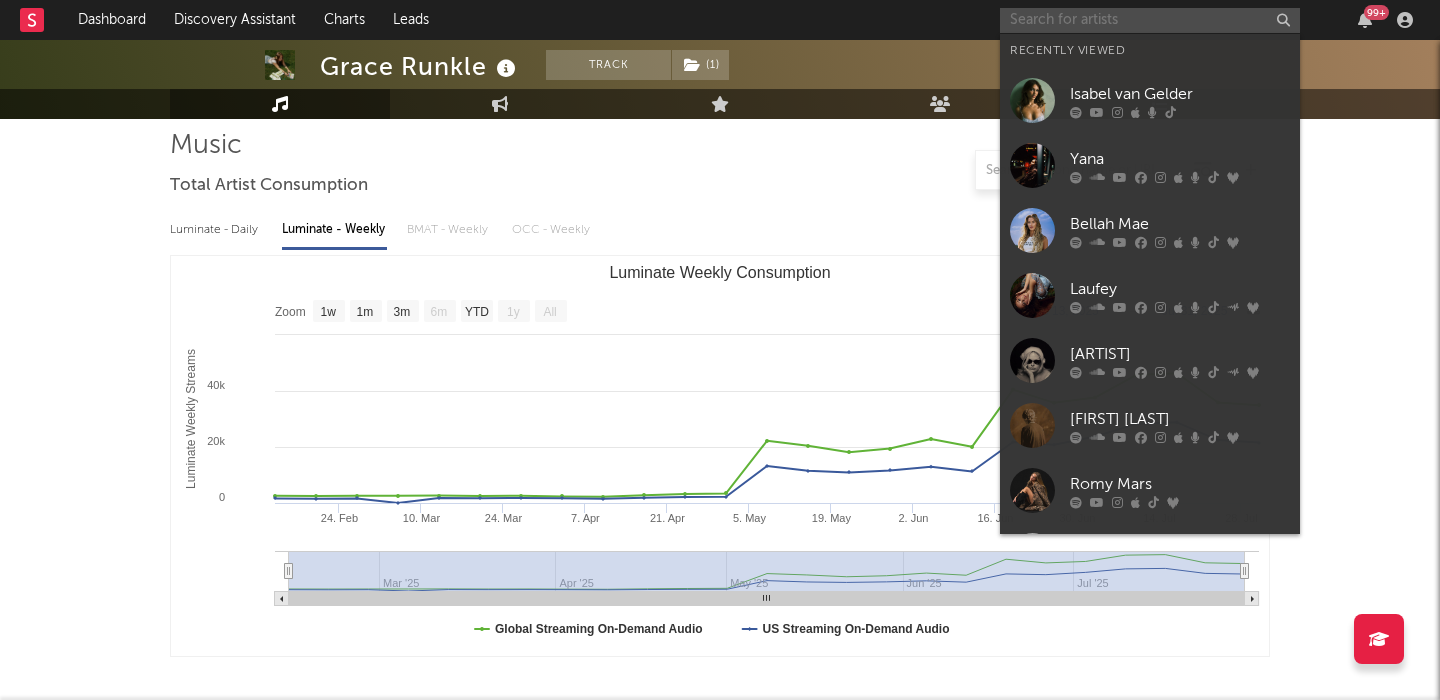 paste on "Syd Taylor" 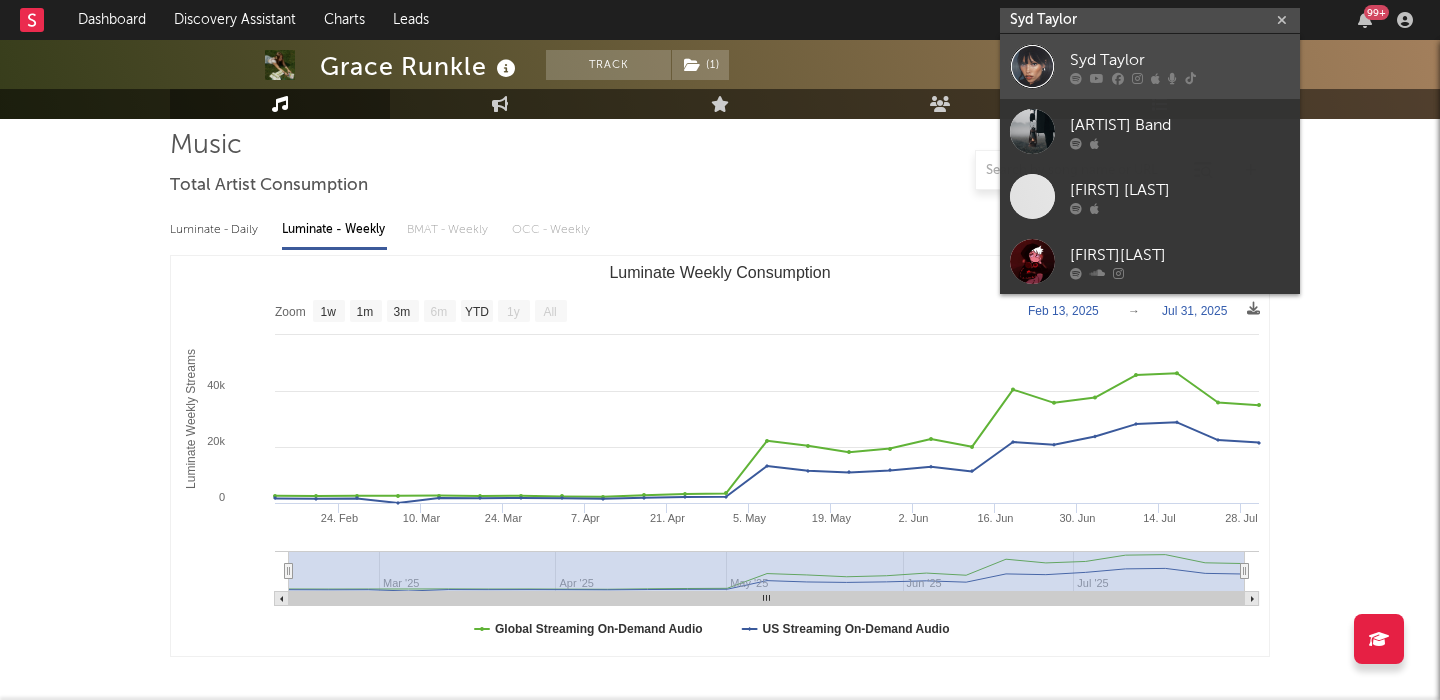 type on "Syd Taylor" 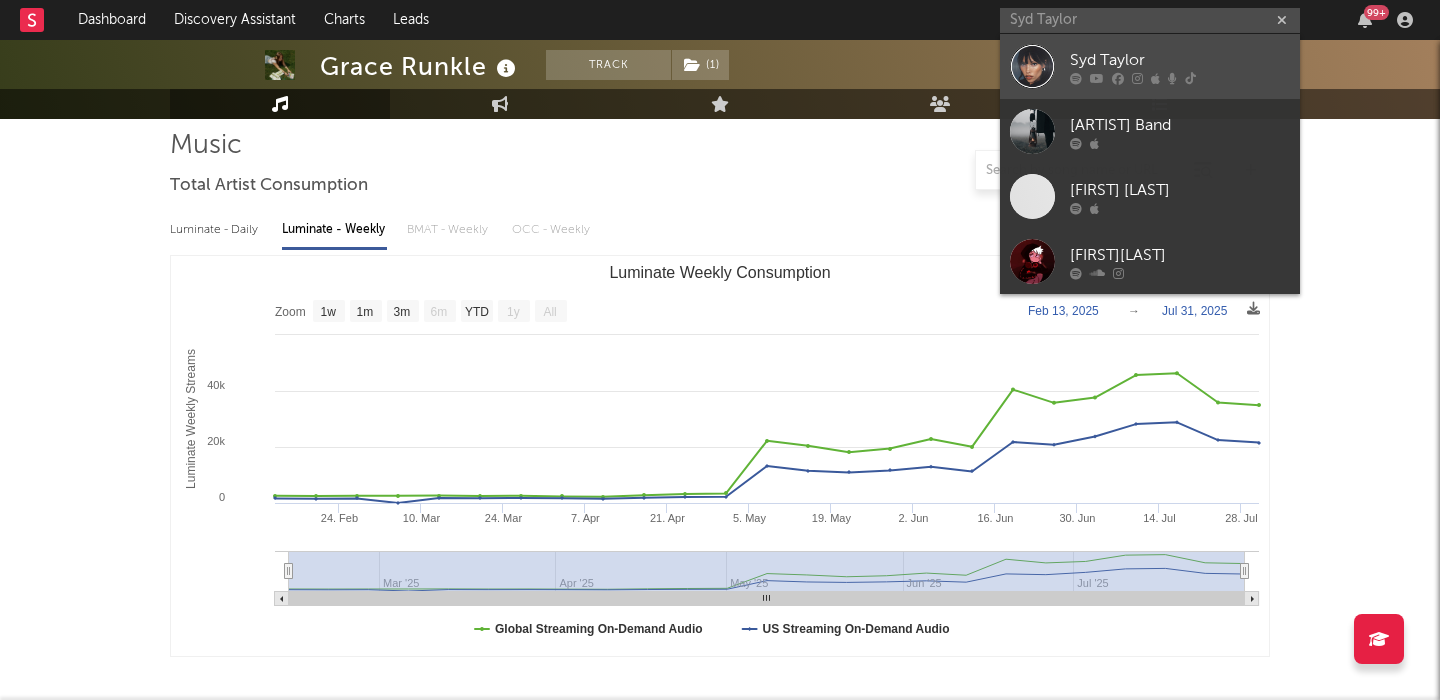 click on "Syd Taylor" at bounding box center (1180, 60) 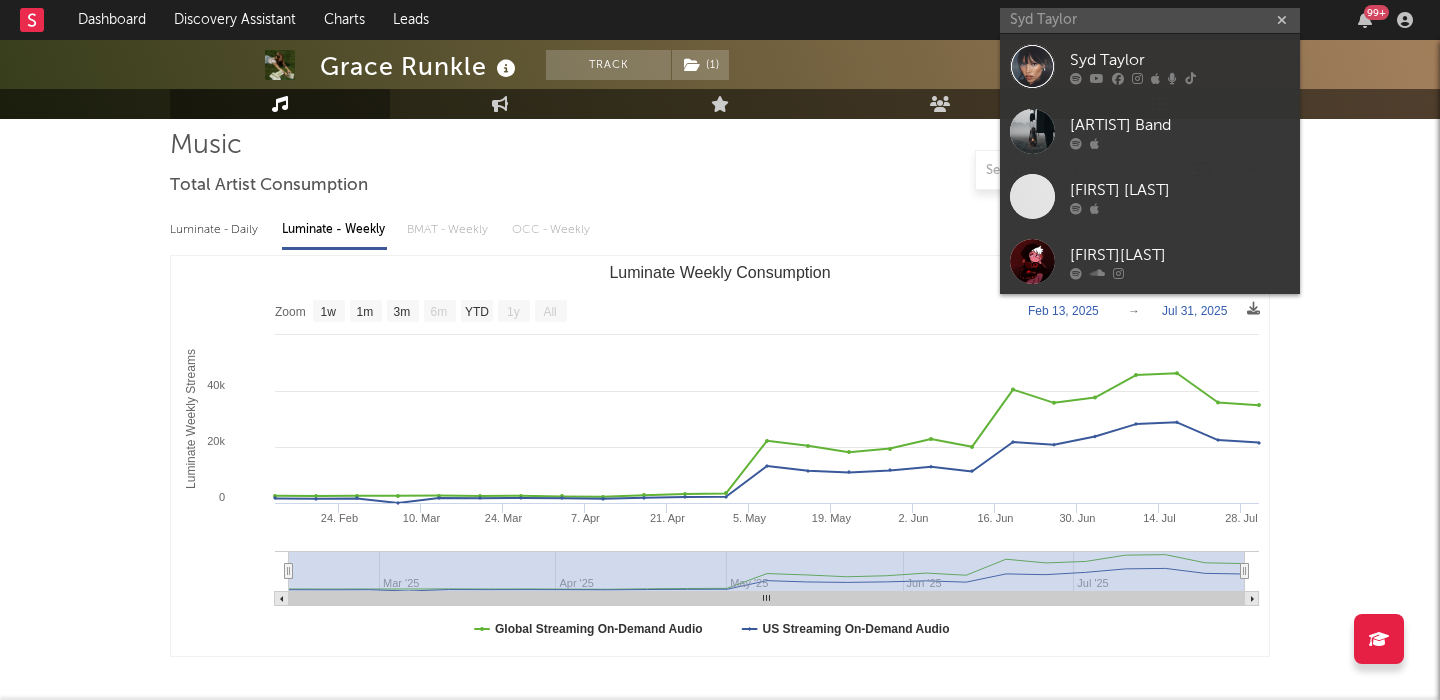 type 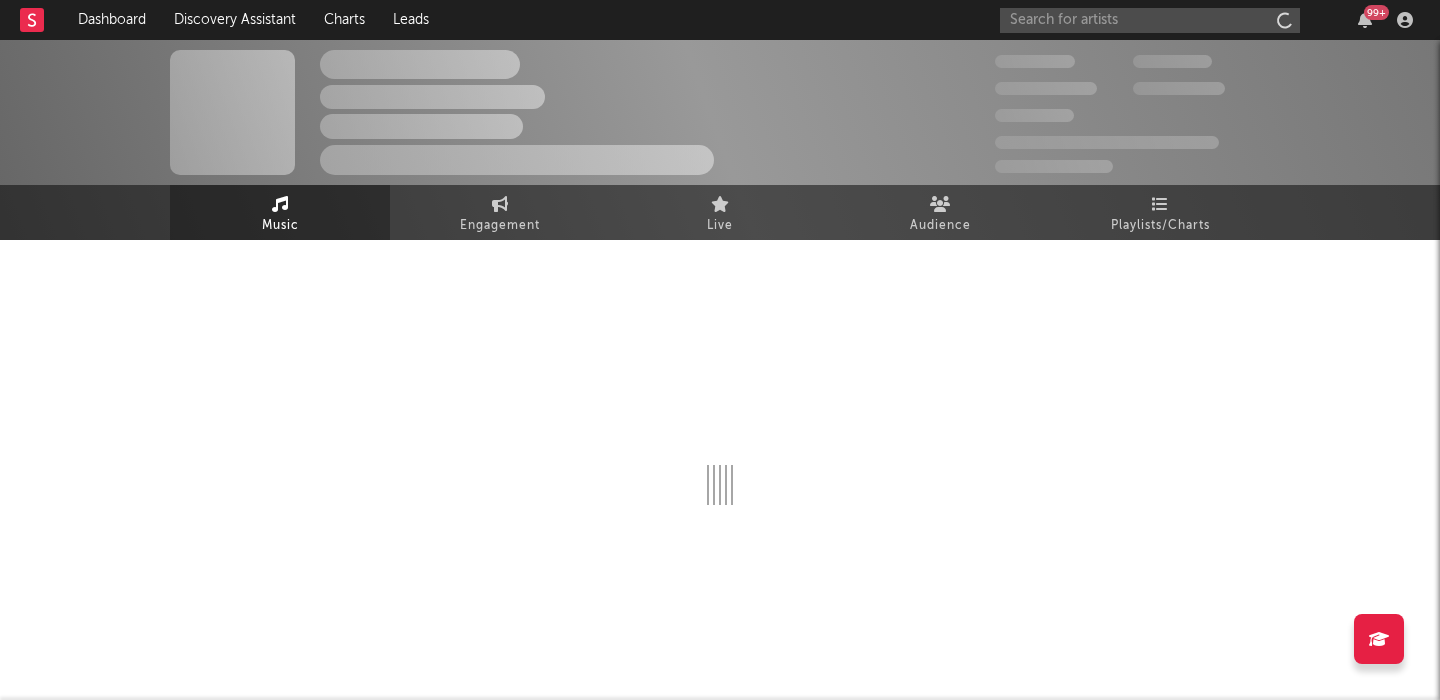 scroll, scrollTop: 0, scrollLeft: 0, axis: both 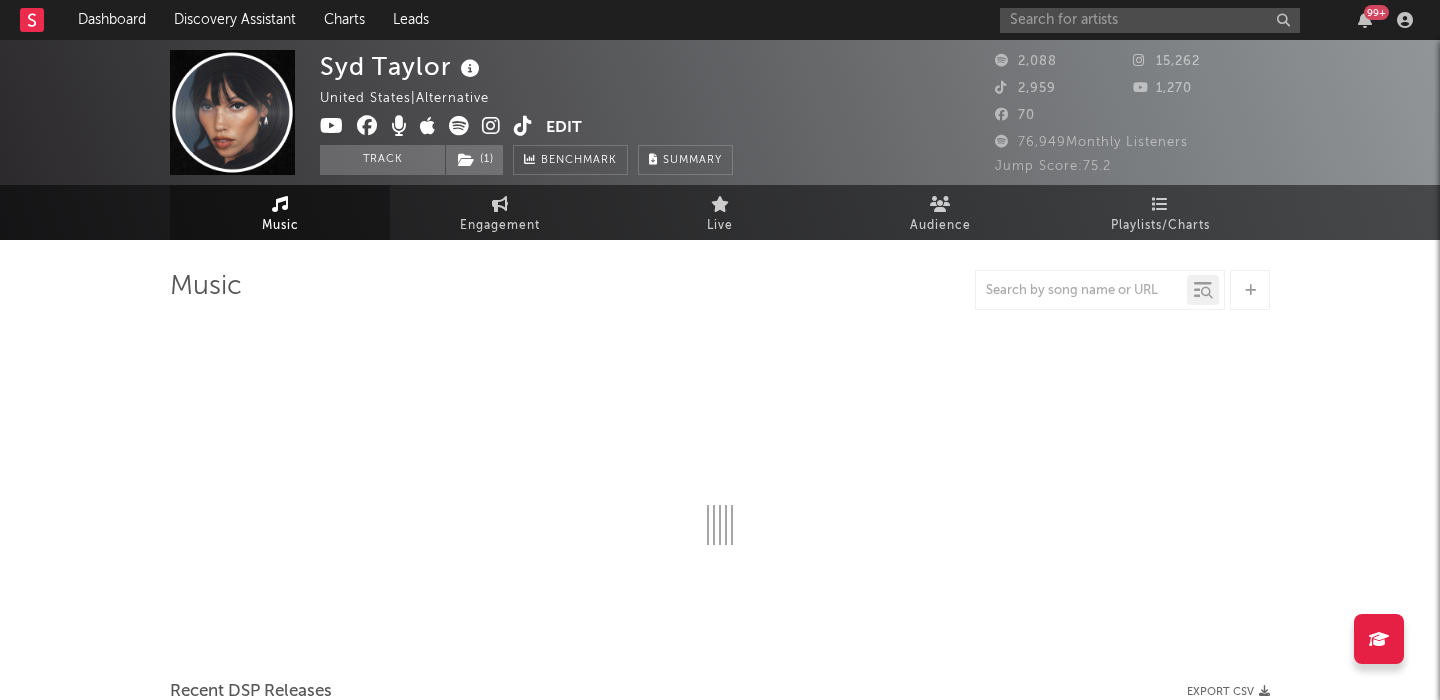 select on "1w" 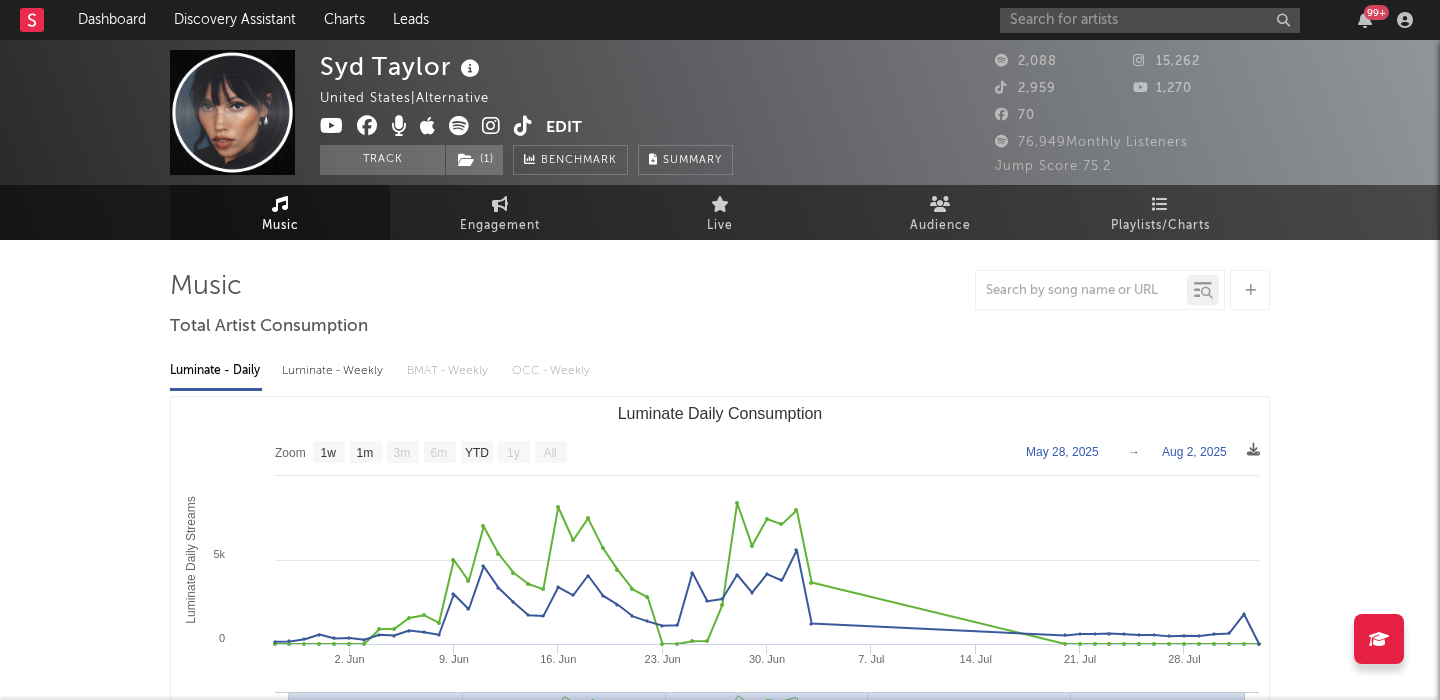 click on "Luminate - Weekly" at bounding box center [334, 371] 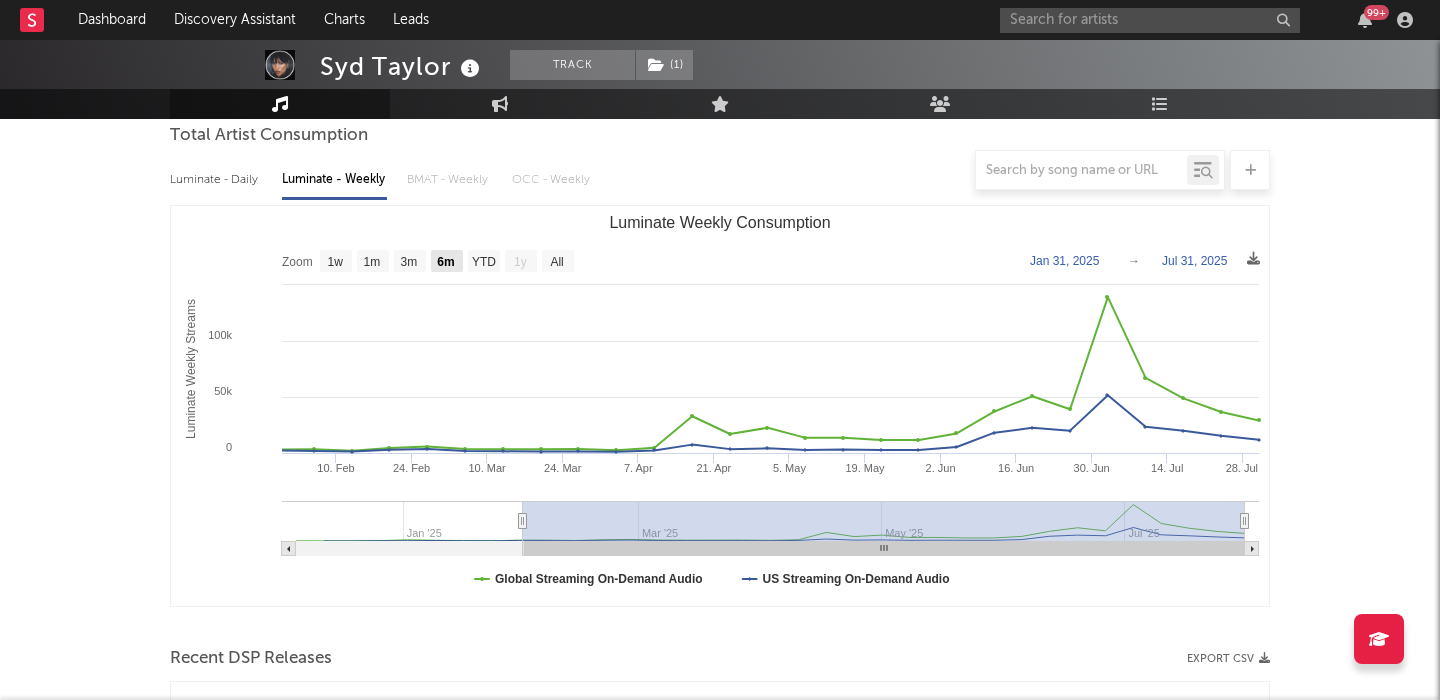 scroll, scrollTop: 715, scrollLeft: 0, axis: vertical 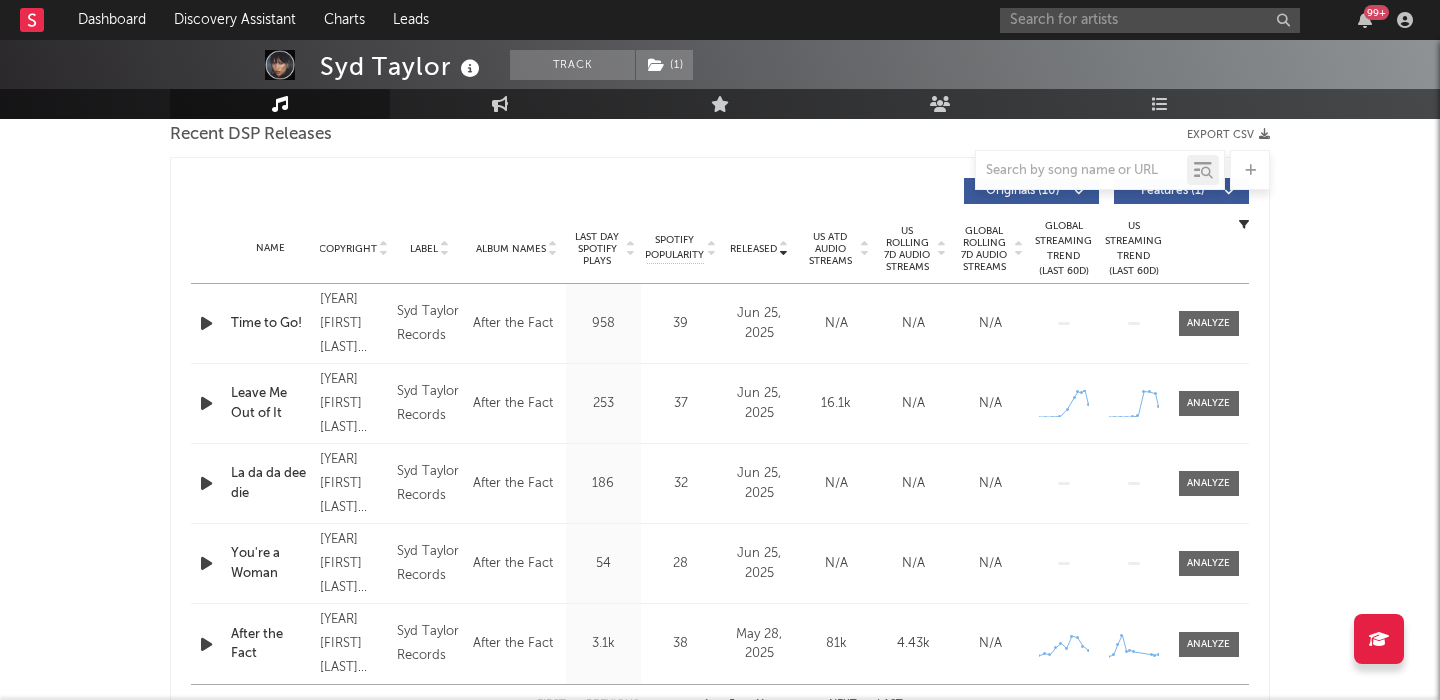 click on "US Rolling 7D Audio Streams" at bounding box center [907, 249] 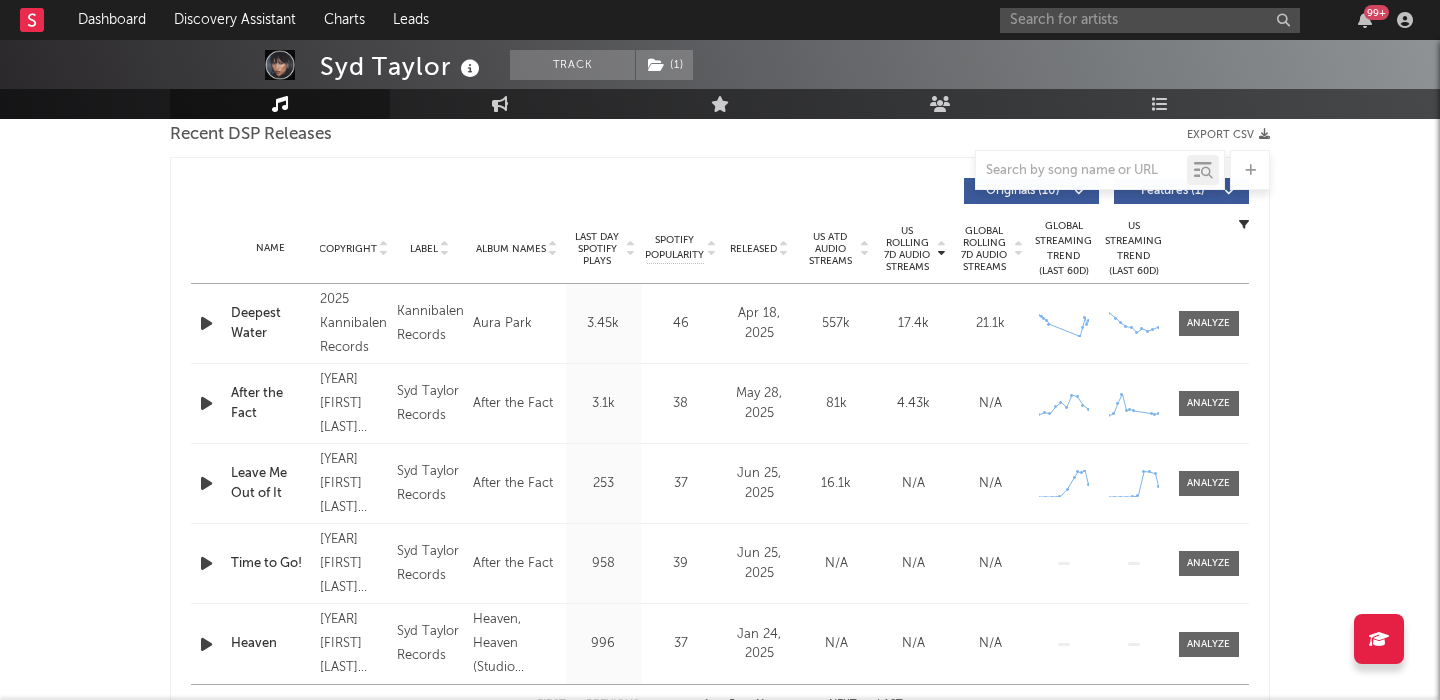 click on "Features   ( 1 )" at bounding box center [1181, 191] 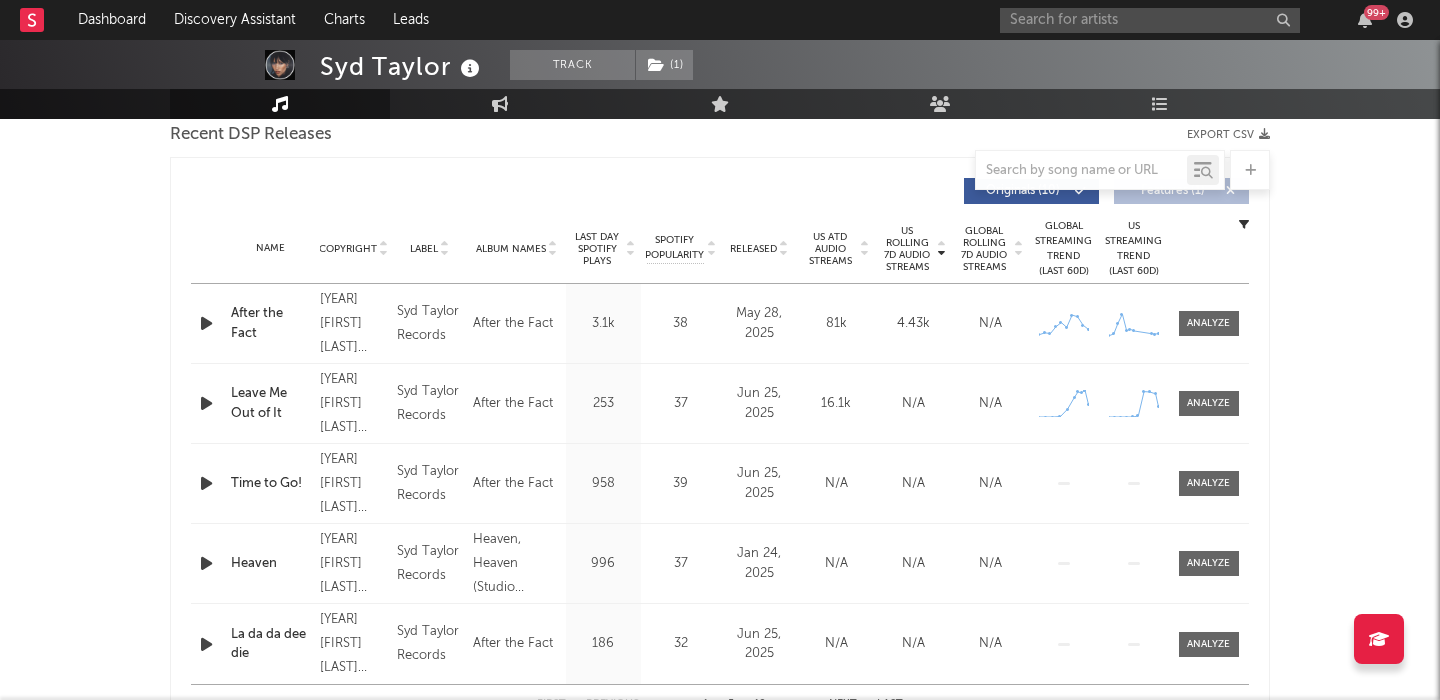 click on "After the Fact" at bounding box center (270, 323) 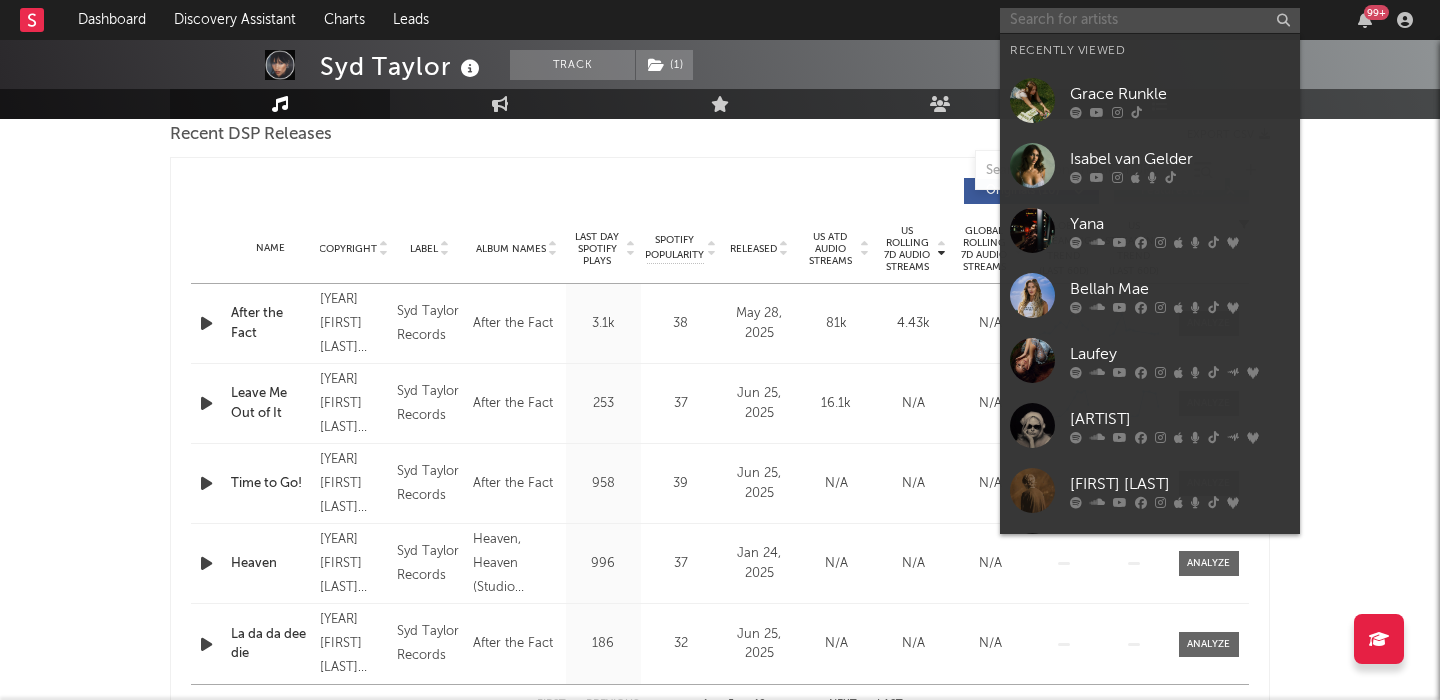 click at bounding box center (1150, 20) 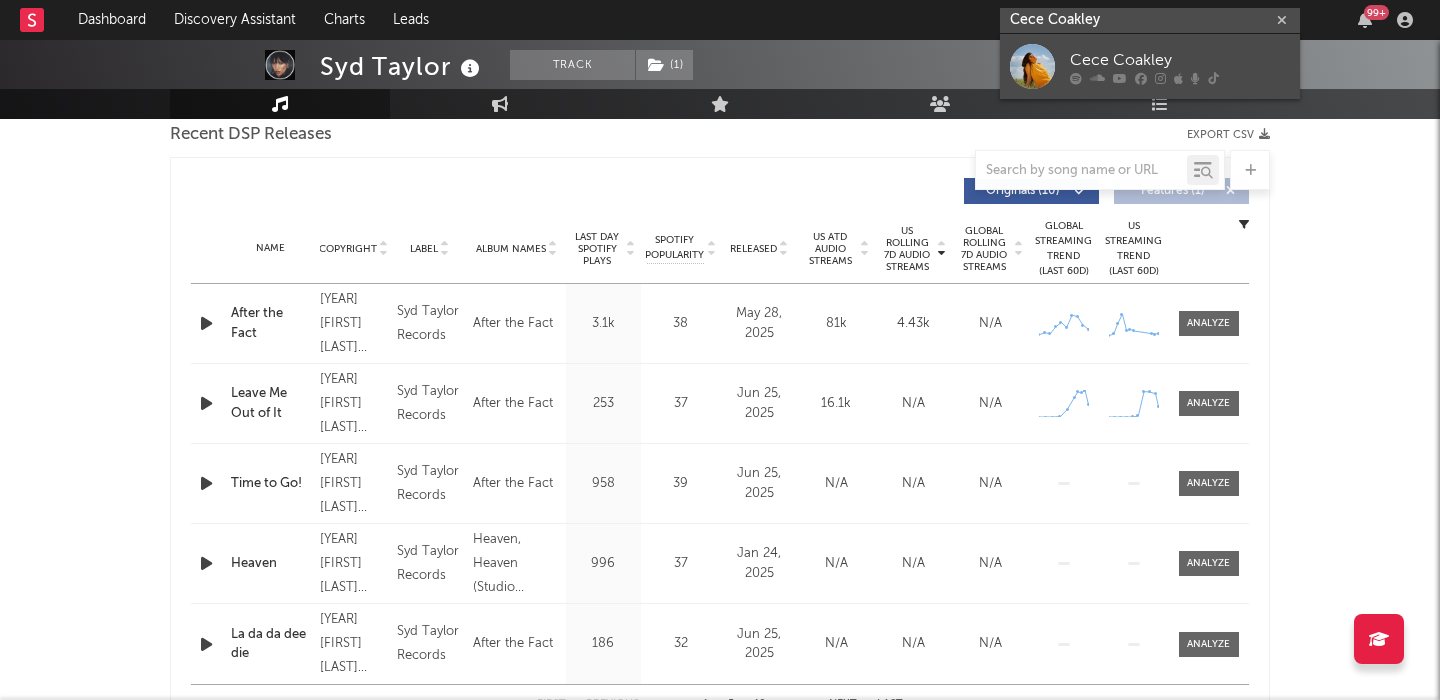type on "Cece Coakley" 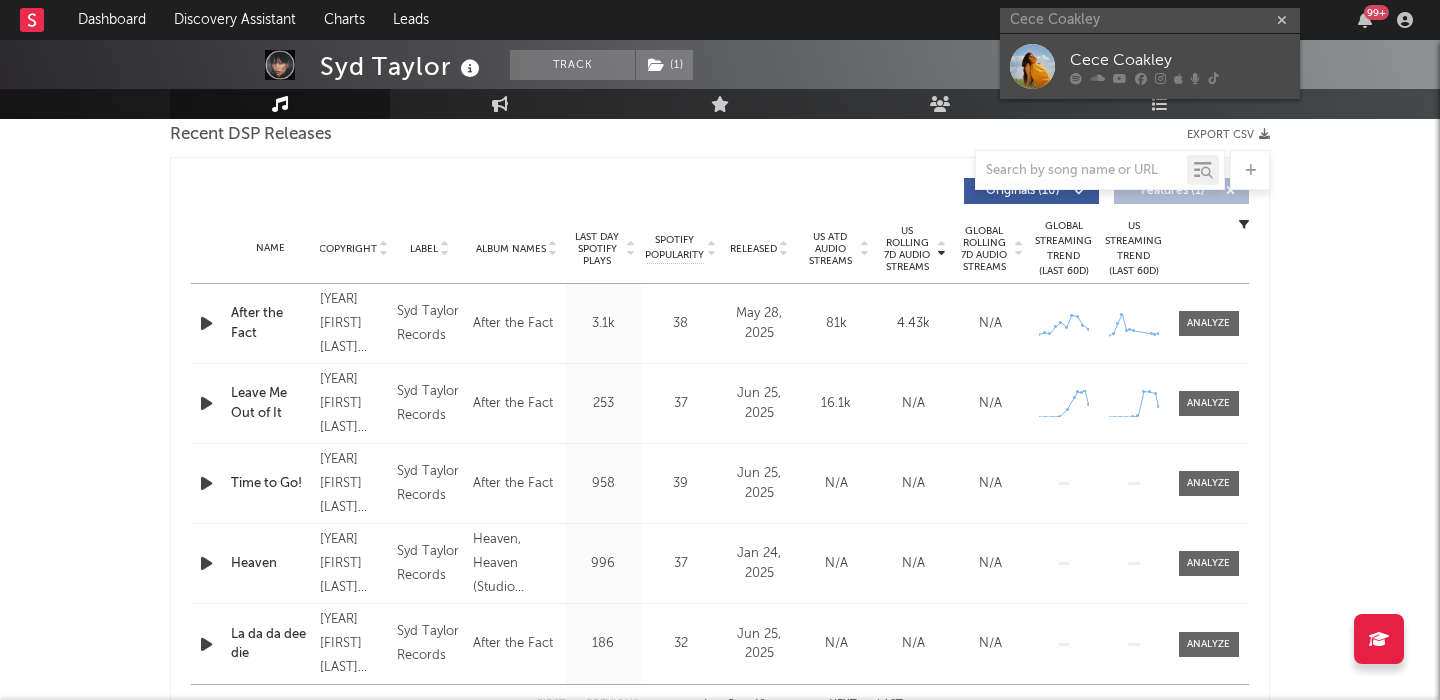 click on "Cece Coakley" at bounding box center [1180, 60] 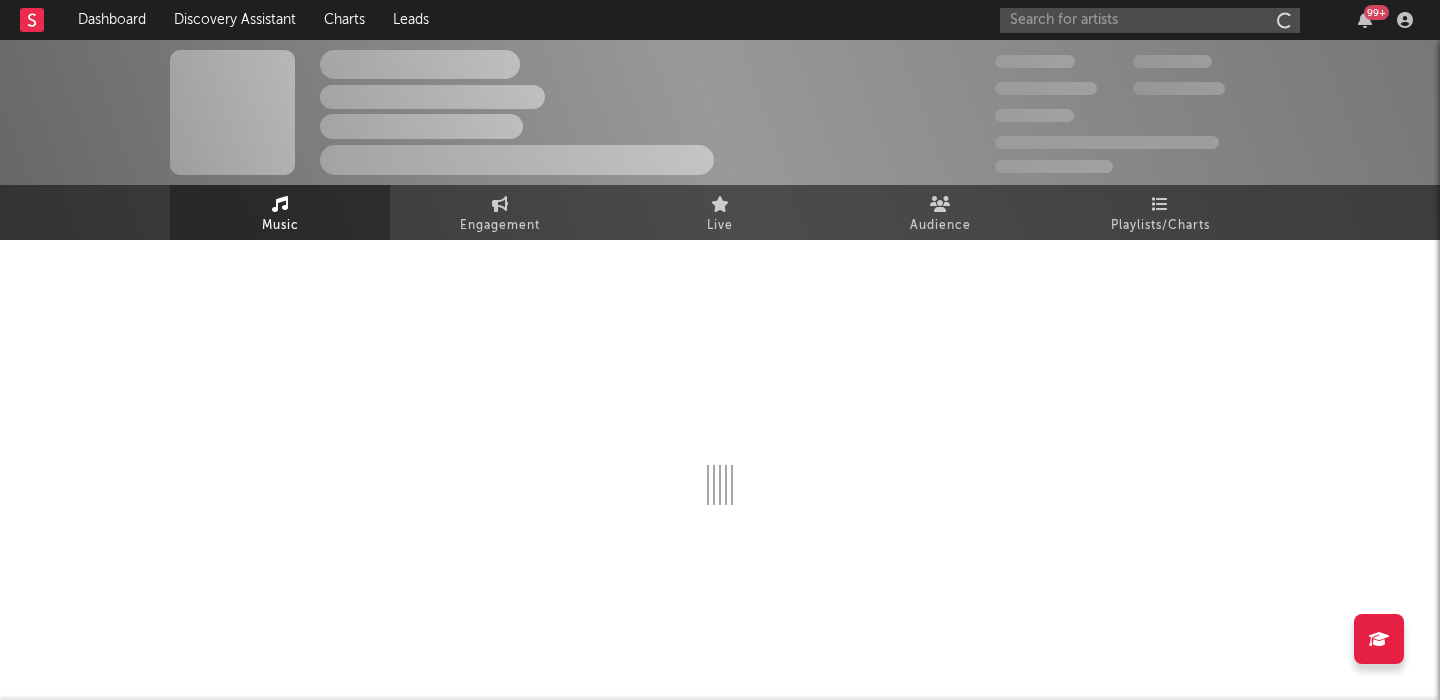 scroll, scrollTop: 0, scrollLeft: 0, axis: both 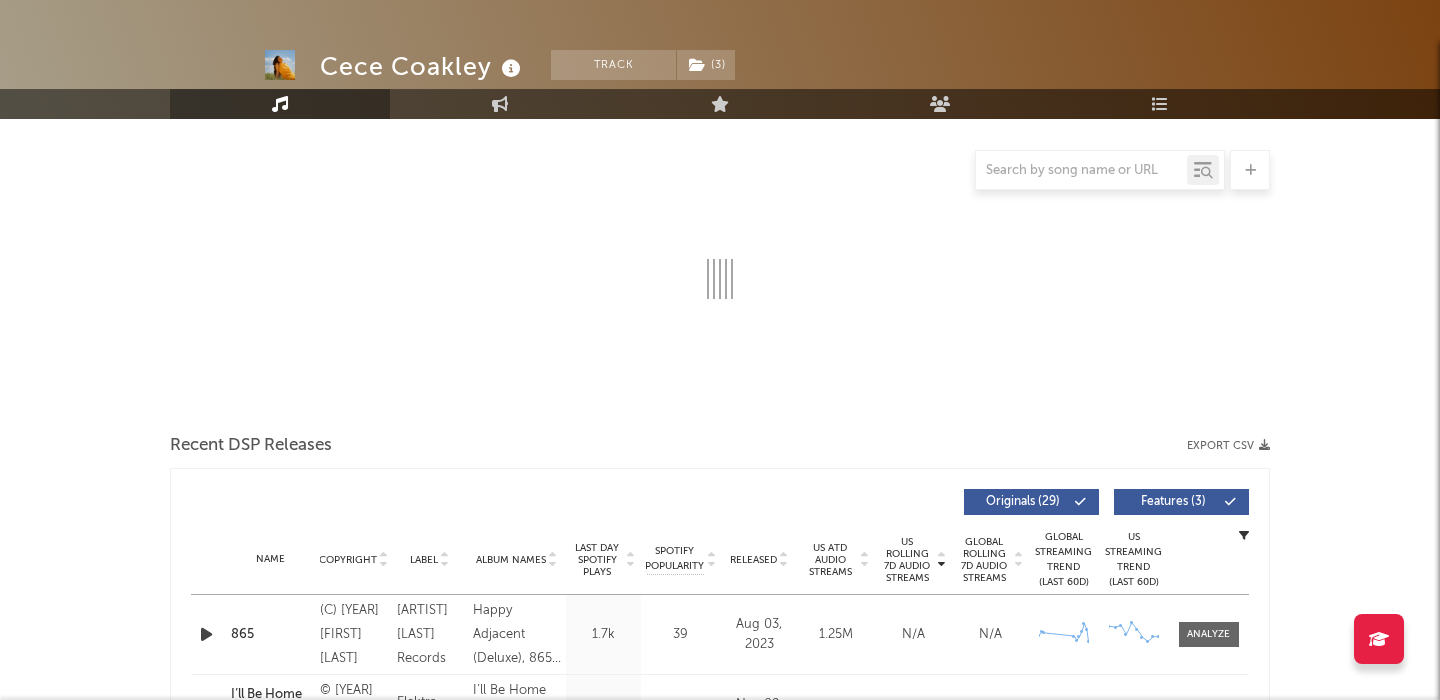 select on "6m" 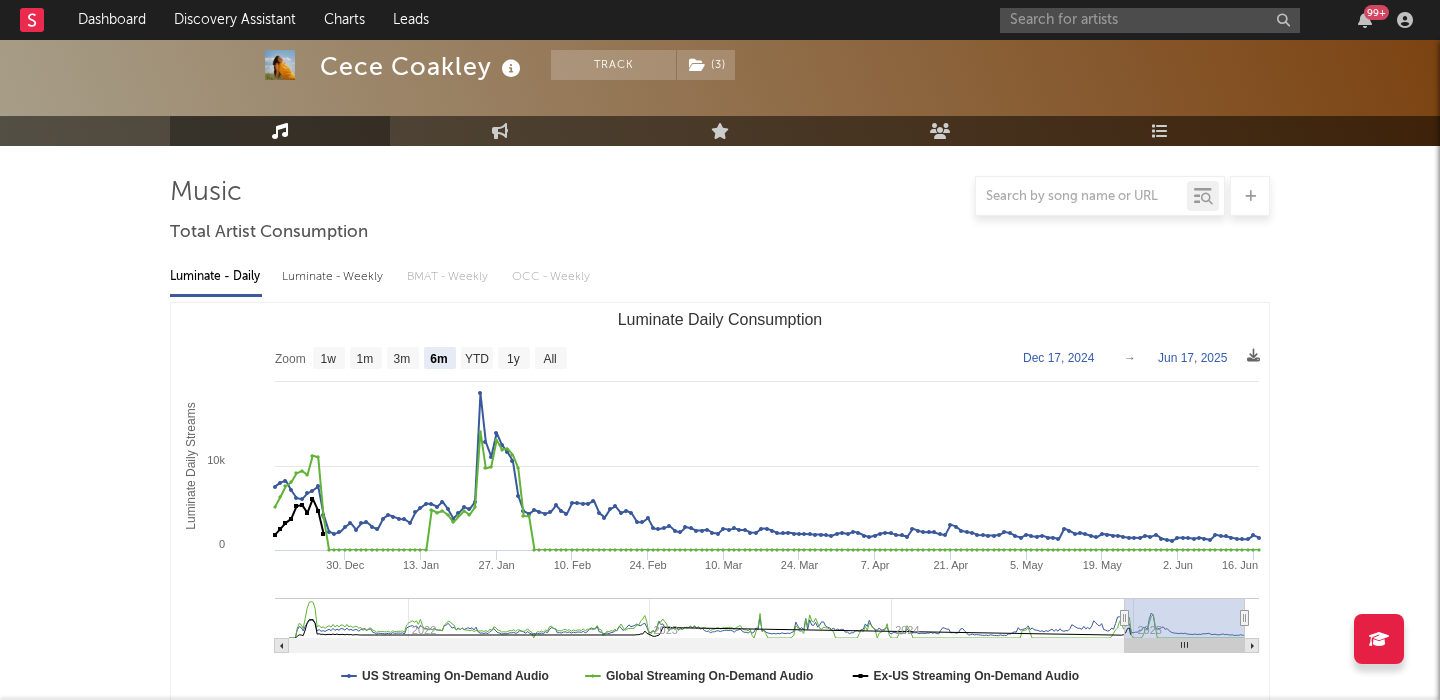 scroll, scrollTop: 78, scrollLeft: 0, axis: vertical 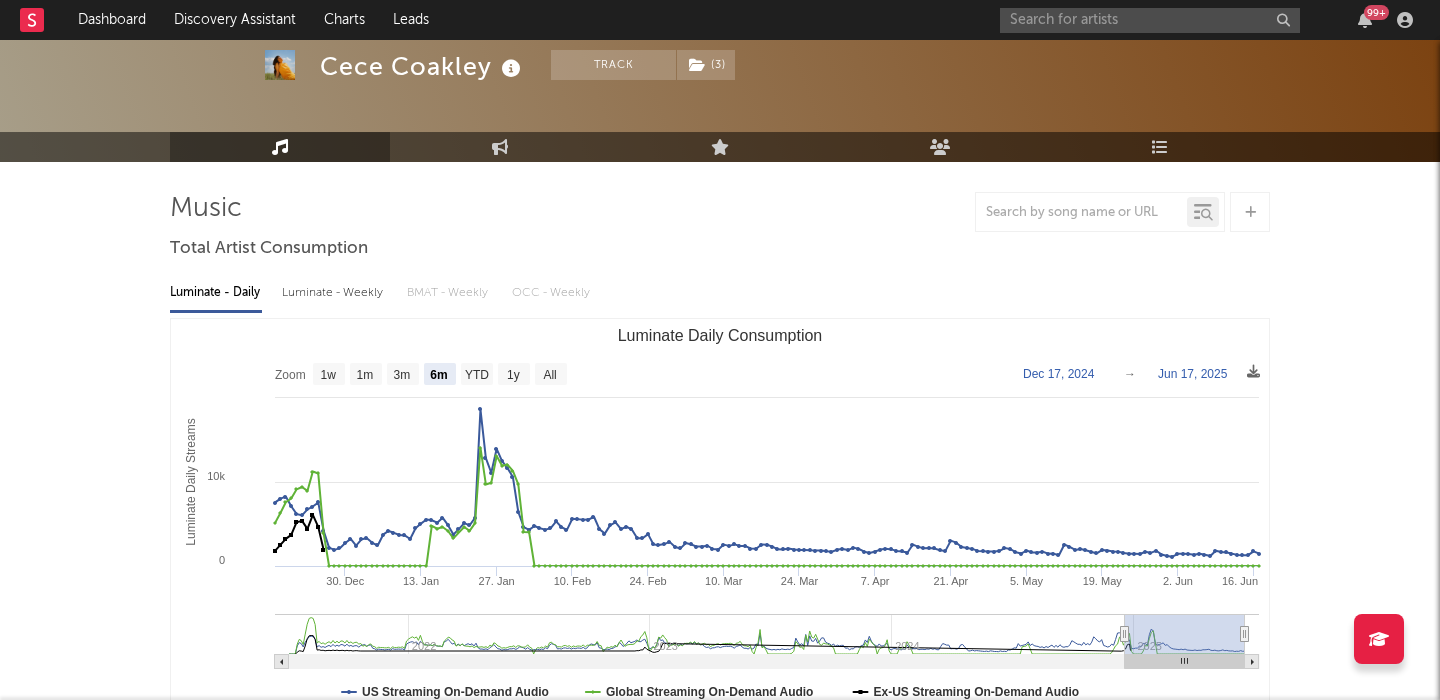 click on "Luminate - Weekly" at bounding box center (334, 293) 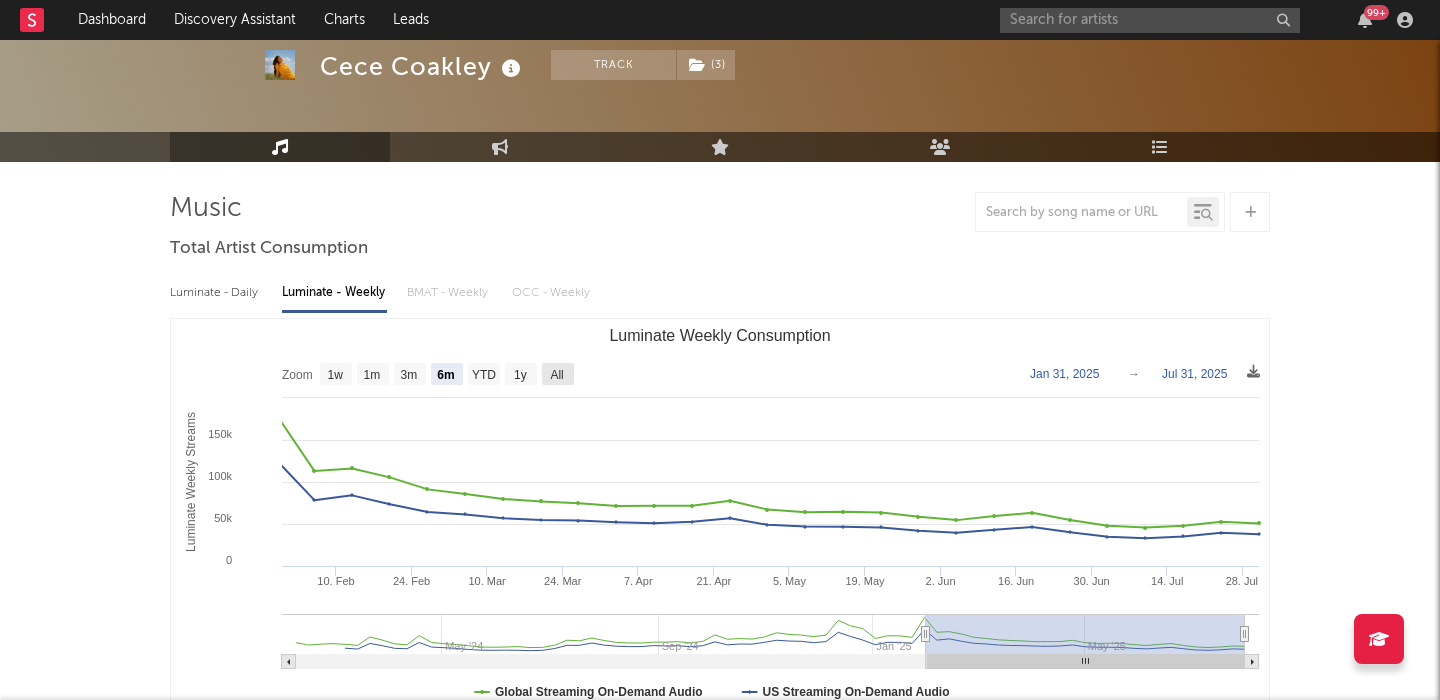 click on "All" 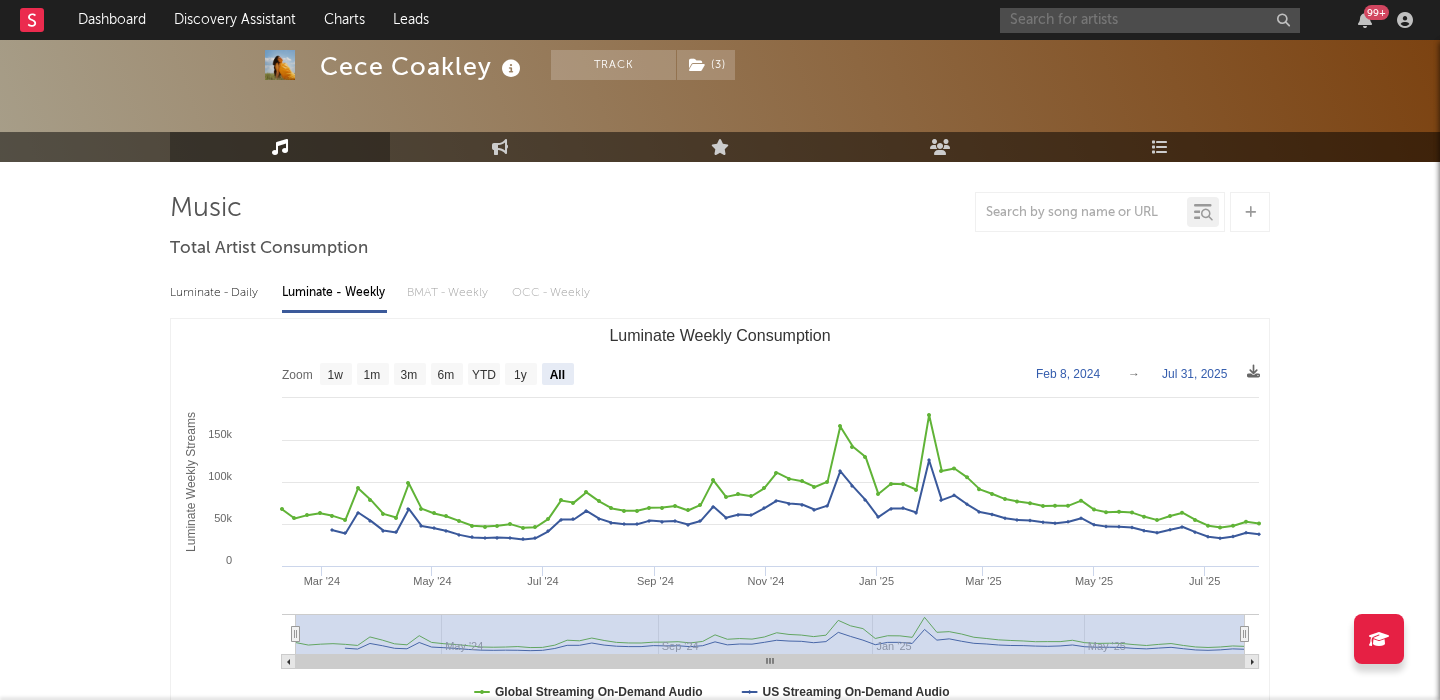 click at bounding box center [1150, 20] 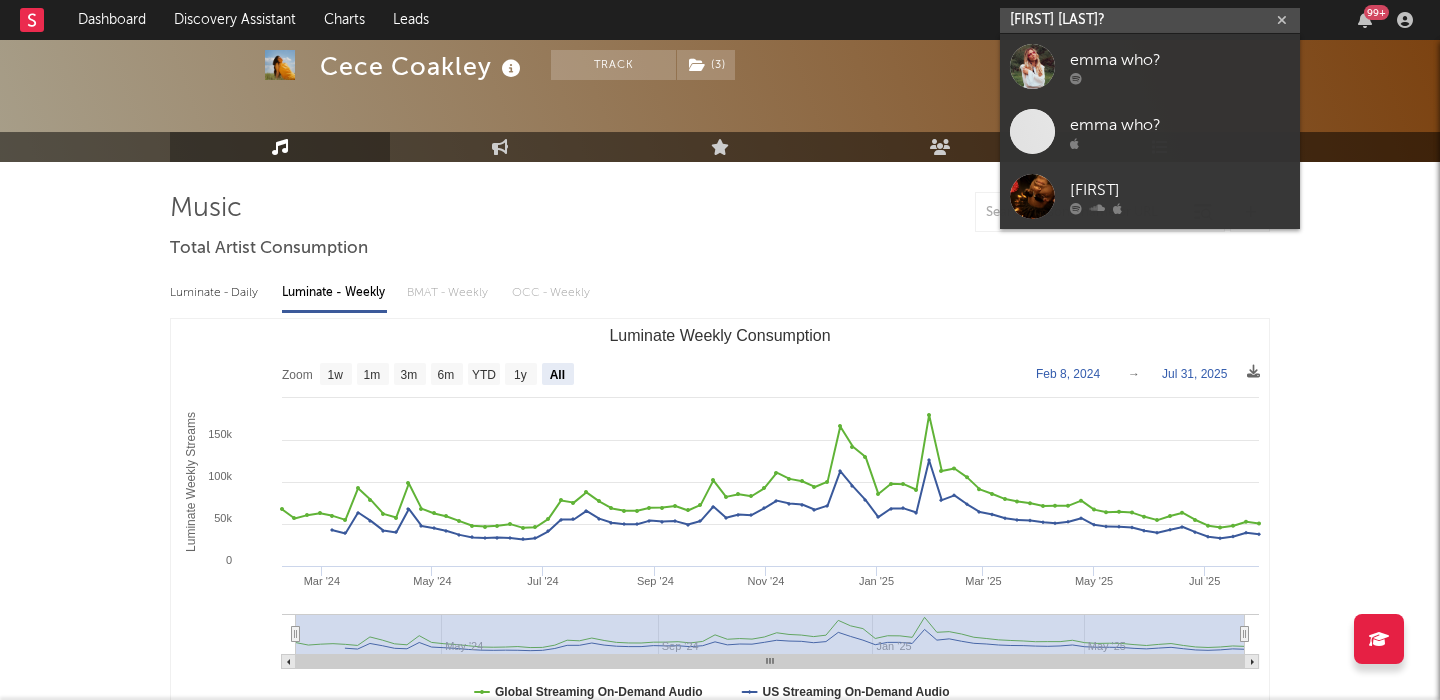 type on "Emma who?" 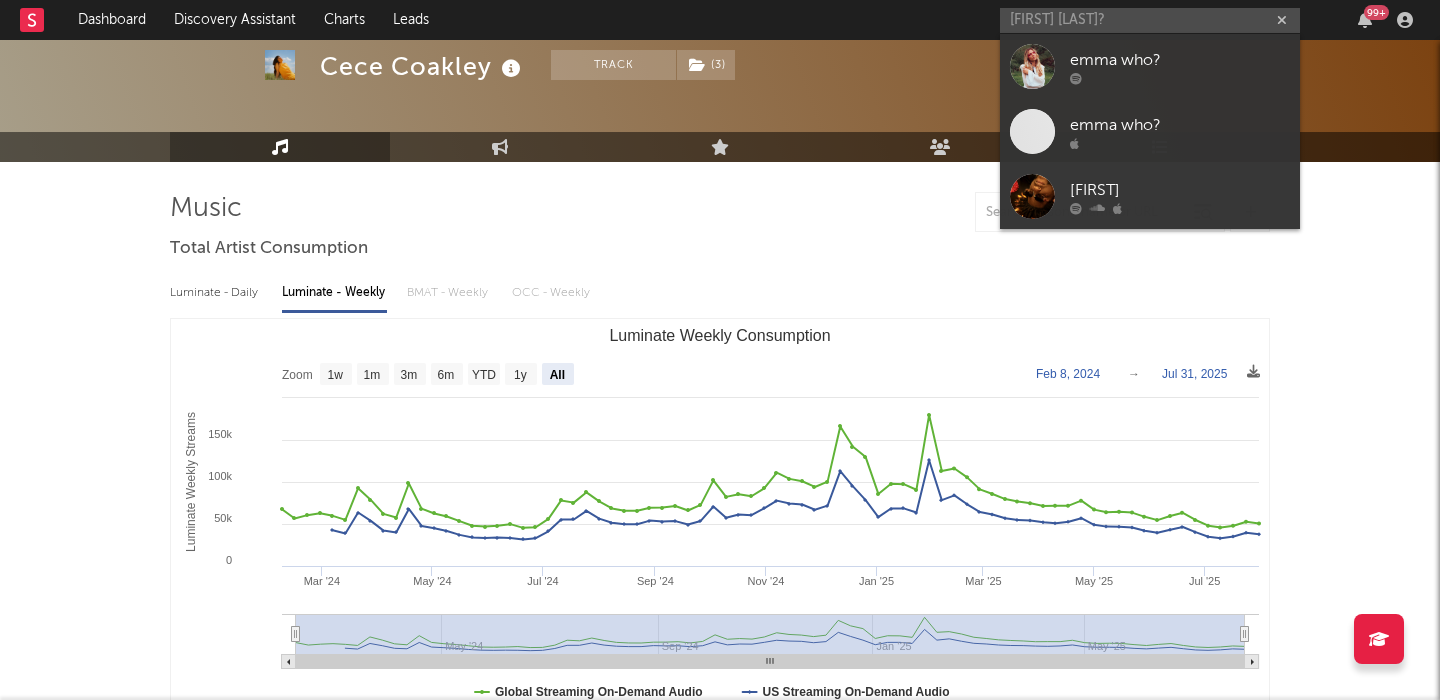click on "emma who?" at bounding box center [1180, 60] 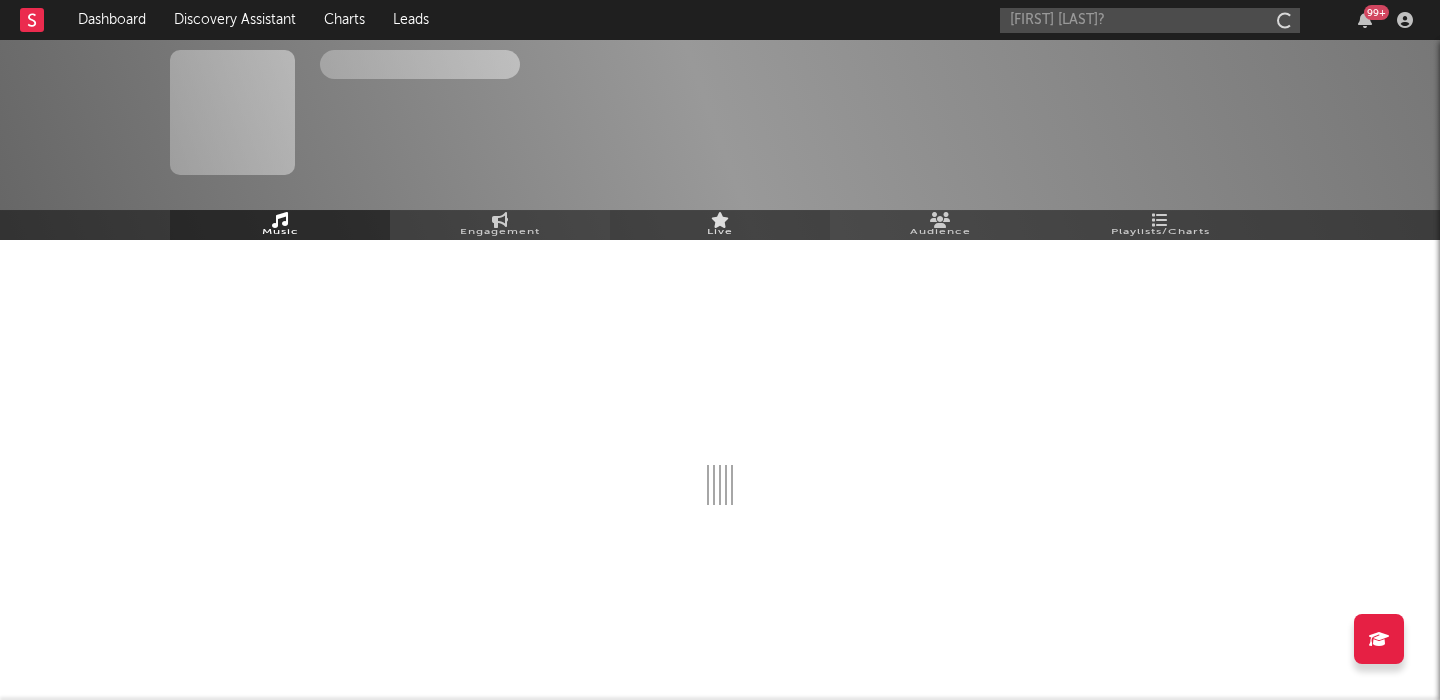 type 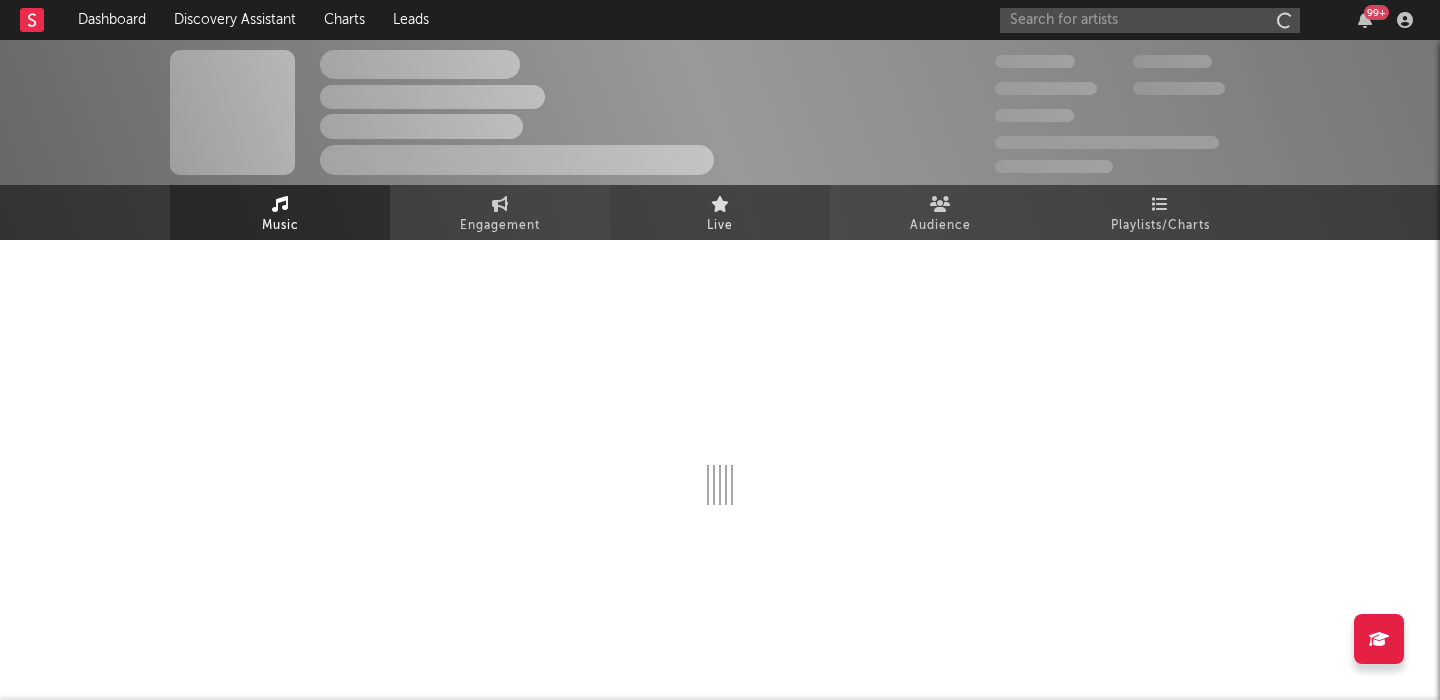 scroll, scrollTop: 0, scrollLeft: 0, axis: both 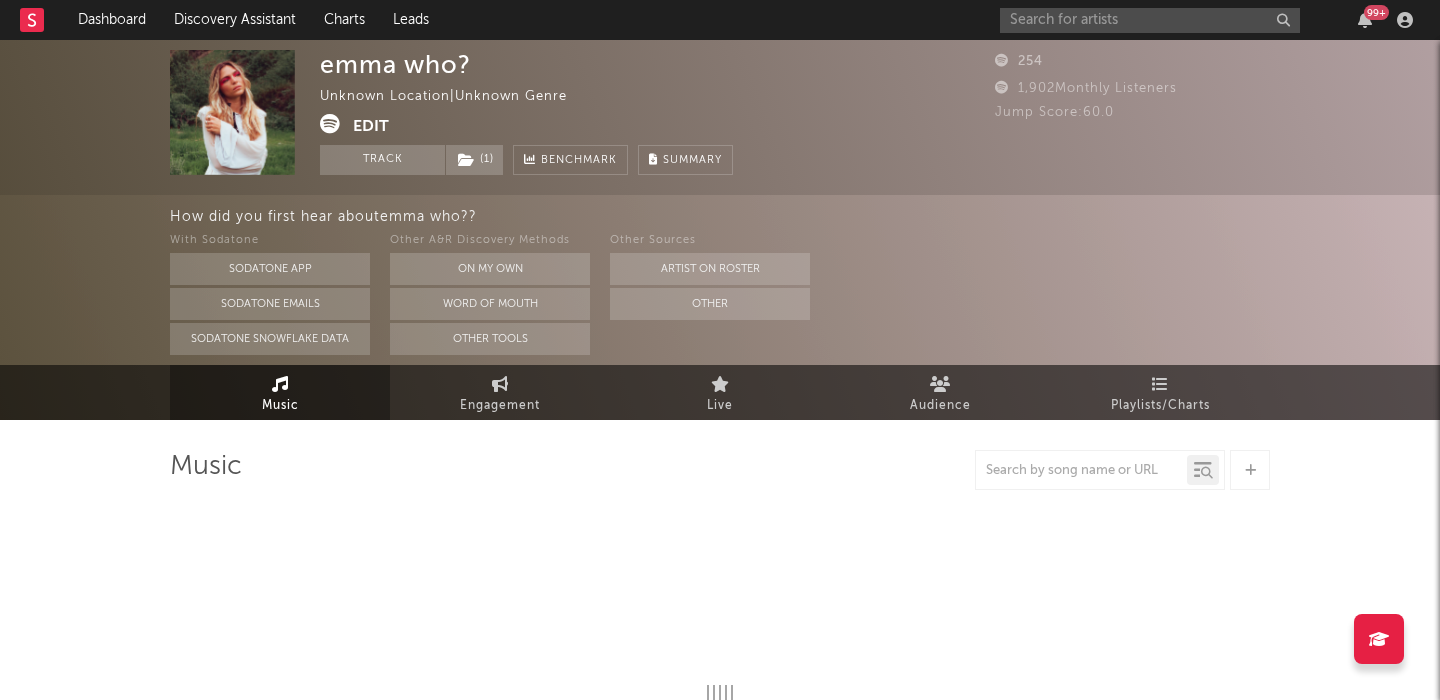 select on "1w" 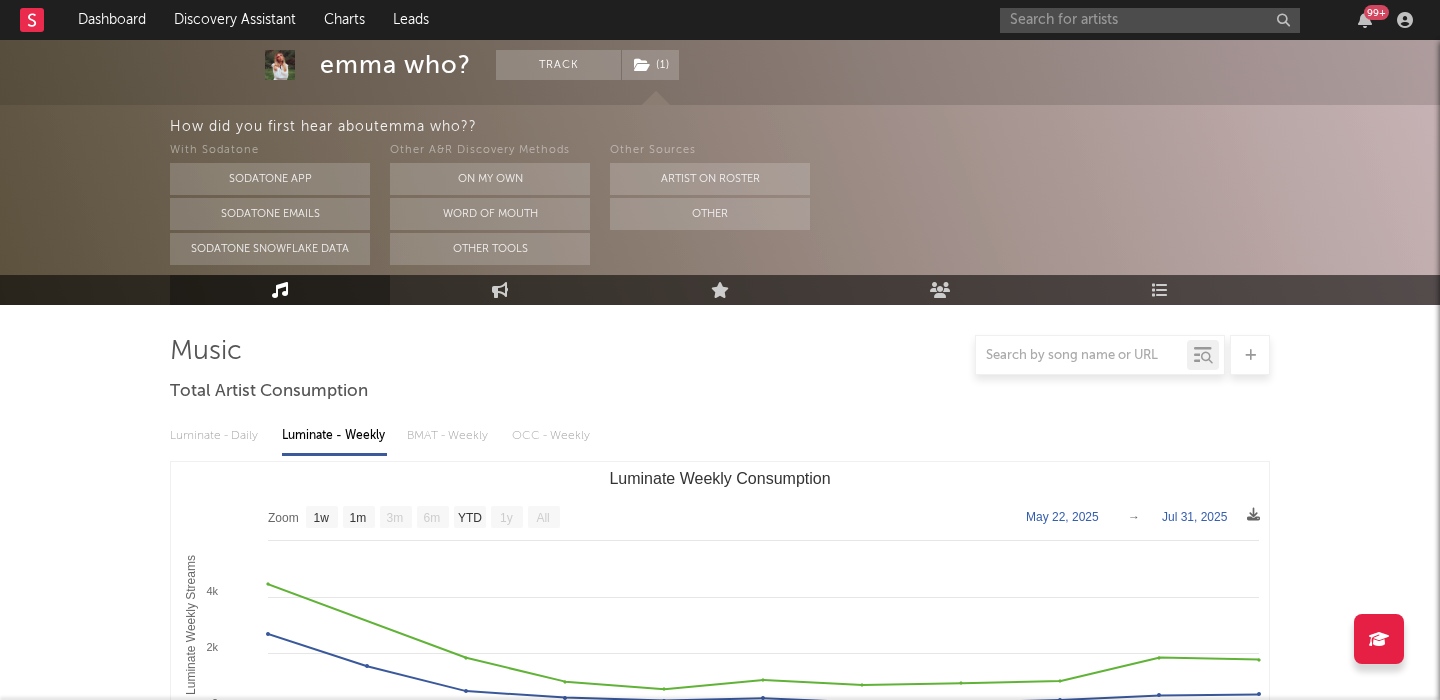 scroll, scrollTop: 406, scrollLeft: 0, axis: vertical 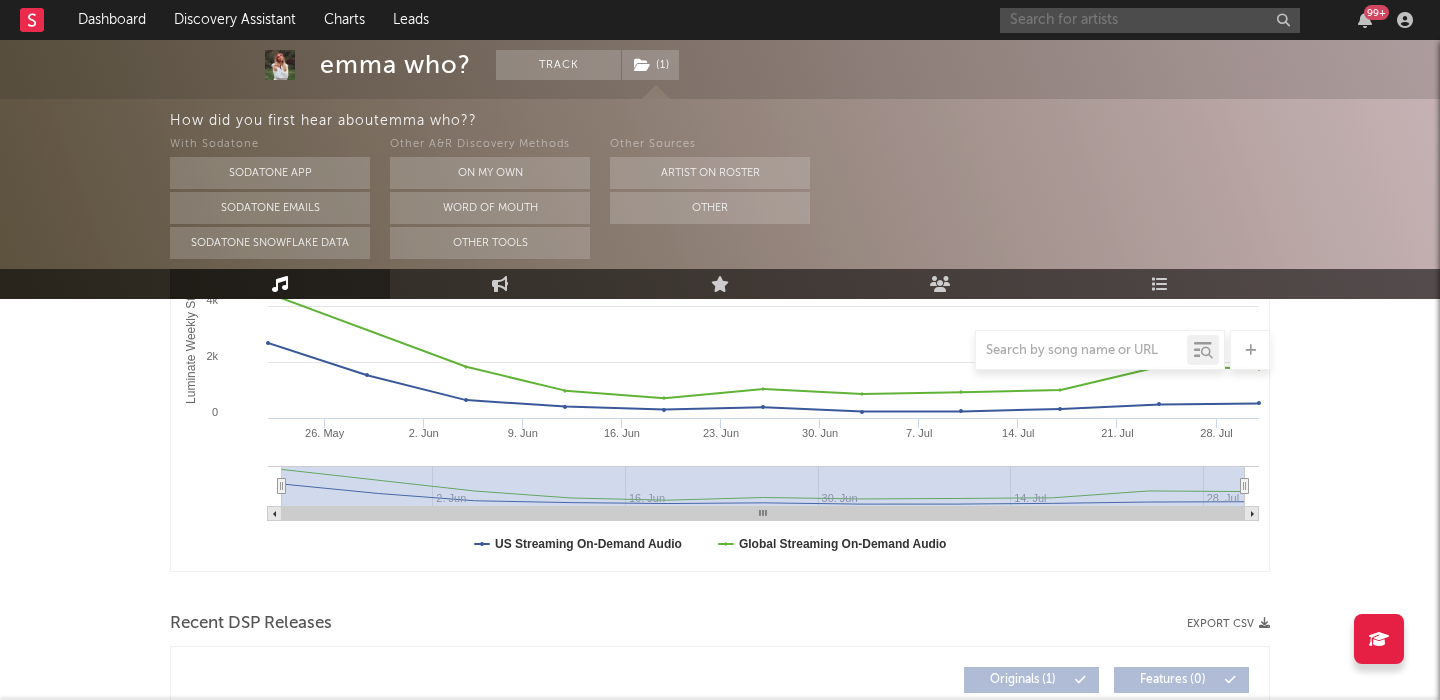 paste on "Tommy Lefroy" 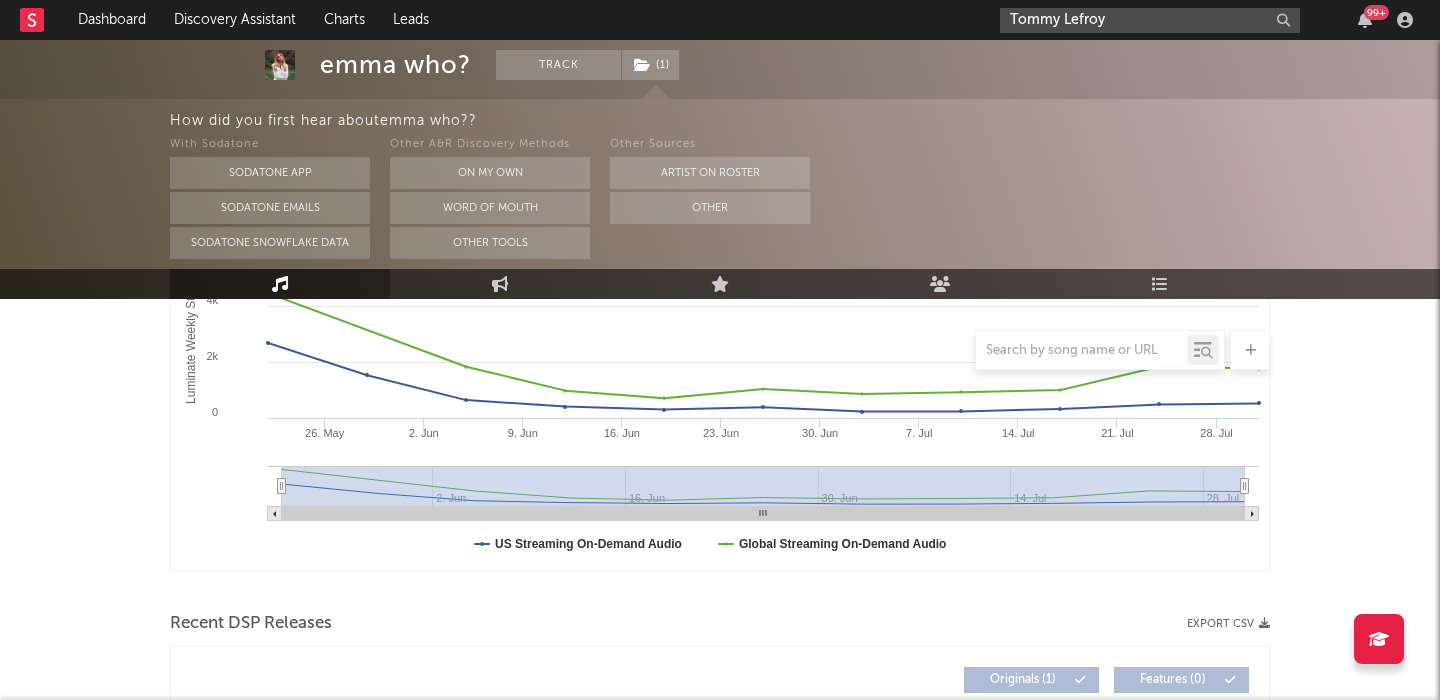 click on "Tommy Lefroy" at bounding box center (1150, 20) 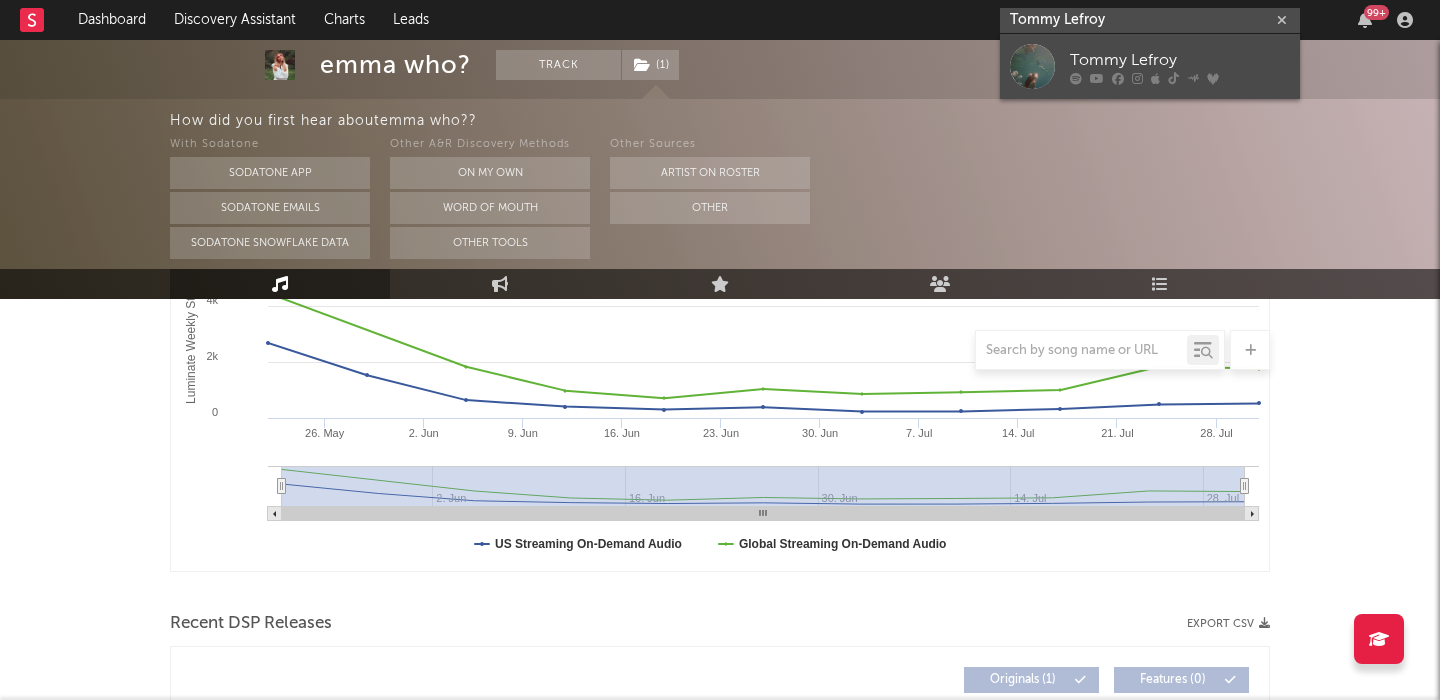 type on "Tommy Lefroy" 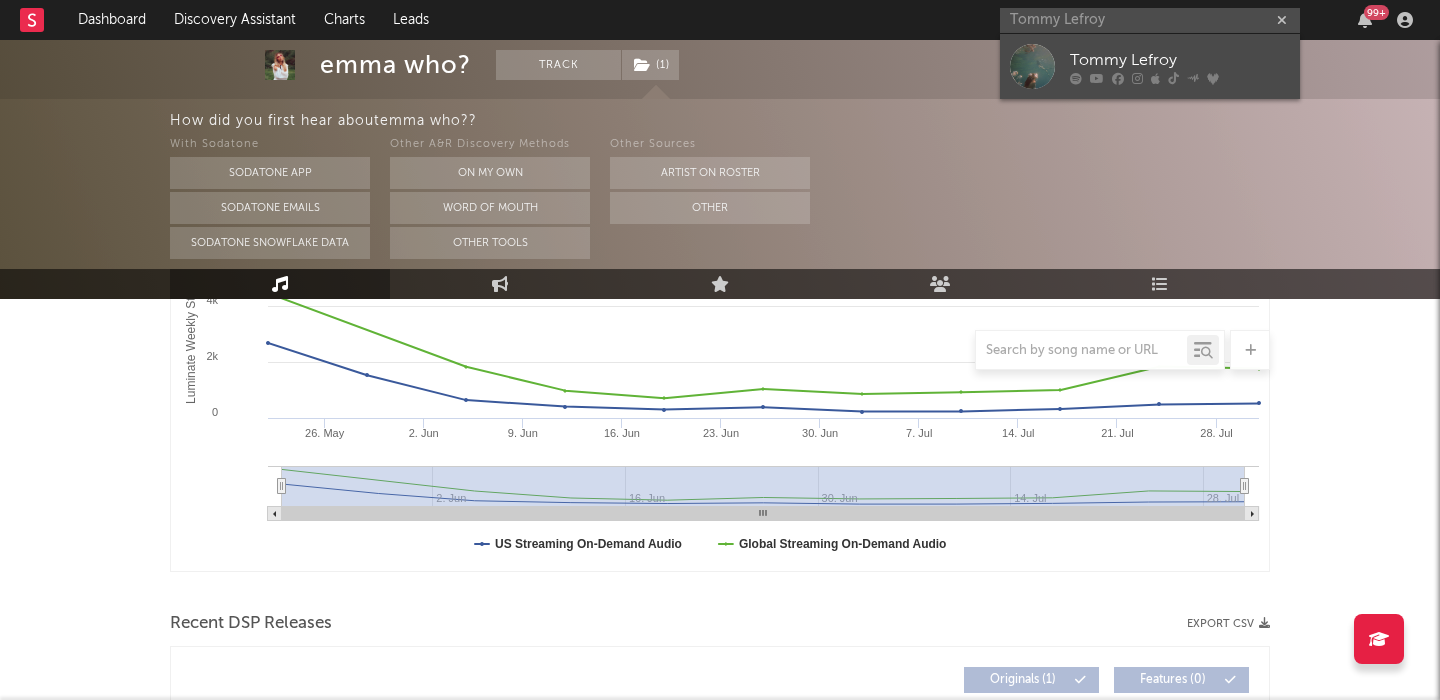 click on "Tommy Lefroy" at bounding box center [1150, 66] 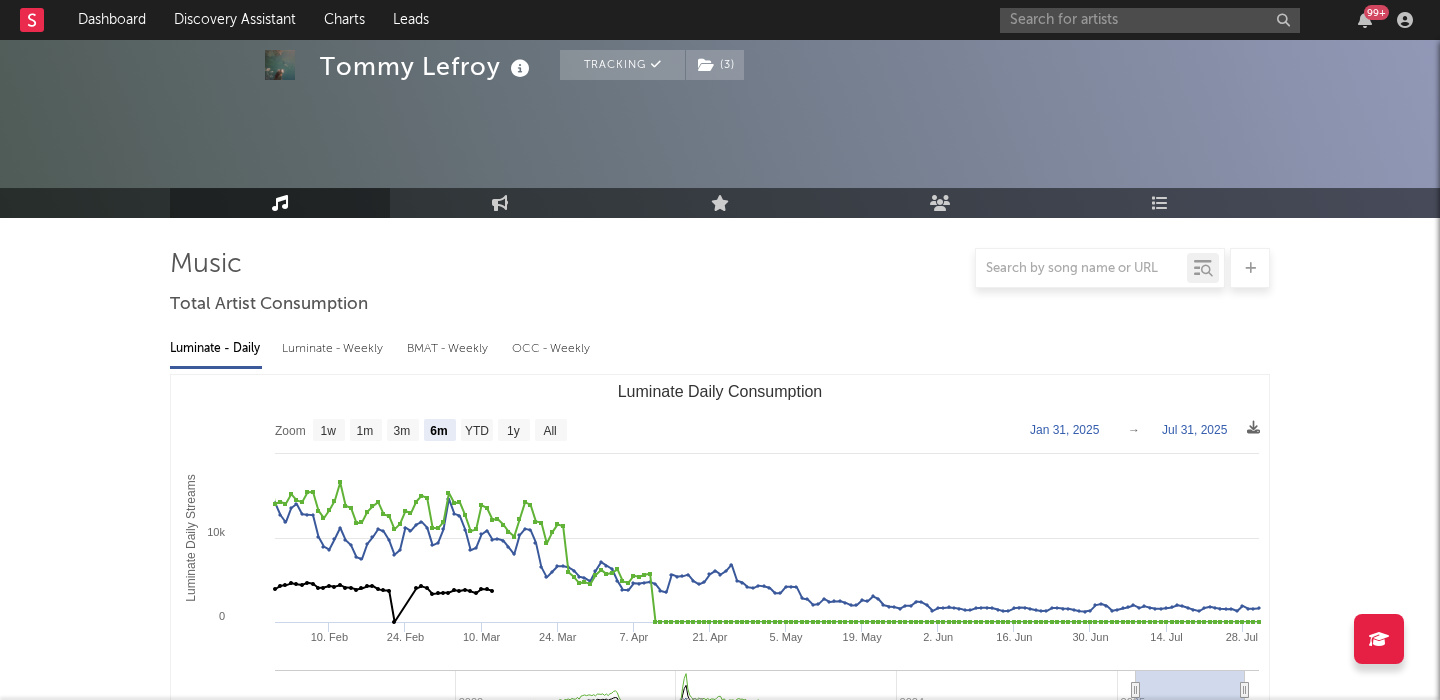 scroll, scrollTop: 148, scrollLeft: 0, axis: vertical 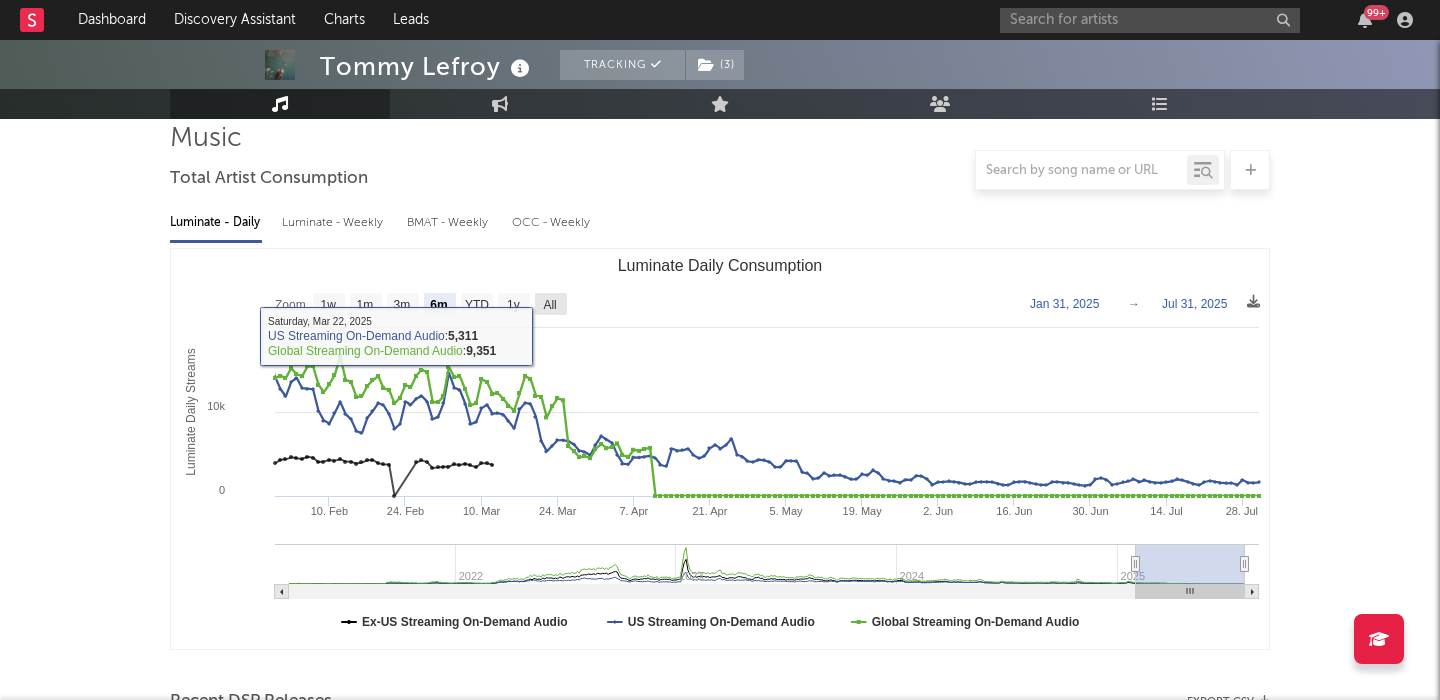 click on "All" 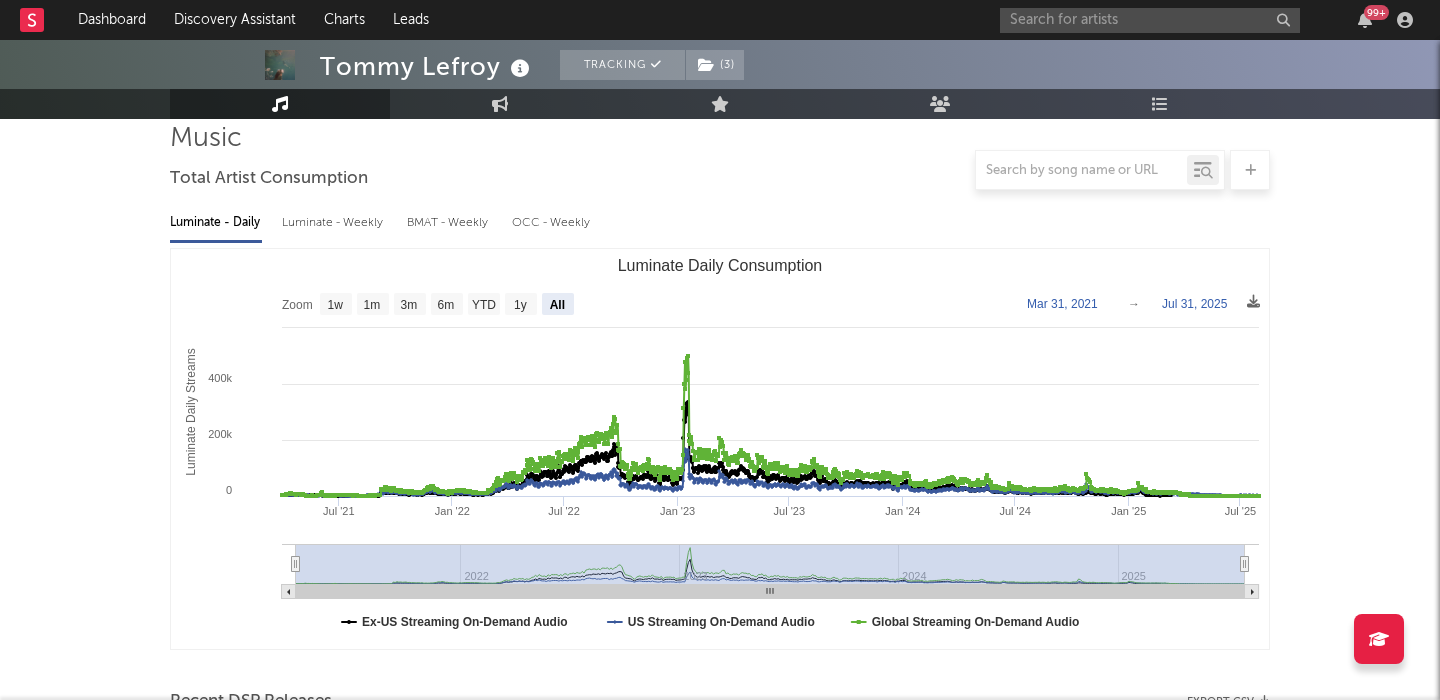 click on "Luminate - Weekly" at bounding box center (334, 223) 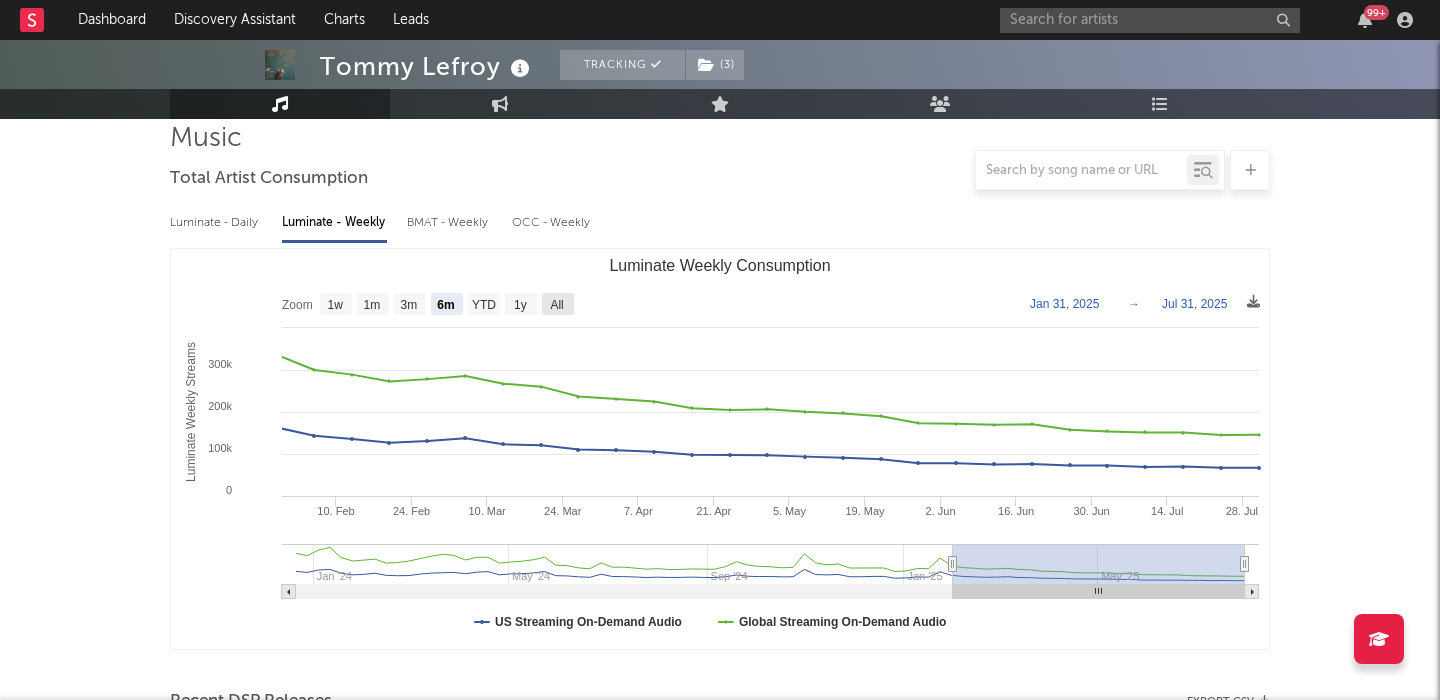 click on "All" 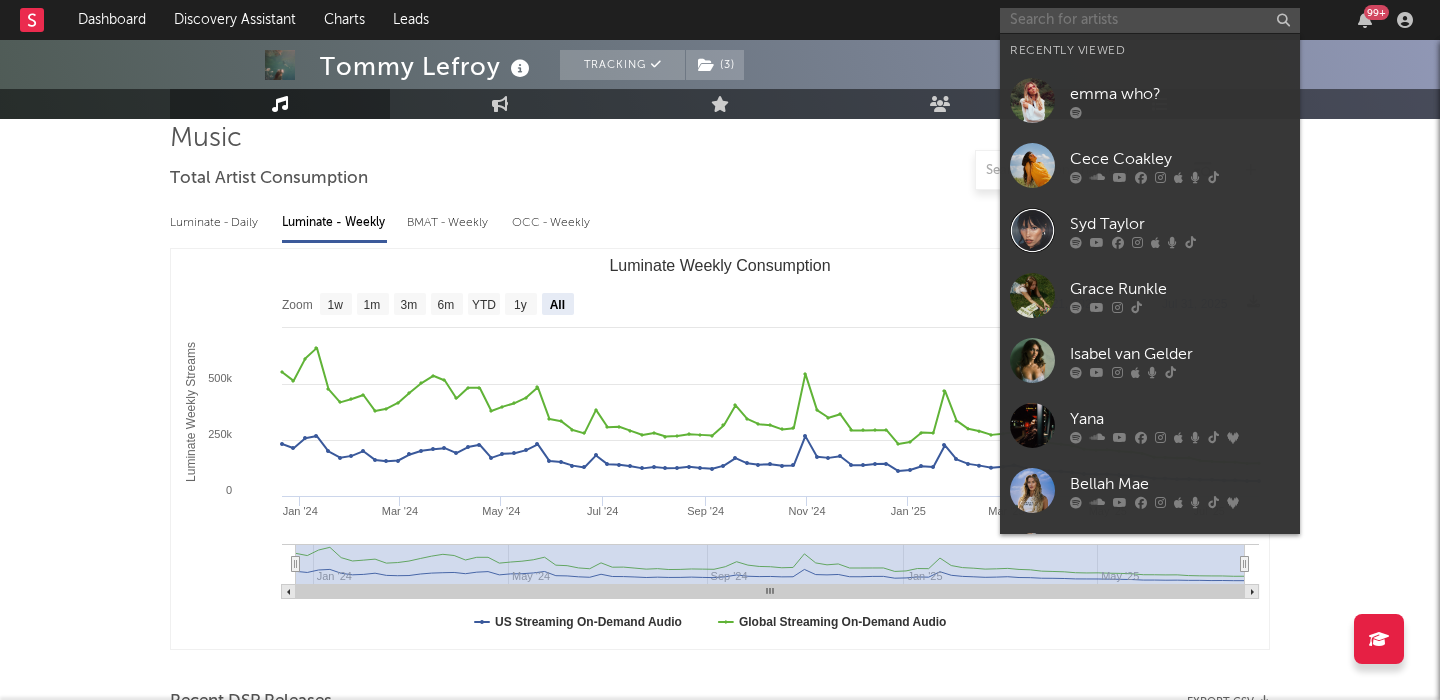 click at bounding box center (1150, 20) 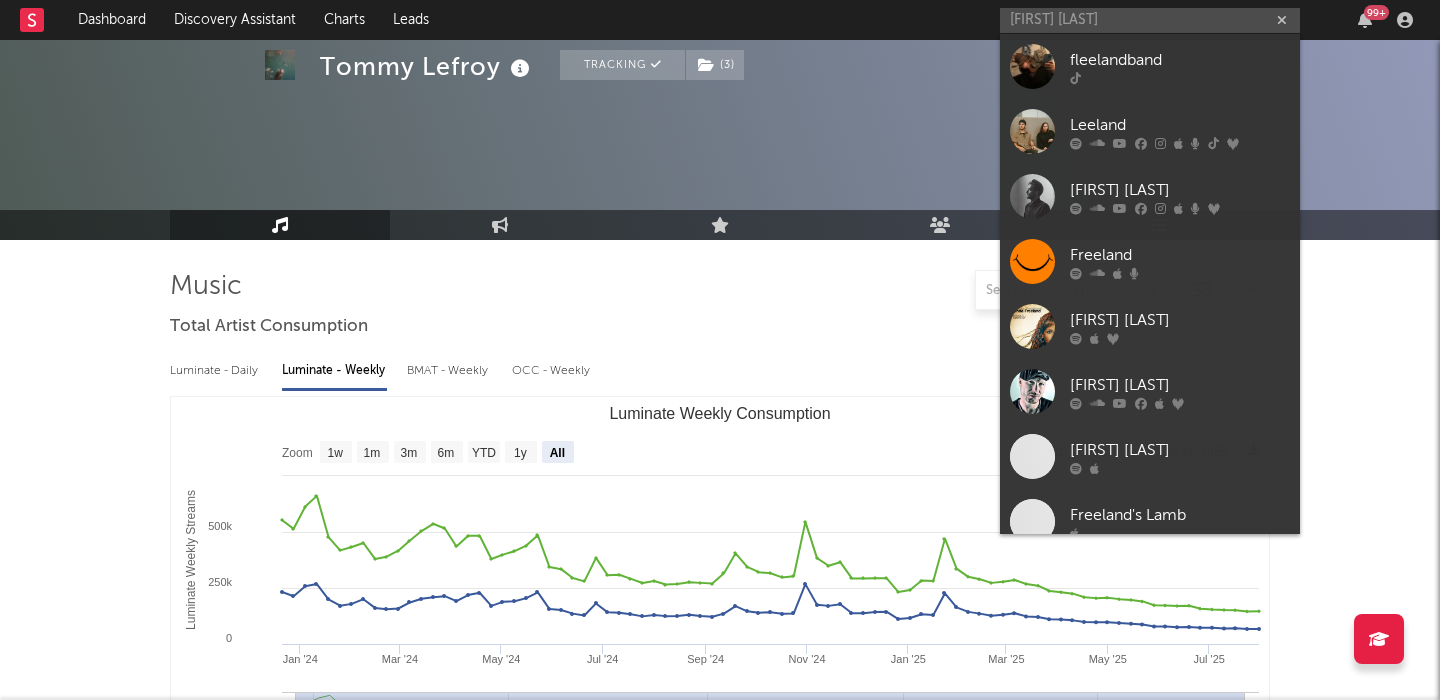 select on "All" 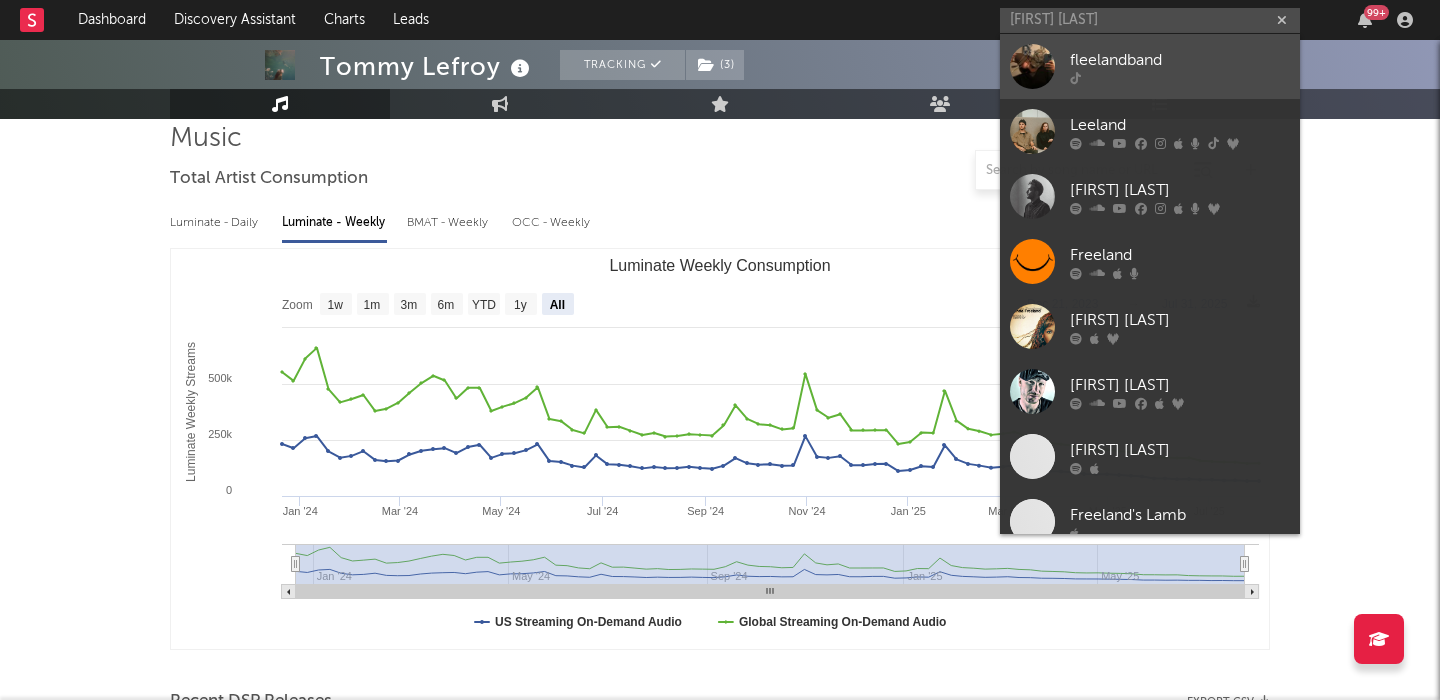 type on "[FIRST] [LAST]" 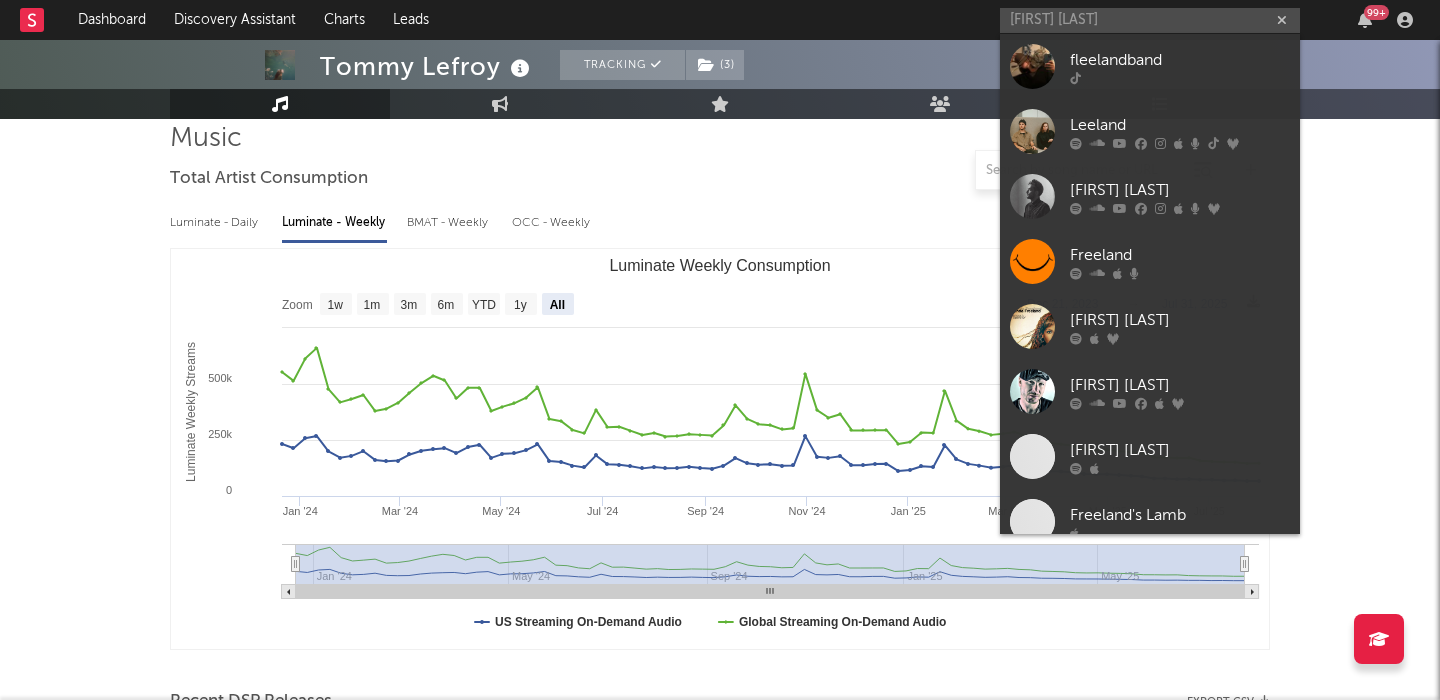 type 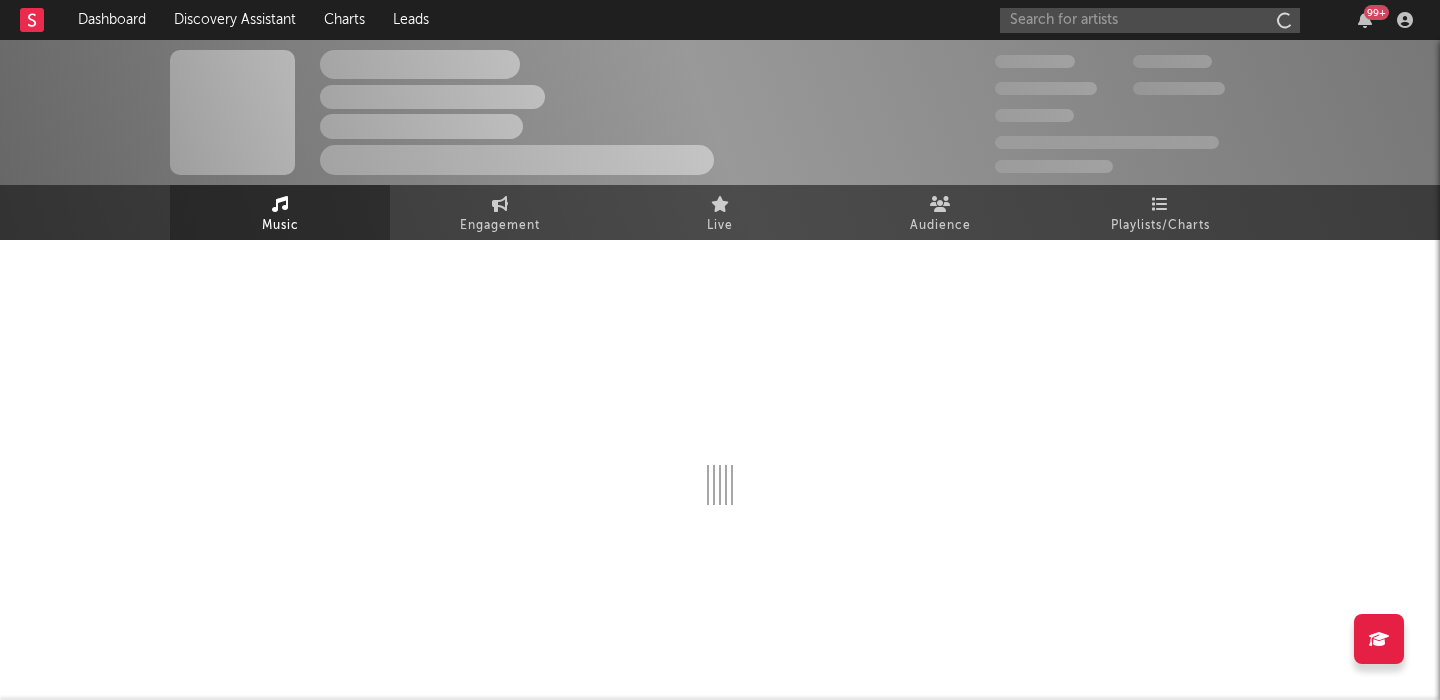 scroll, scrollTop: 0, scrollLeft: 0, axis: both 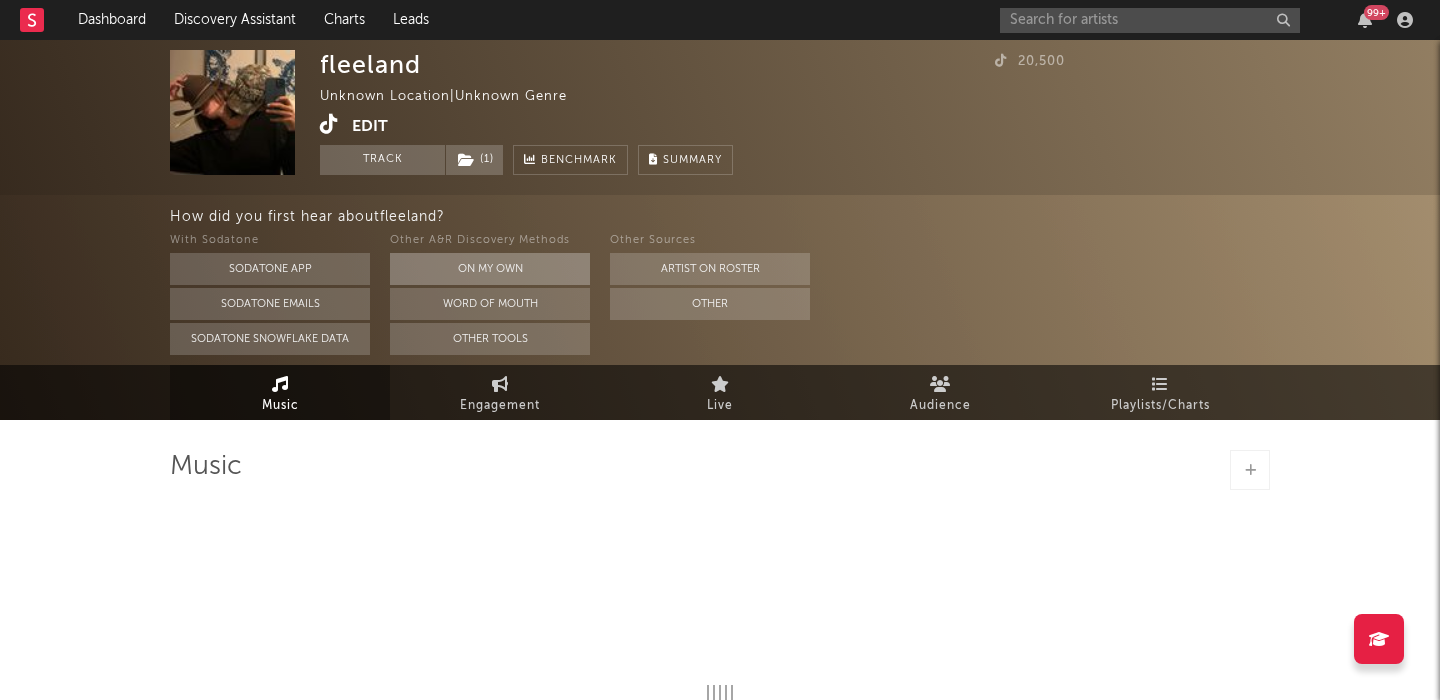 select on "1w" 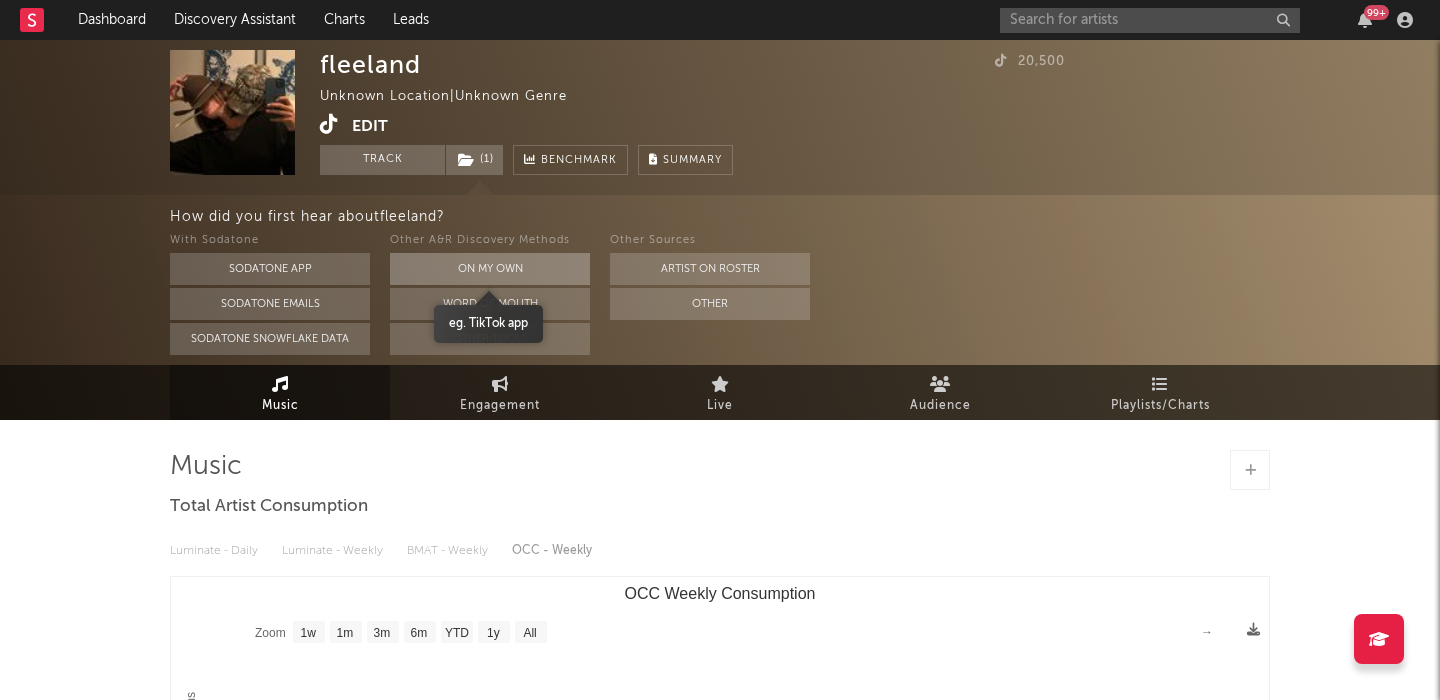 click on "On My Own" at bounding box center [490, 269] 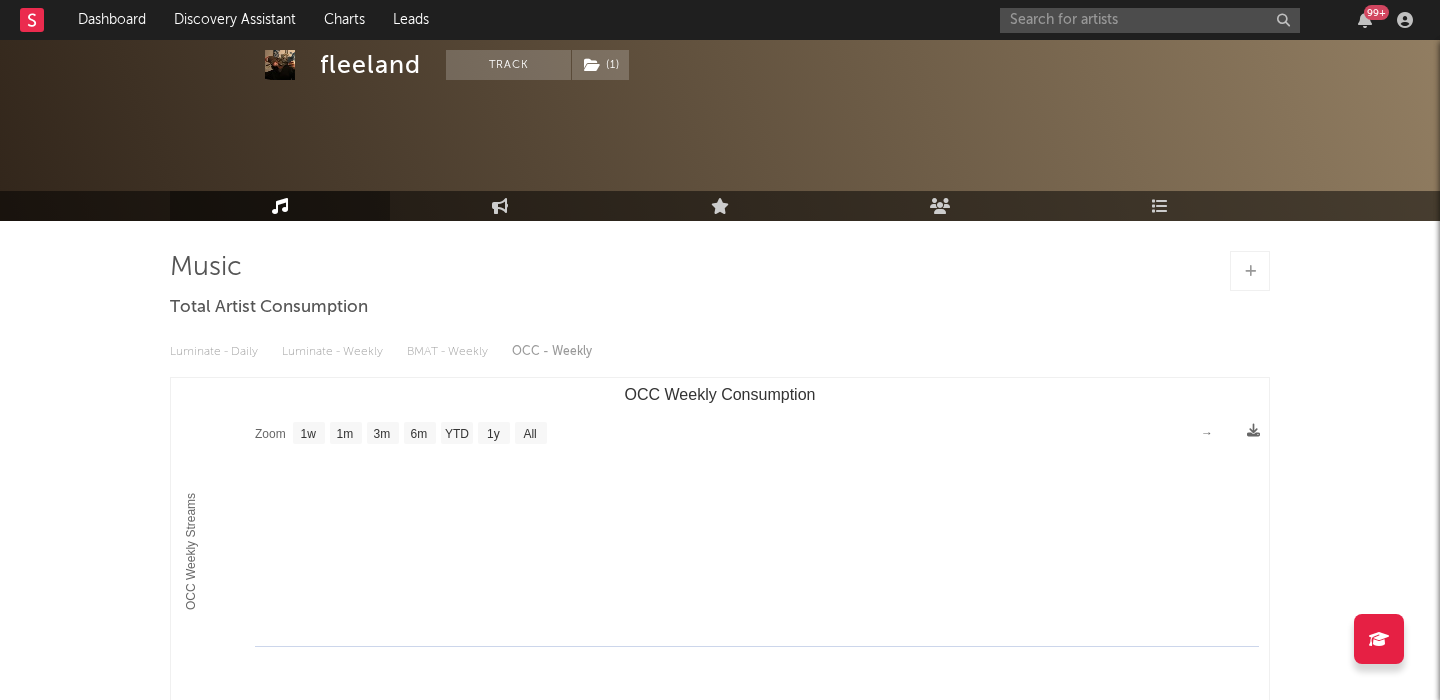 scroll, scrollTop: 0, scrollLeft: 0, axis: both 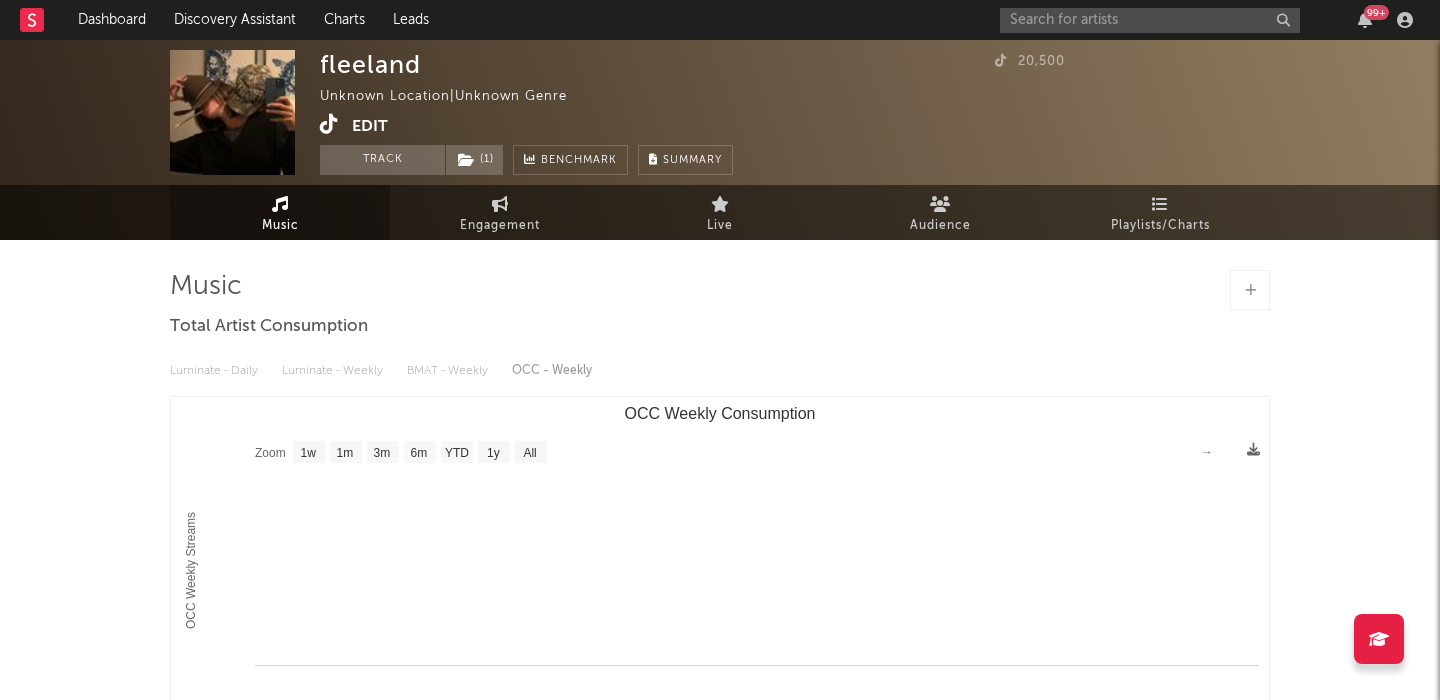 click on "Music Total Artist Consumption Luminate - Daily Luminate - Weekly BMAT - Weekly OCC - Weekly Zoom 1w 1m 3m 6m YTD 1y All Created with Highcharts 10.3.3 OCC Weekly Streams OCC Weekly Consumption Zoom 1w 1m 3m 6m YTD 1y All → To see data on  fleeland 's music, please connect a SoundCloud, YouTube, Spotify, or TikTok account." at bounding box center [720, 579] 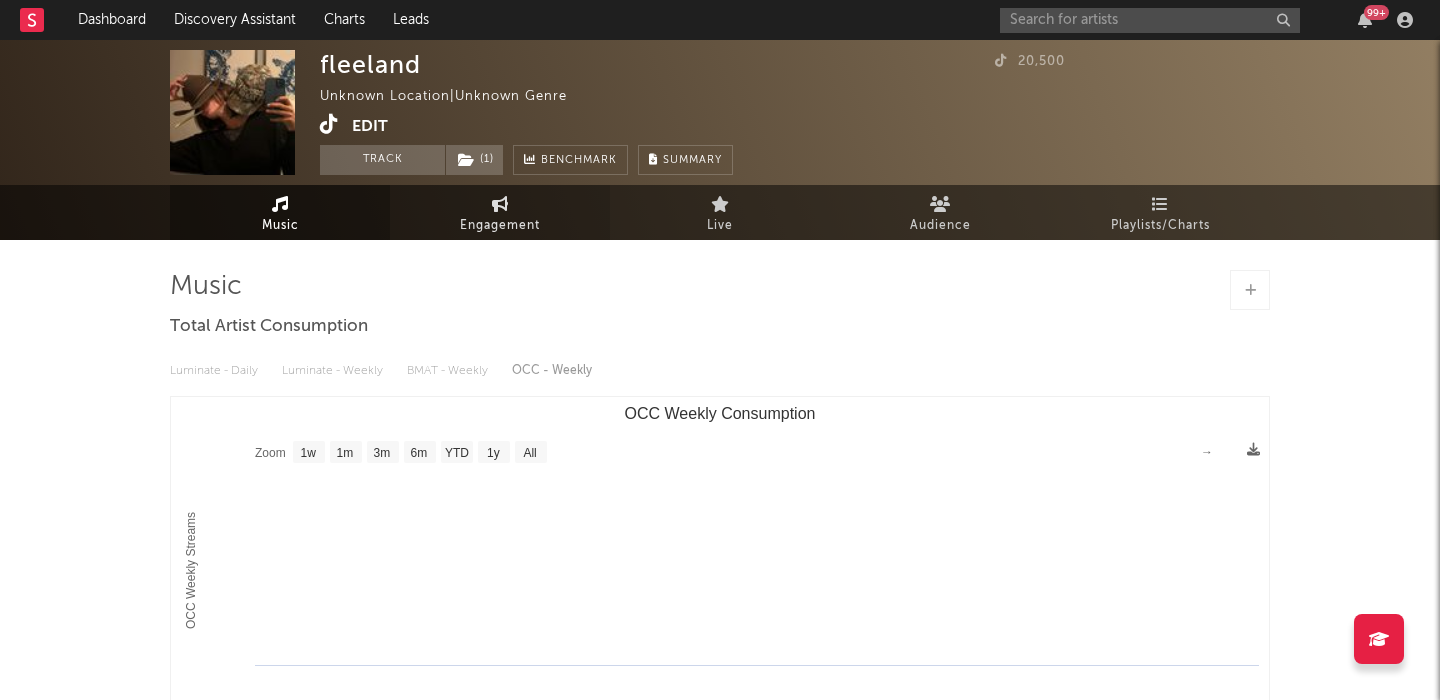 click on "Engagement" at bounding box center [500, 212] 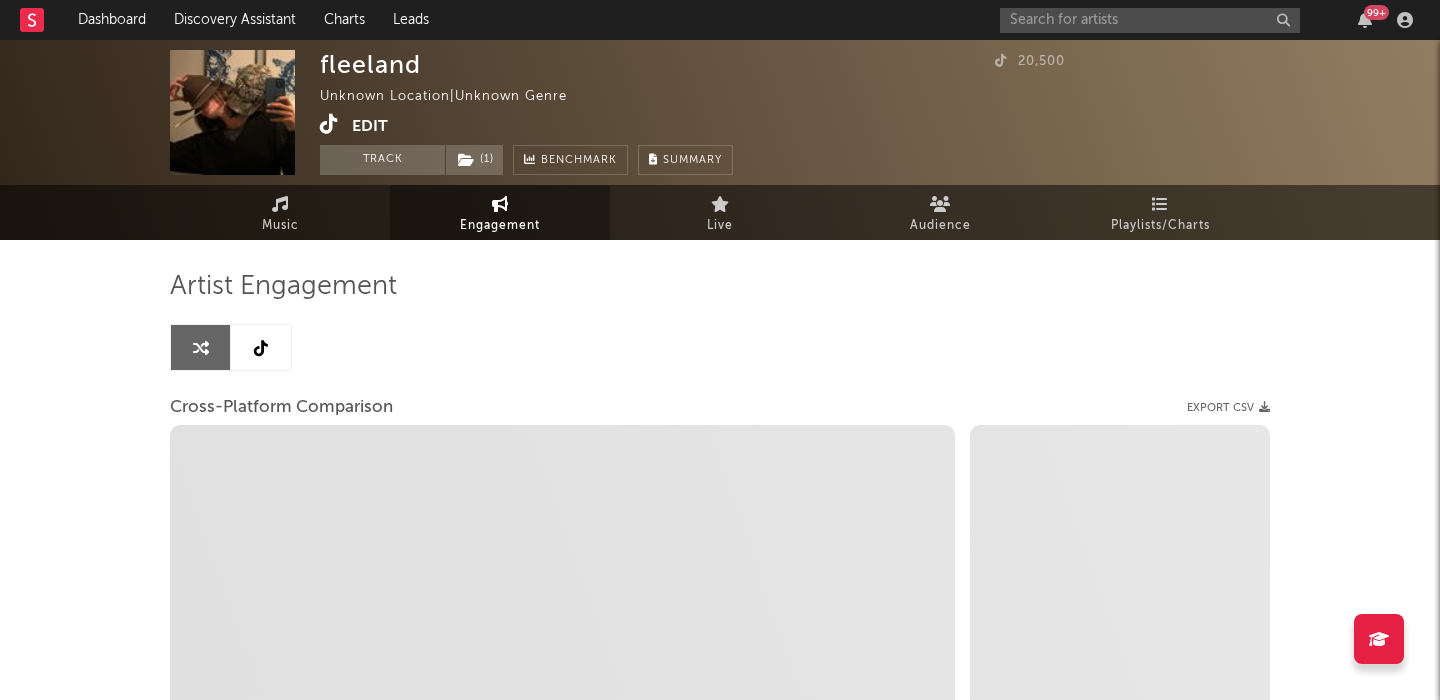 select on "1w" 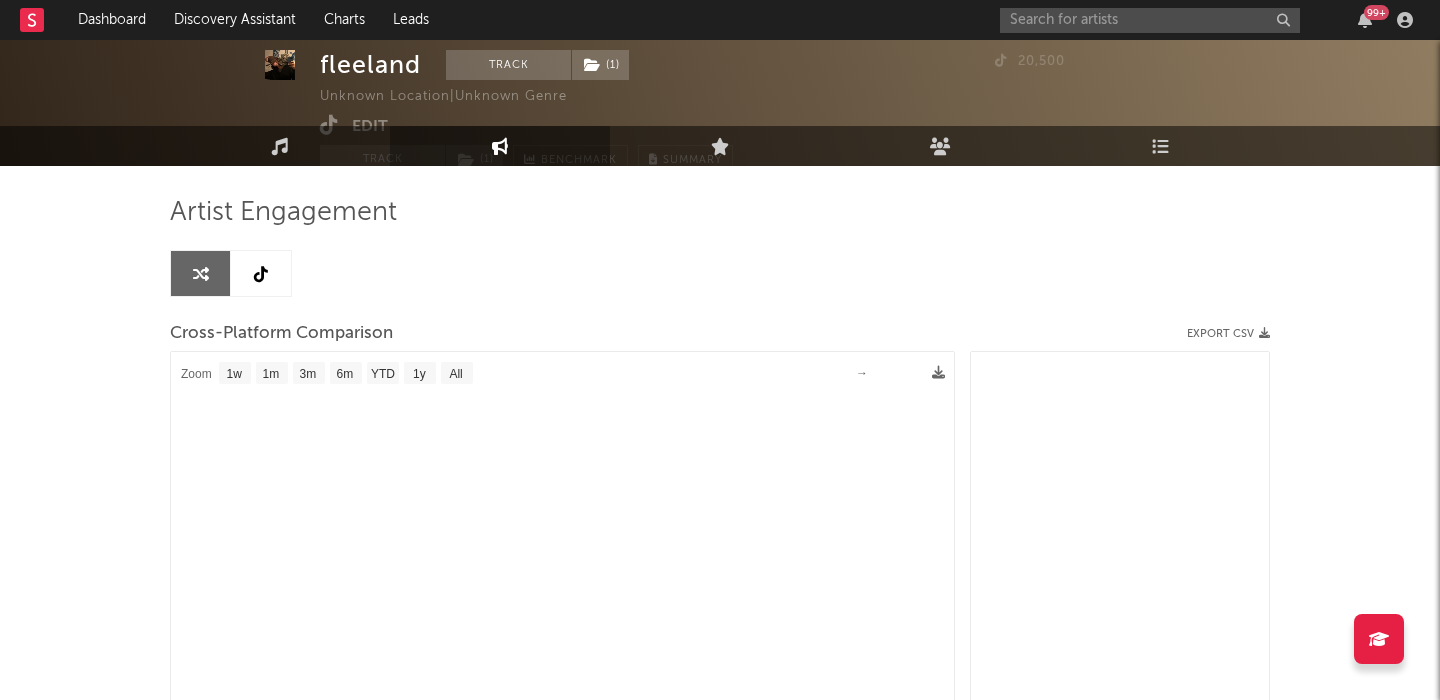 scroll, scrollTop: 36, scrollLeft: 0, axis: vertical 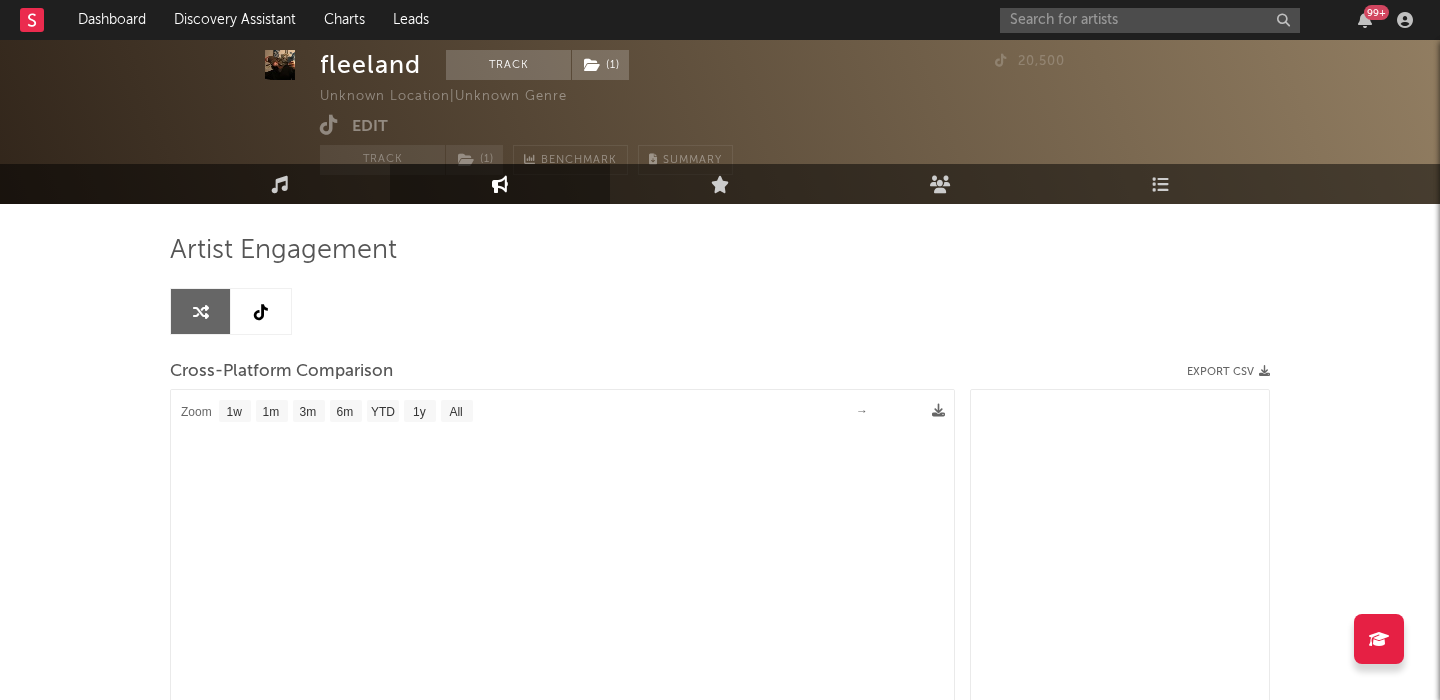 click at bounding box center (261, 311) 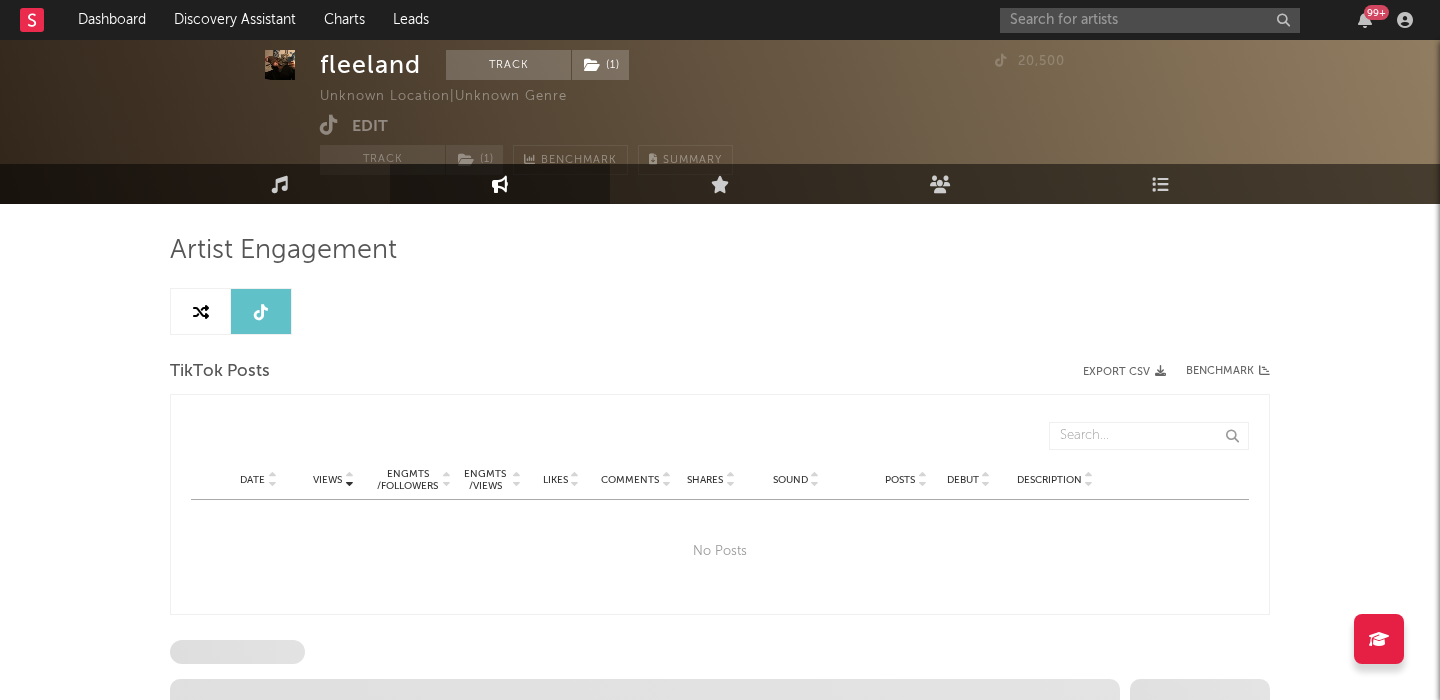 select on "1w" 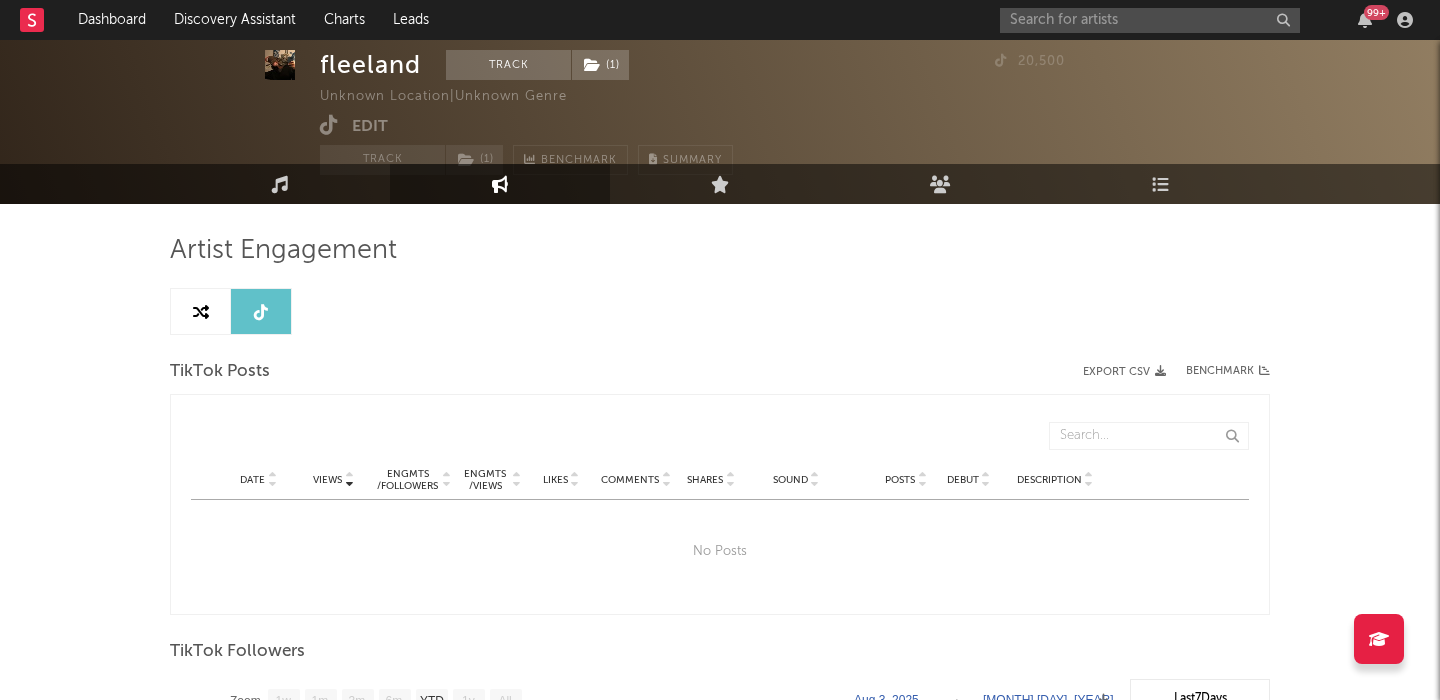 click at bounding box center [201, 311] 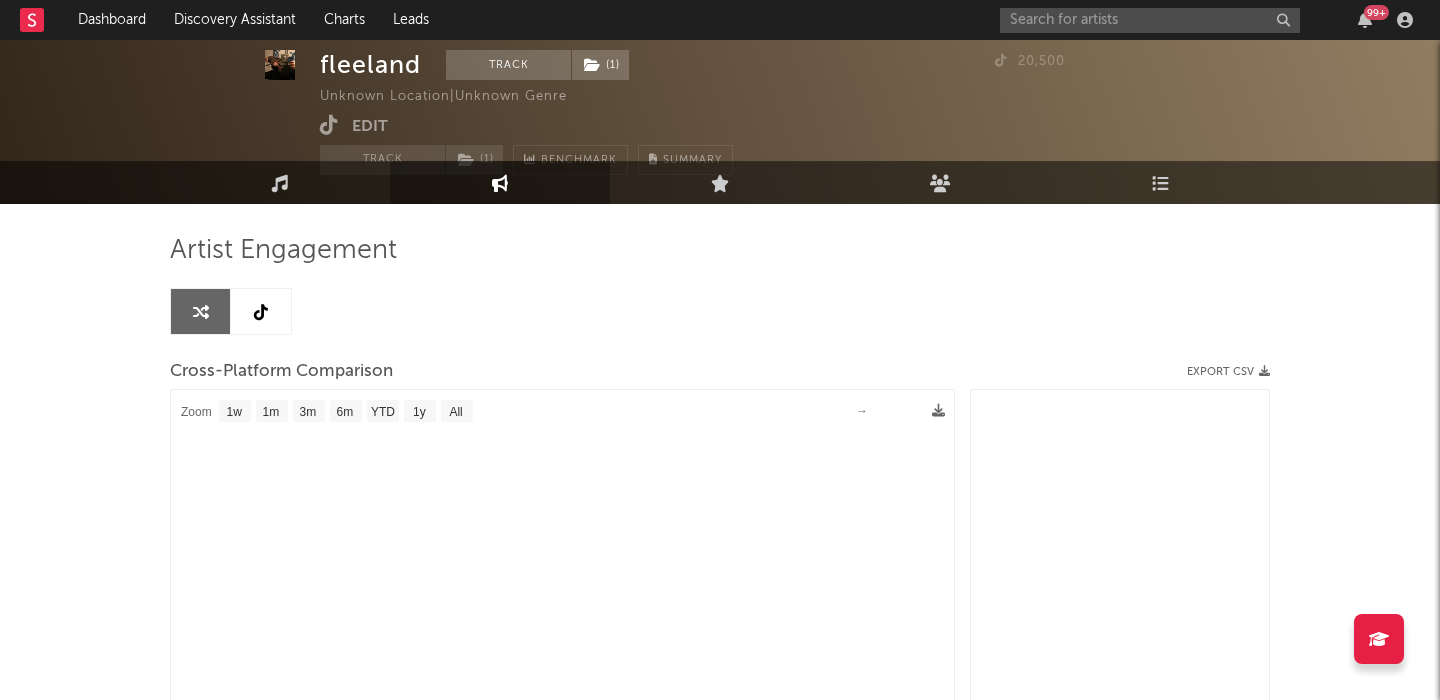 scroll, scrollTop: 0, scrollLeft: 0, axis: both 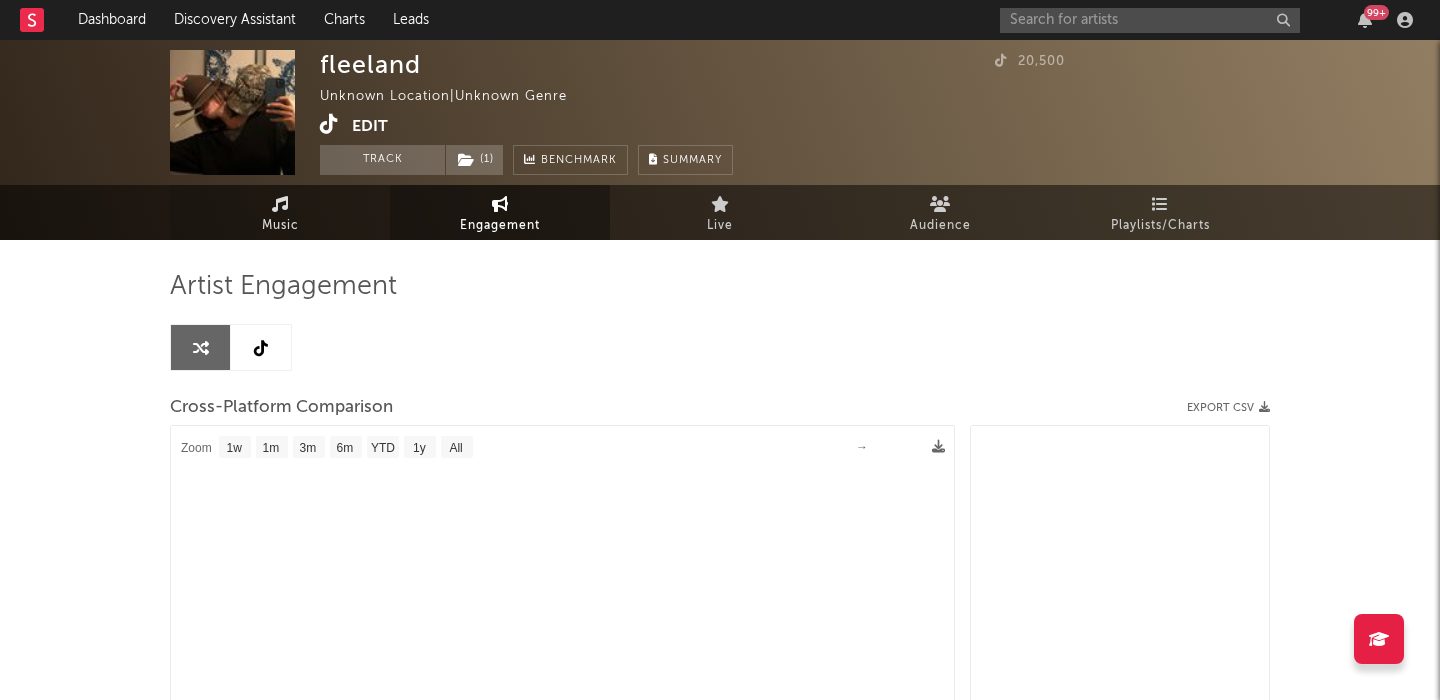 click on "Music" at bounding box center [280, 212] 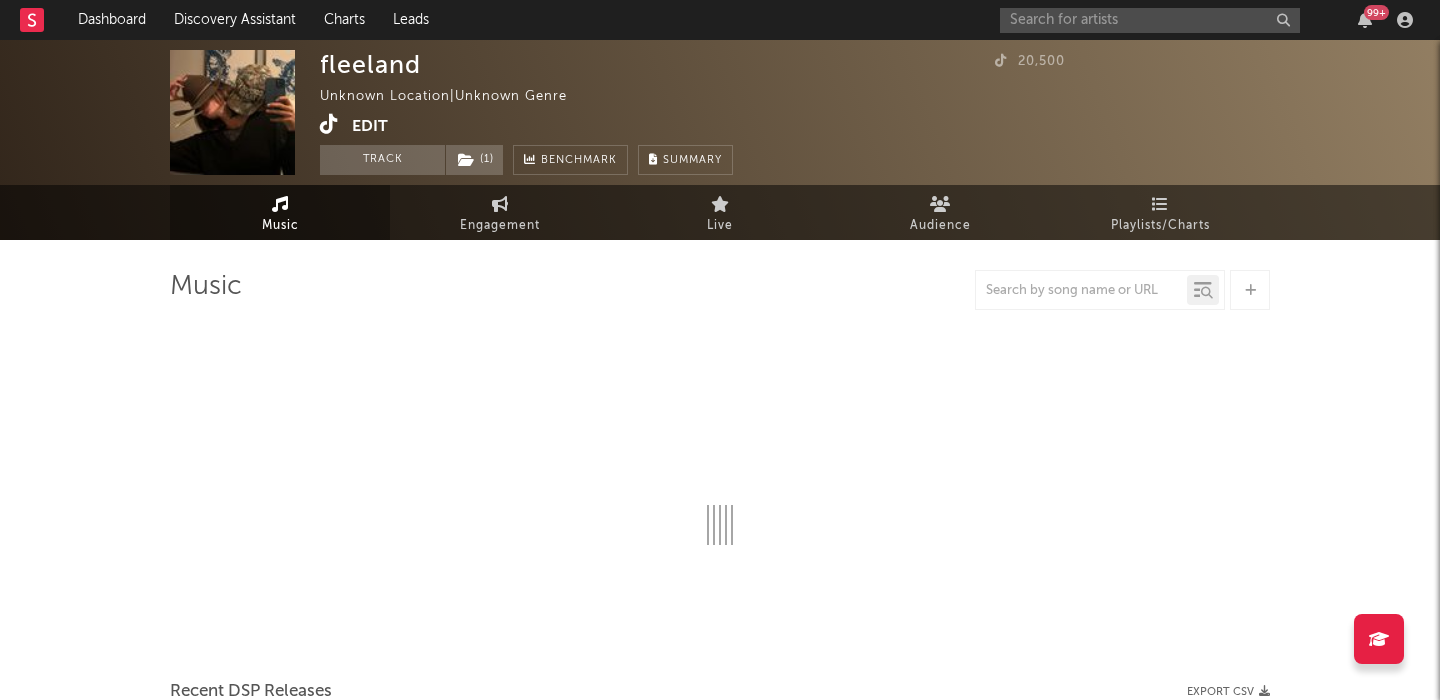 select on "1w" 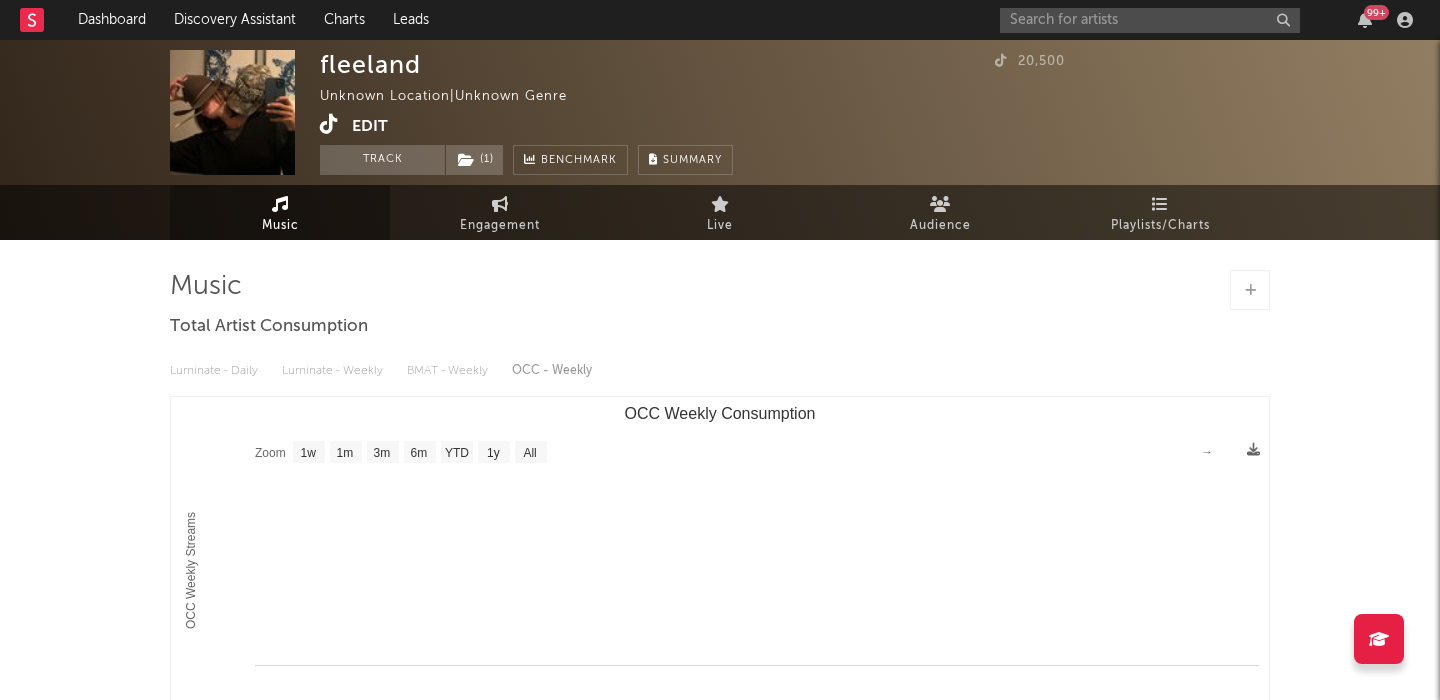 click at bounding box center (329, 124) 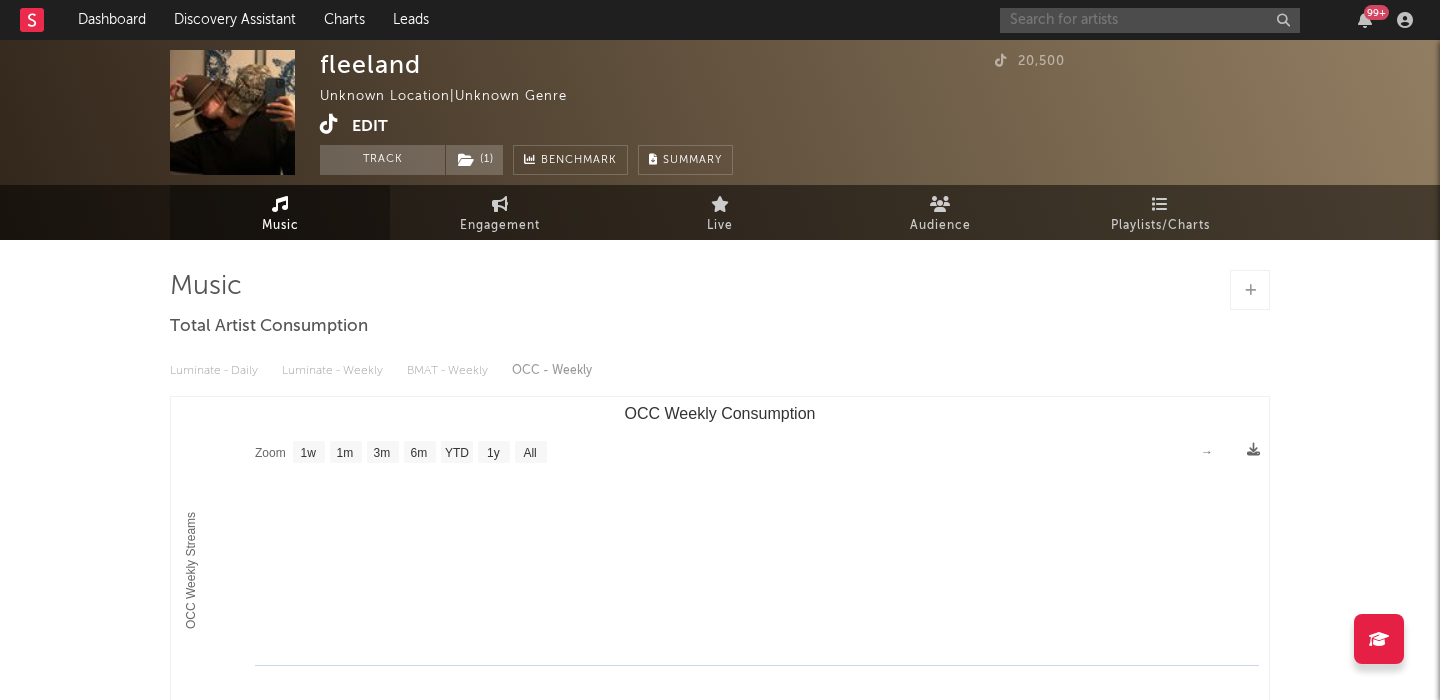 click at bounding box center (1150, 20) 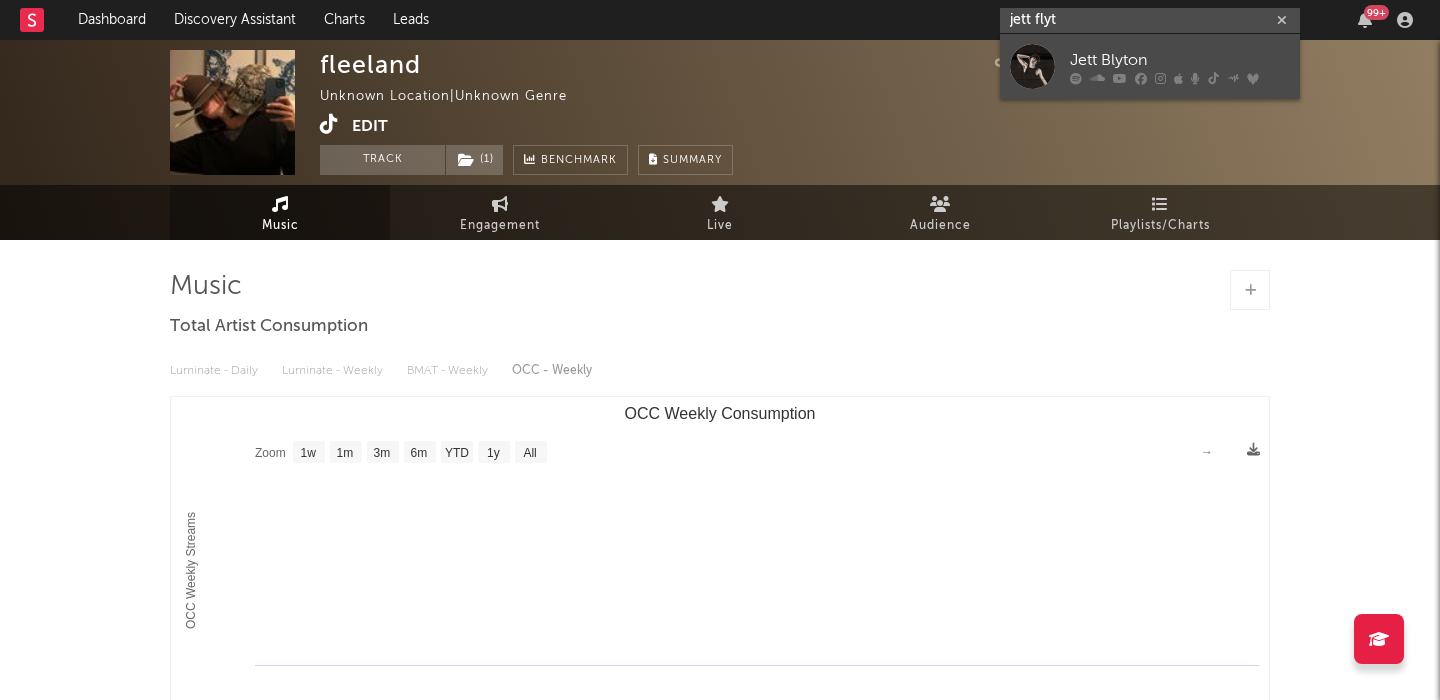 type on "jett flyt" 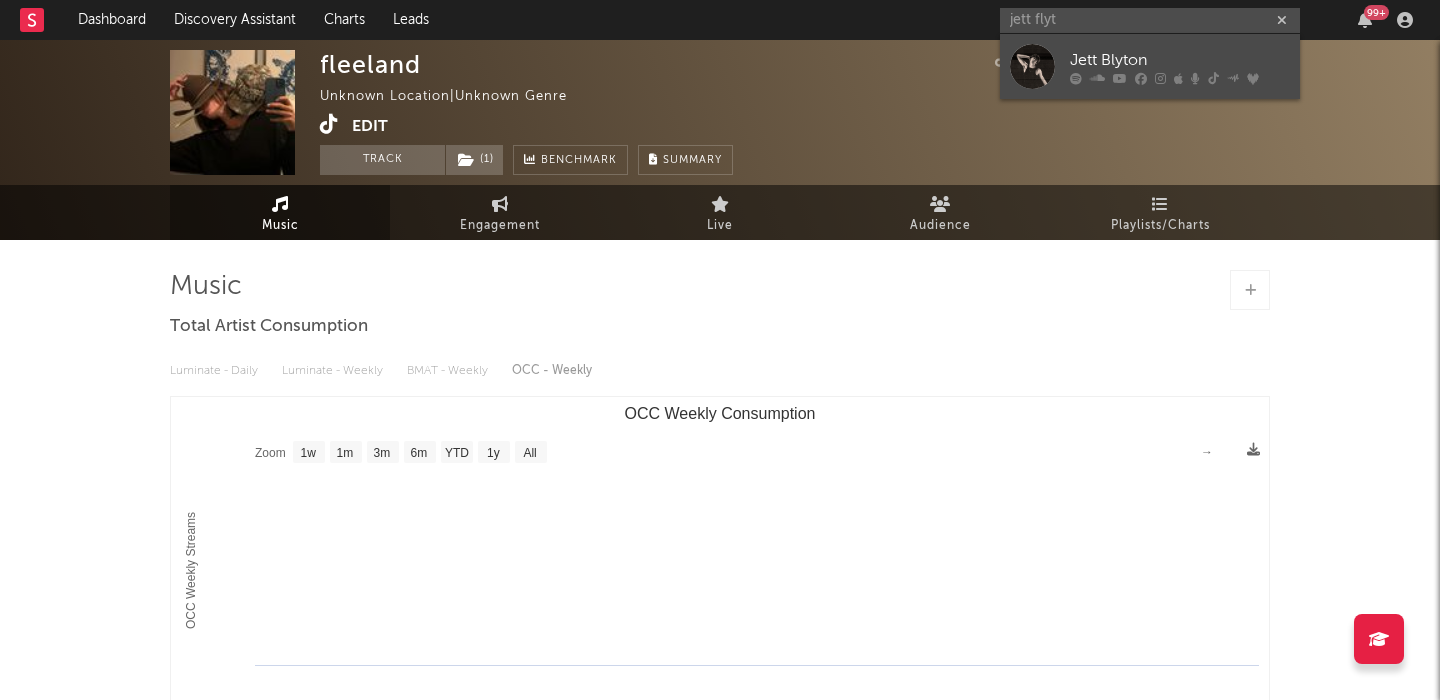 click on "Jett Blyton" at bounding box center (1180, 60) 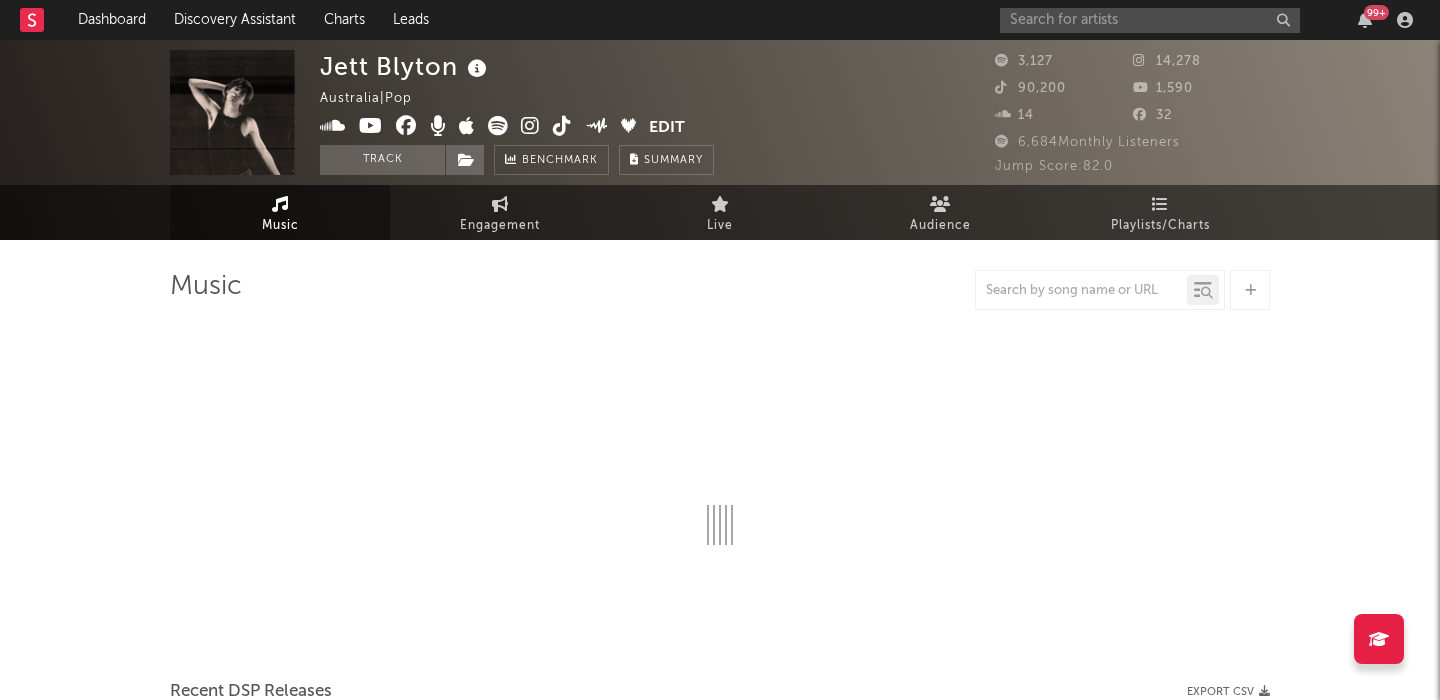 select on "6m" 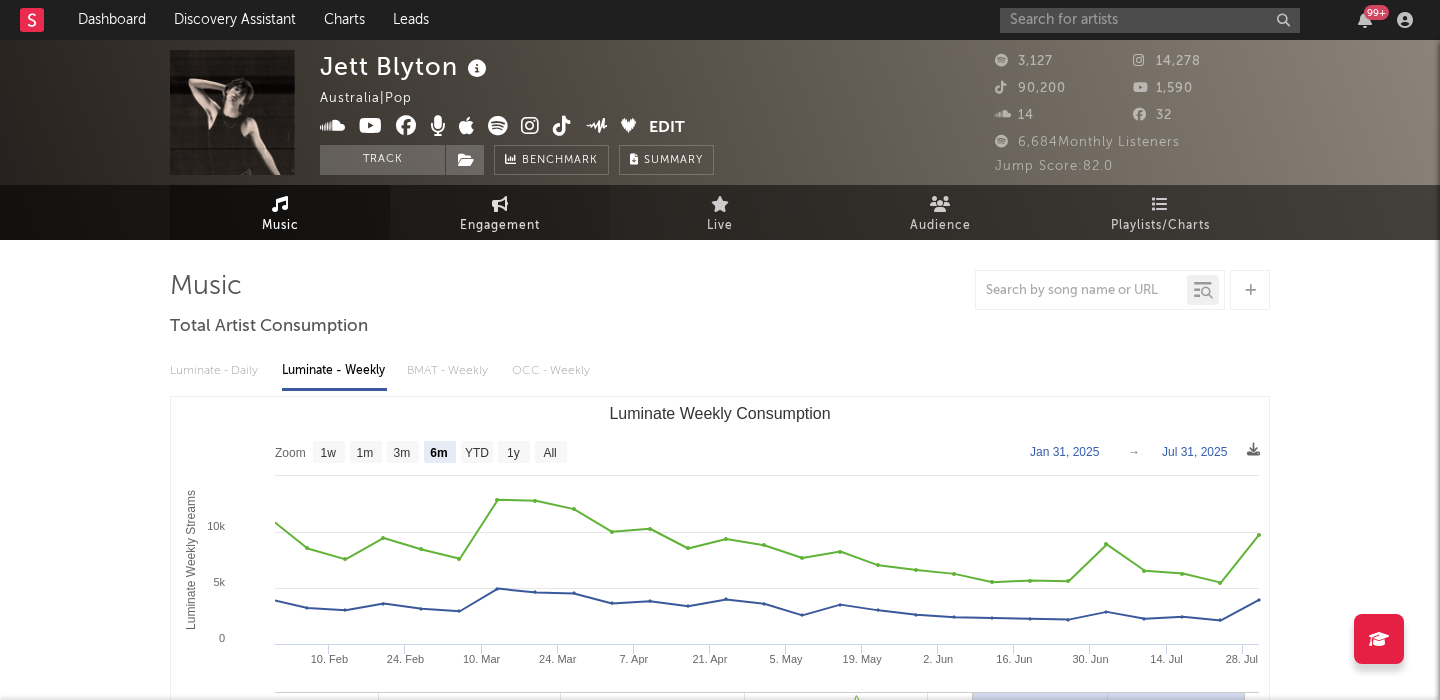 click on "Engagement" at bounding box center [500, 212] 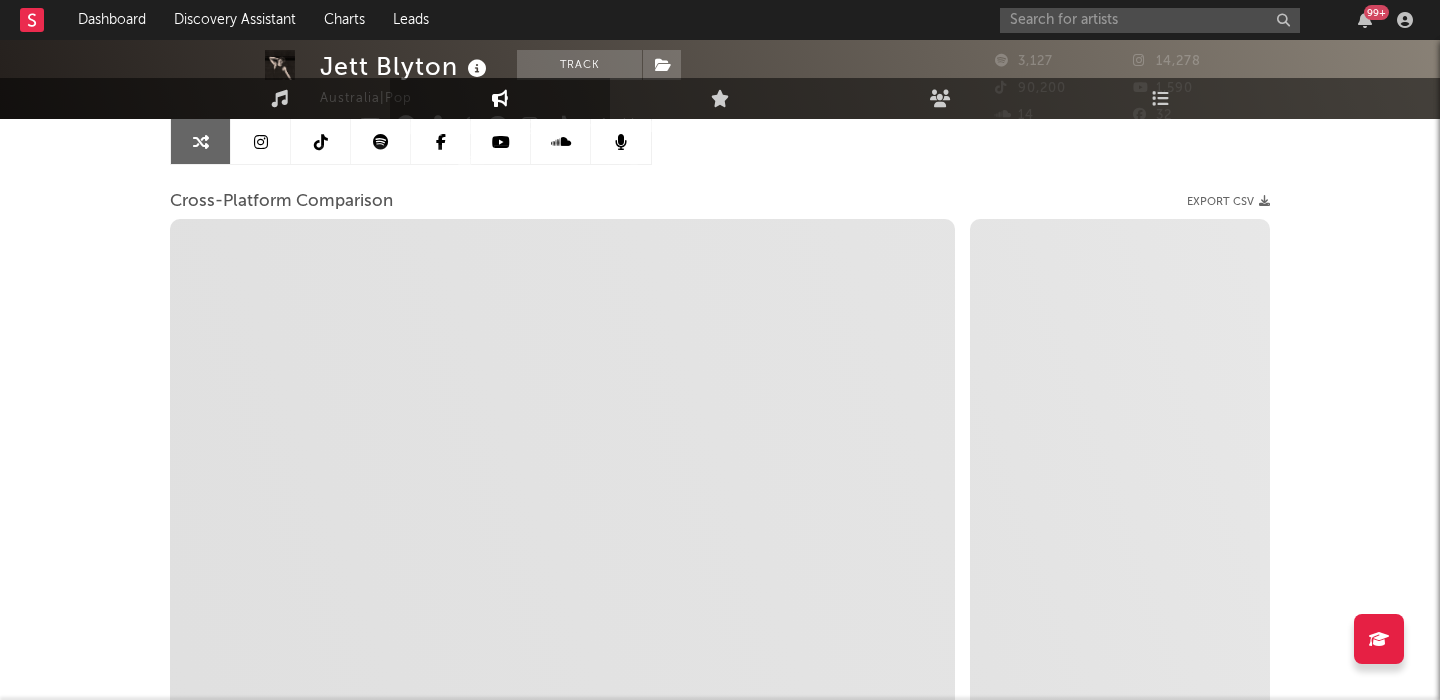 scroll, scrollTop: 0, scrollLeft: 0, axis: both 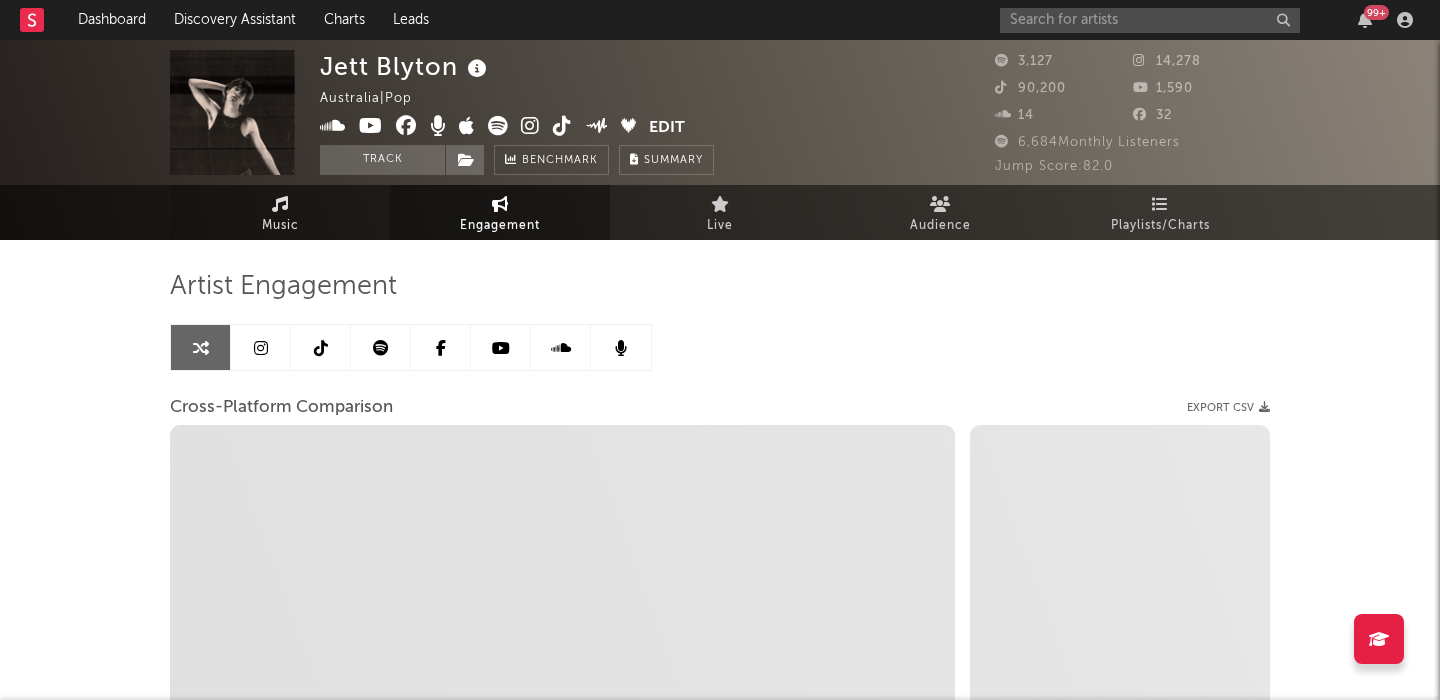click at bounding box center [280, 204] 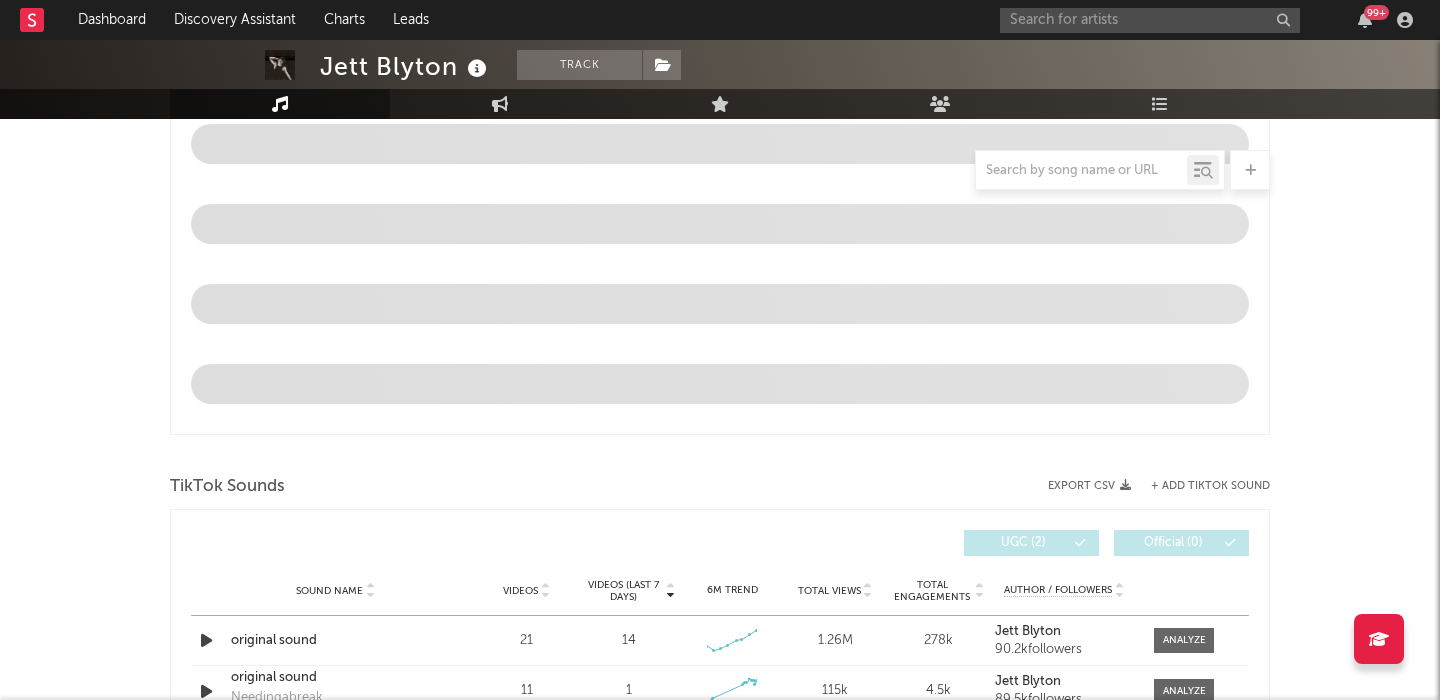 select on "6m" 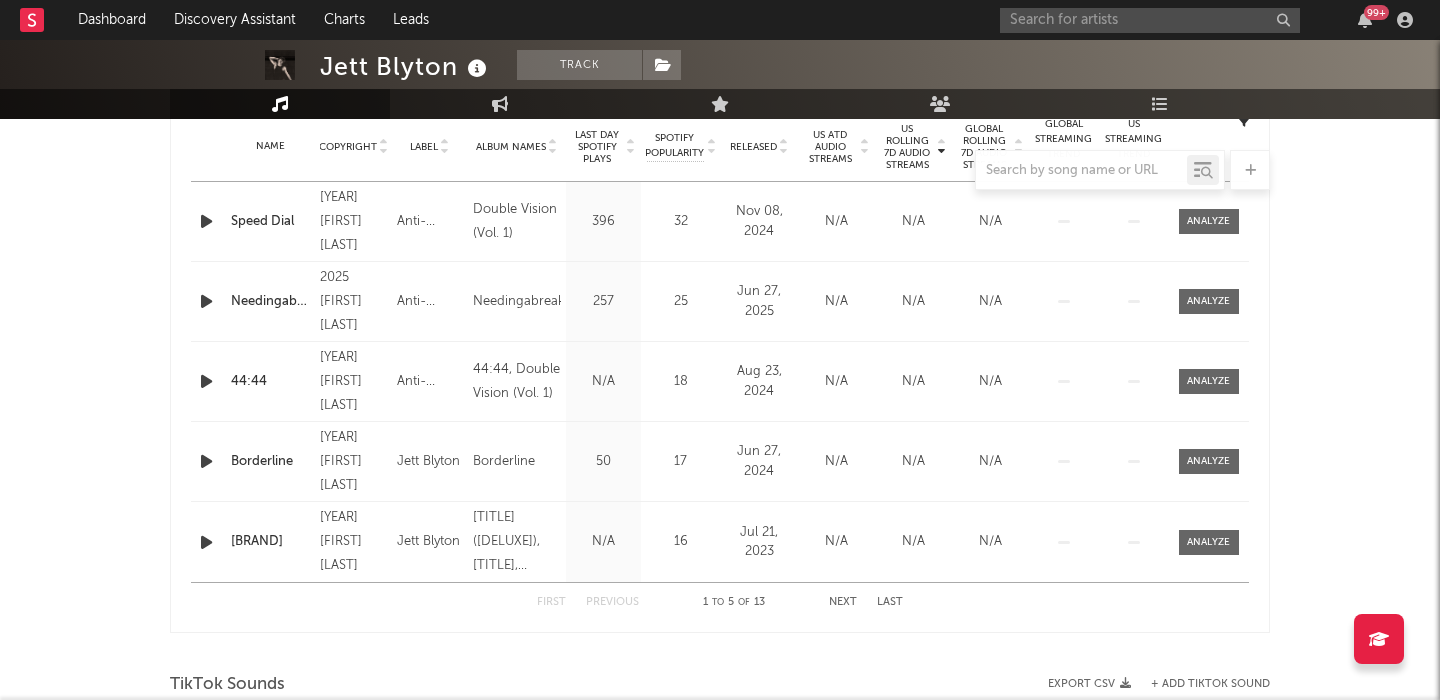 scroll, scrollTop: 1291, scrollLeft: 0, axis: vertical 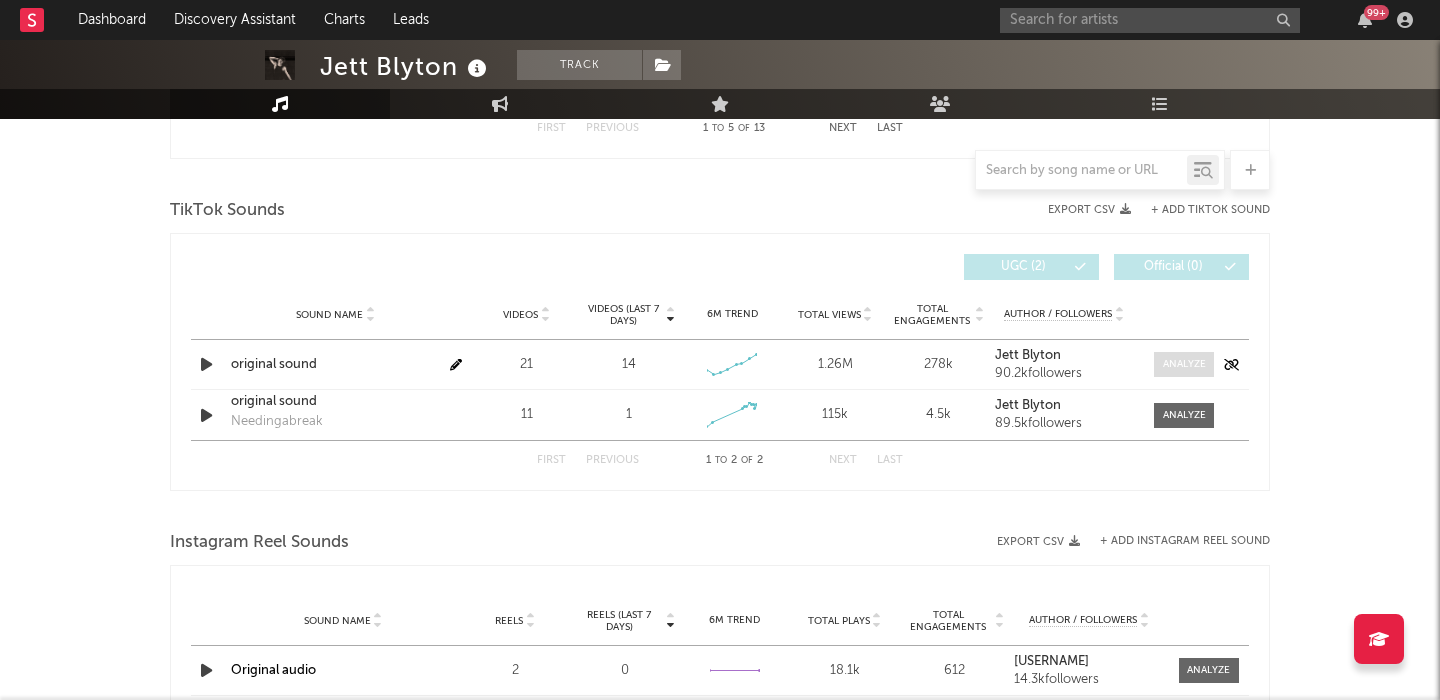 click at bounding box center [1184, 364] 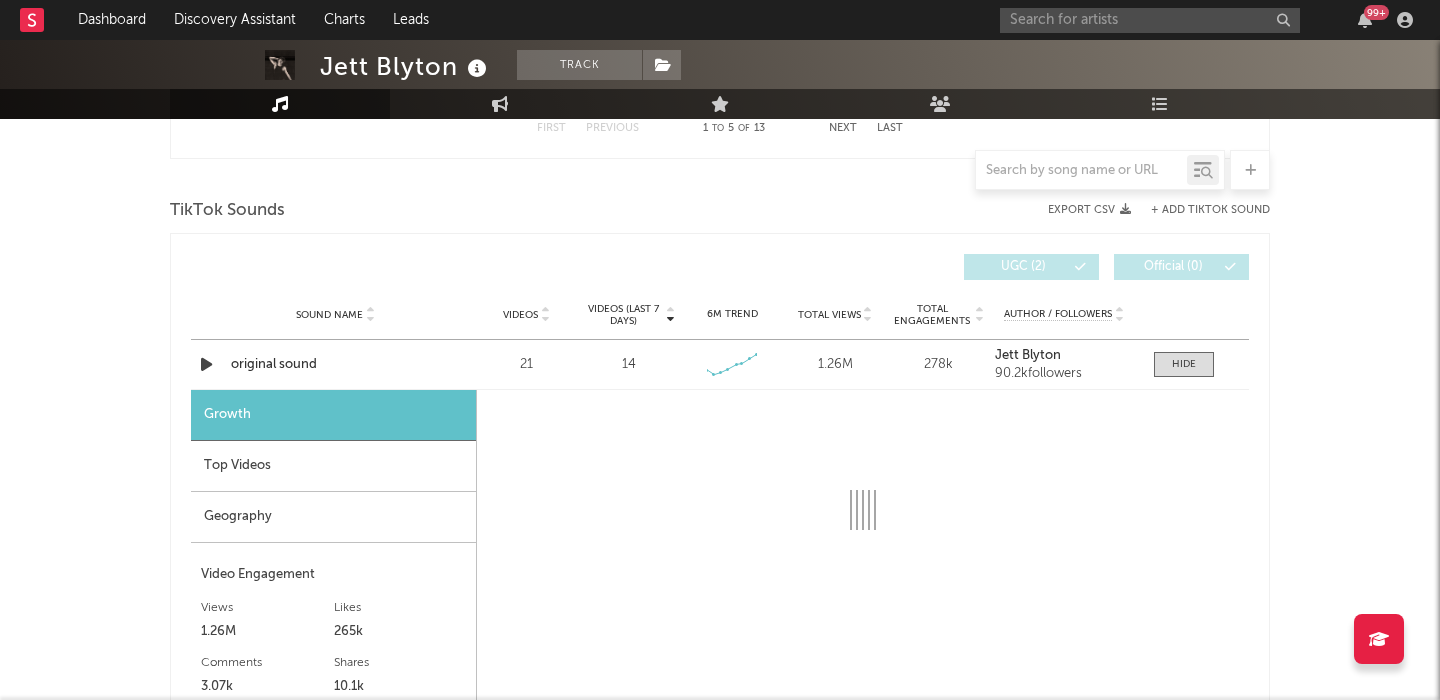 select on "1w" 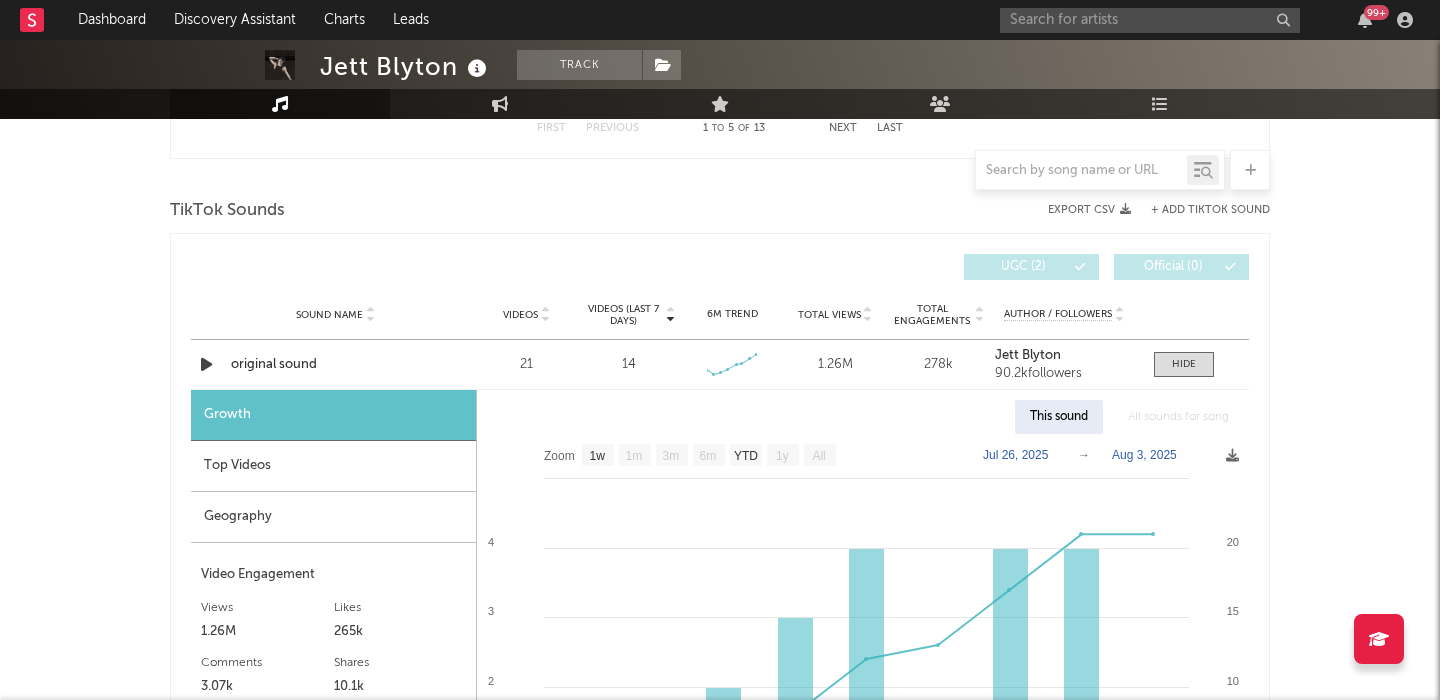 click on "Top Videos" at bounding box center [333, 466] 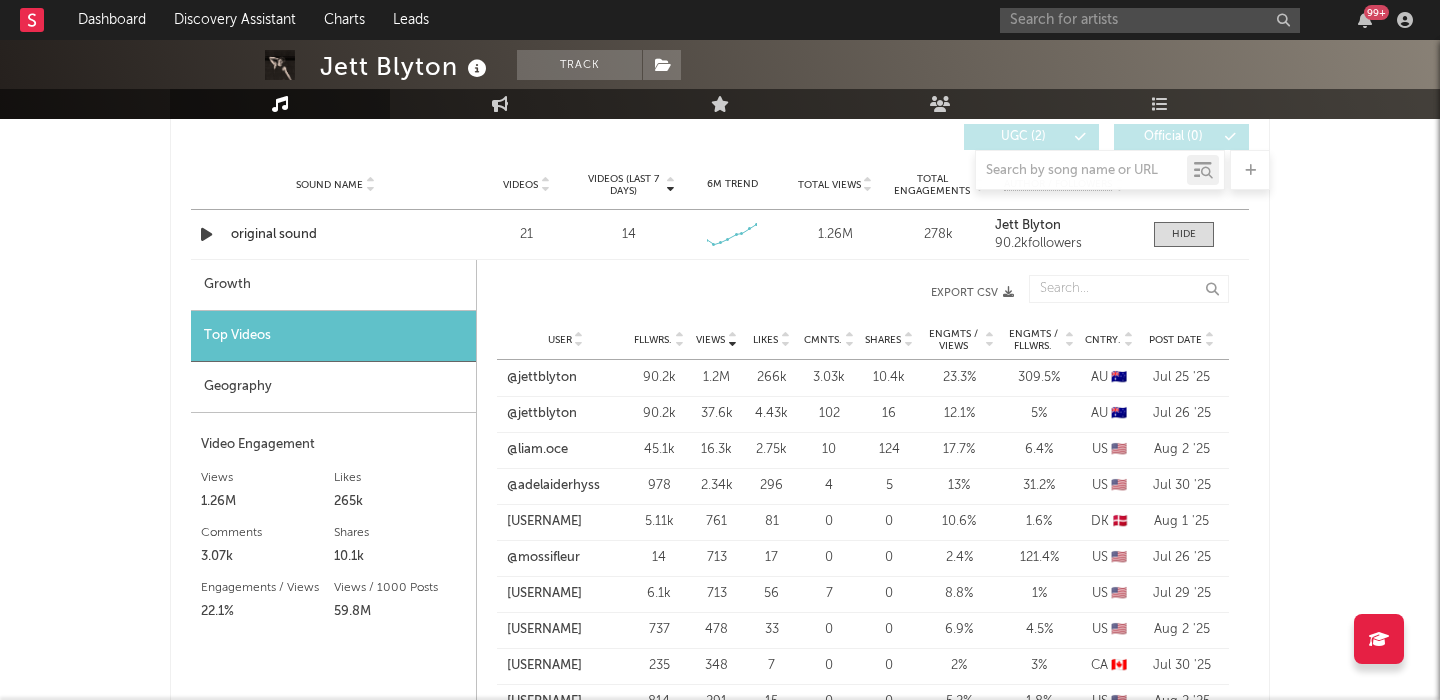scroll, scrollTop: 1442, scrollLeft: 0, axis: vertical 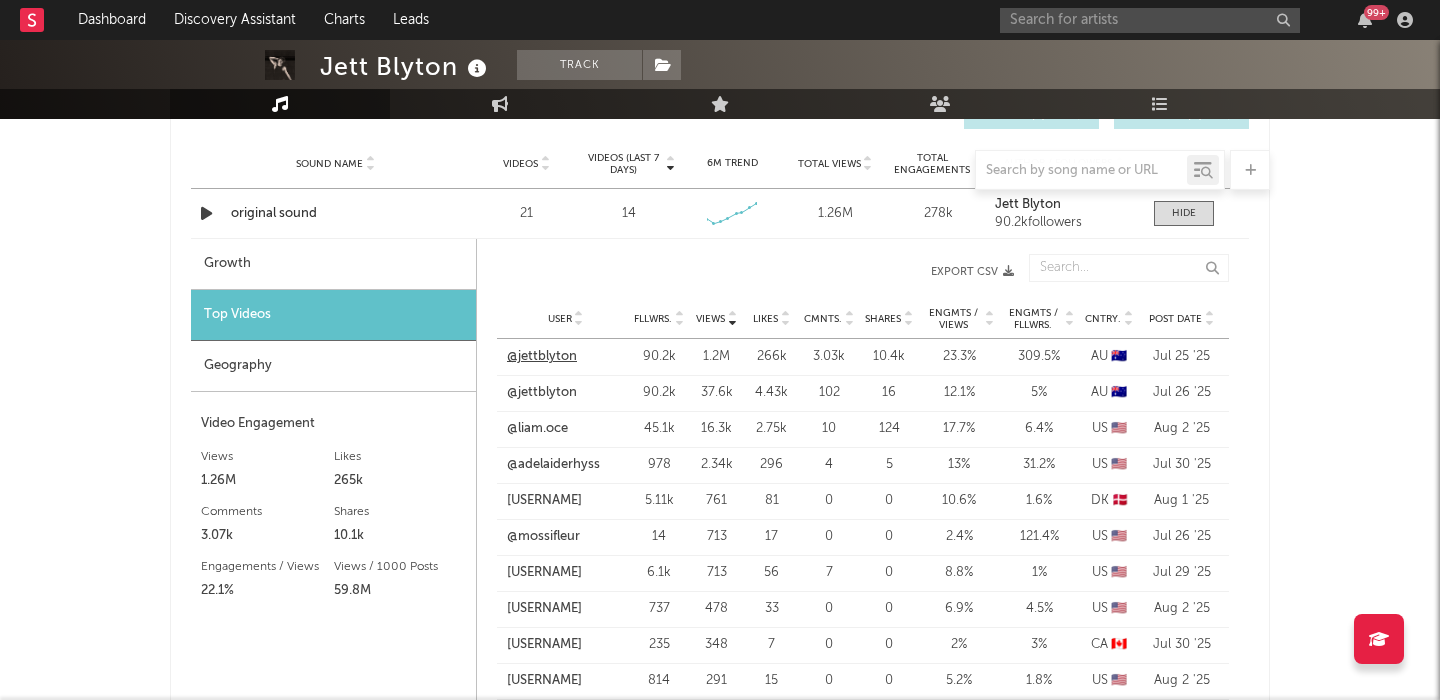 click on "@jettblyton" at bounding box center (542, 357) 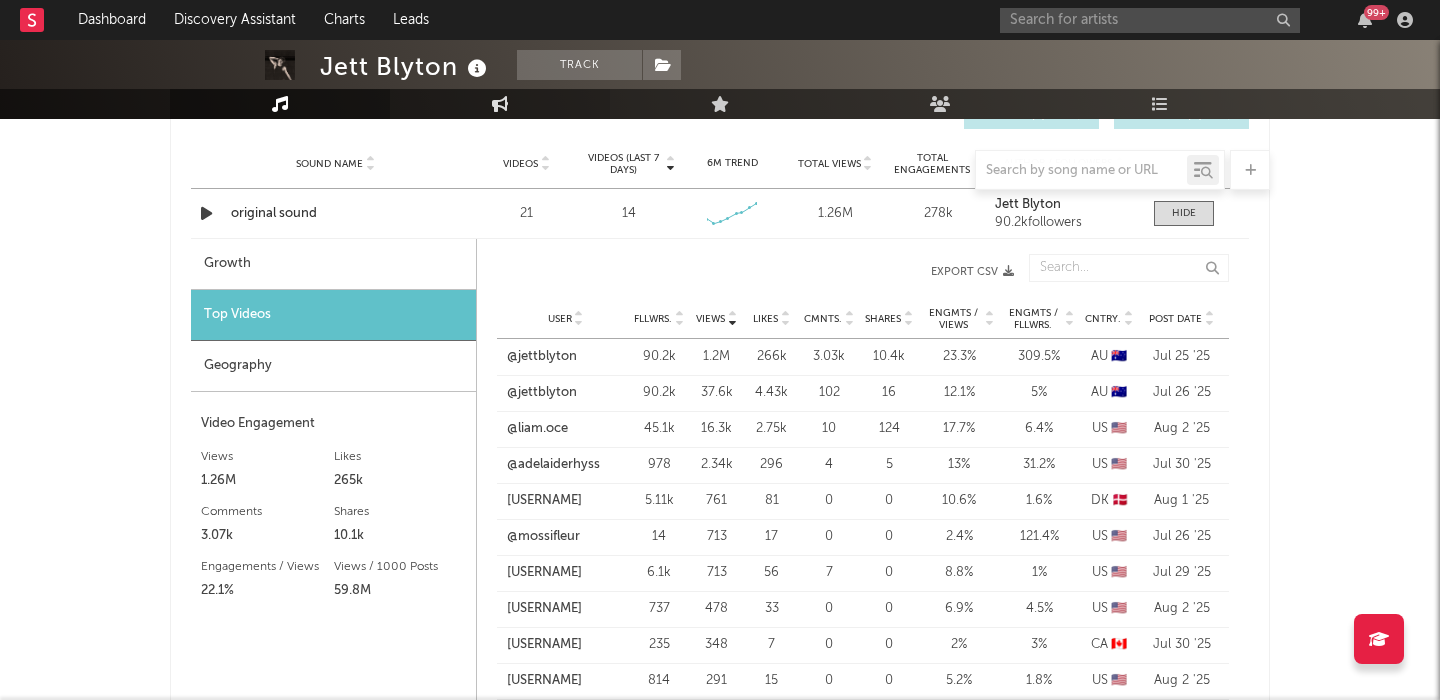 click on "Engagement" at bounding box center [500, 104] 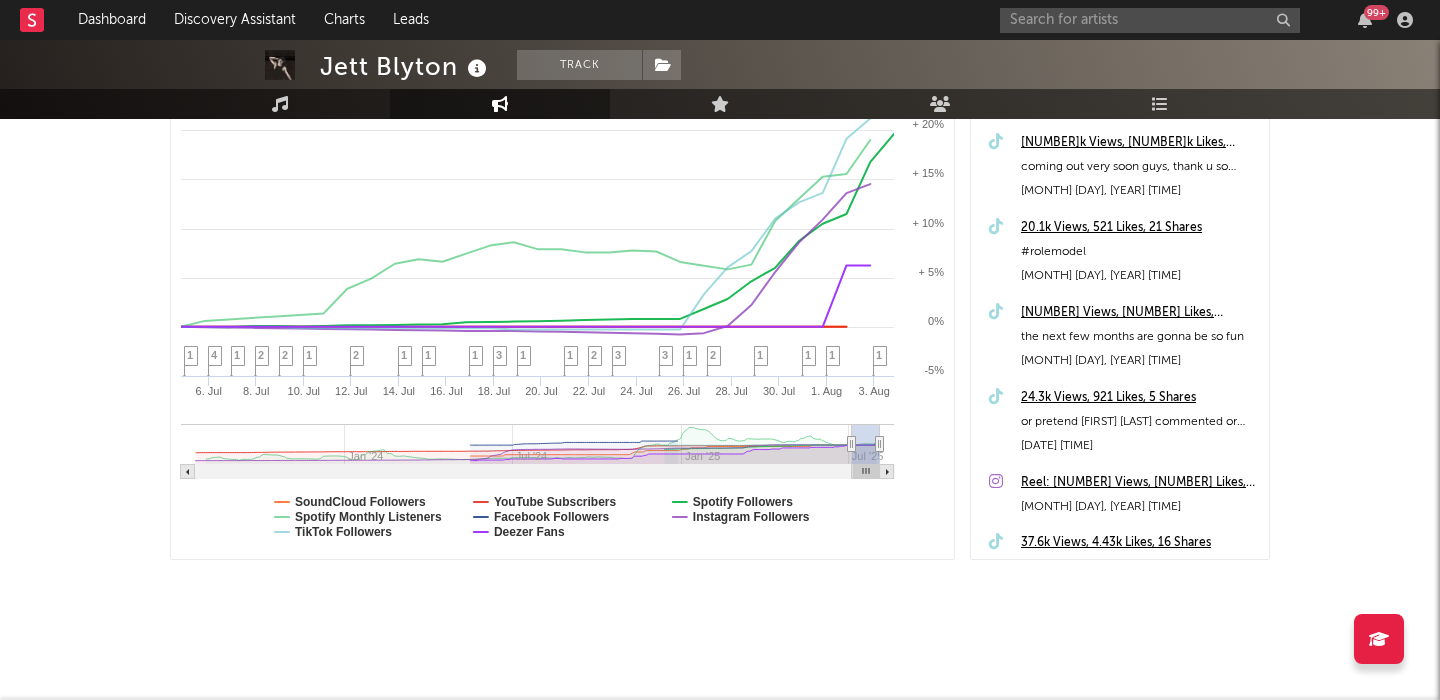 scroll, scrollTop: 390, scrollLeft: 0, axis: vertical 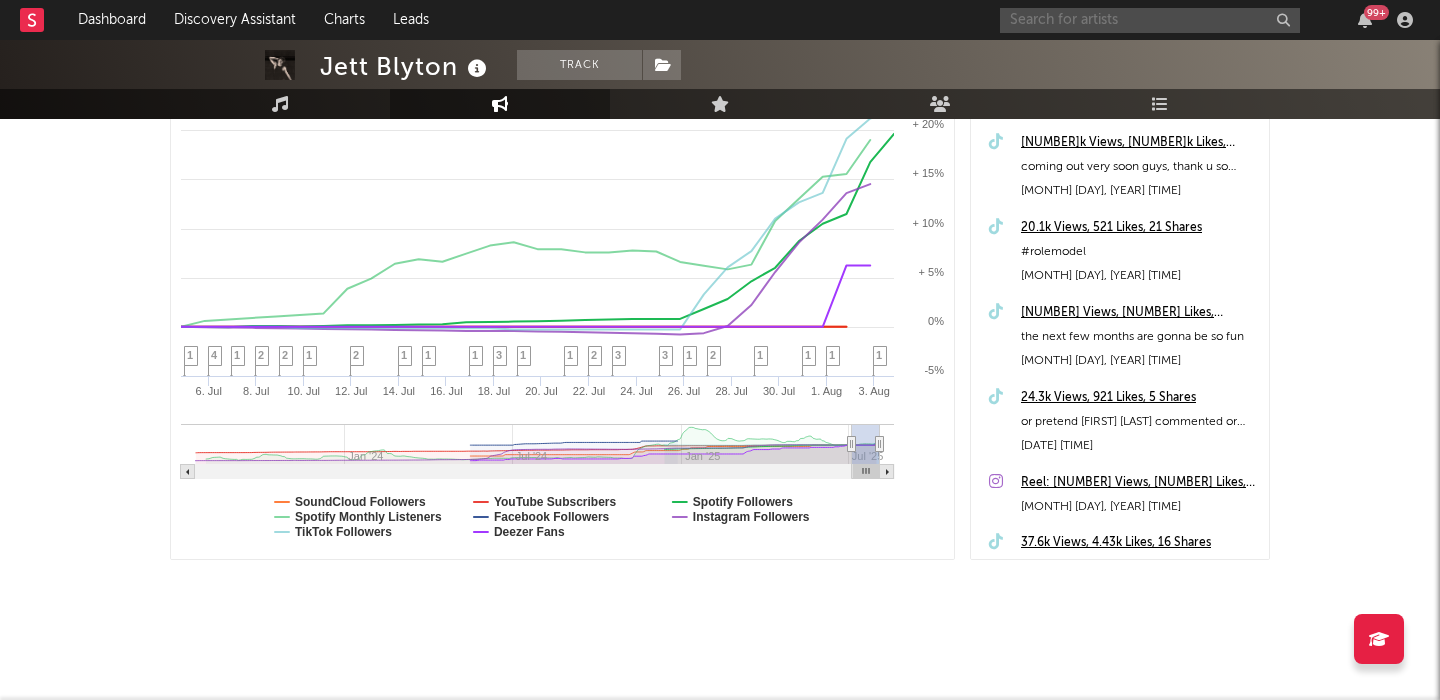 click at bounding box center [1150, 20] 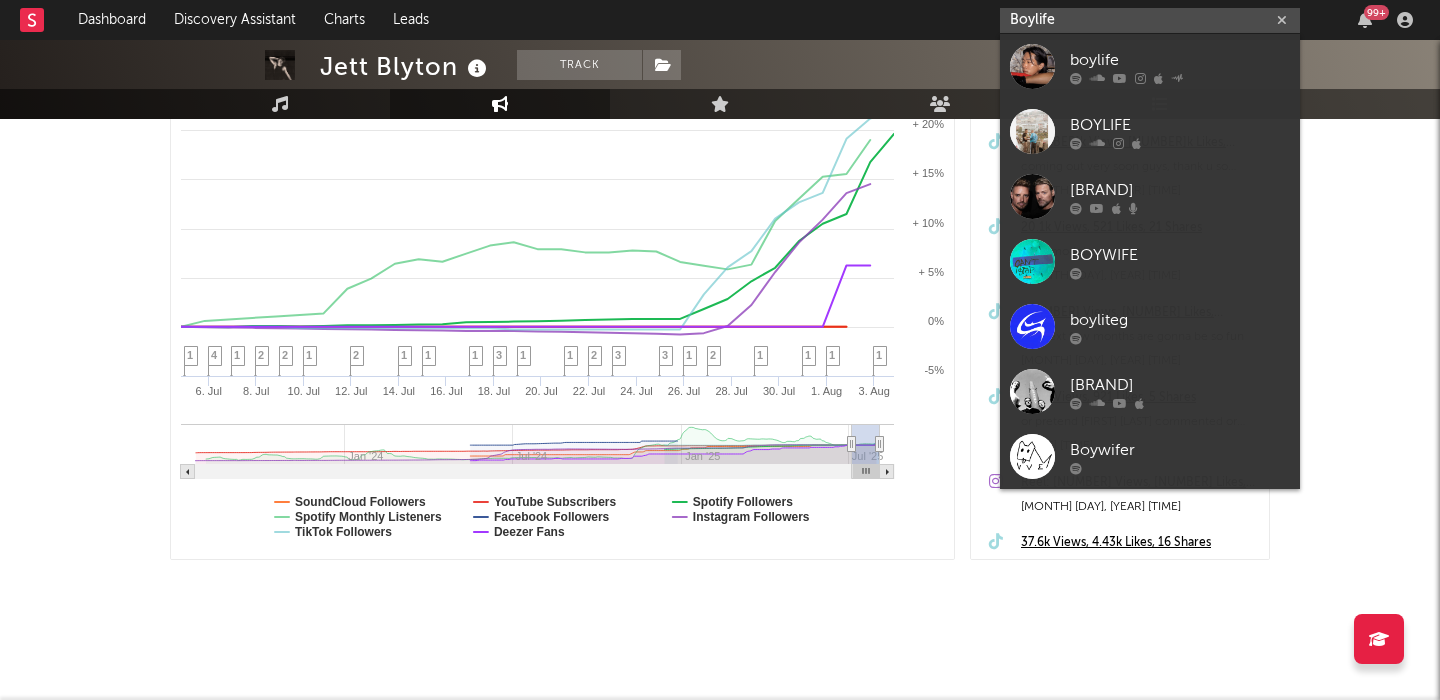 type on "Boylife" 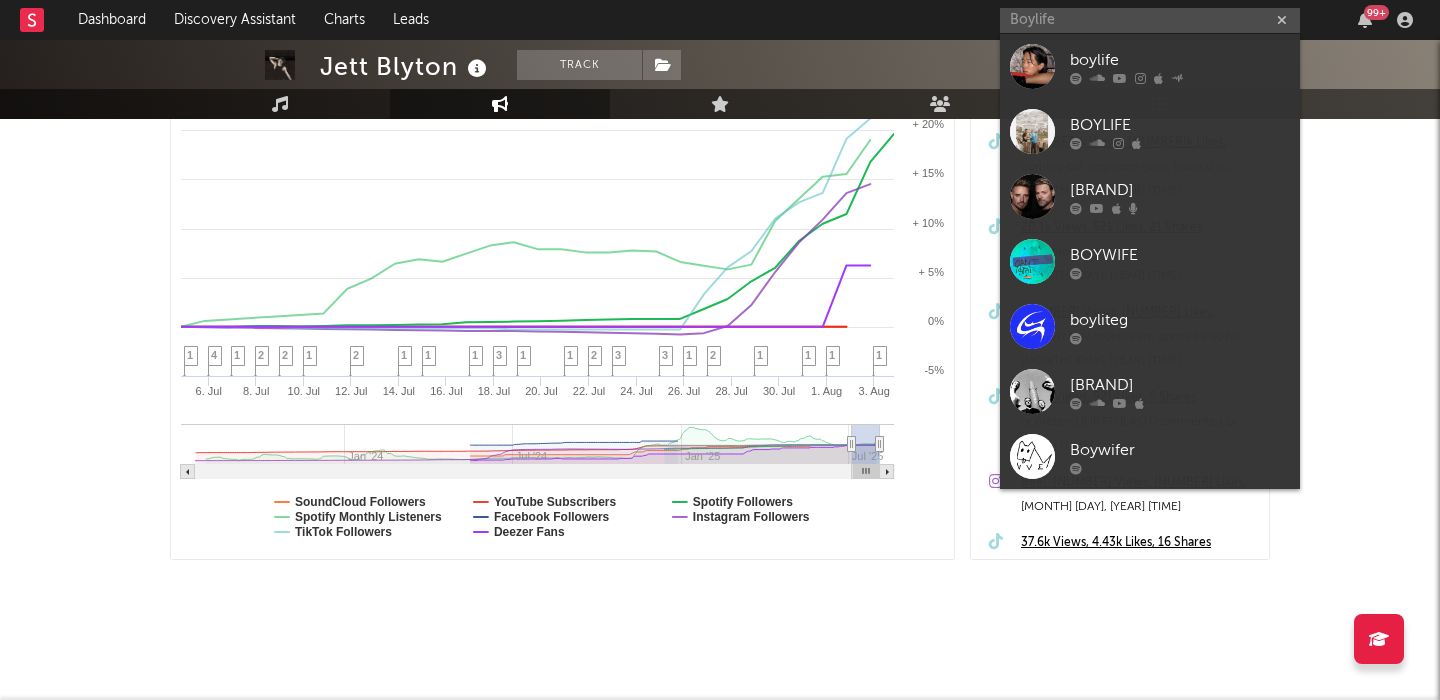 click on "boylife" at bounding box center (1150, 66) 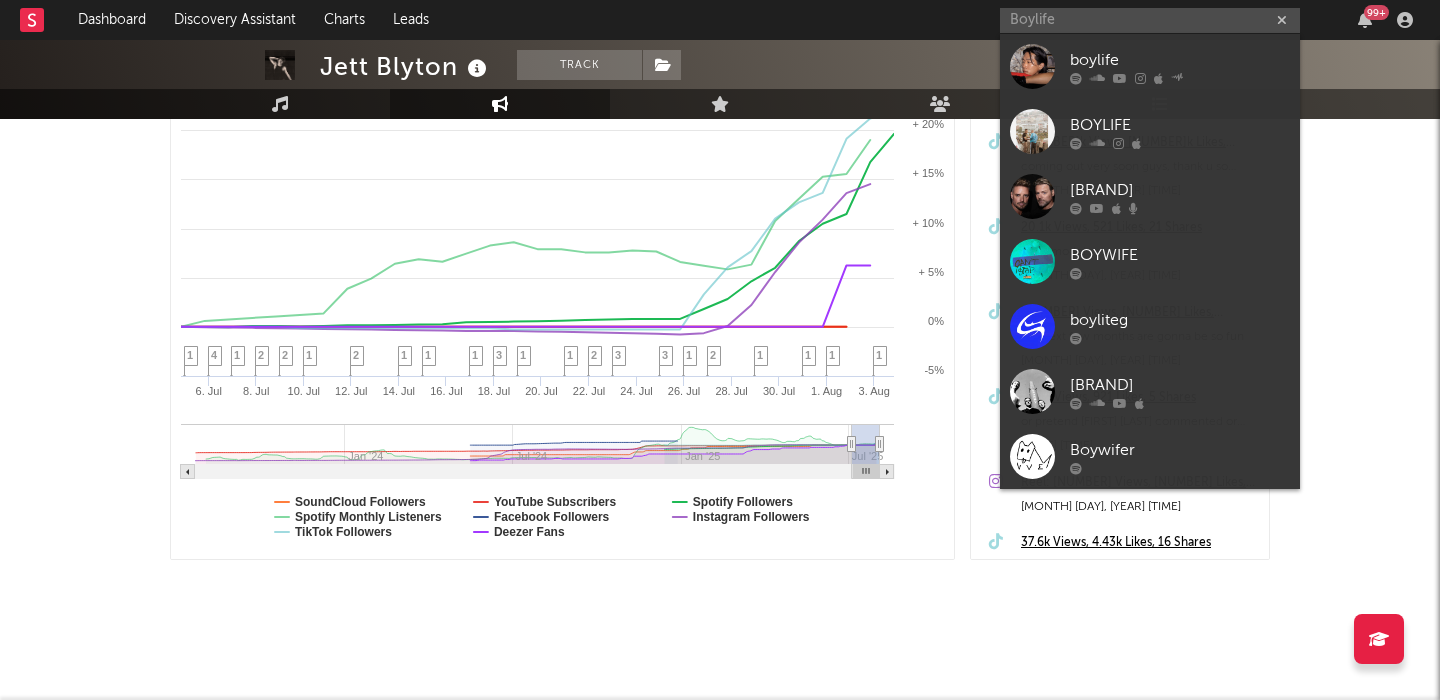 type 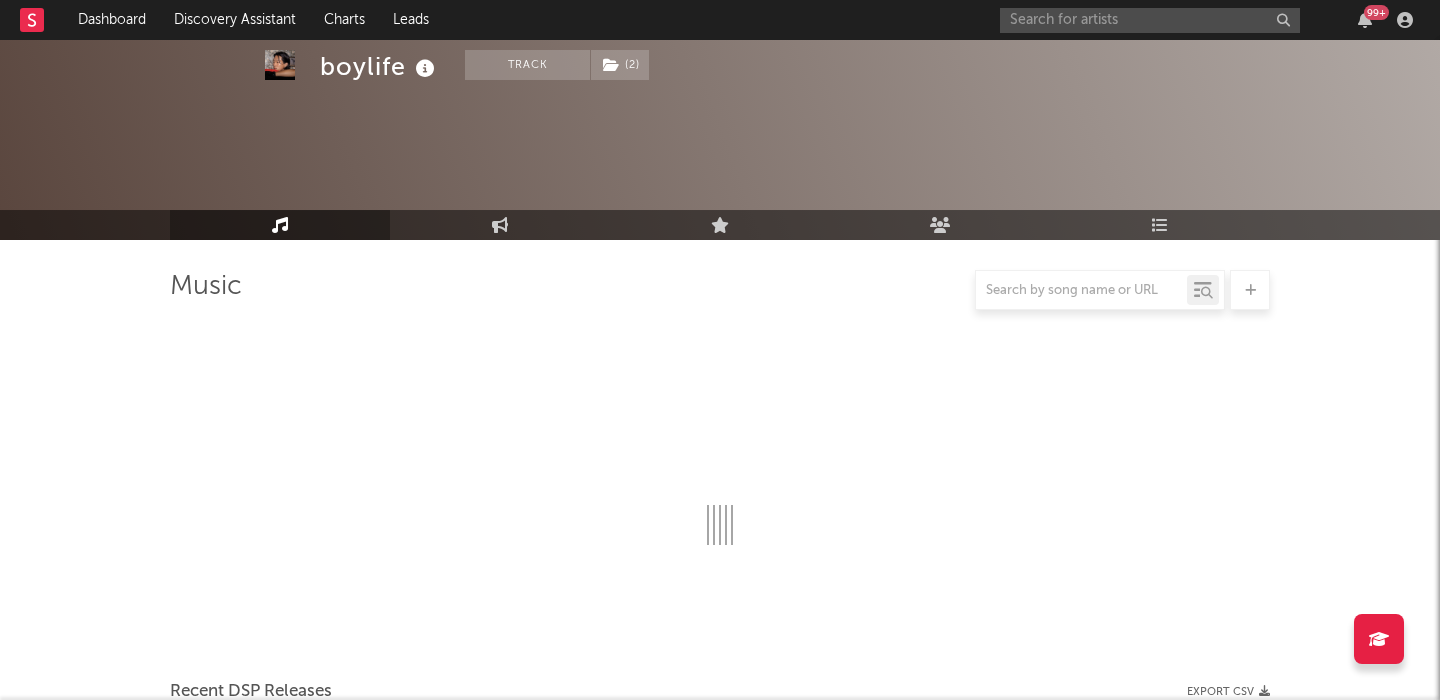 scroll, scrollTop: 294, scrollLeft: 0, axis: vertical 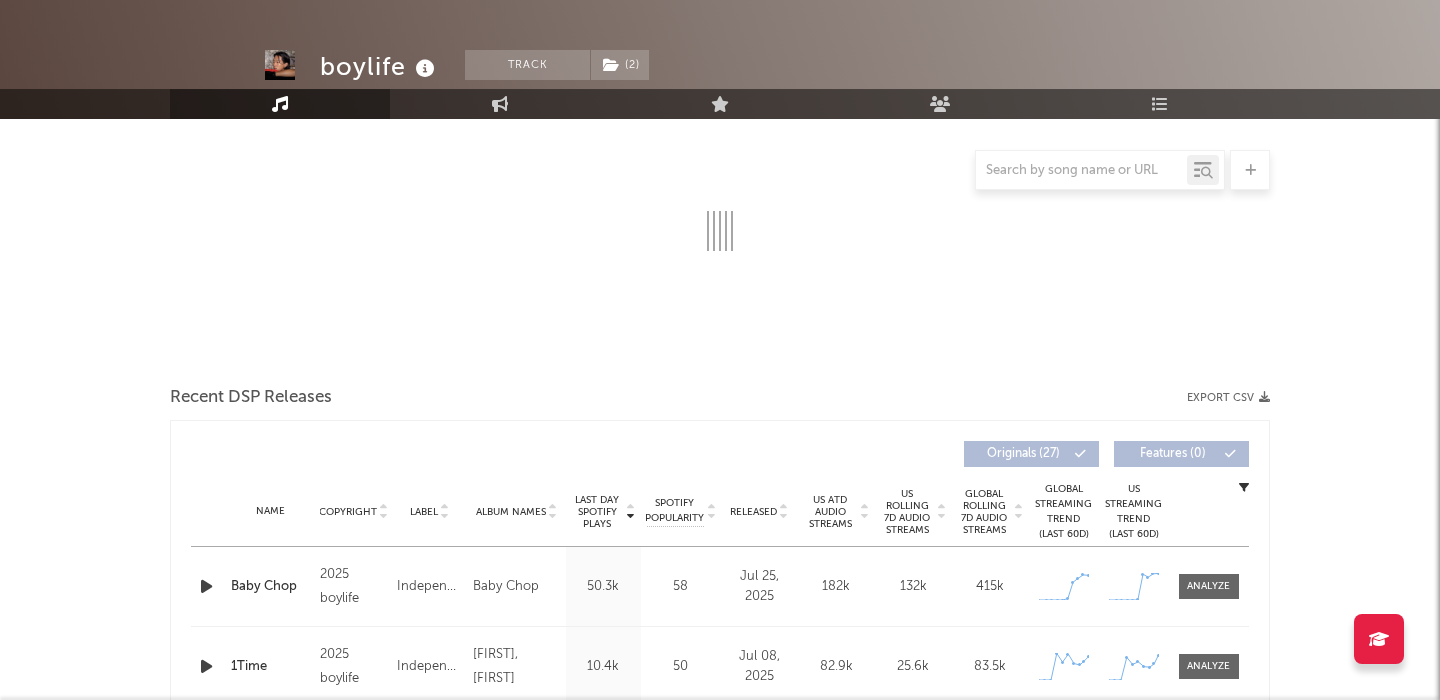 select on "6m" 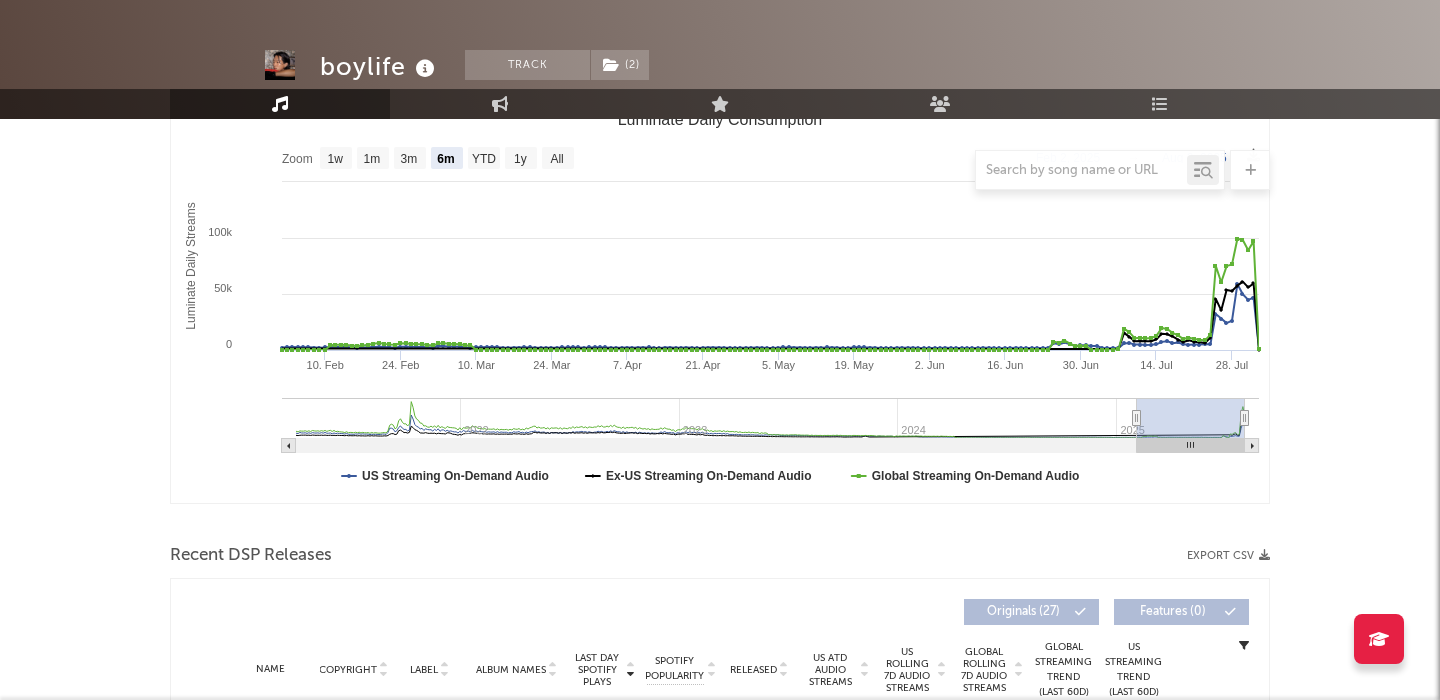 click on "US Rolling 7D Audio Streams" at bounding box center (907, 670) 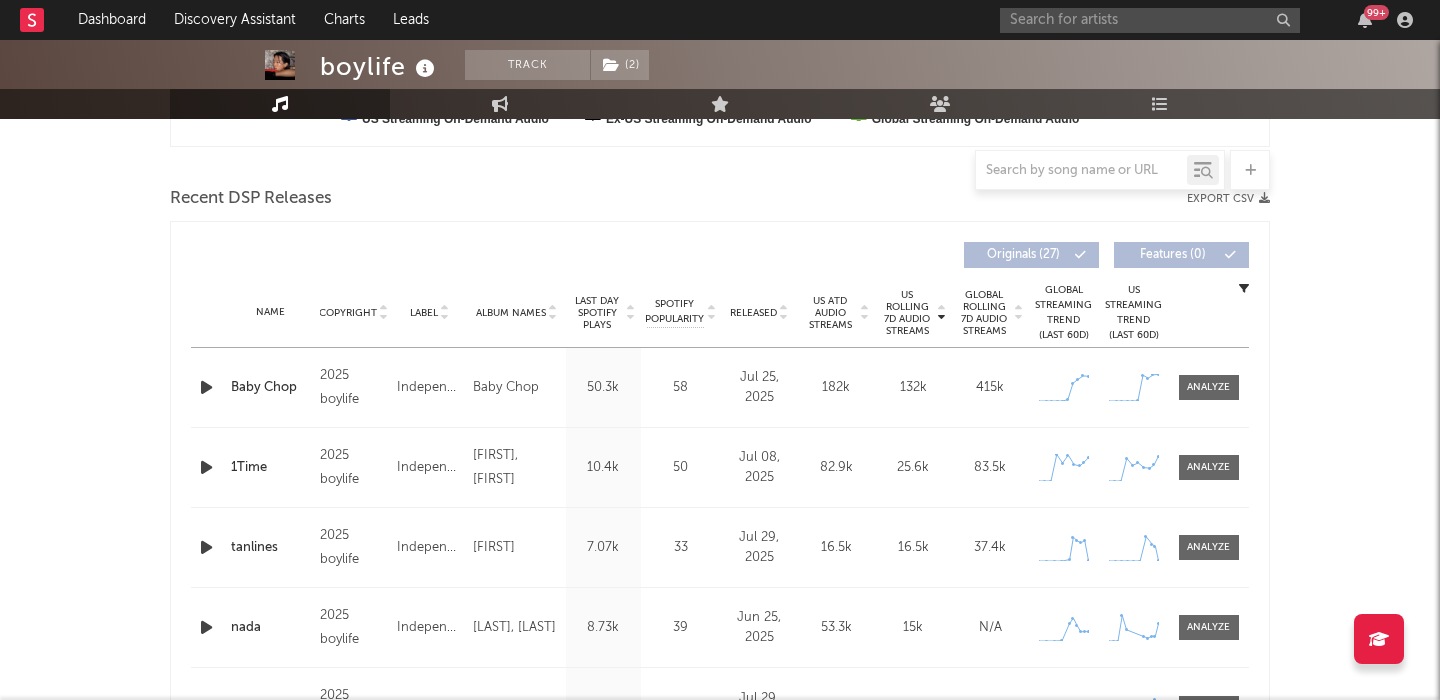 click on "Baby Chop" at bounding box center (270, 388) 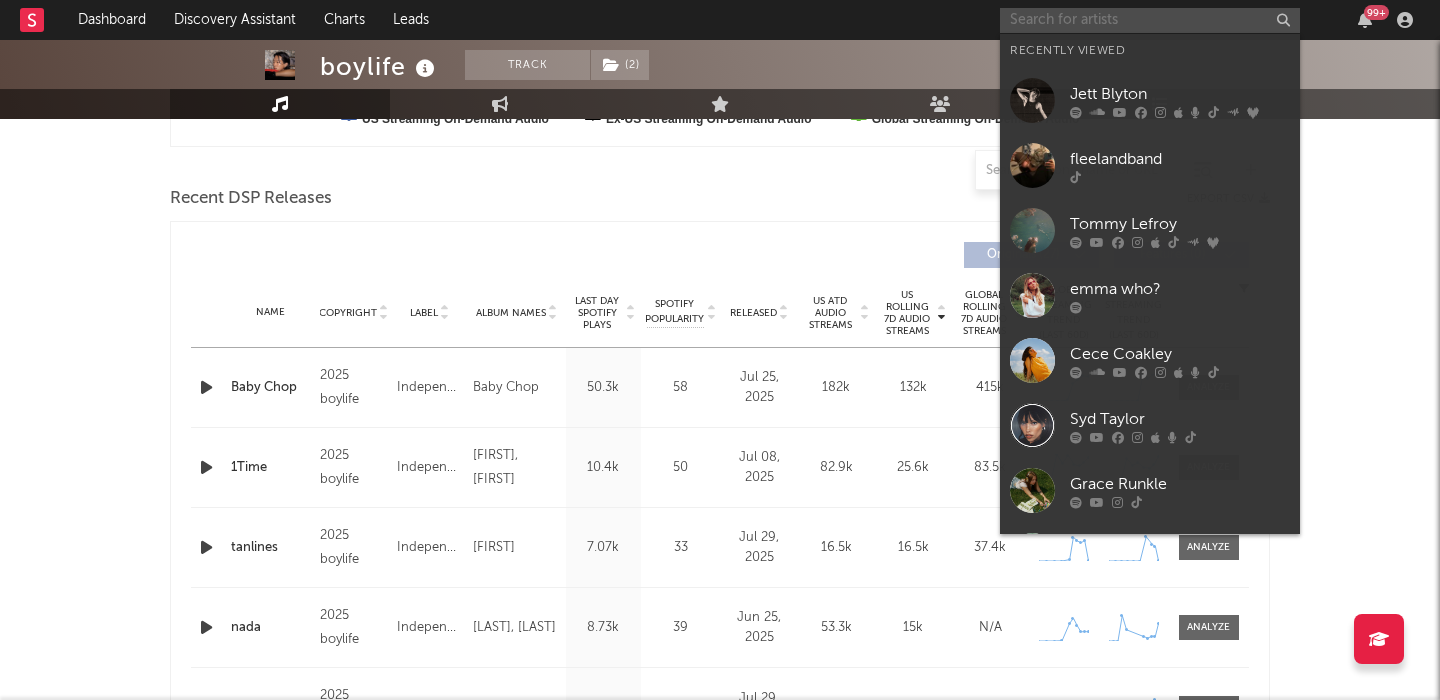 click at bounding box center (1150, 20) 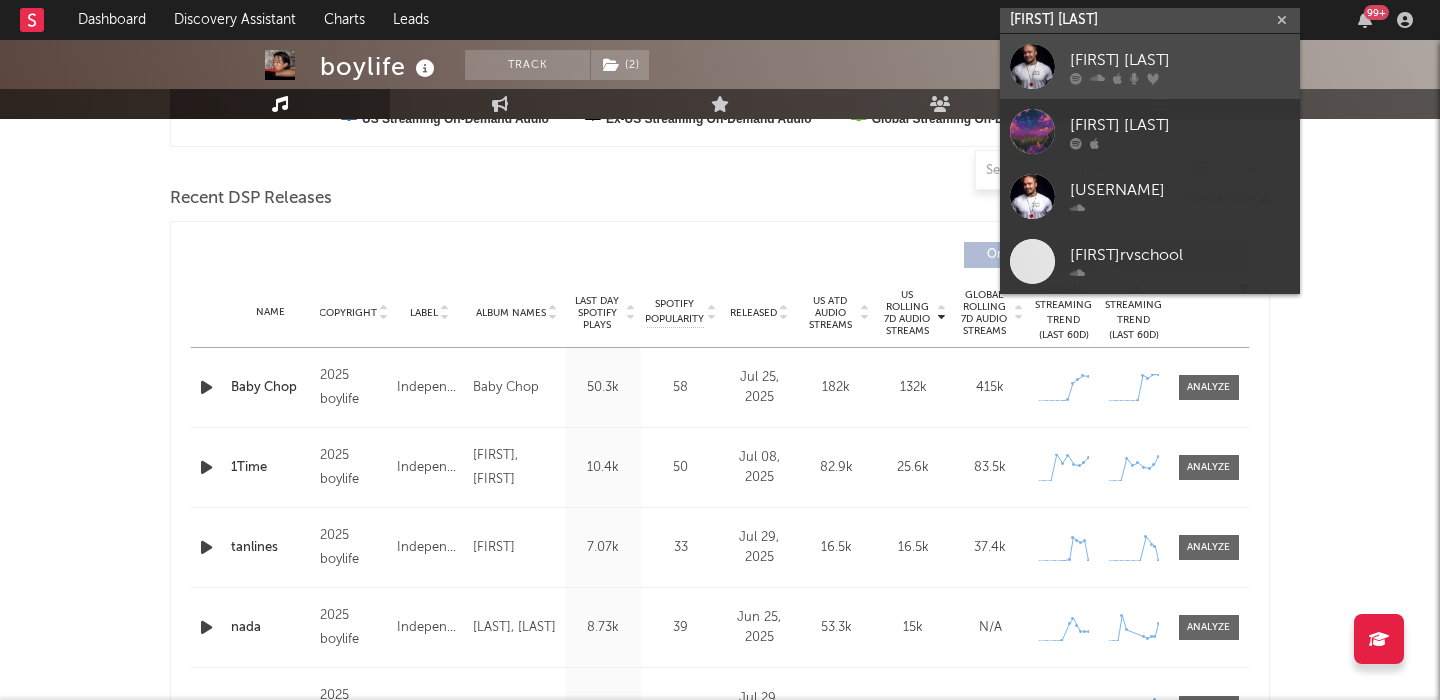 type on "Jordan Pea" 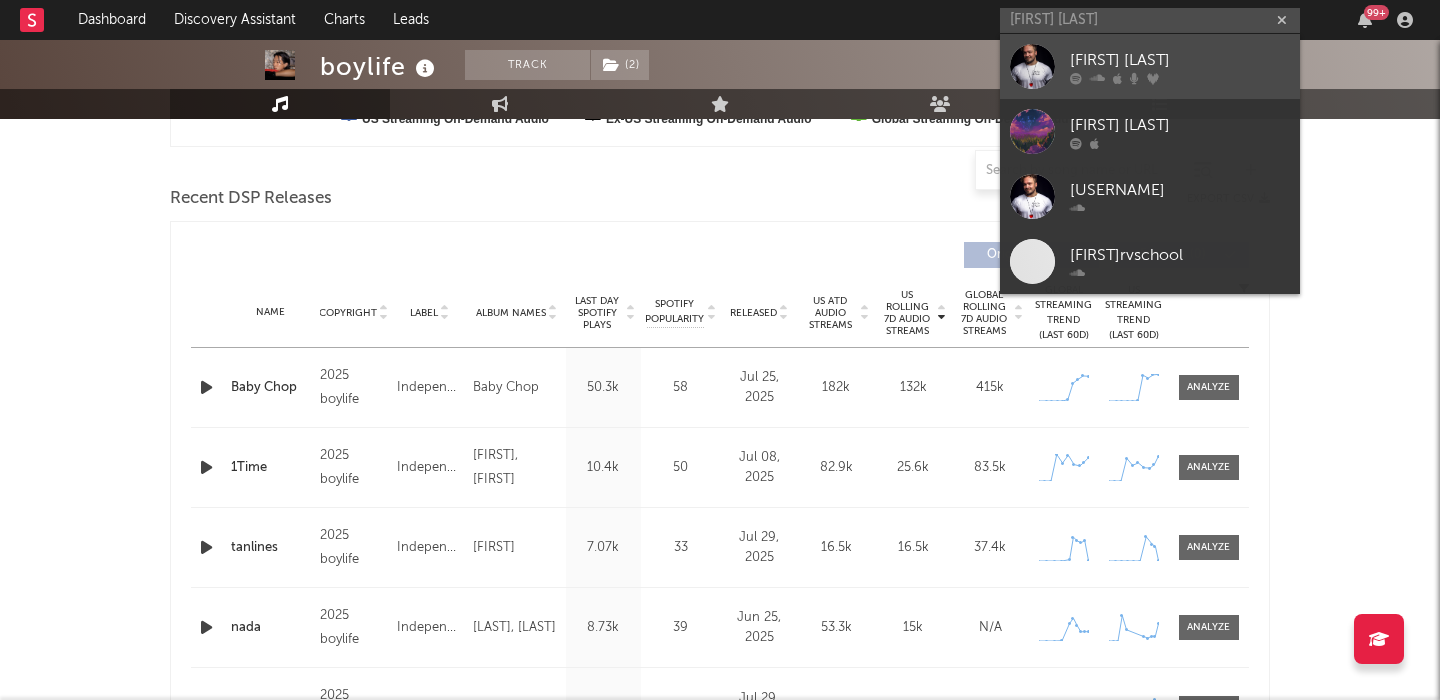click on "Jordan Peak" at bounding box center (1150, 66) 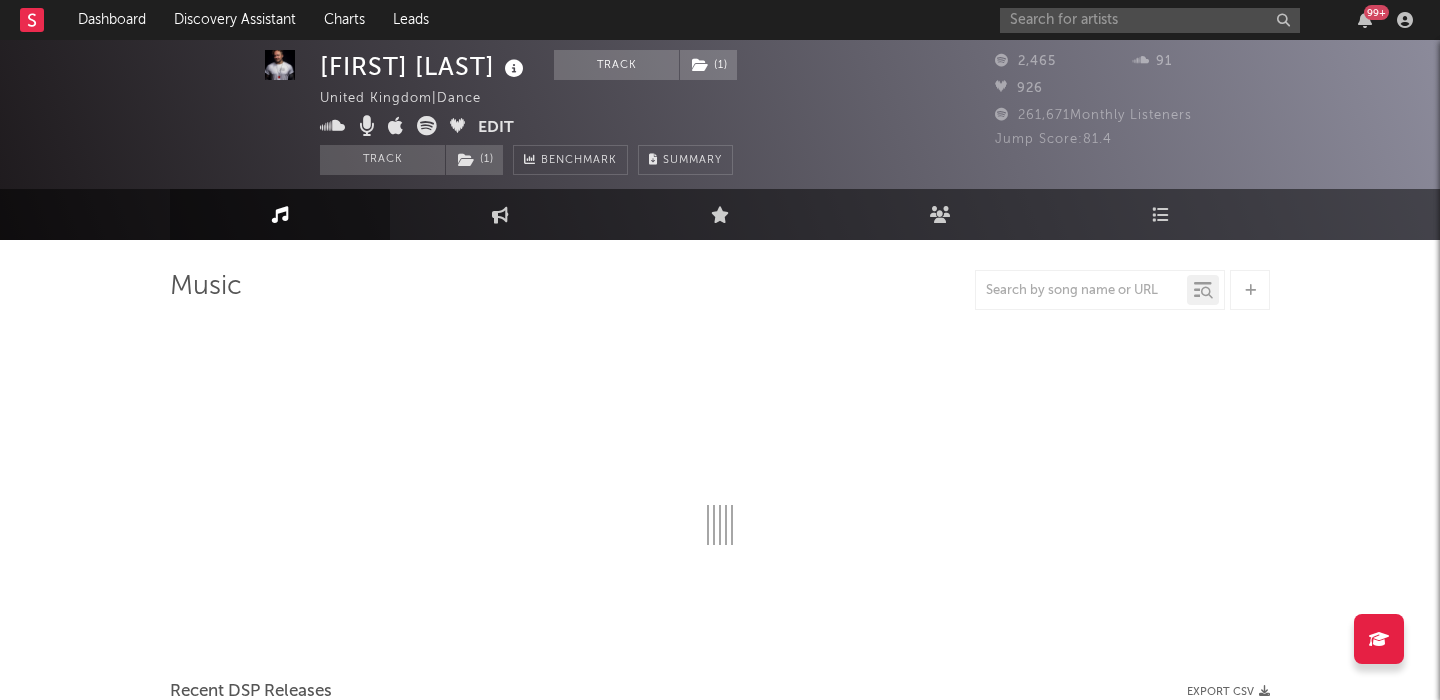 scroll, scrollTop: 9, scrollLeft: 0, axis: vertical 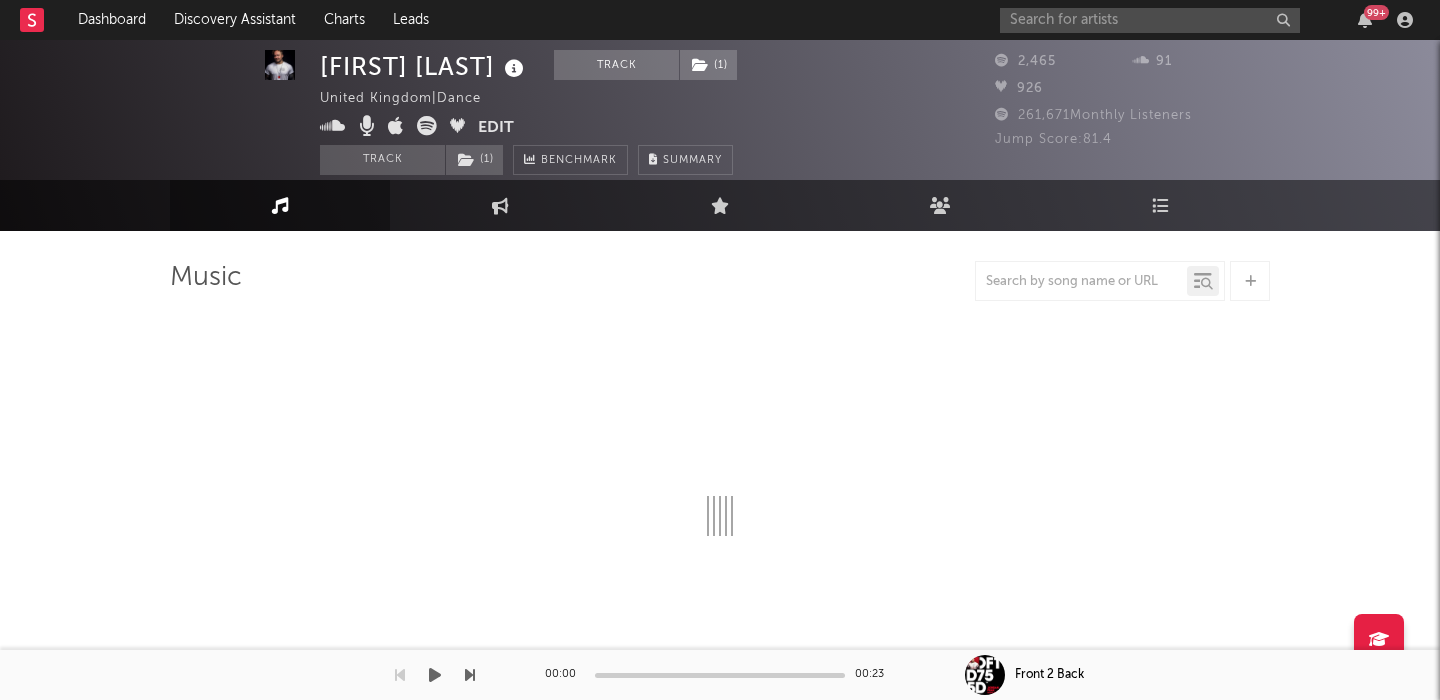 select on "1w" 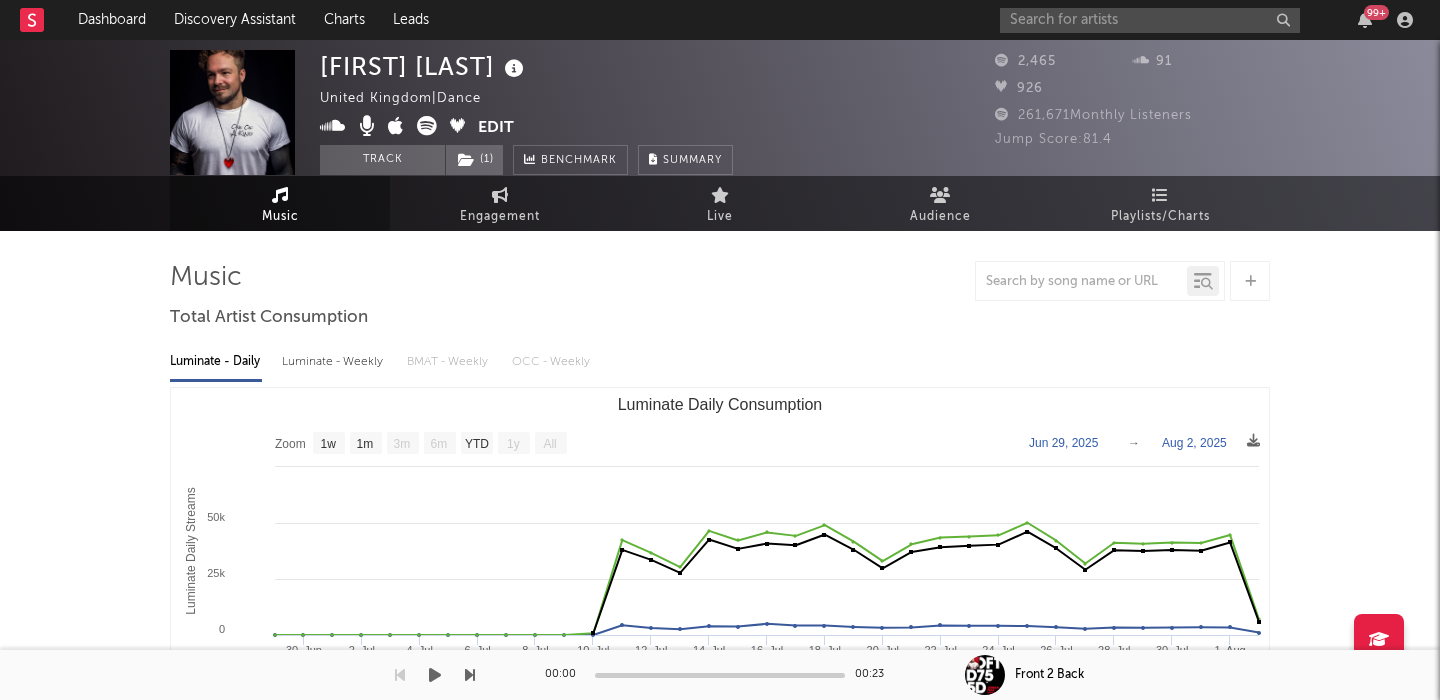 scroll, scrollTop: 0, scrollLeft: 0, axis: both 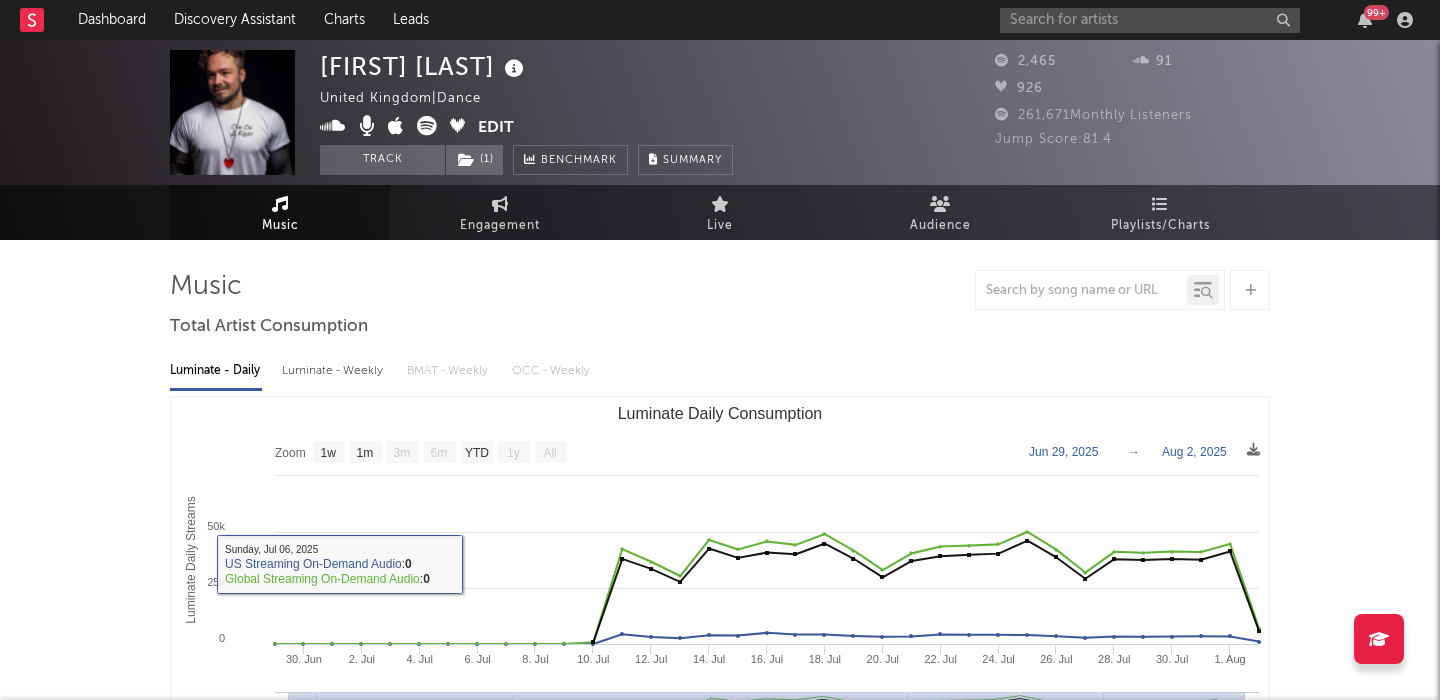 click on "Luminate - Weekly" at bounding box center [334, 371] 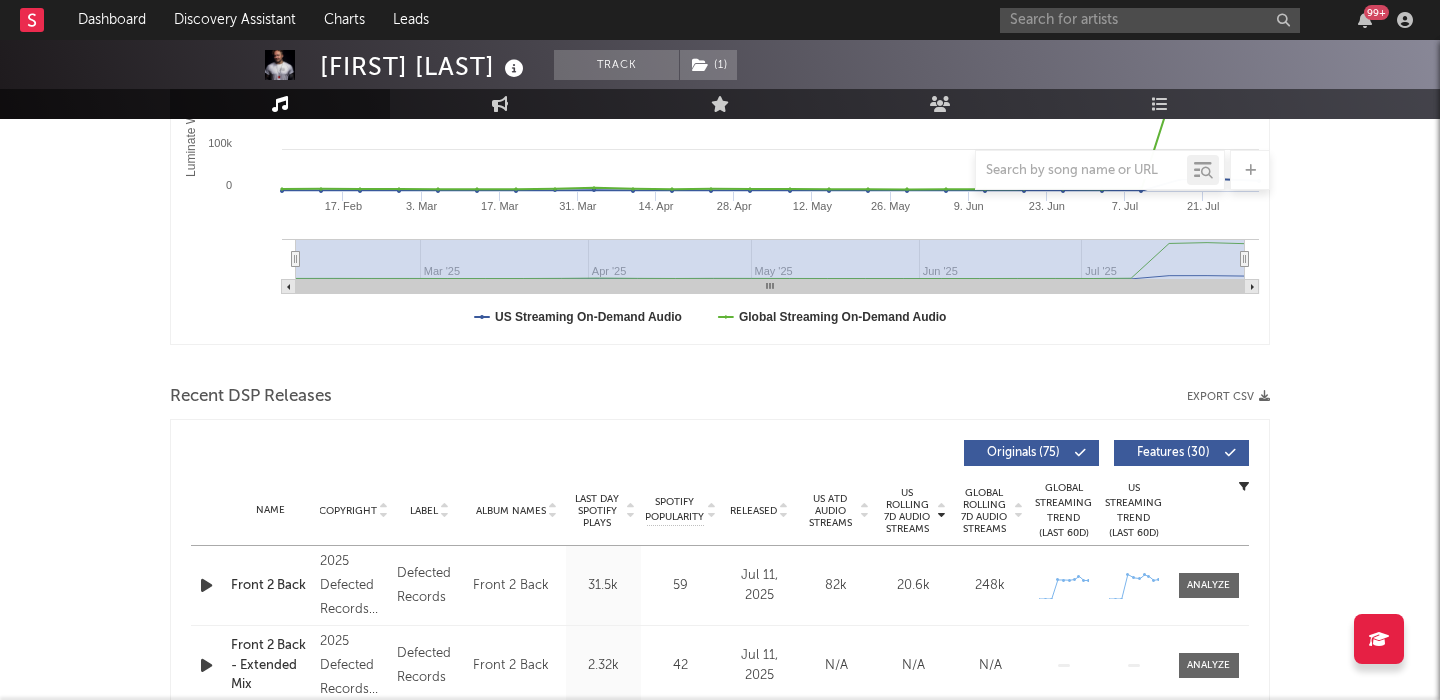 scroll, scrollTop: 594, scrollLeft: 0, axis: vertical 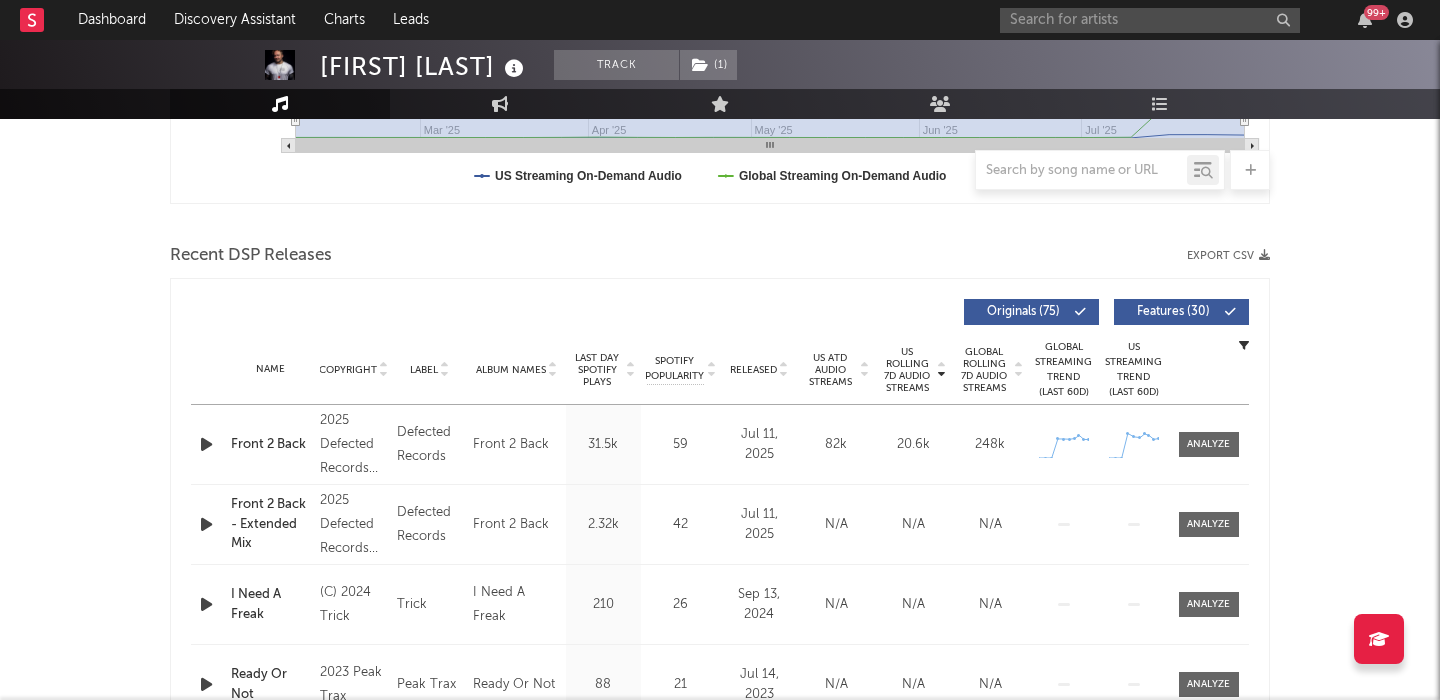 click on "Features   ( 30 )" at bounding box center (1181, 312) 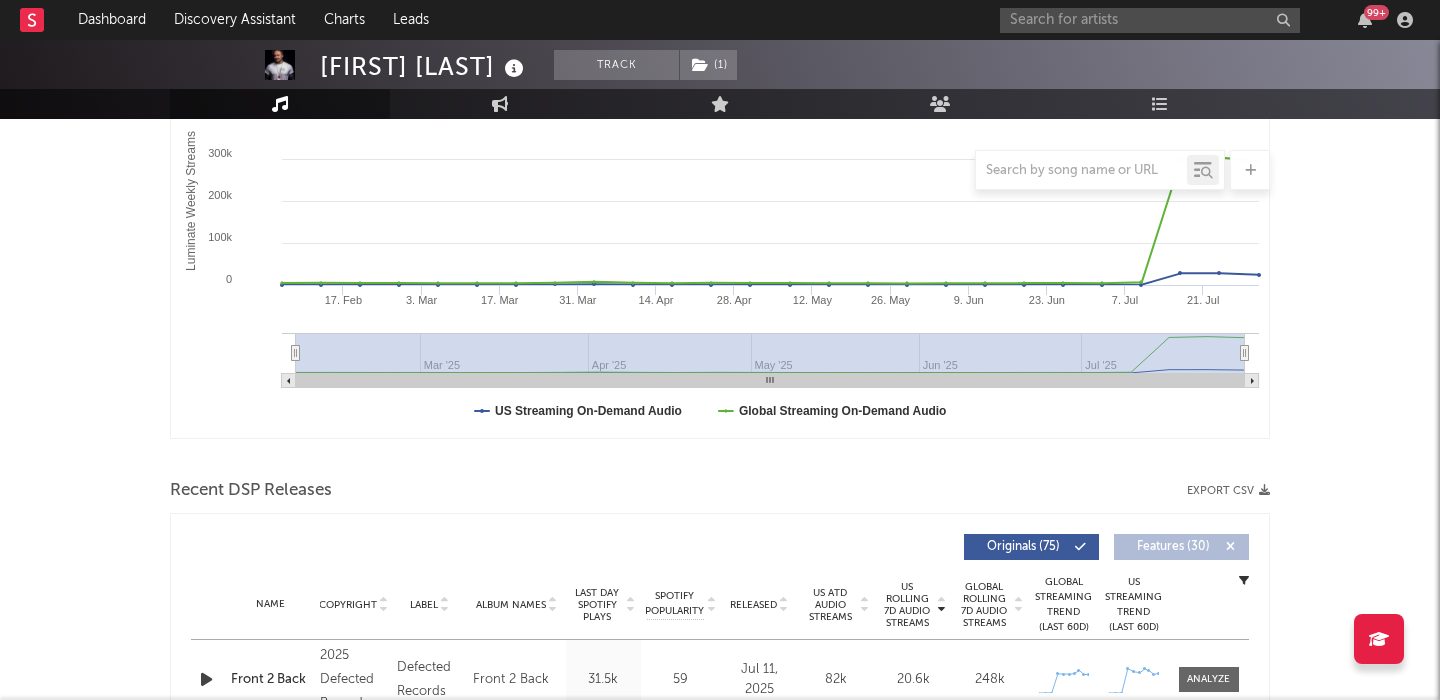 scroll, scrollTop: 0, scrollLeft: 0, axis: both 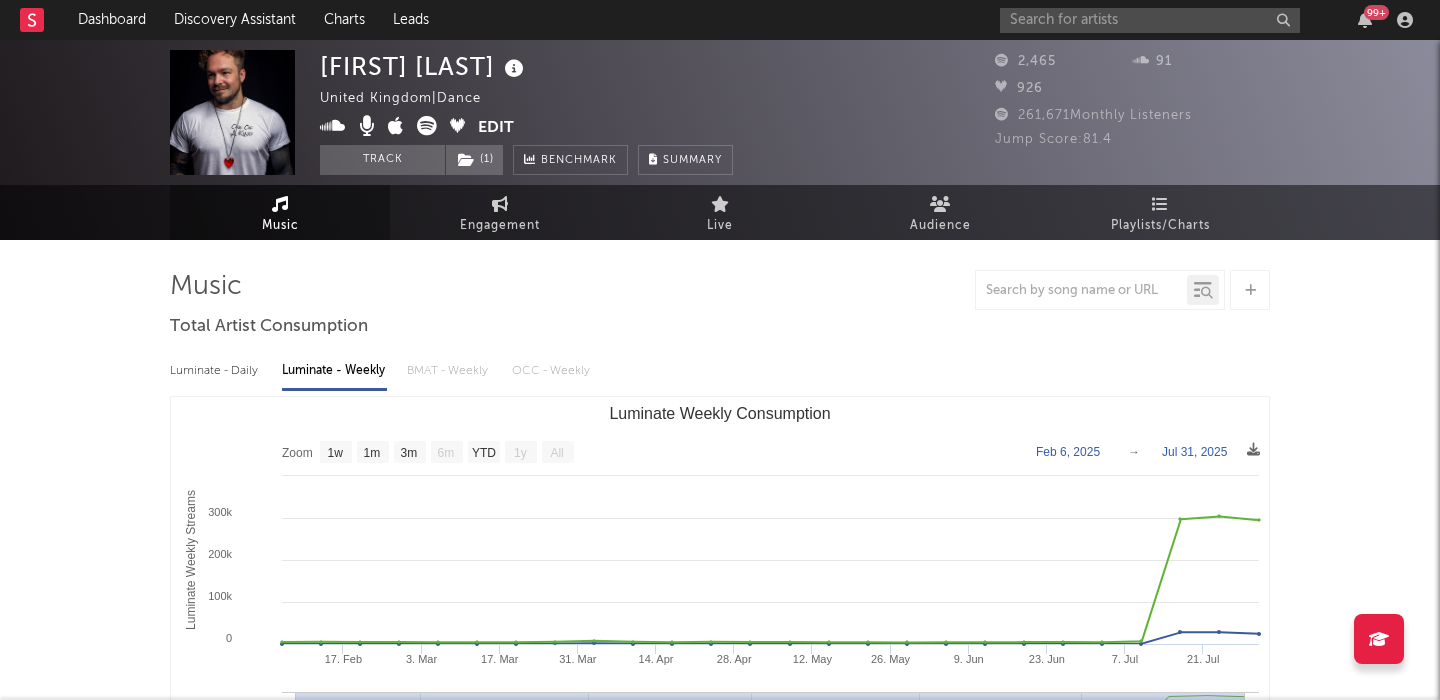click on "Luminate - Daily" at bounding box center (216, 371) 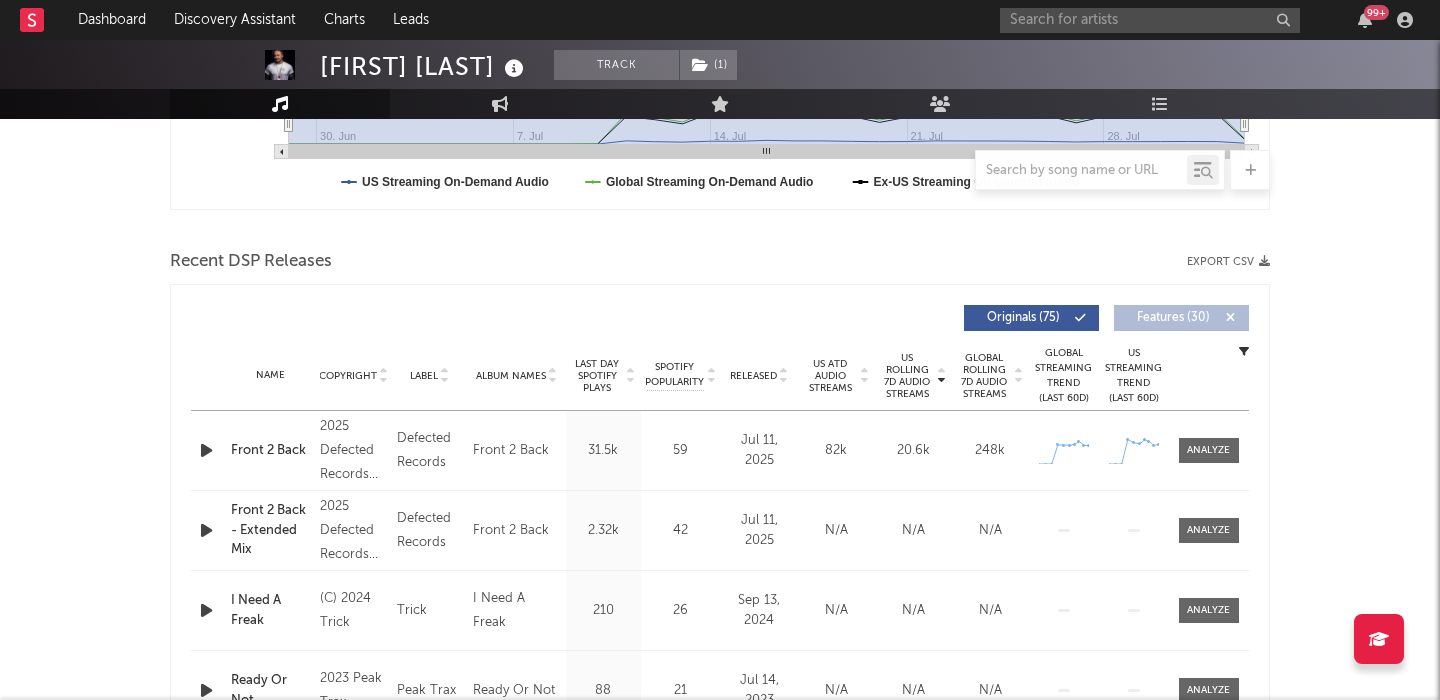scroll, scrollTop: 705, scrollLeft: 0, axis: vertical 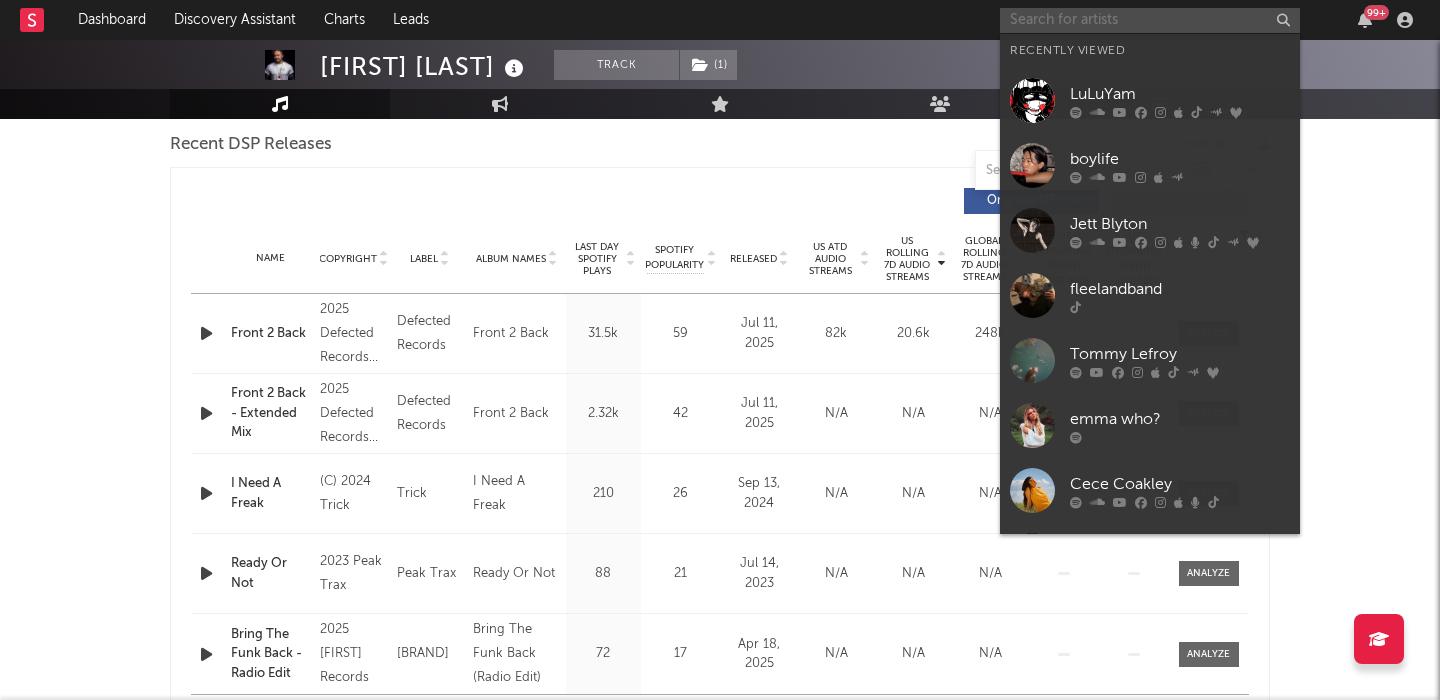 click at bounding box center (1150, 20) 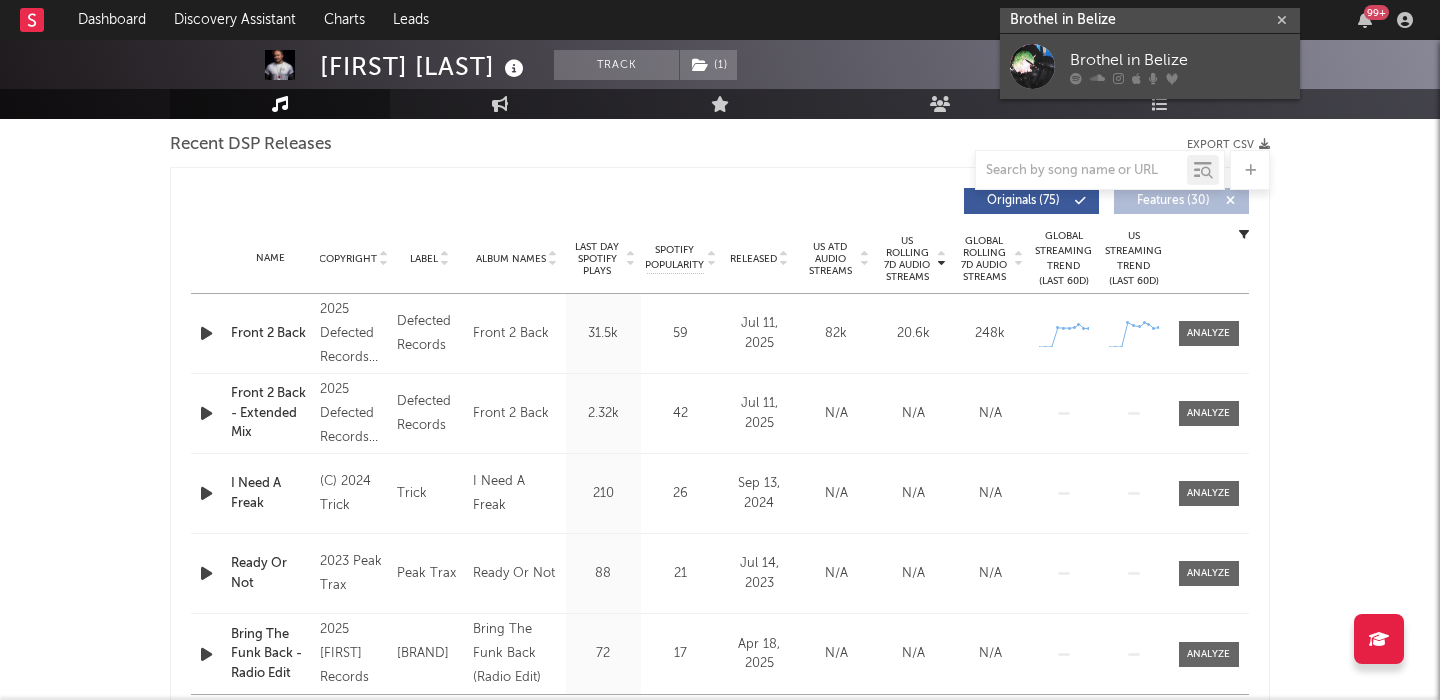 type on "Brothel in Belize" 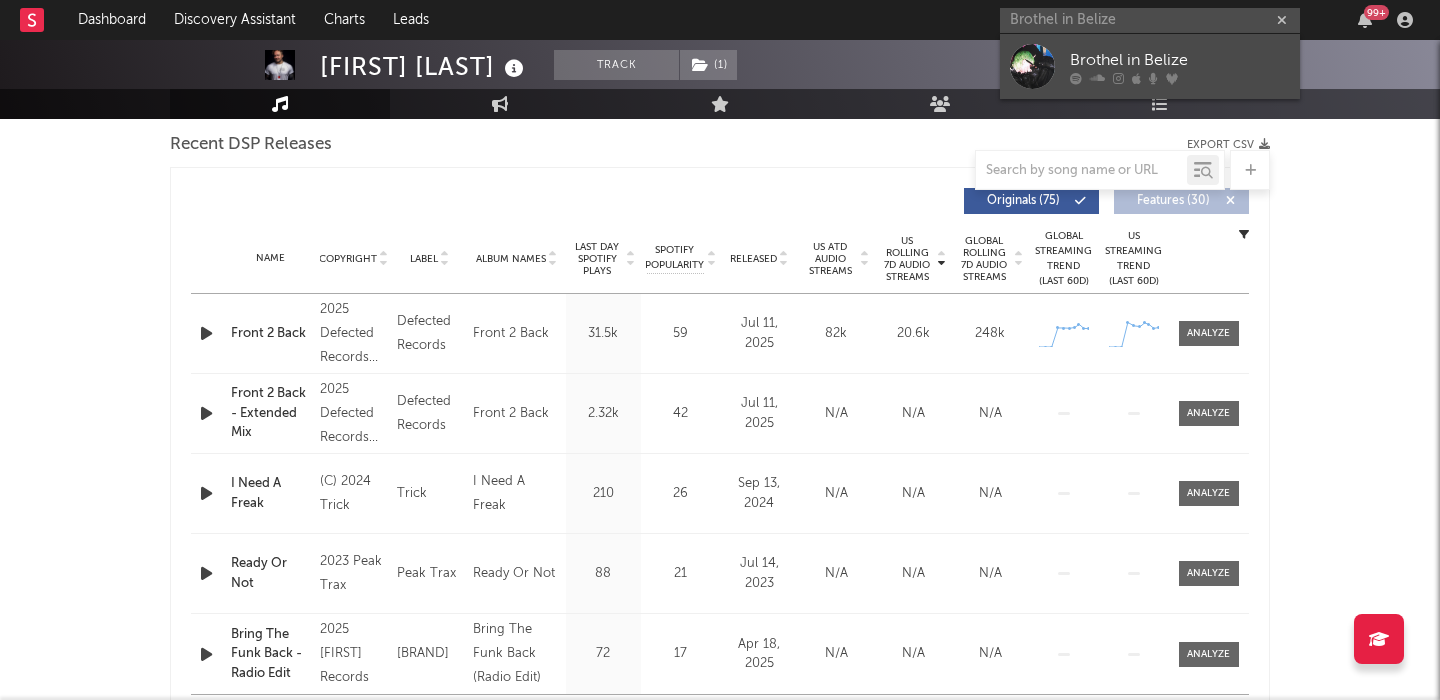 click on "Brothel in Belize" at bounding box center (1180, 60) 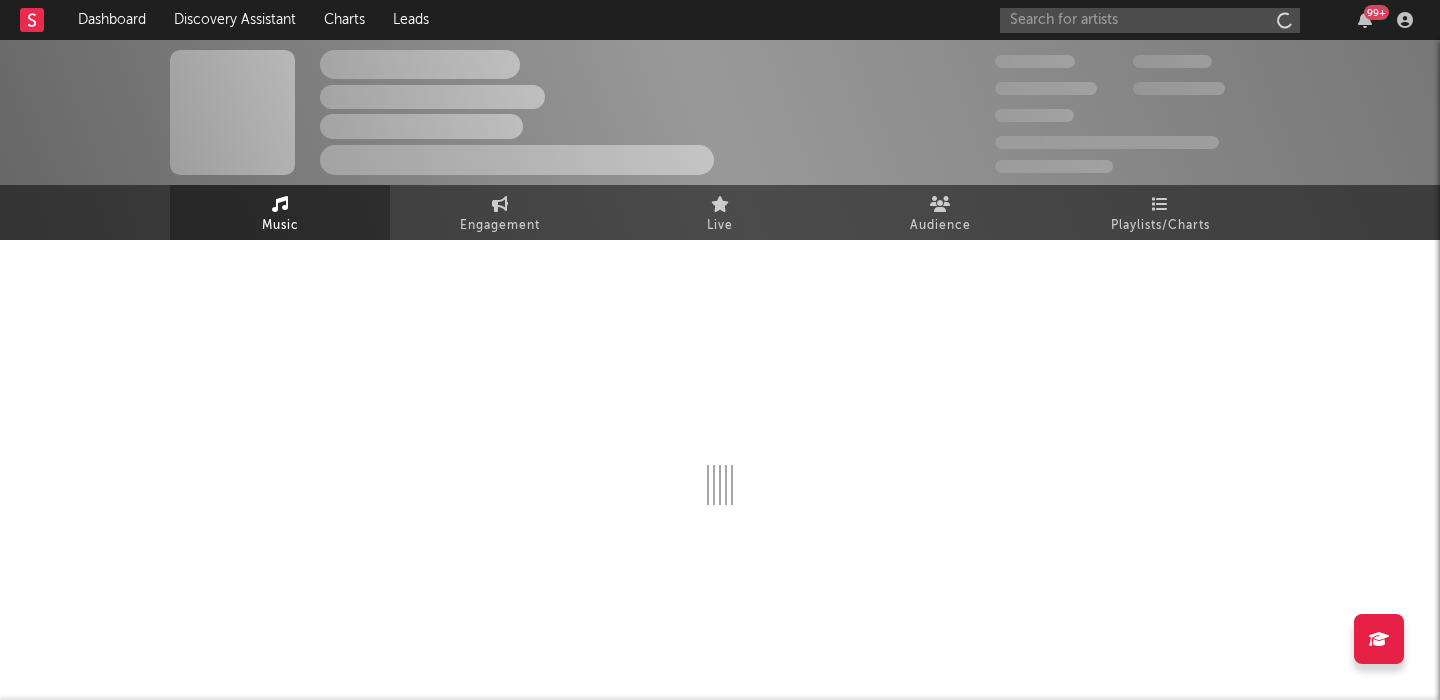 scroll, scrollTop: 0, scrollLeft: 0, axis: both 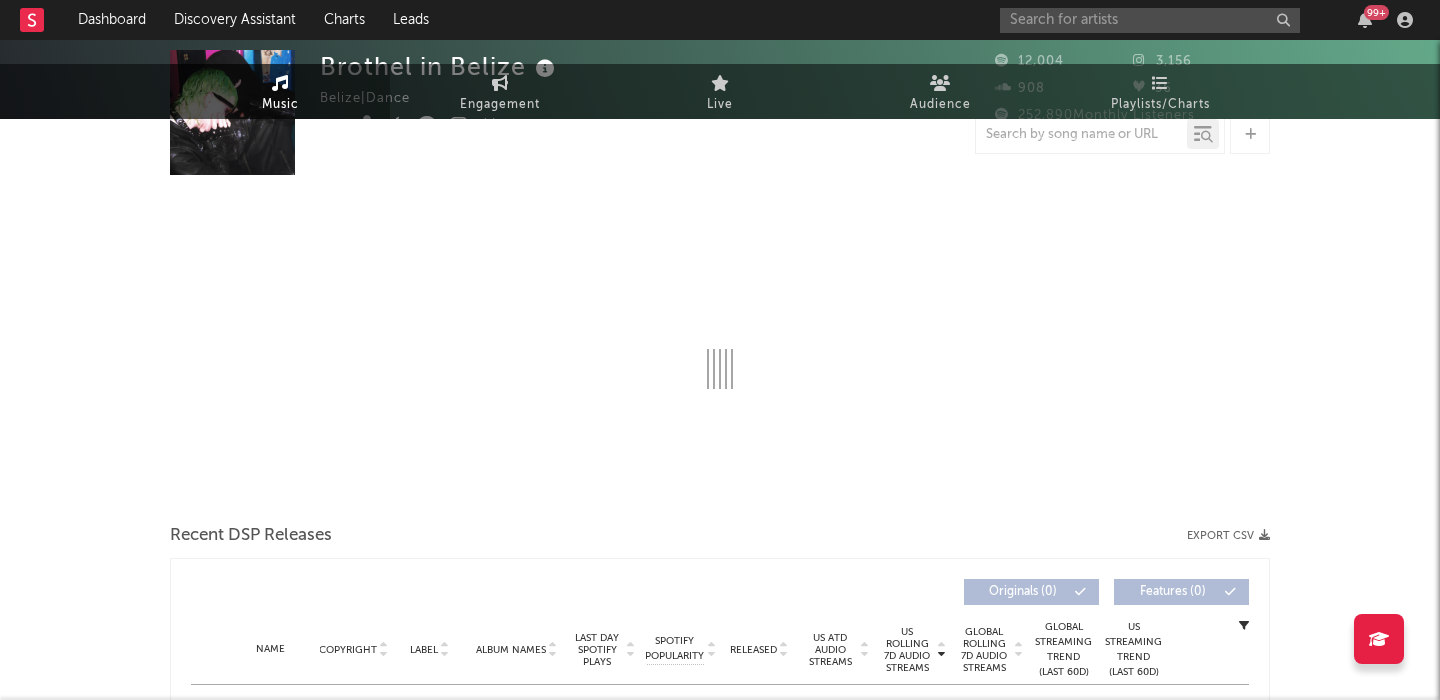select on "6m" 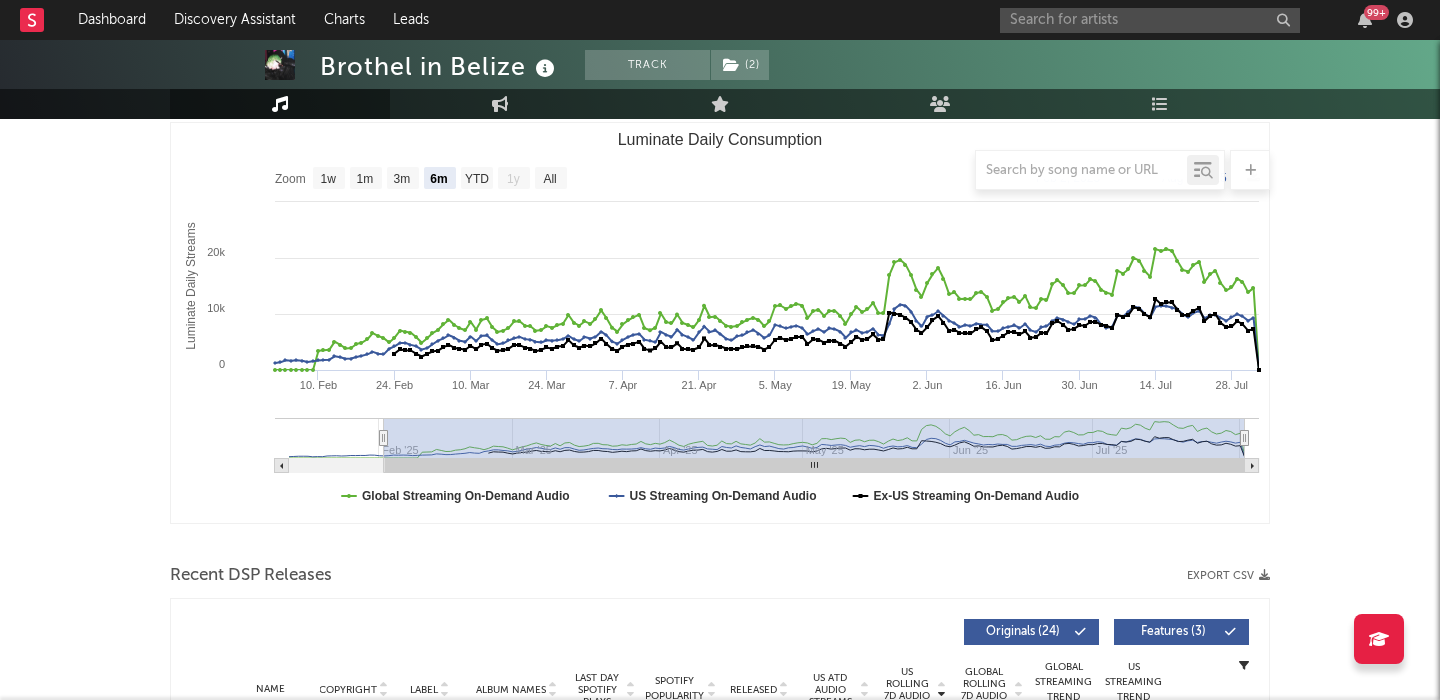 scroll, scrollTop: 648, scrollLeft: 0, axis: vertical 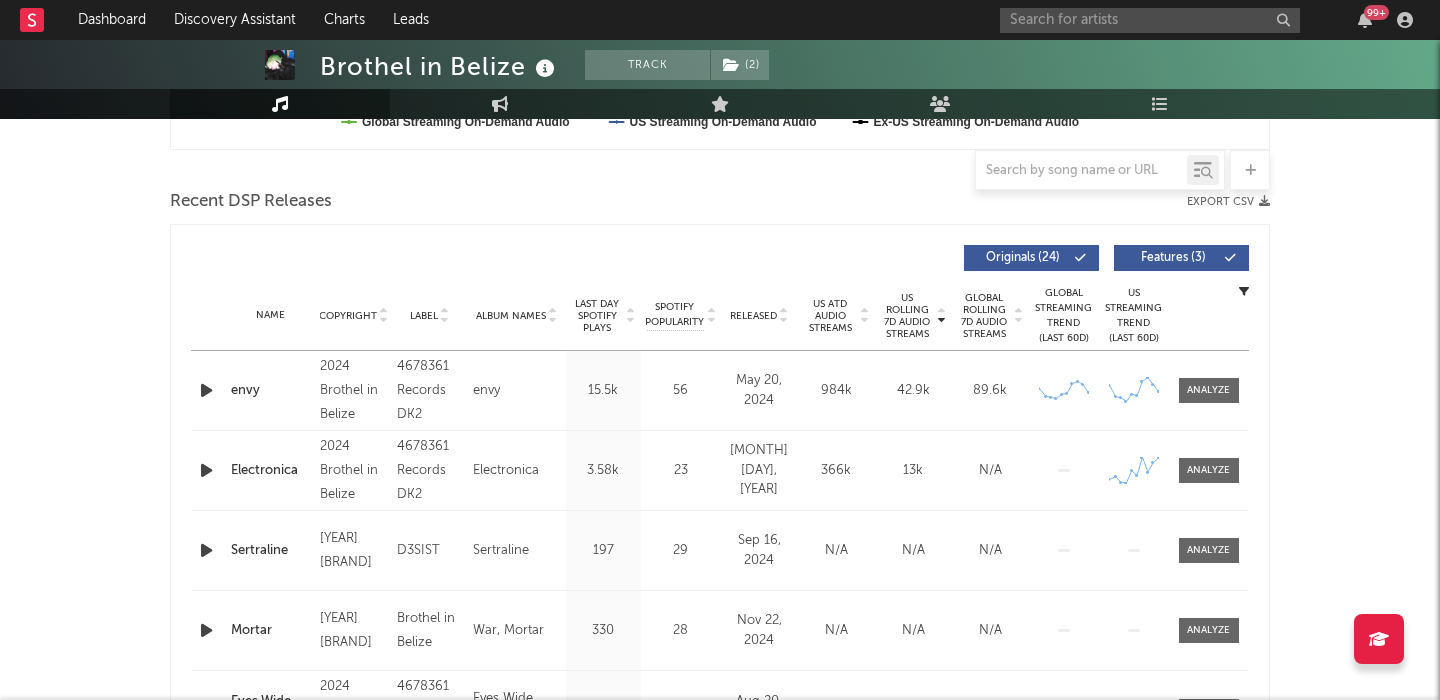 click on "Features   ( 3 )" at bounding box center (1173, 258) 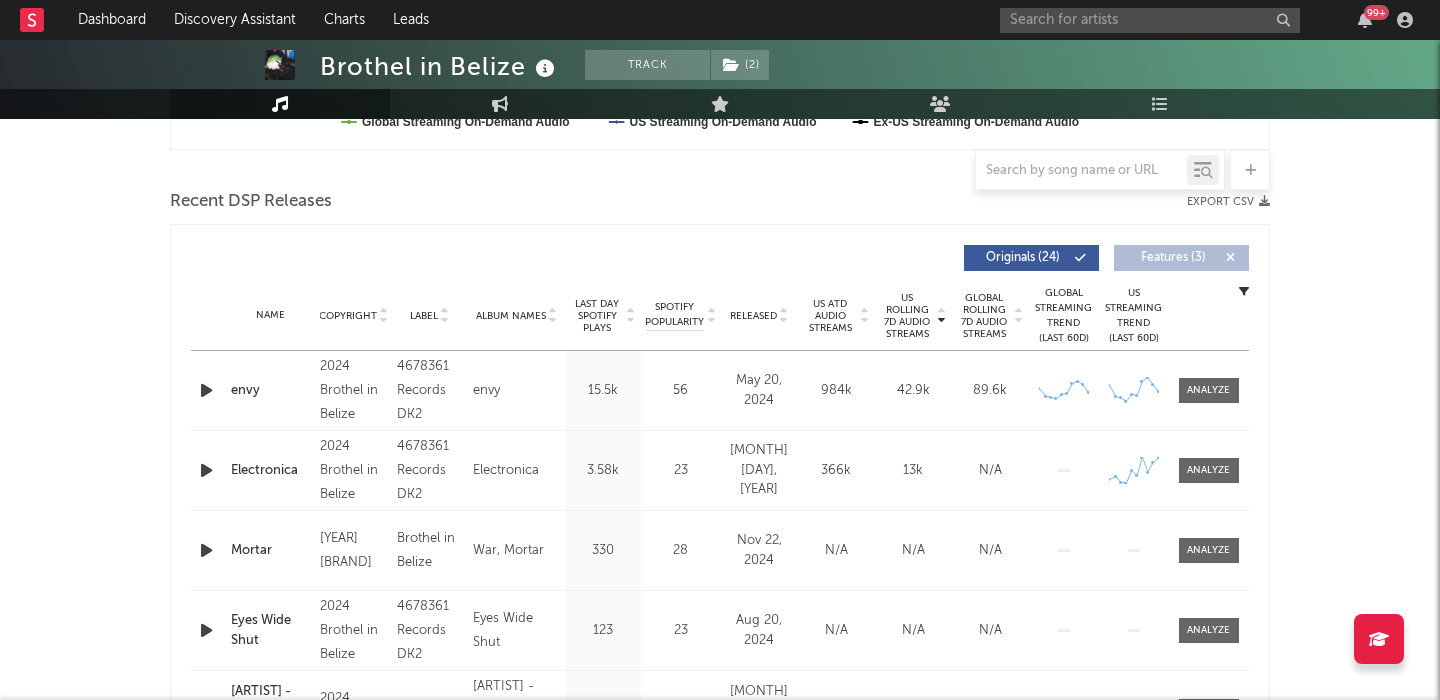 click on "envy" at bounding box center (270, 391) 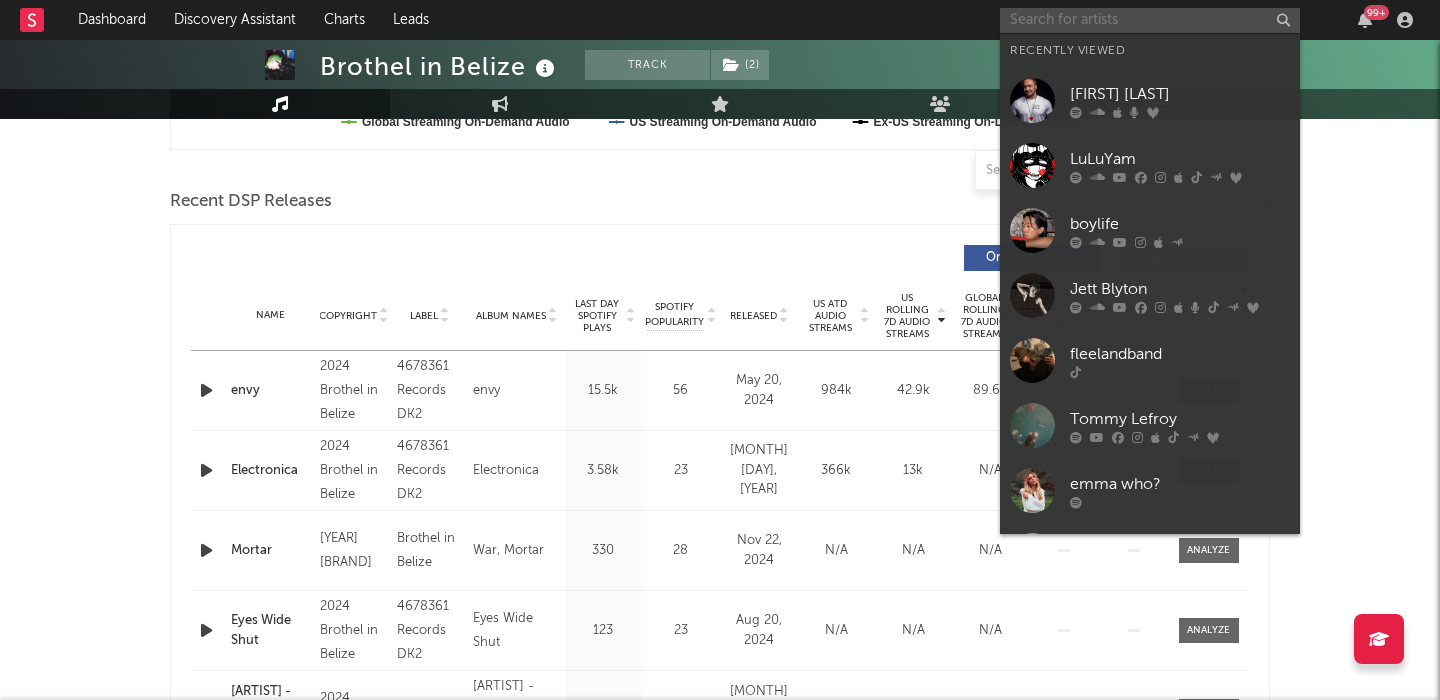 click at bounding box center (1150, 20) 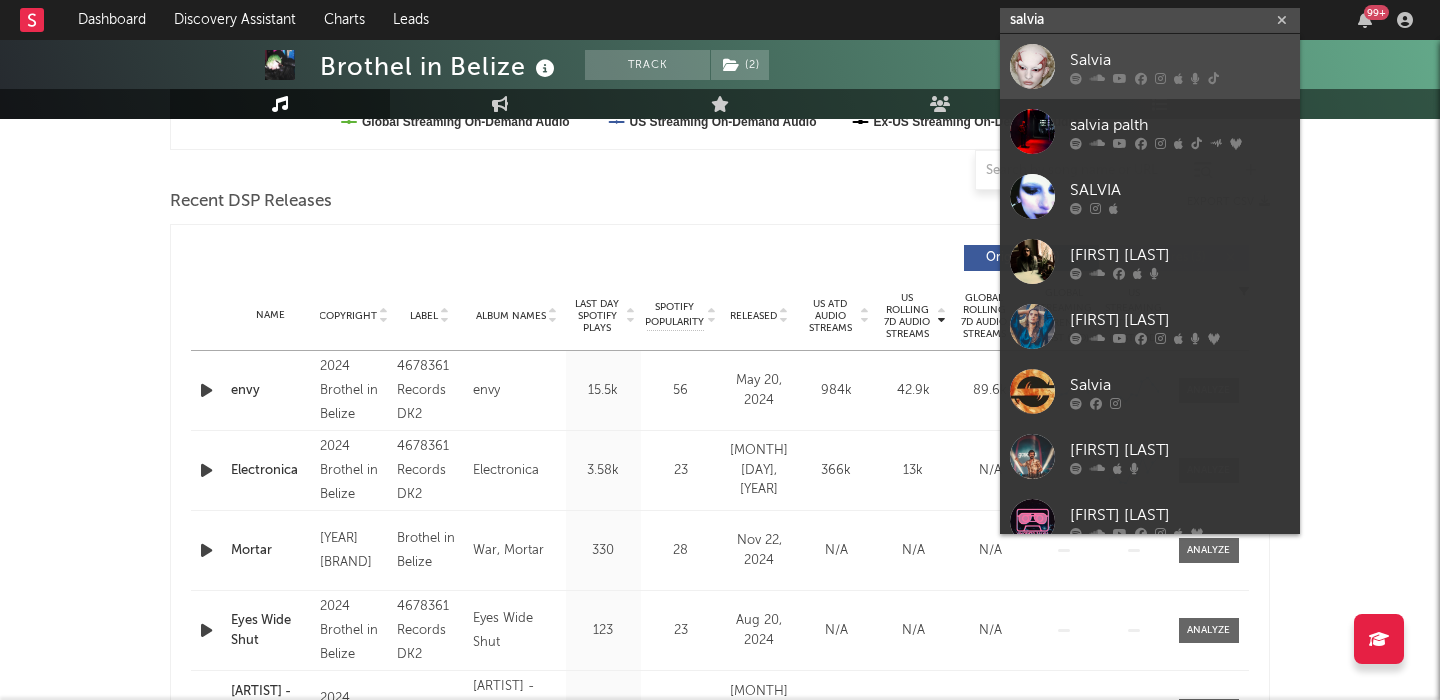 type on "salvia" 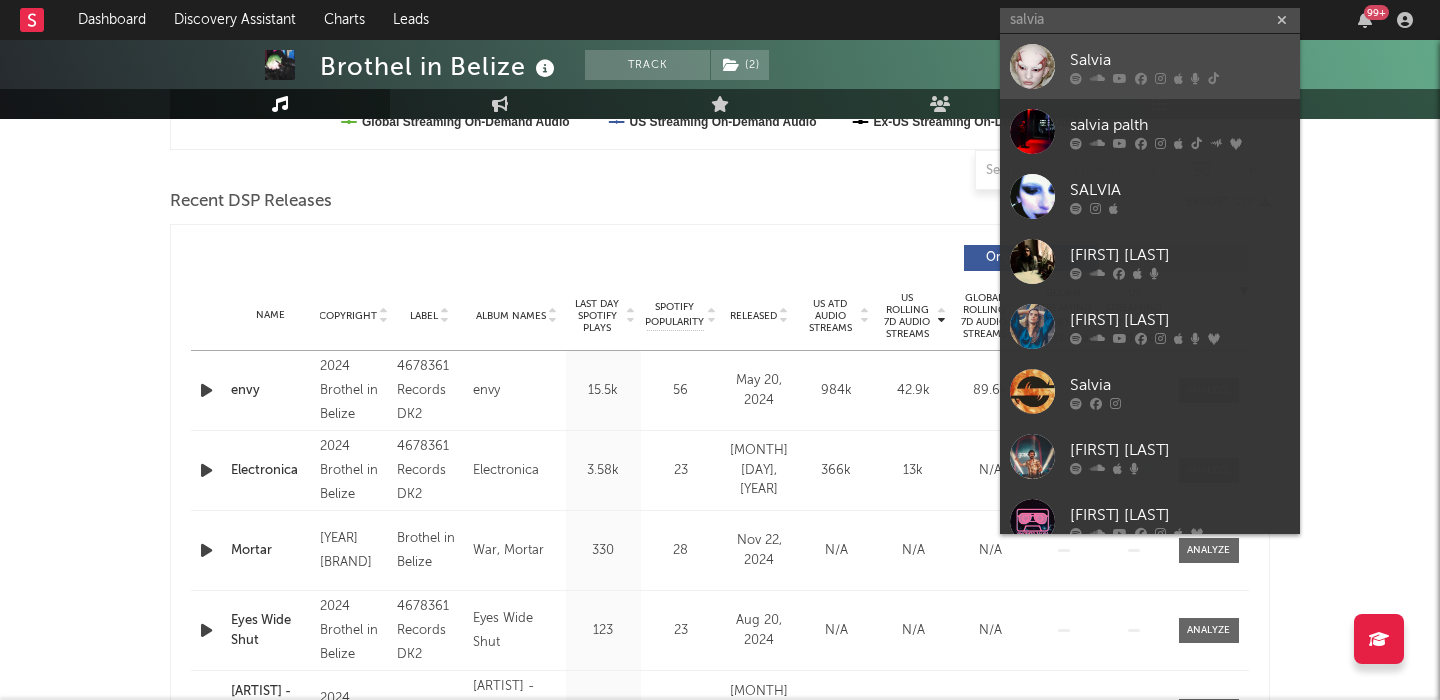 click on "Salvia" at bounding box center (1150, 66) 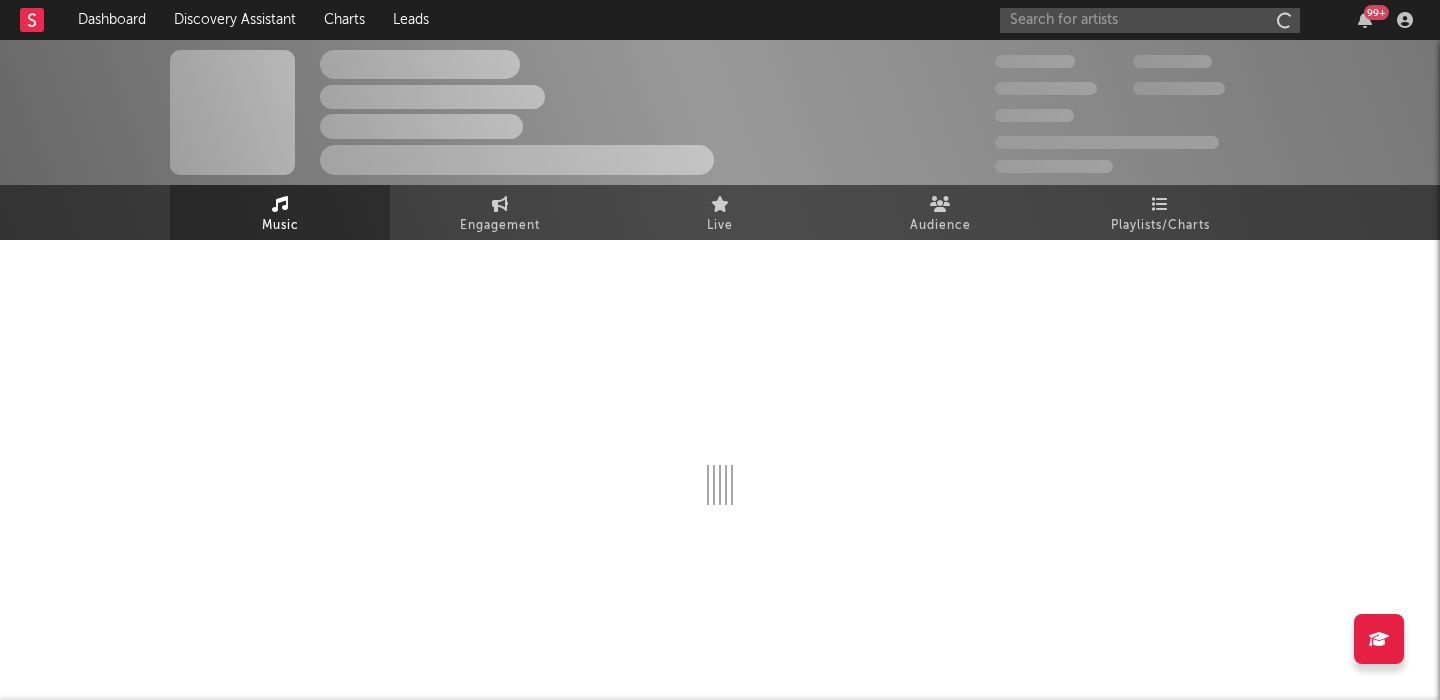 scroll, scrollTop: 0, scrollLeft: 0, axis: both 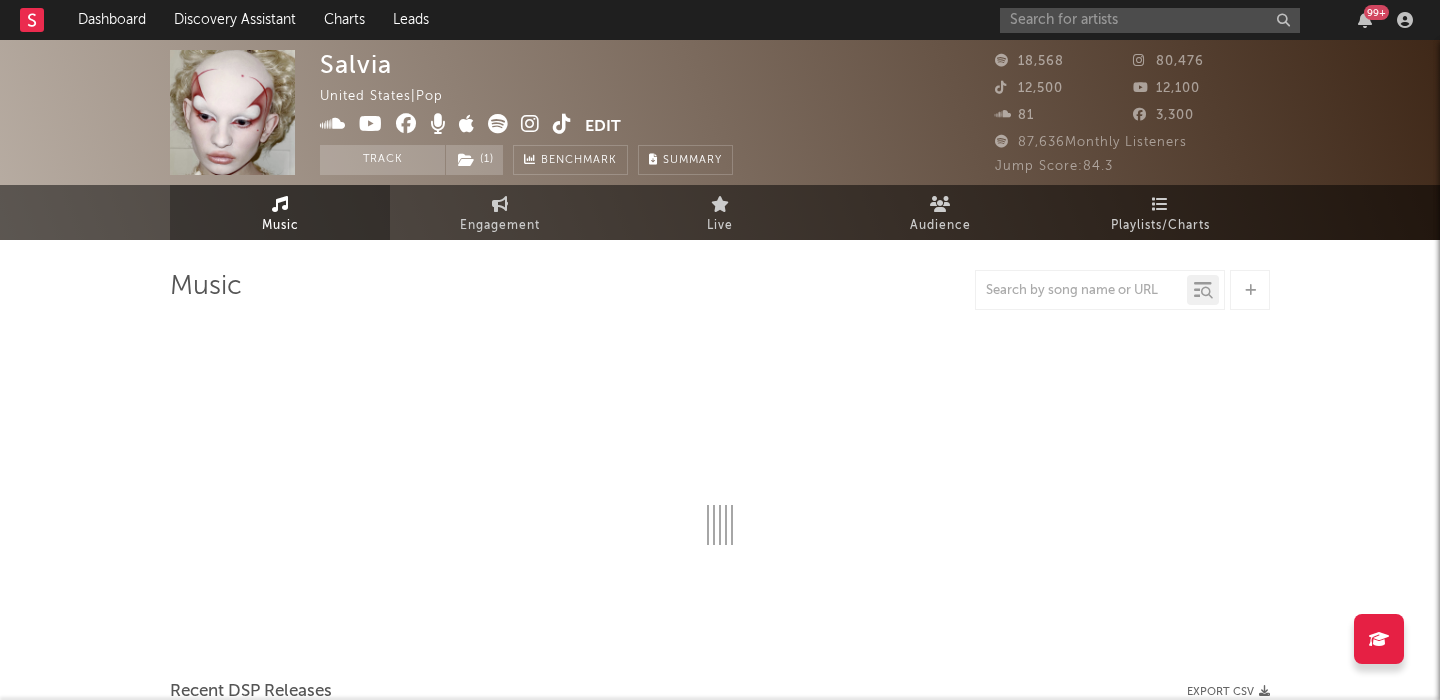 select on "1w" 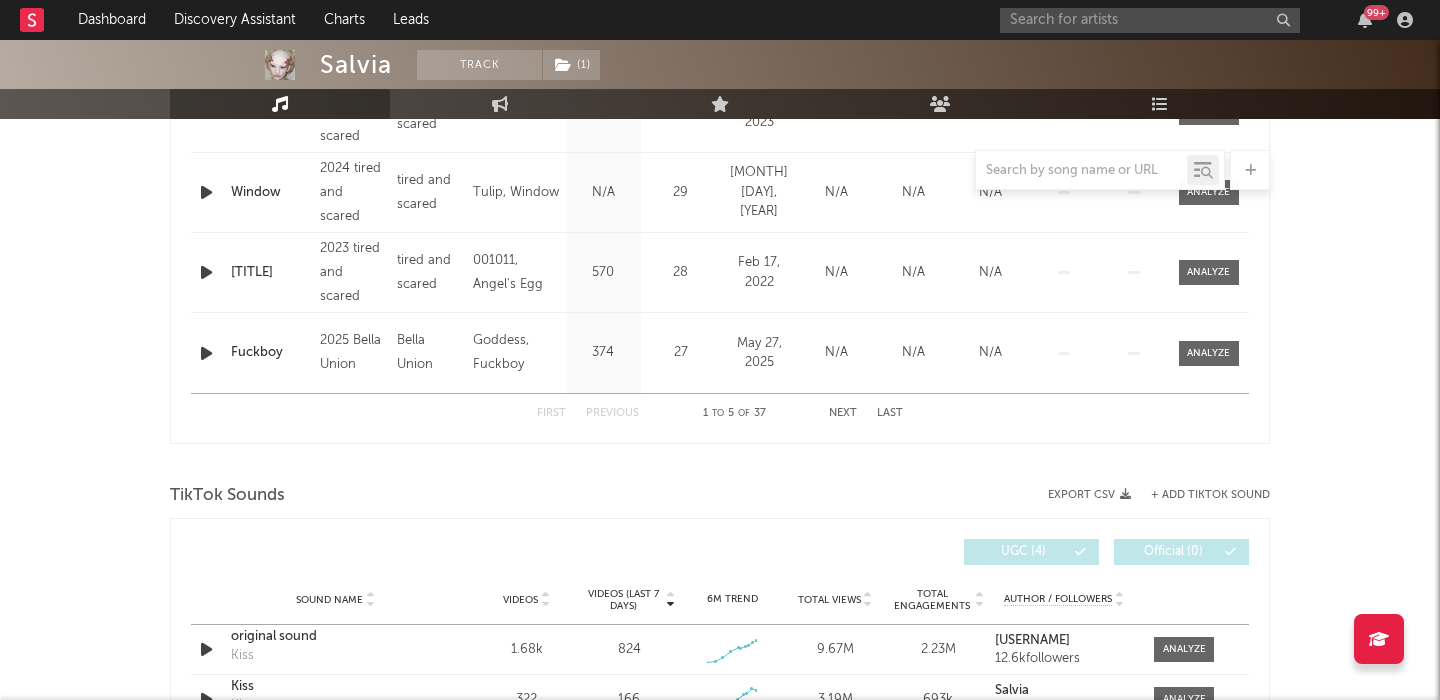scroll, scrollTop: 1099, scrollLeft: 0, axis: vertical 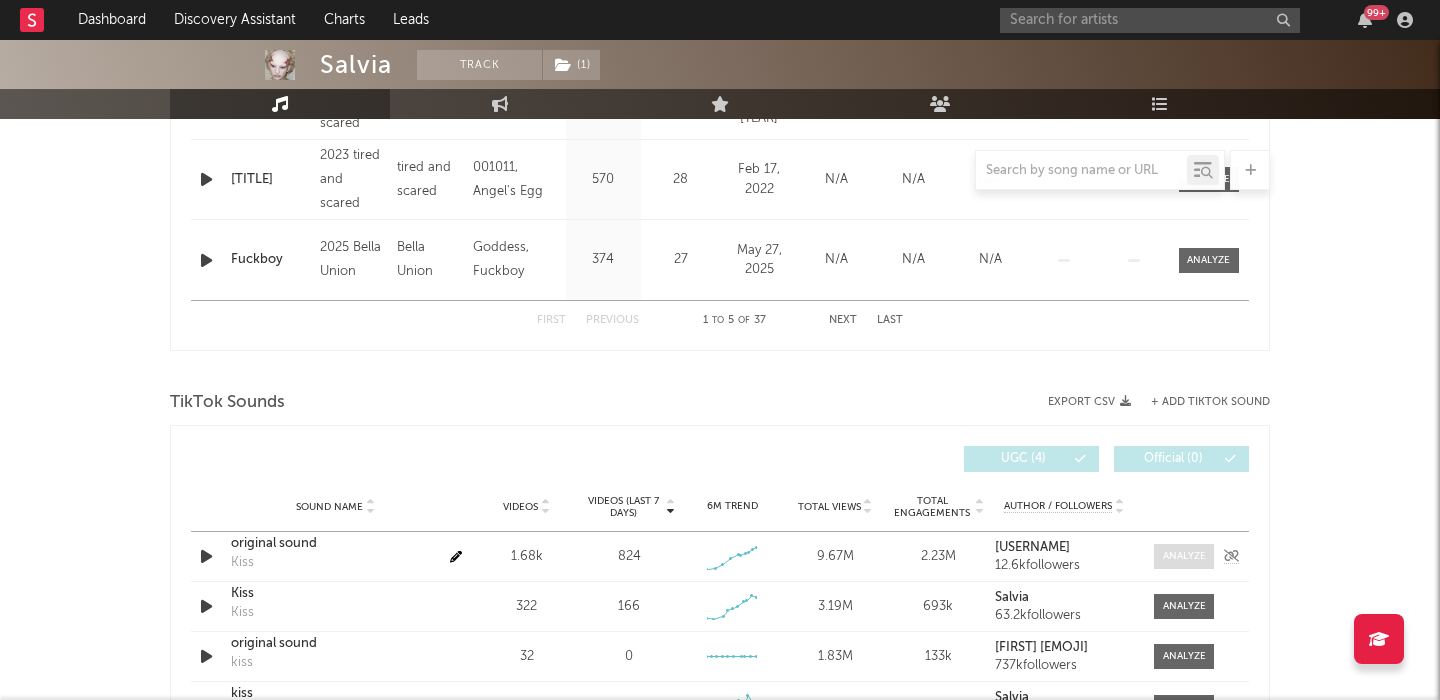 click at bounding box center (1184, 556) 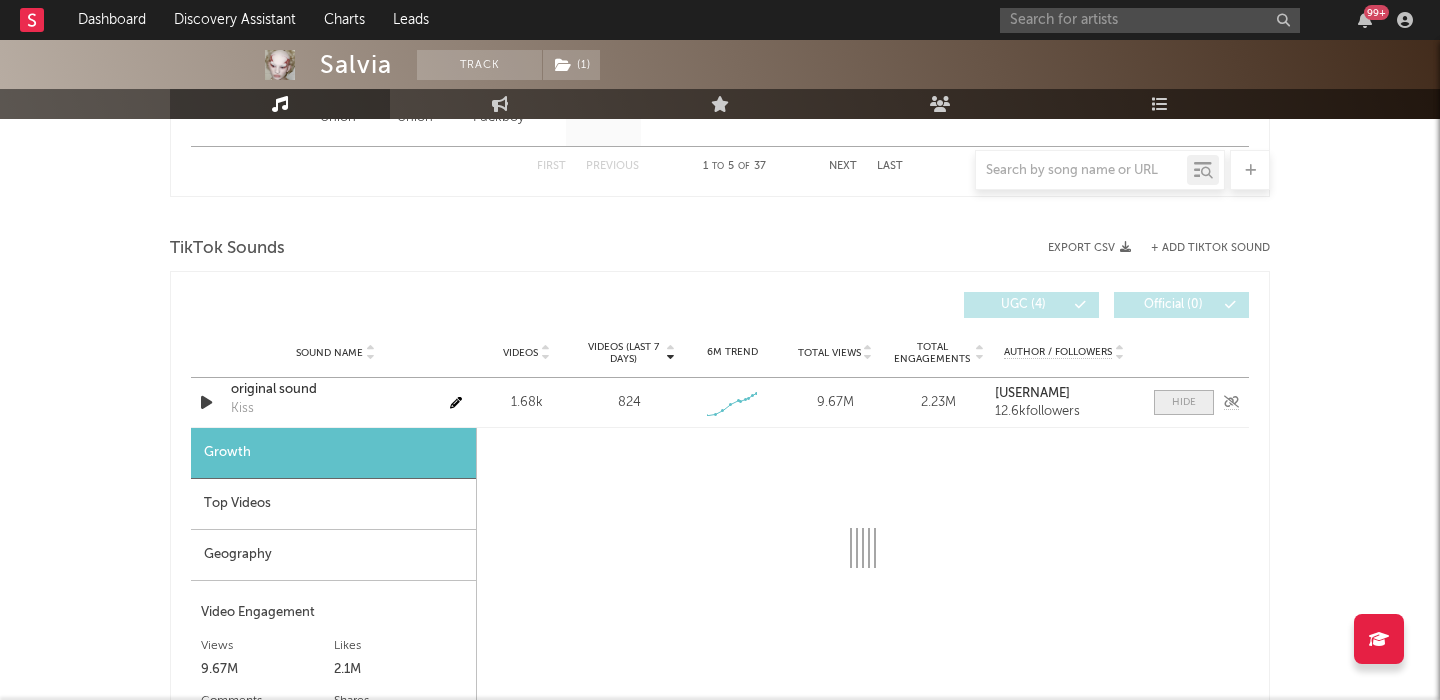 select on "1w" 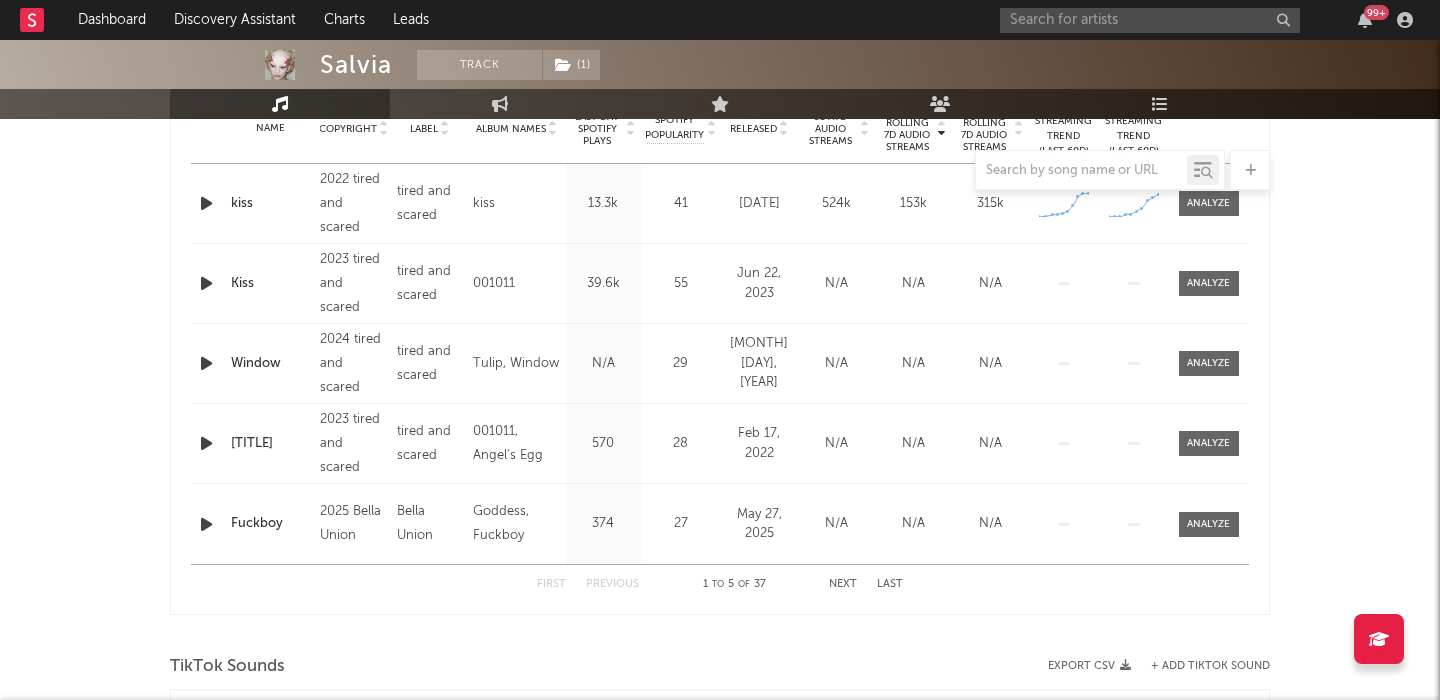 scroll, scrollTop: 741, scrollLeft: 0, axis: vertical 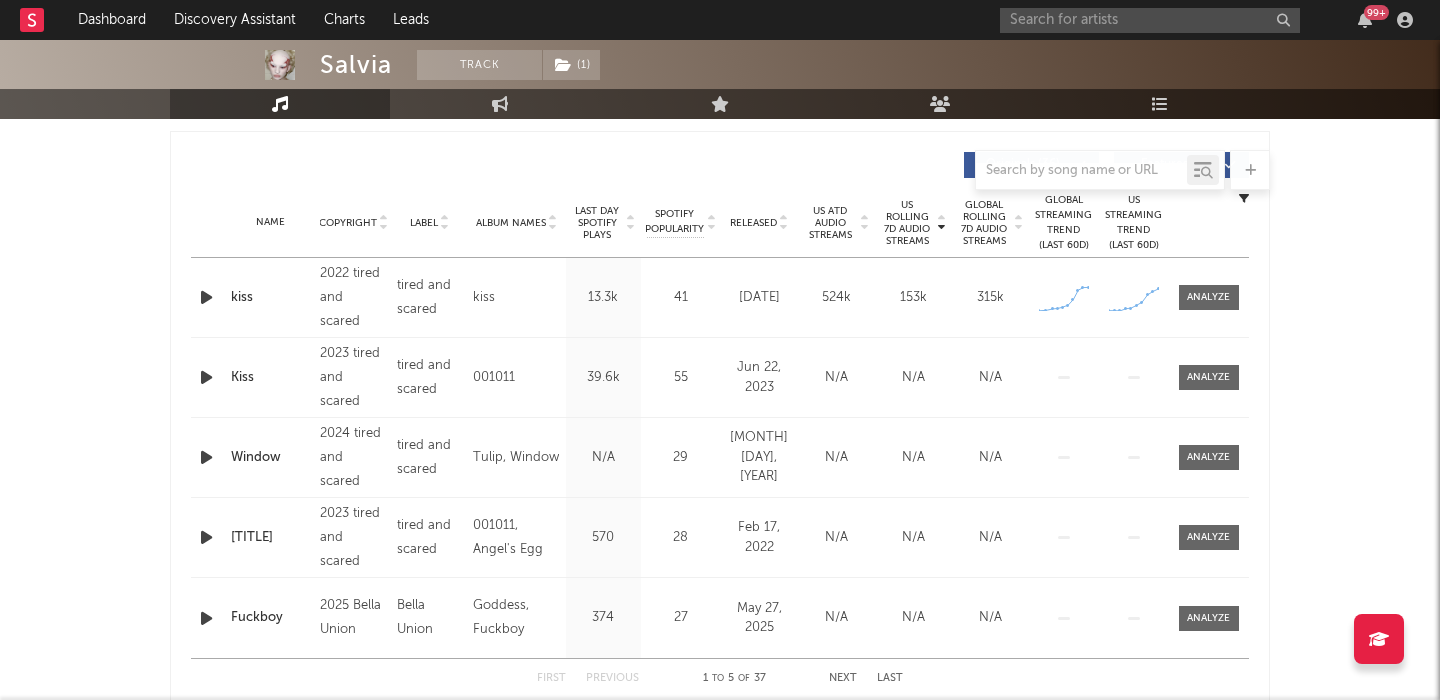 click on "Name kiss Copyright 2022 tired and scared Label tired and scared Album Names kiss Composer Names Lilith Morris 7 Day Spotify Plays 63.5k Last Day Spotify Plays 13.3k ATD Spotify Plays 571k Spotify Popularity 41 Total US Streams 99k Total US SES 700 Total UK Streams N/A Total UK Audio Streams N/A UK Weekly Streams N/A UK Weekly Audio Streams N/A Released Aug 08, 2022 US ATD Audio Streams 524k US Rolling 7D Audio Streams 153k US Rolling WoW % Chg 20.7 Global ATD Audio Streams 643k Global Rolling 7D Audio Streams 315k Global Rolling WoW % Chg 34.5 Estimated % Playlist Streams Last Day N/A Global Streaming Trend (Last 60D) Created with Highcharts 10.3.3 Ex-US Streaming Trend (Last 60D) Created with Highcharts 10.3.3 US Streaming Trend (Last 60D) Created with Highcharts 10.3.3 Global Latest Day Audio Streams 1.18k US Latest Day Audio Streams 894" at bounding box center [720, 297] 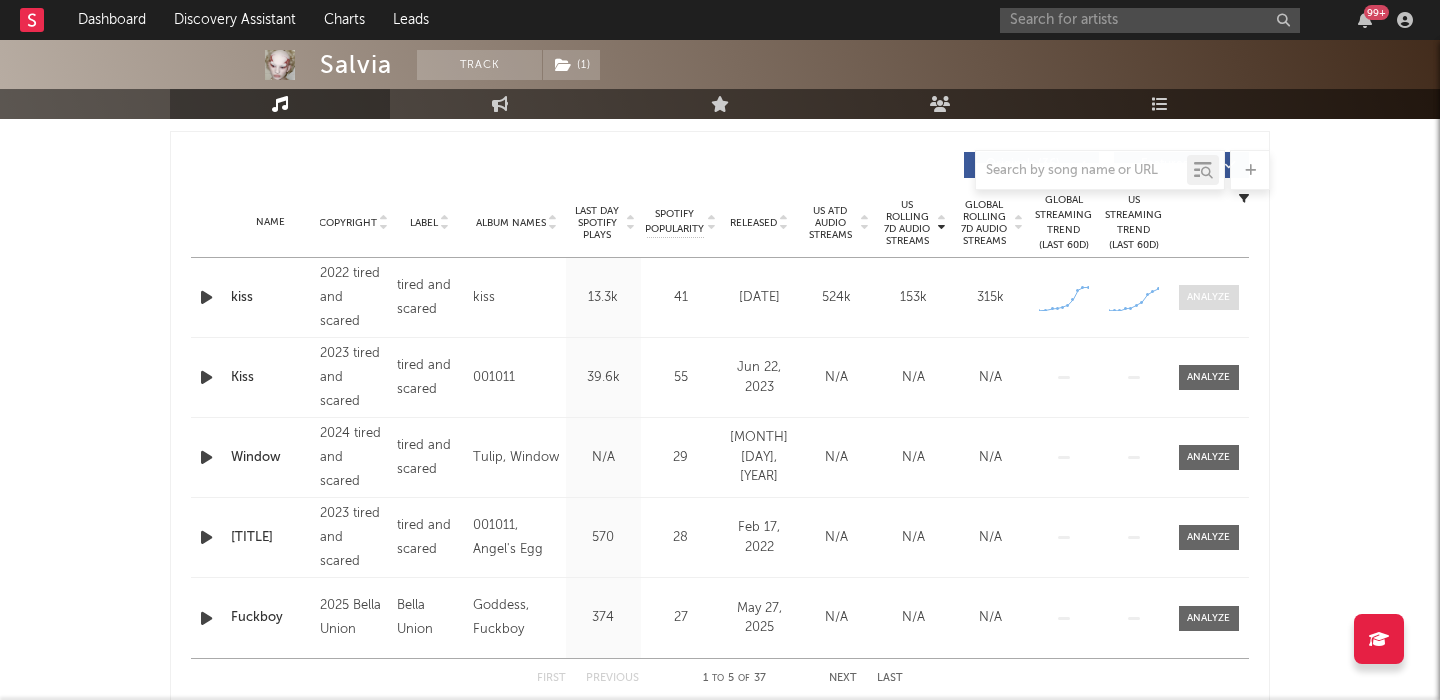 click at bounding box center [1208, 297] 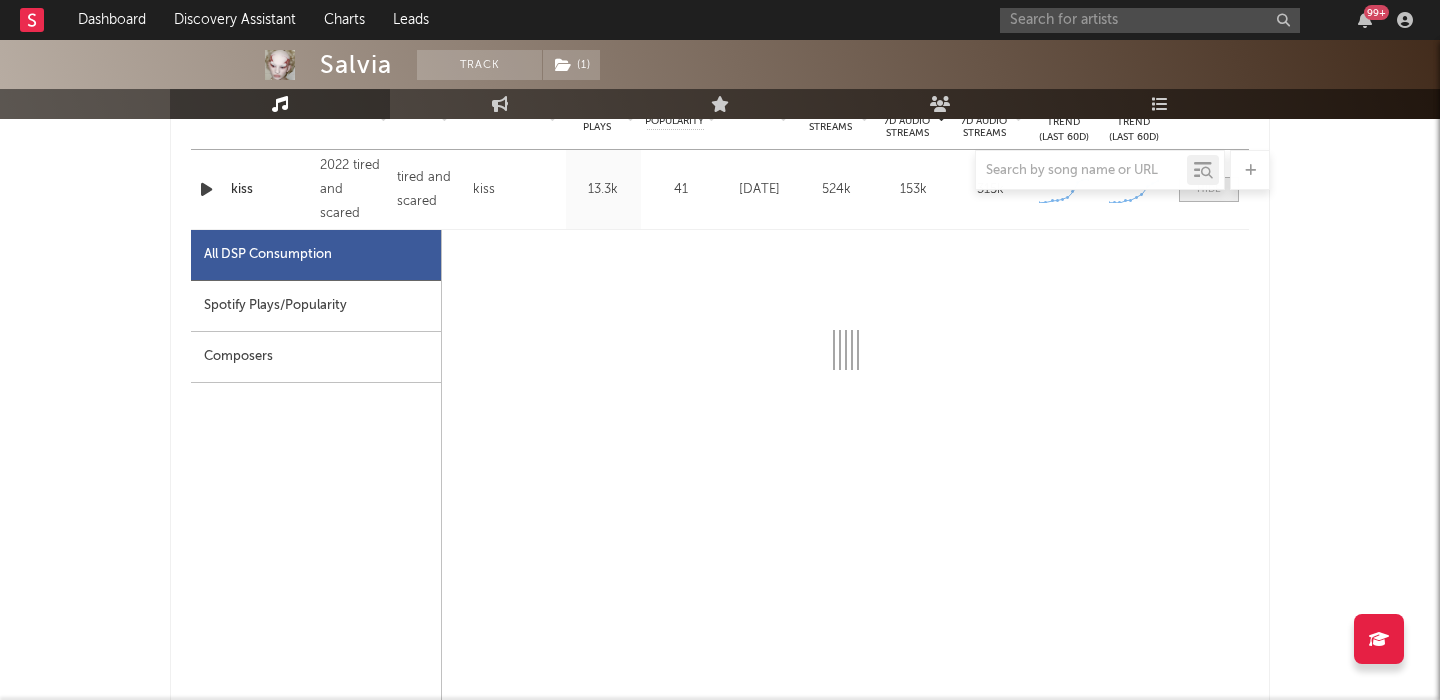scroll, scrollTop: 854, scrollLeft: 0, axis: vertical 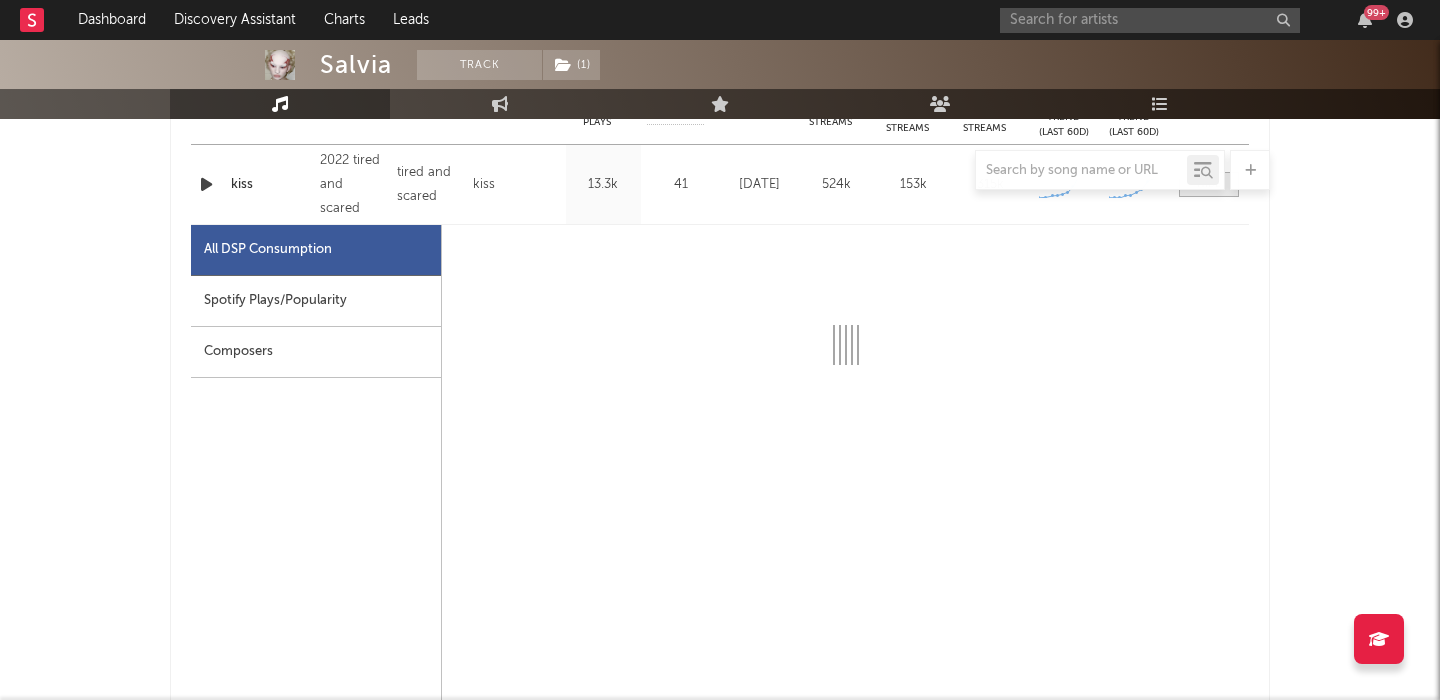 select on "1w" 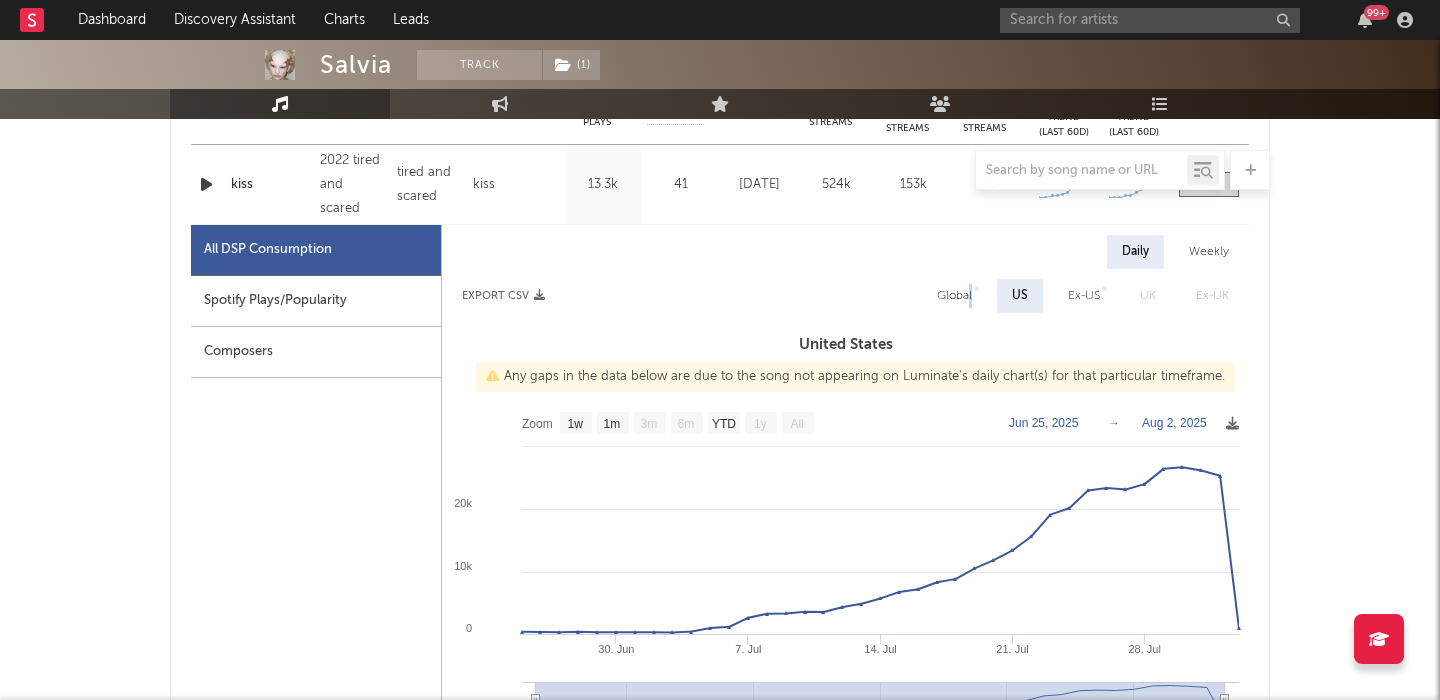 click on "Global" at bounding box center (954, 296) 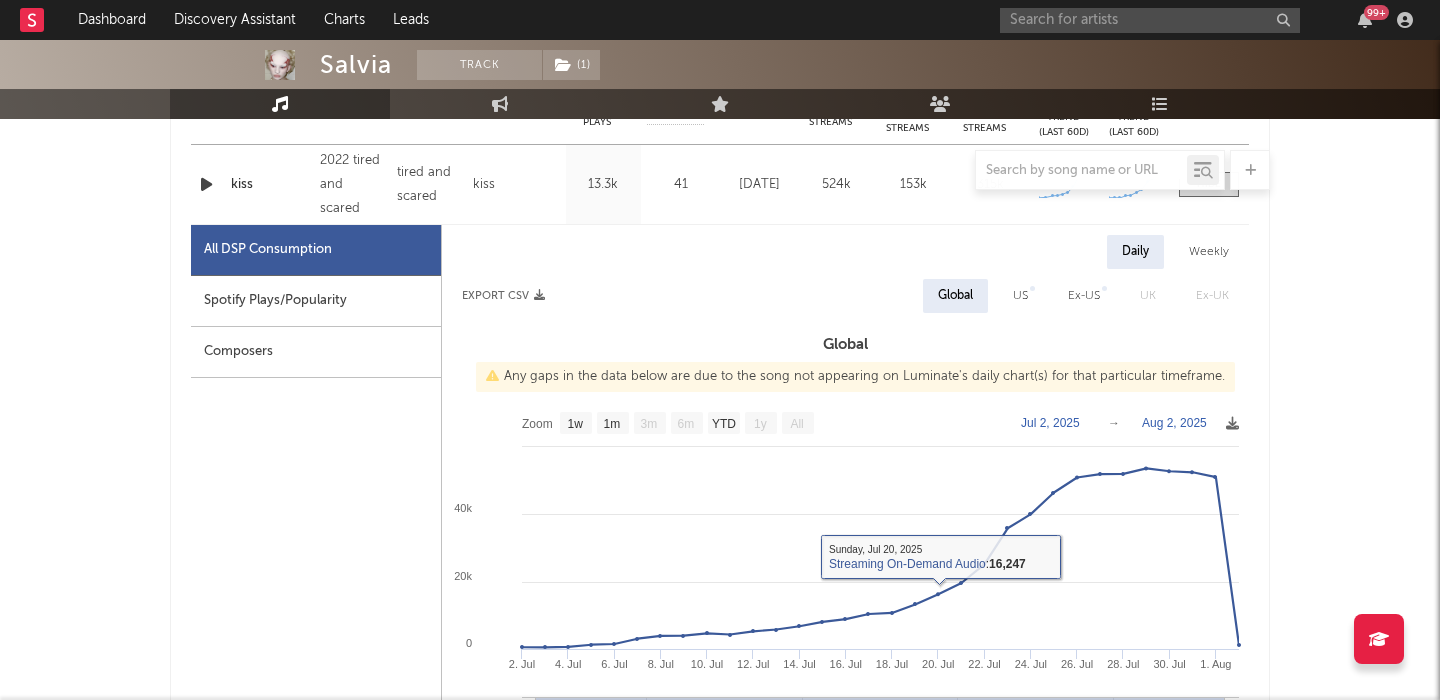 click on "Spotify Plays/Popularity" at bounding box center [316, 301] 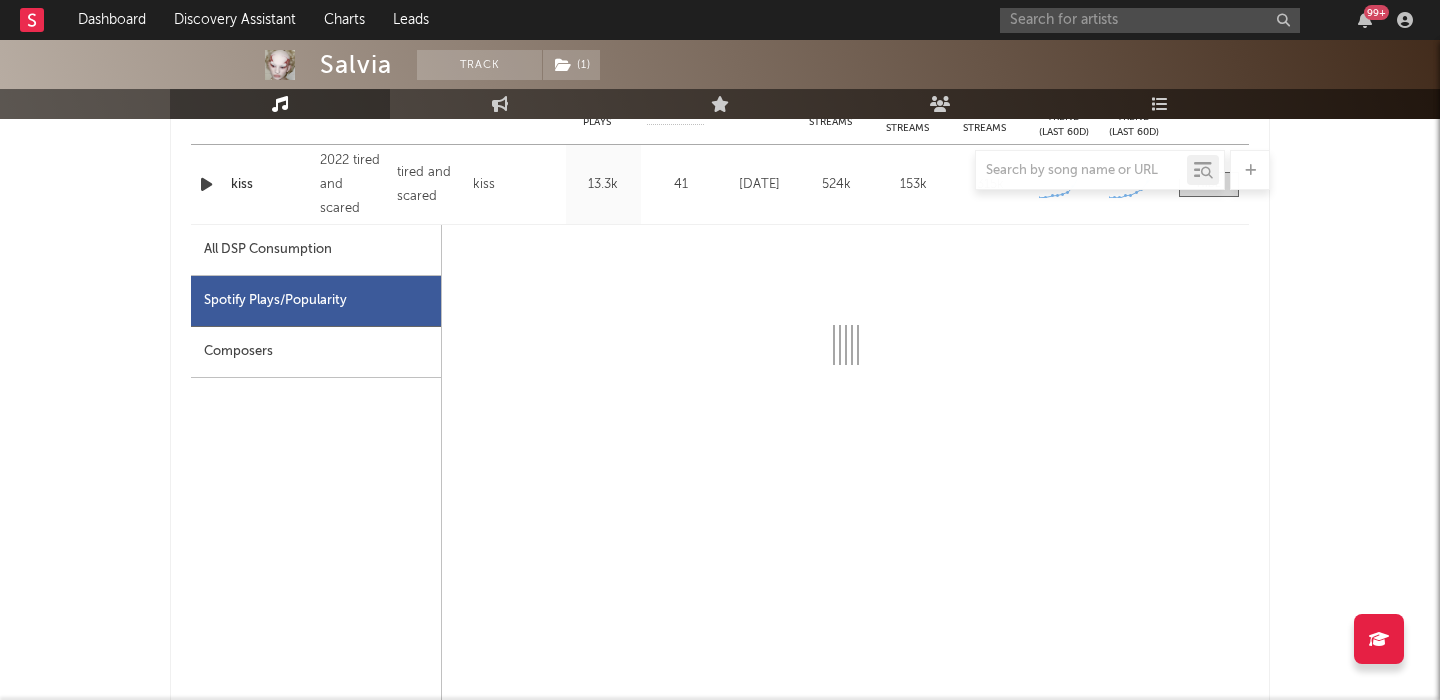 select on "6m" 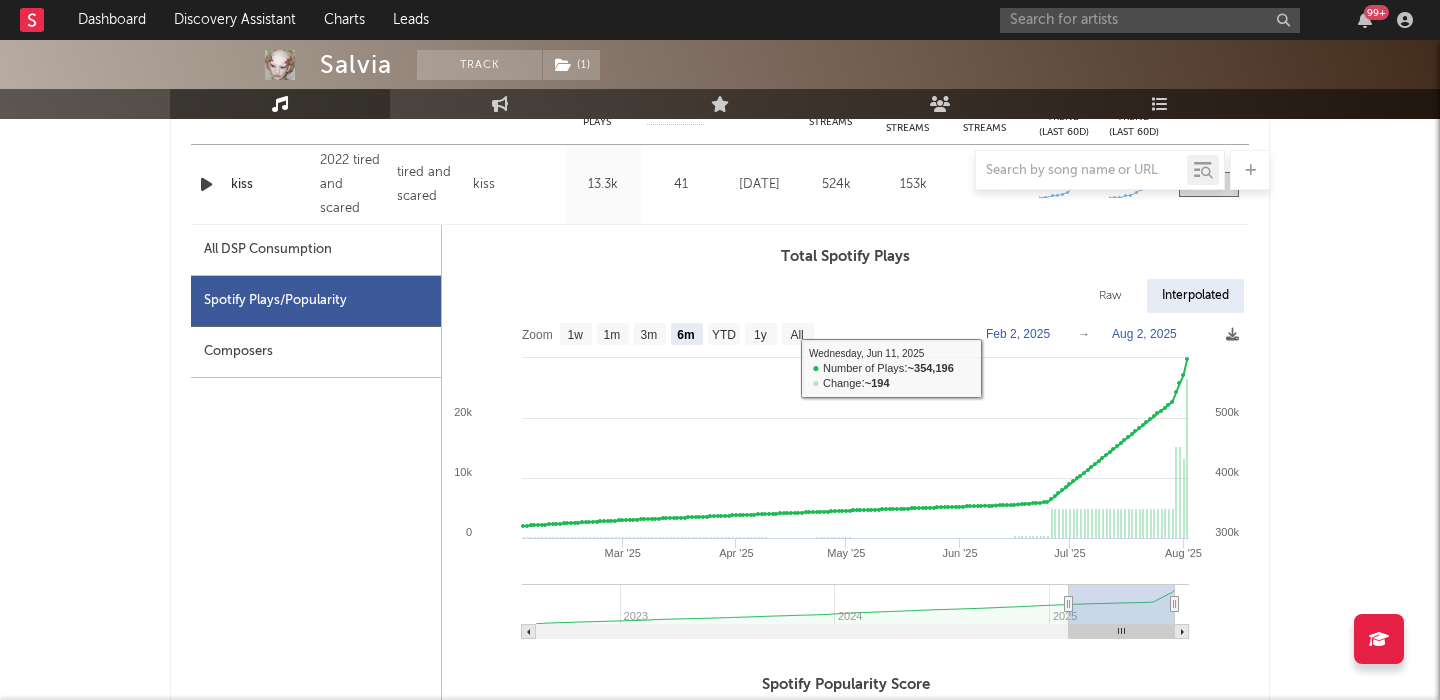 click on "Raw" at bounding box center [1110, 296] 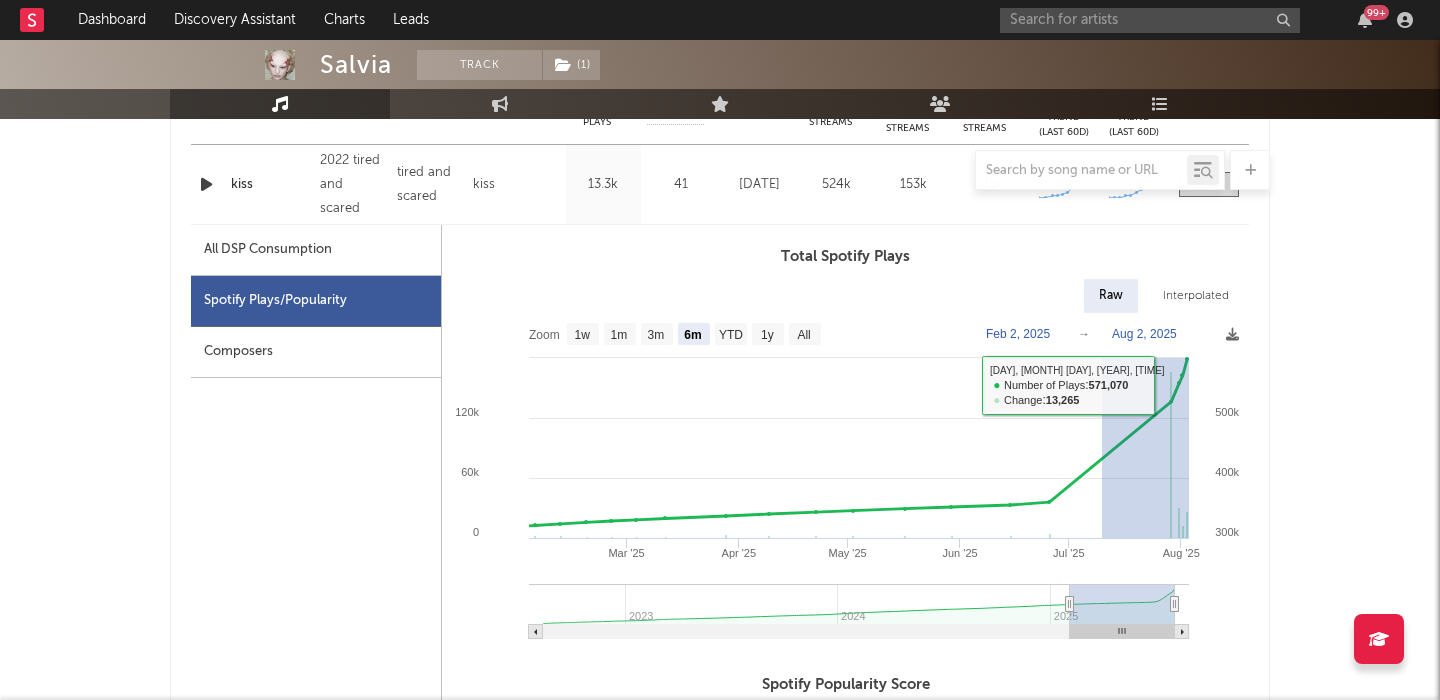 drag, startPoint x: 1102, startPoint y: 381, endPoint x: 1285, endPoint y: 387, distance: 183.09833 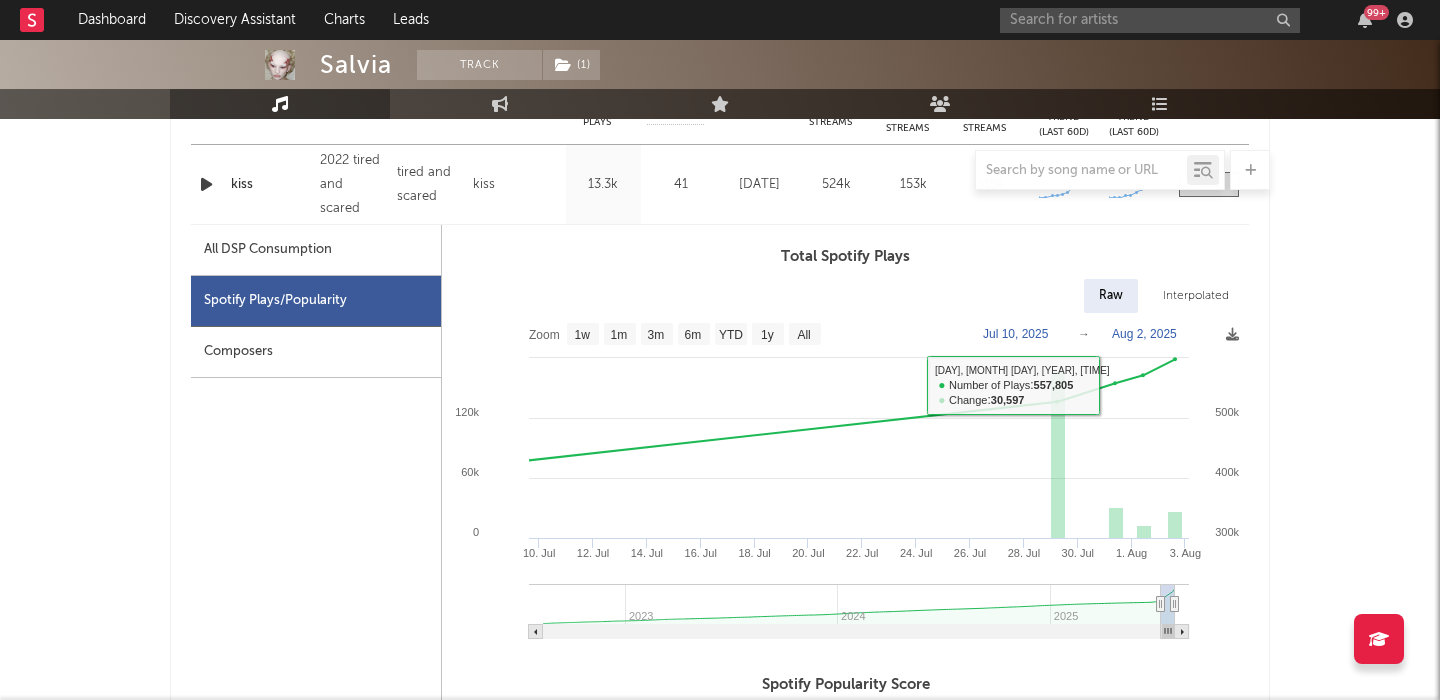 click on "All DSP Consumption" at bounding box center [316, 250] 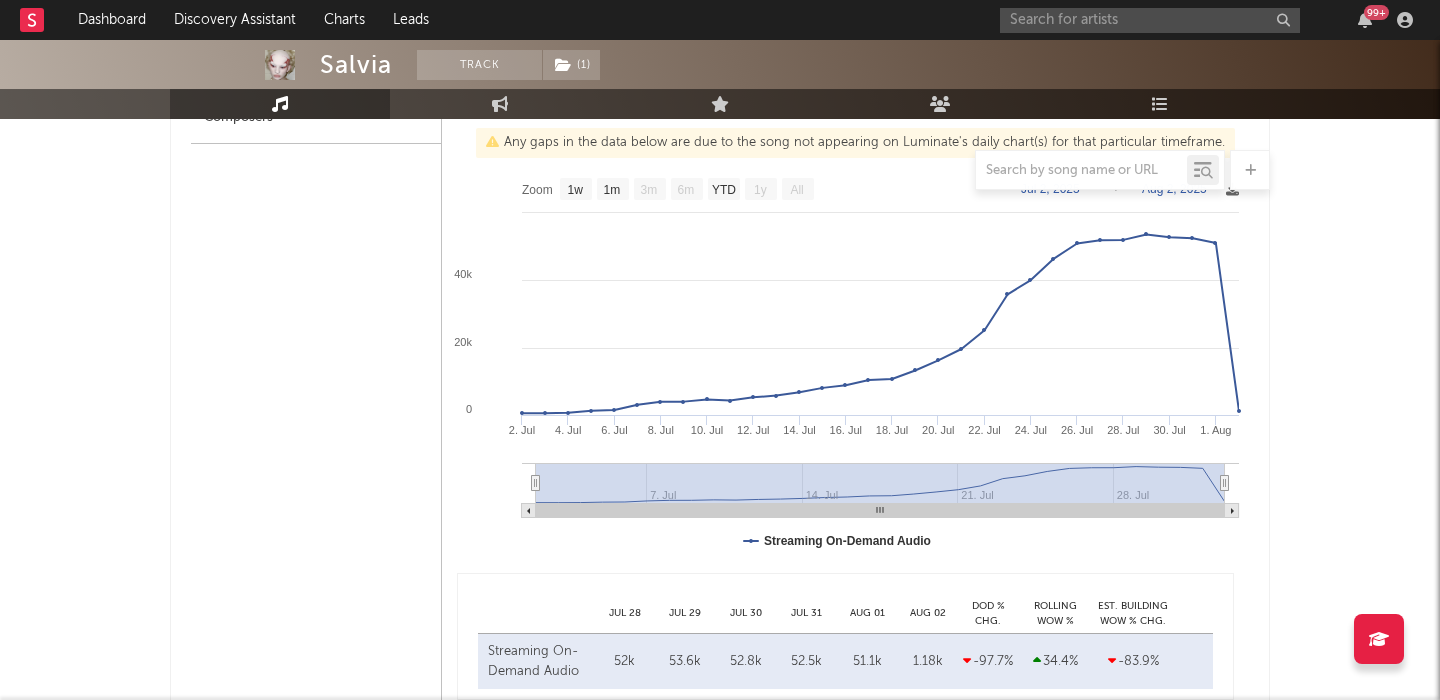 scroll, scrollTop: 582, scrollLeft: 0, axis: vertical 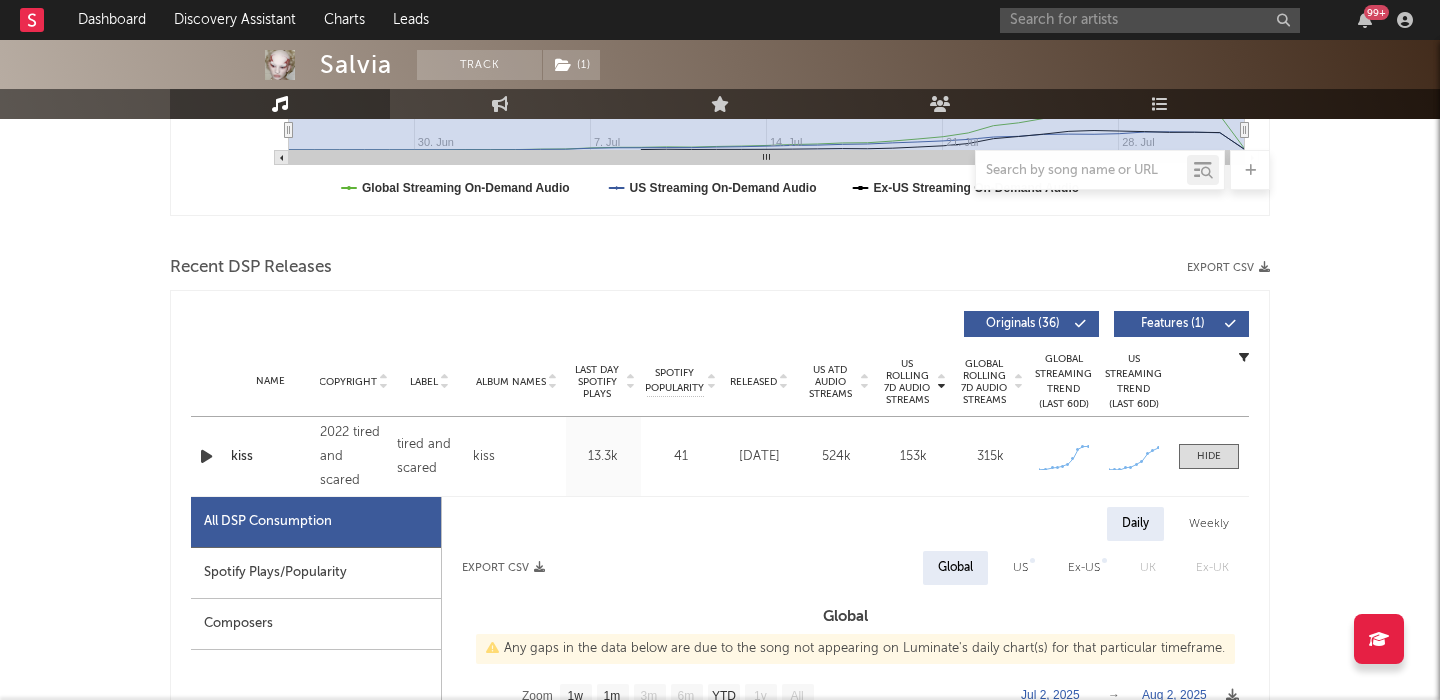 click on "kiss" at bounding box center (270, 457) 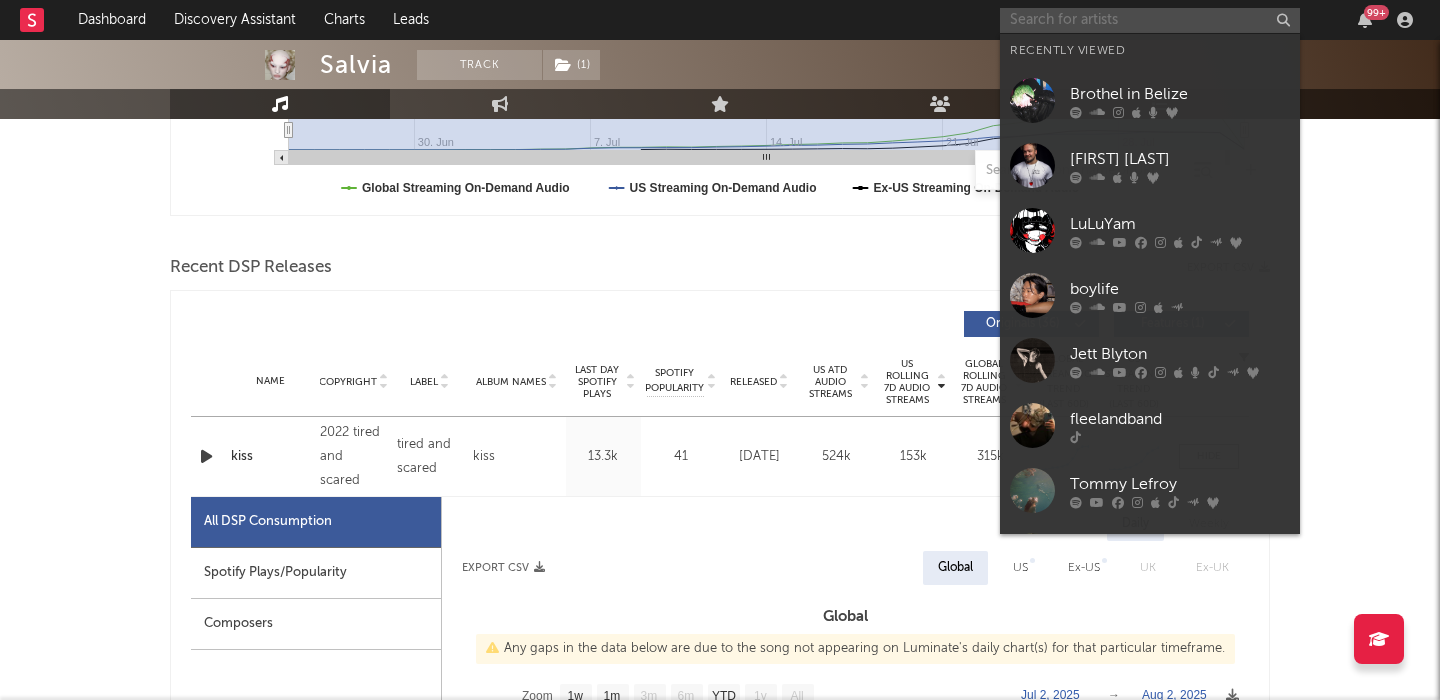 click at bounding box center (1150, 20) 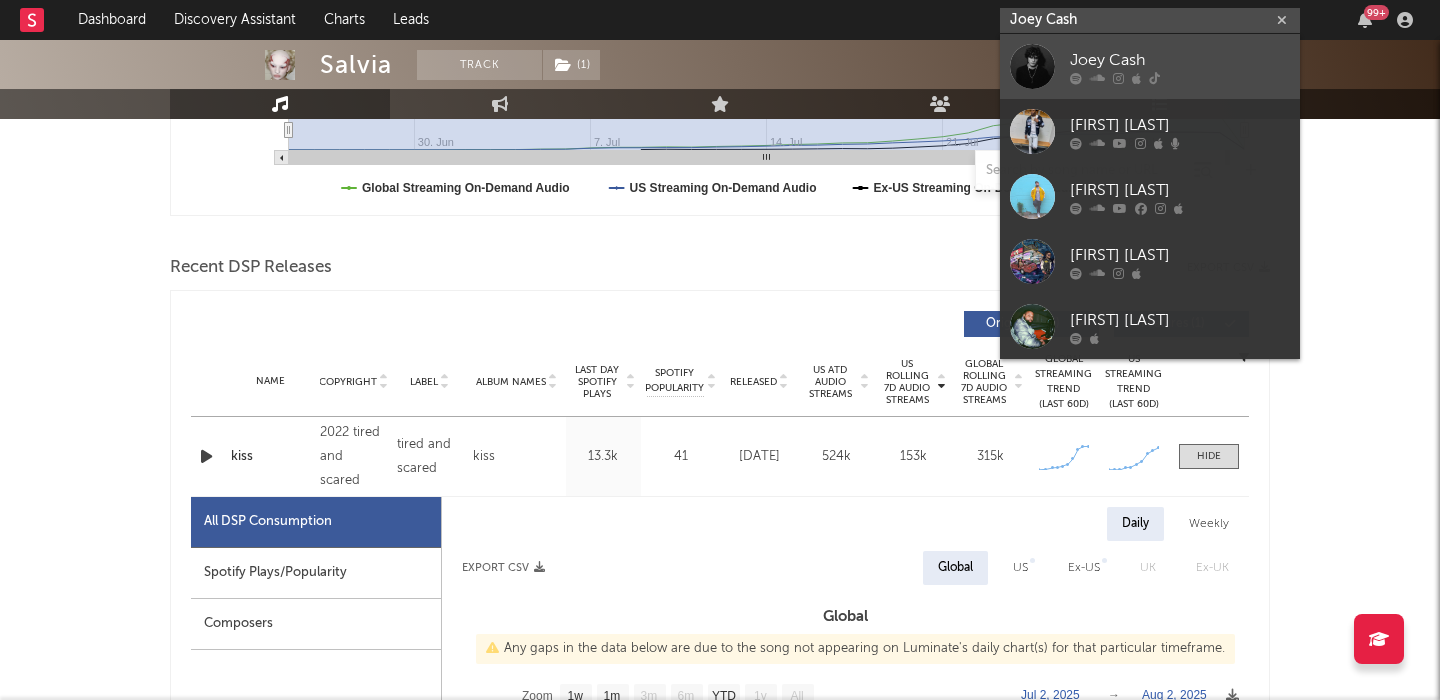 type on "Joey Cash" 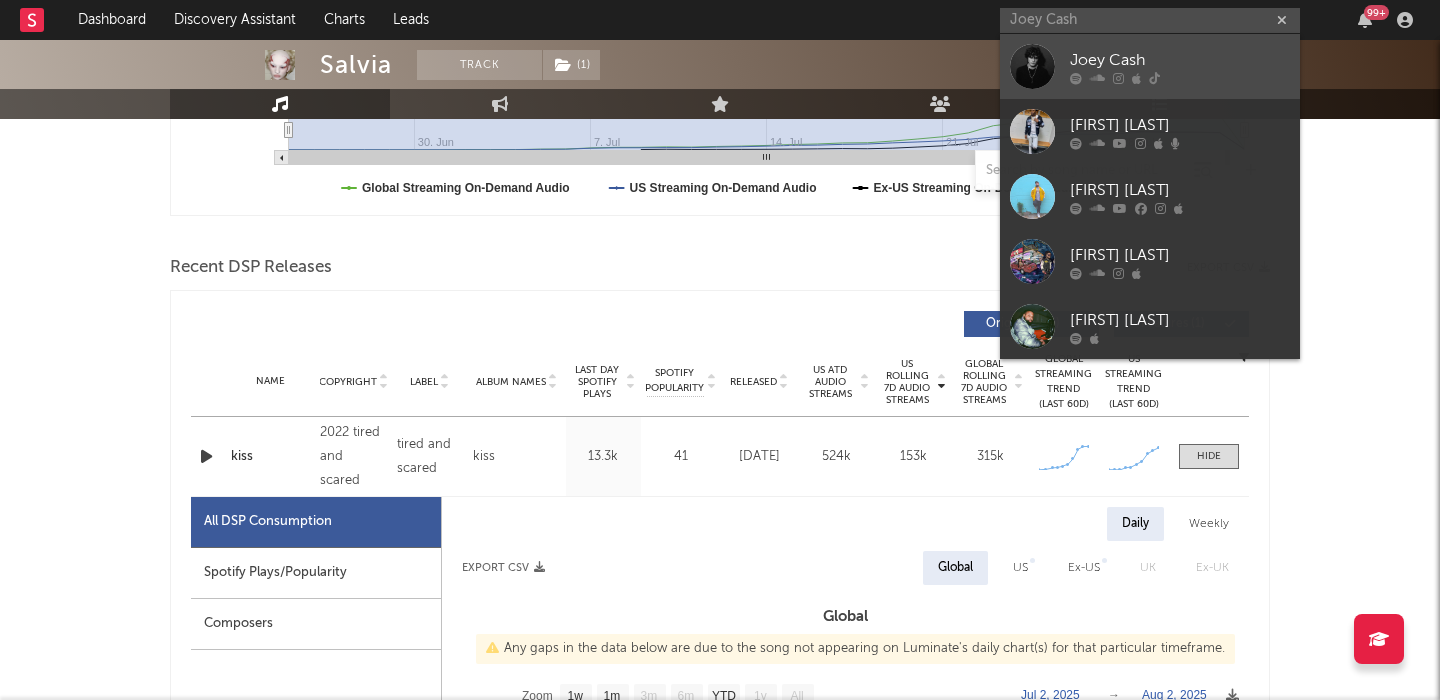 click on "Joey Cash" at bounding box center [1180, 60] 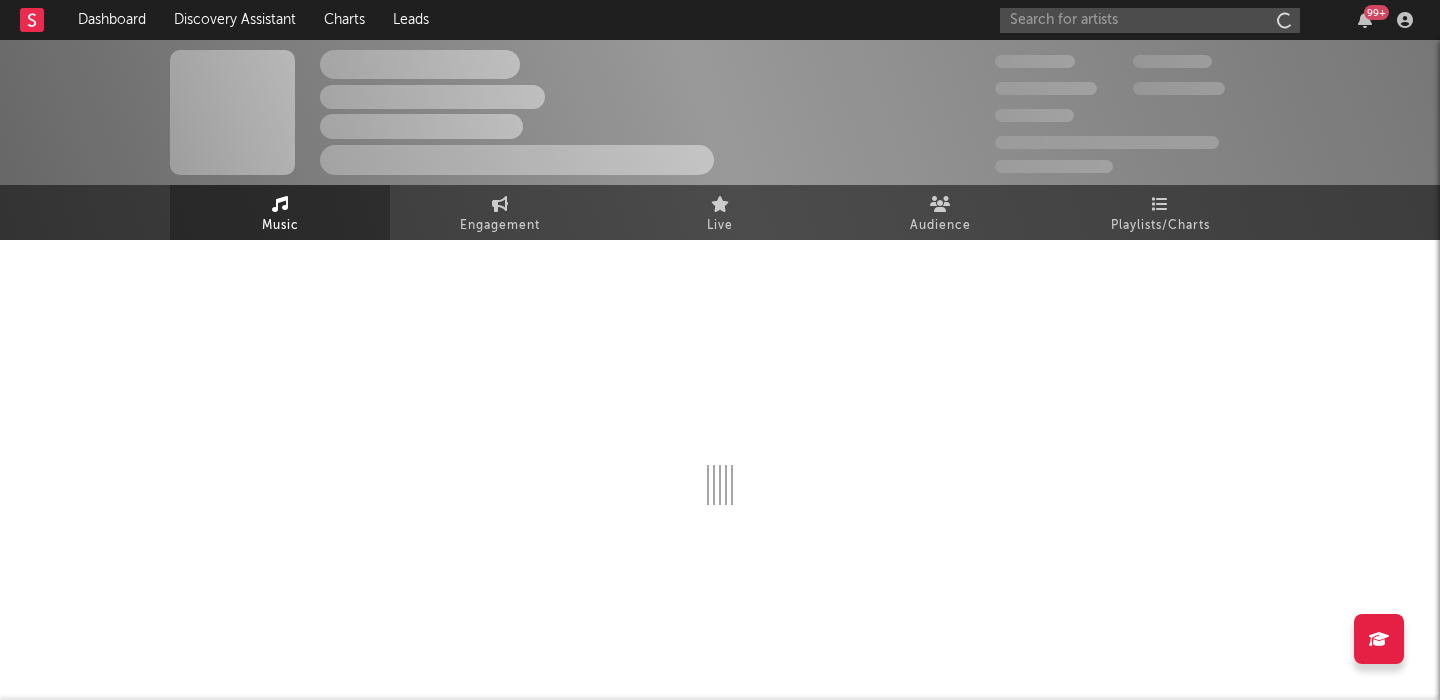 scroll, scrollTop: 0, scrollLeft: 0, axis: both 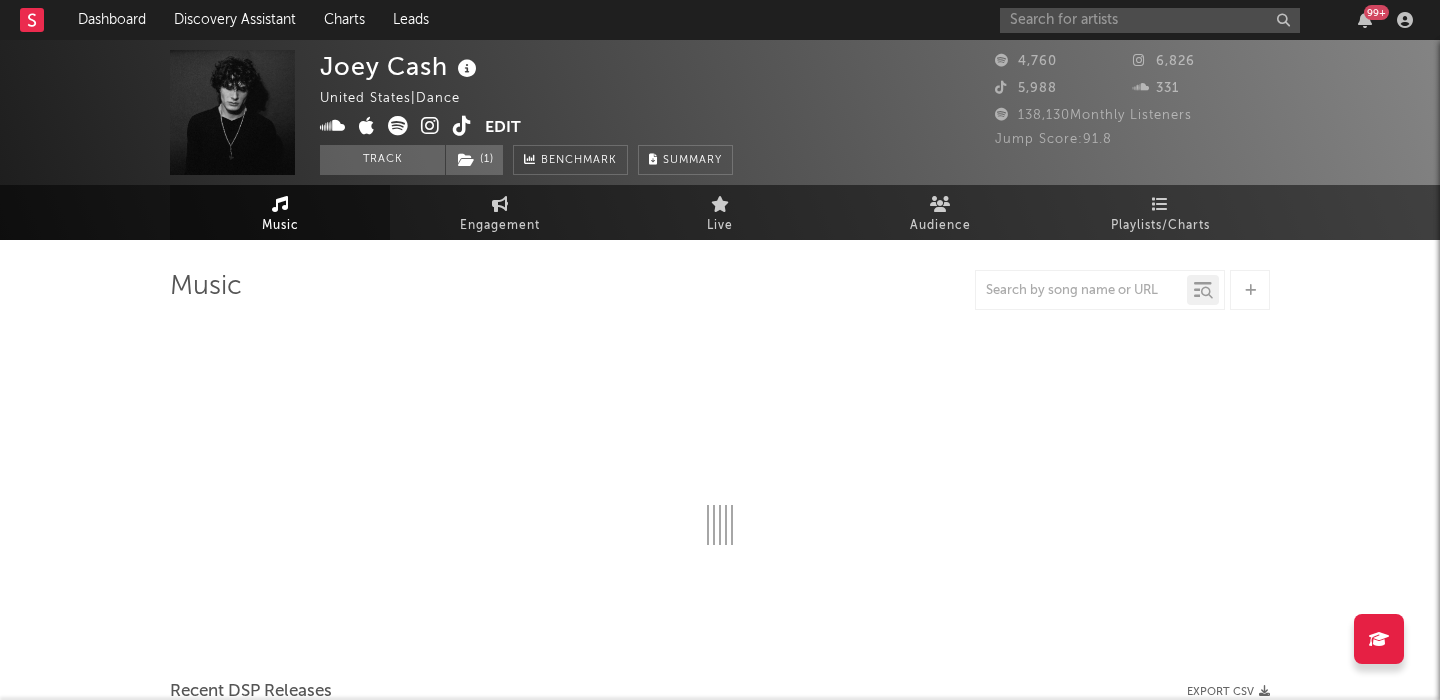 select on "6m" 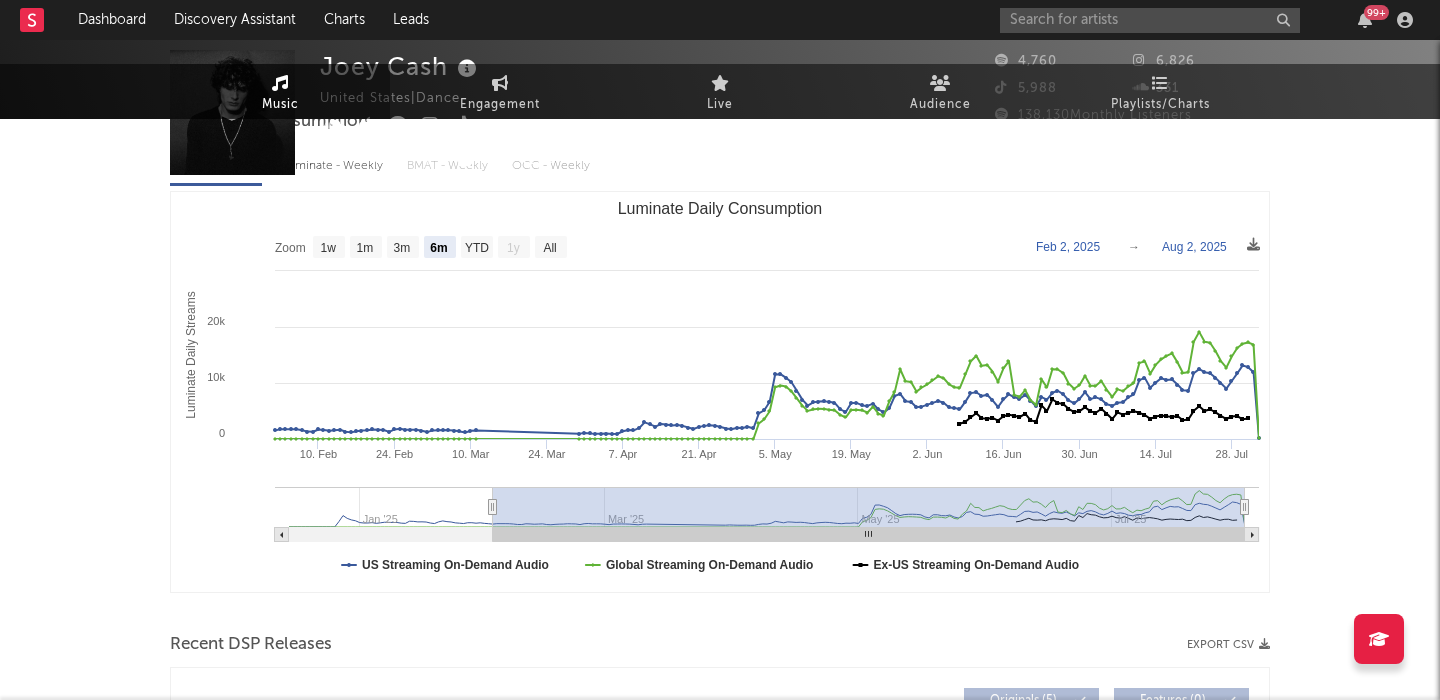 scroll, scrollTop: 614, scrollLeft: 0, axis: vertical 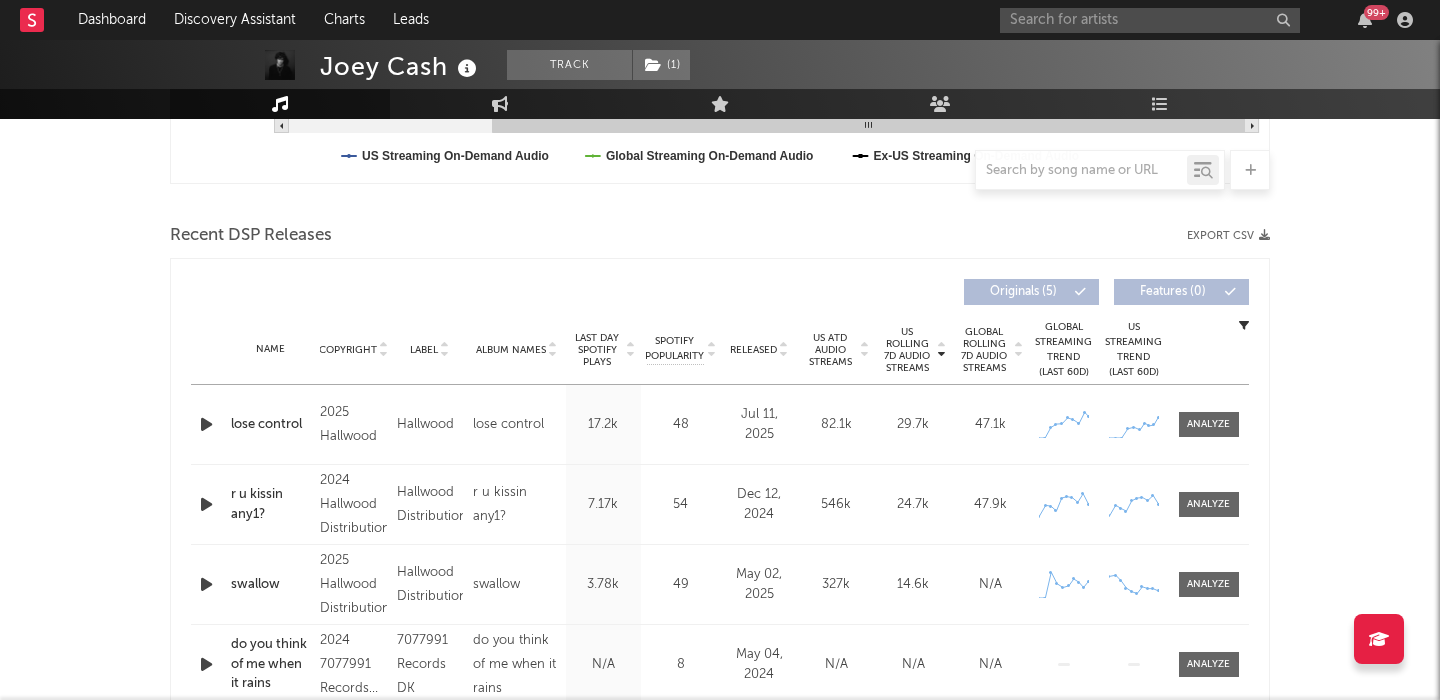 click on "lose control" at bounding box center (270, 425) 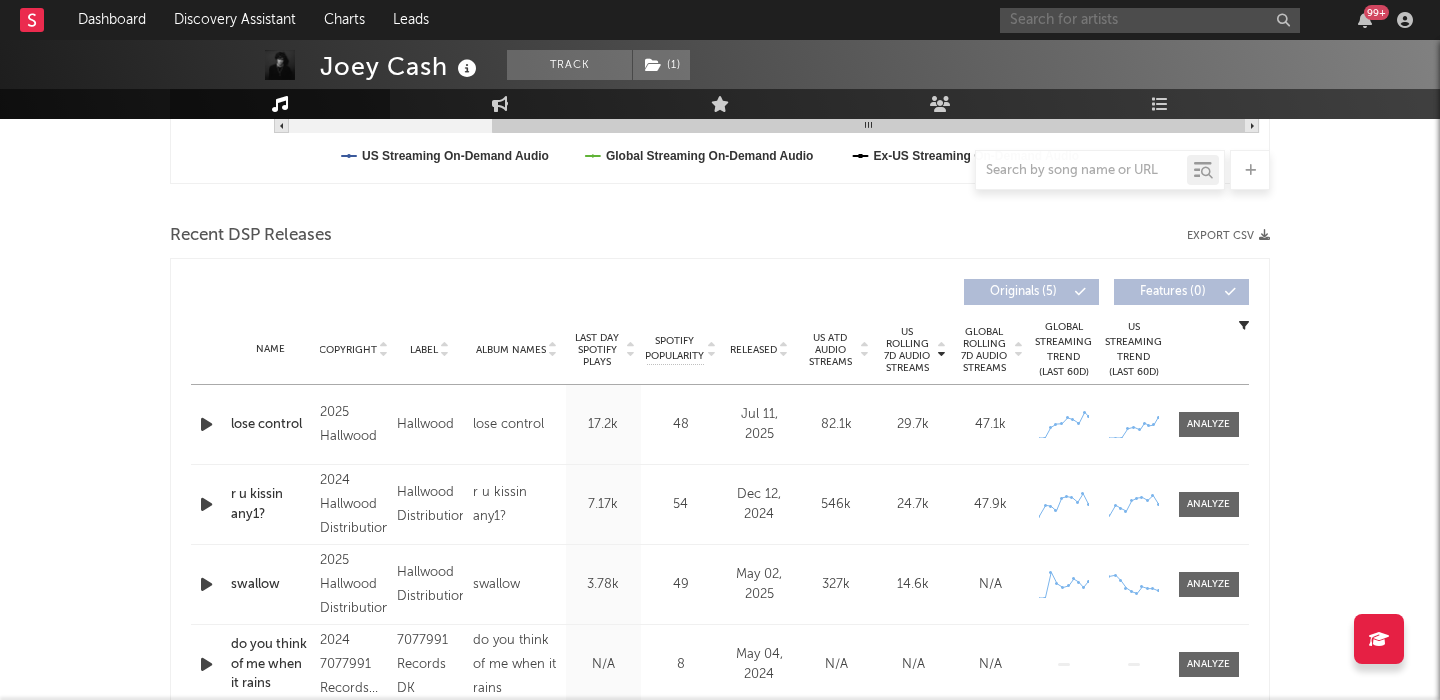 click at bounding box center (1150, 20) 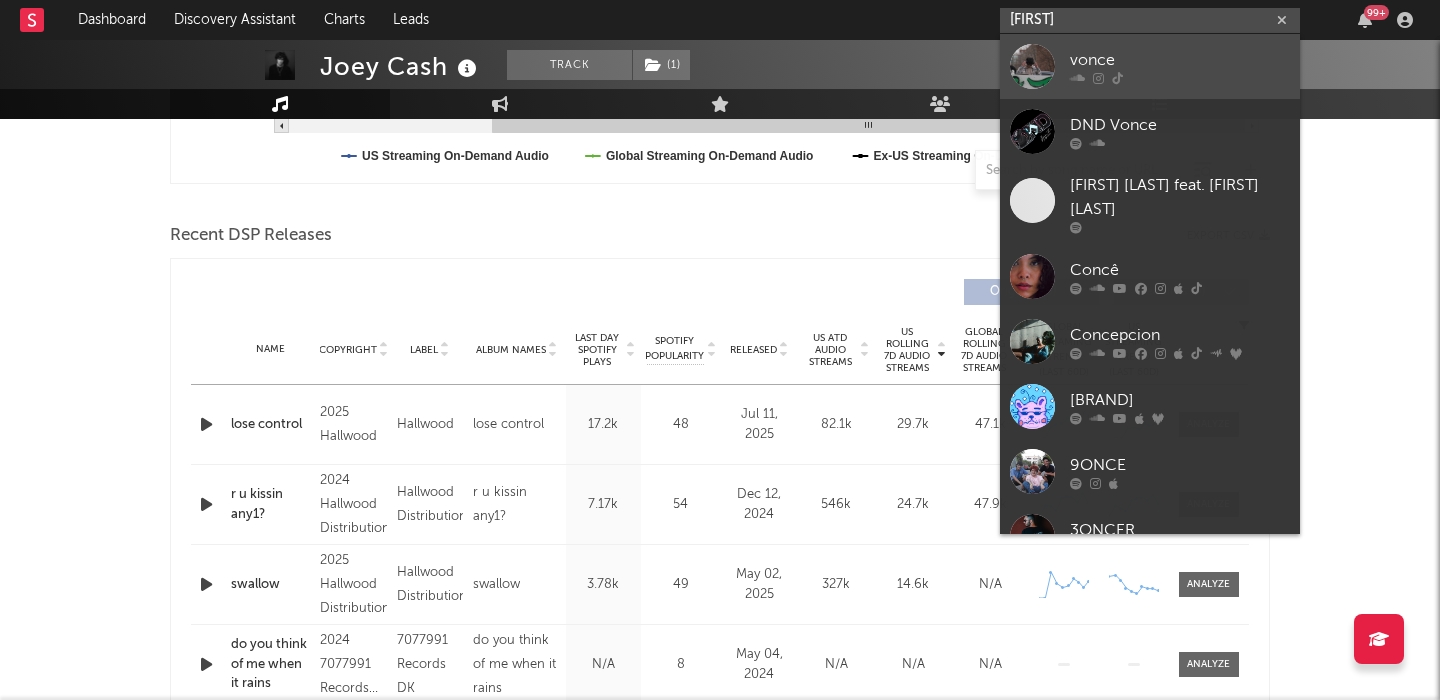 type on "Vonce" 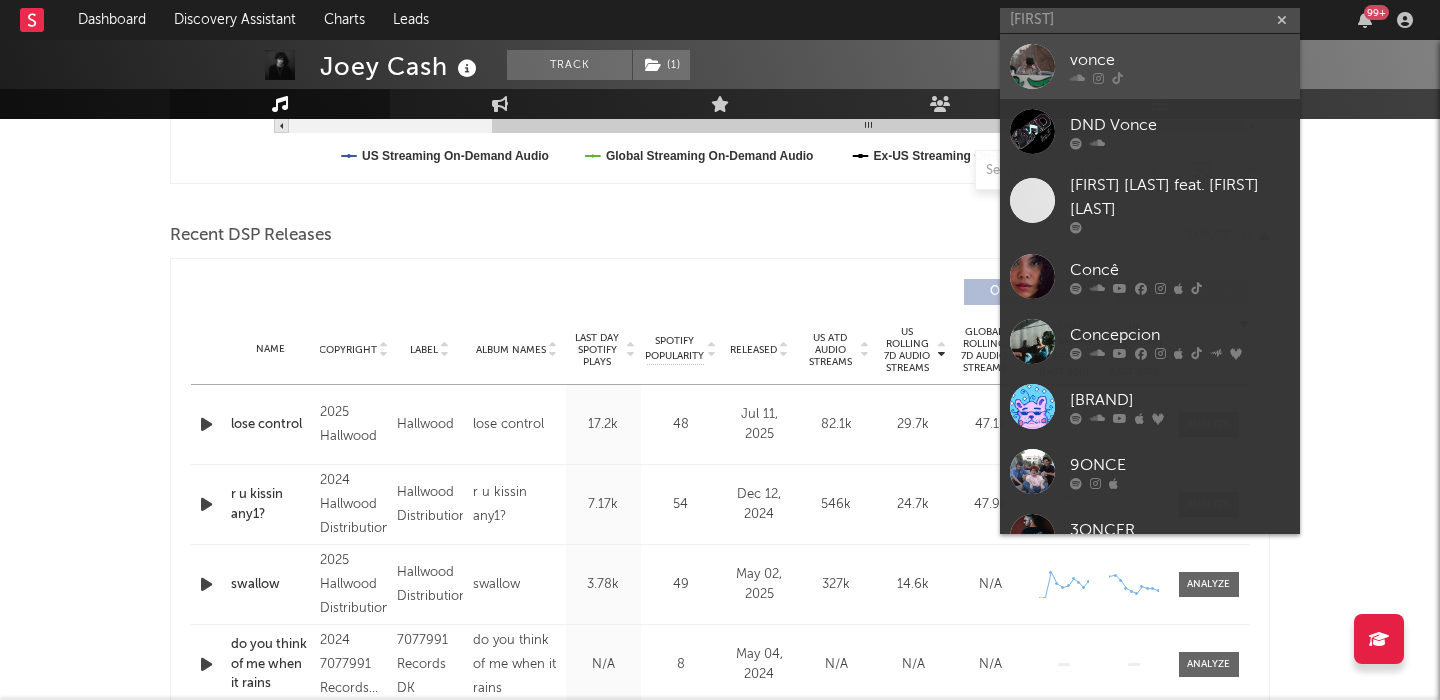 click on "vonce" at bounding box center [1150, 66] 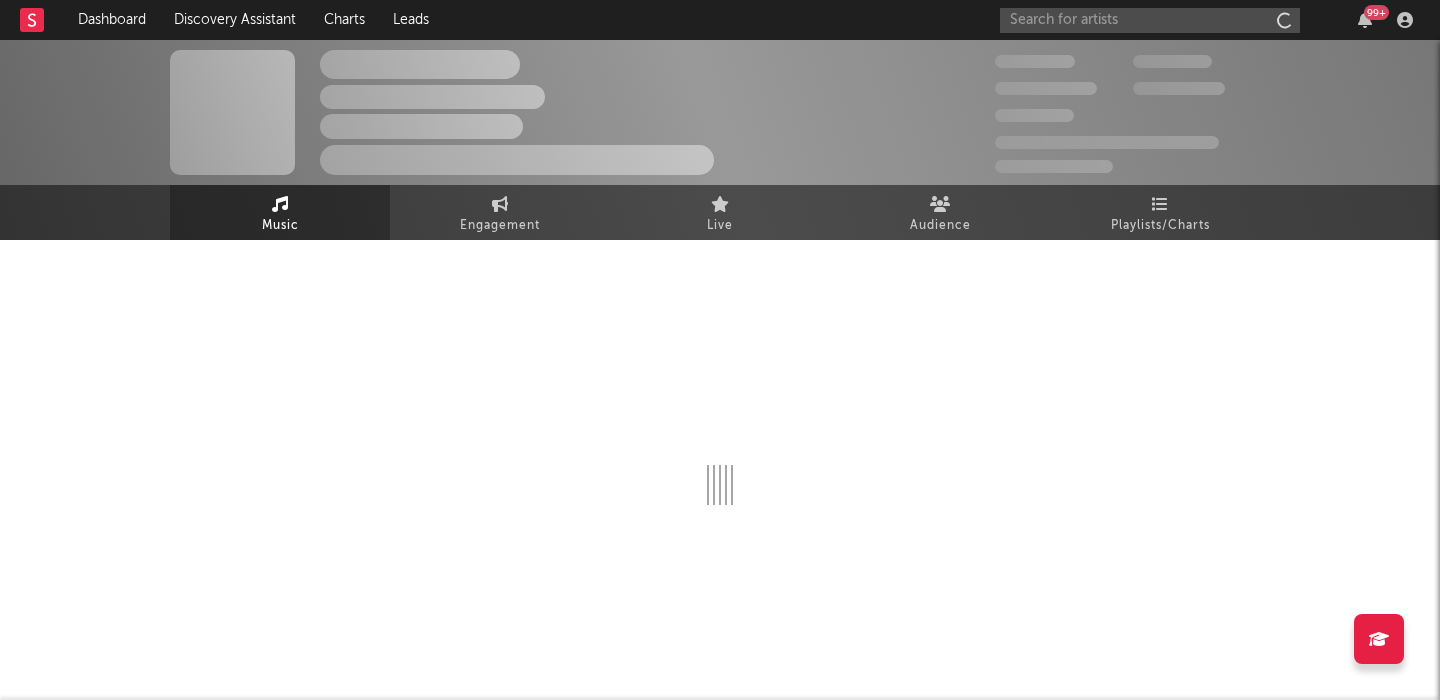 scroll, scrollTop: 0, scrollLeft: 0, axis: both 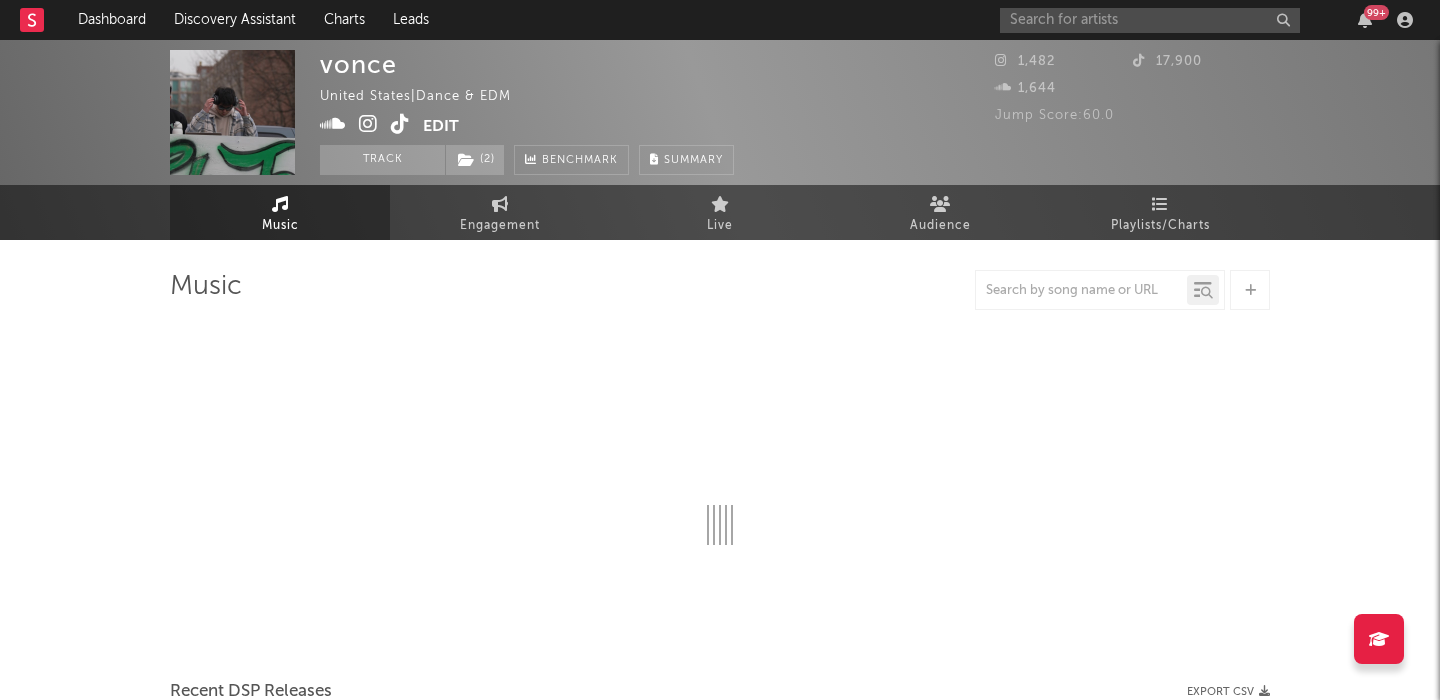 select on "1w" 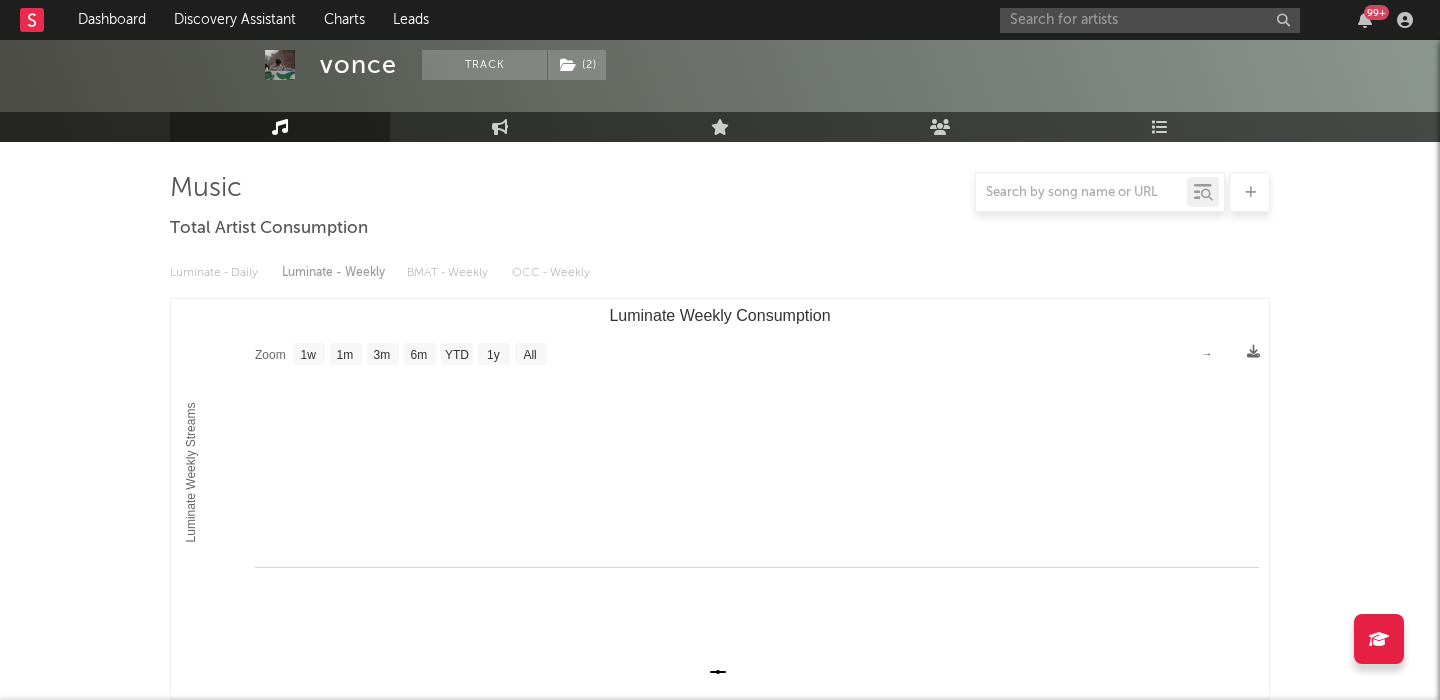 scroll, scrollTop: 0, scrollLeft: 0, axis: both 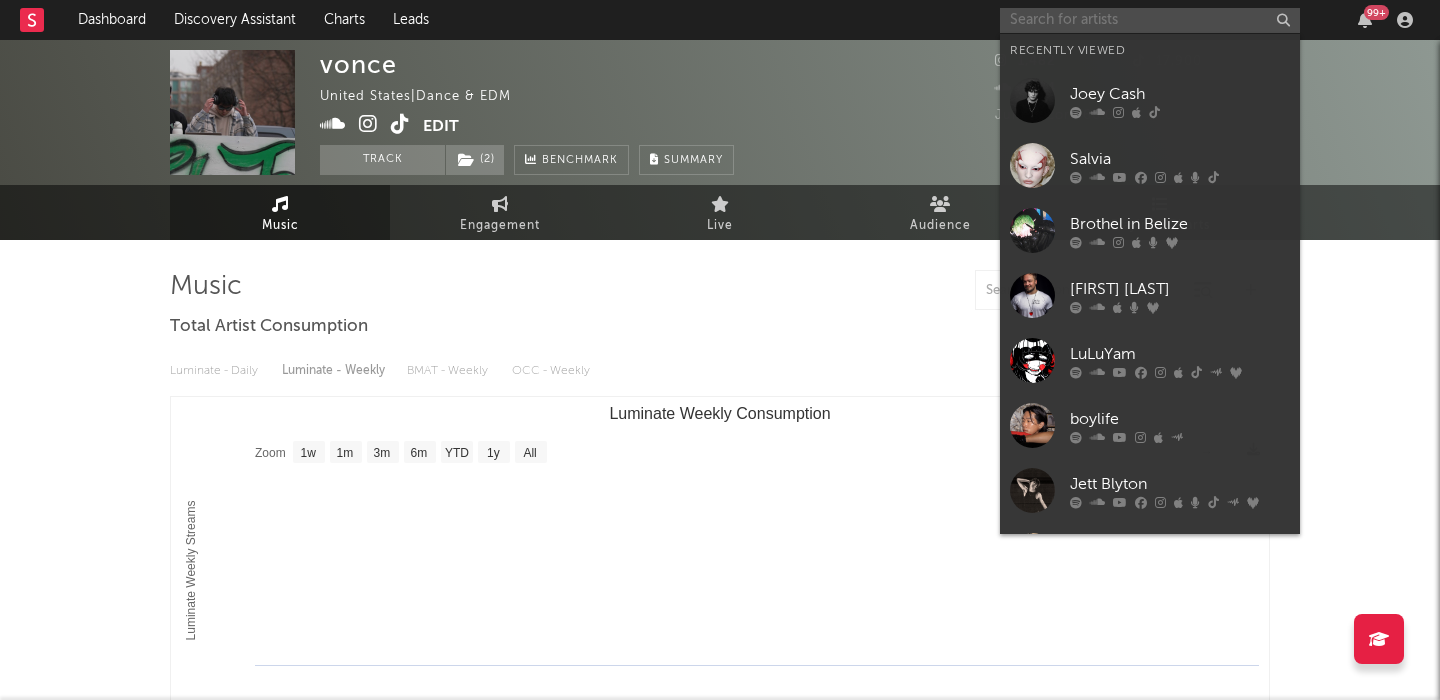 click at bounding box center [1150, 20] 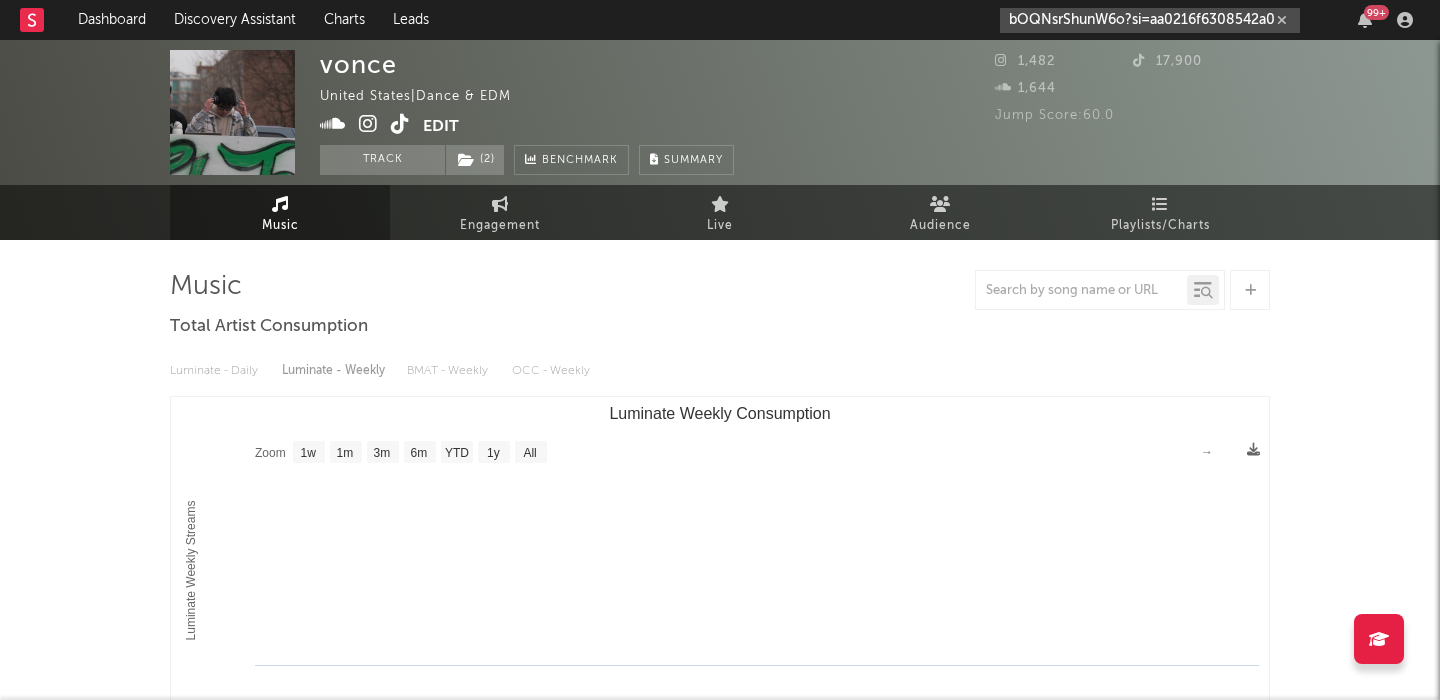 scroll, scrollTop: 0, scrollLeft: 292, axis: horizontal 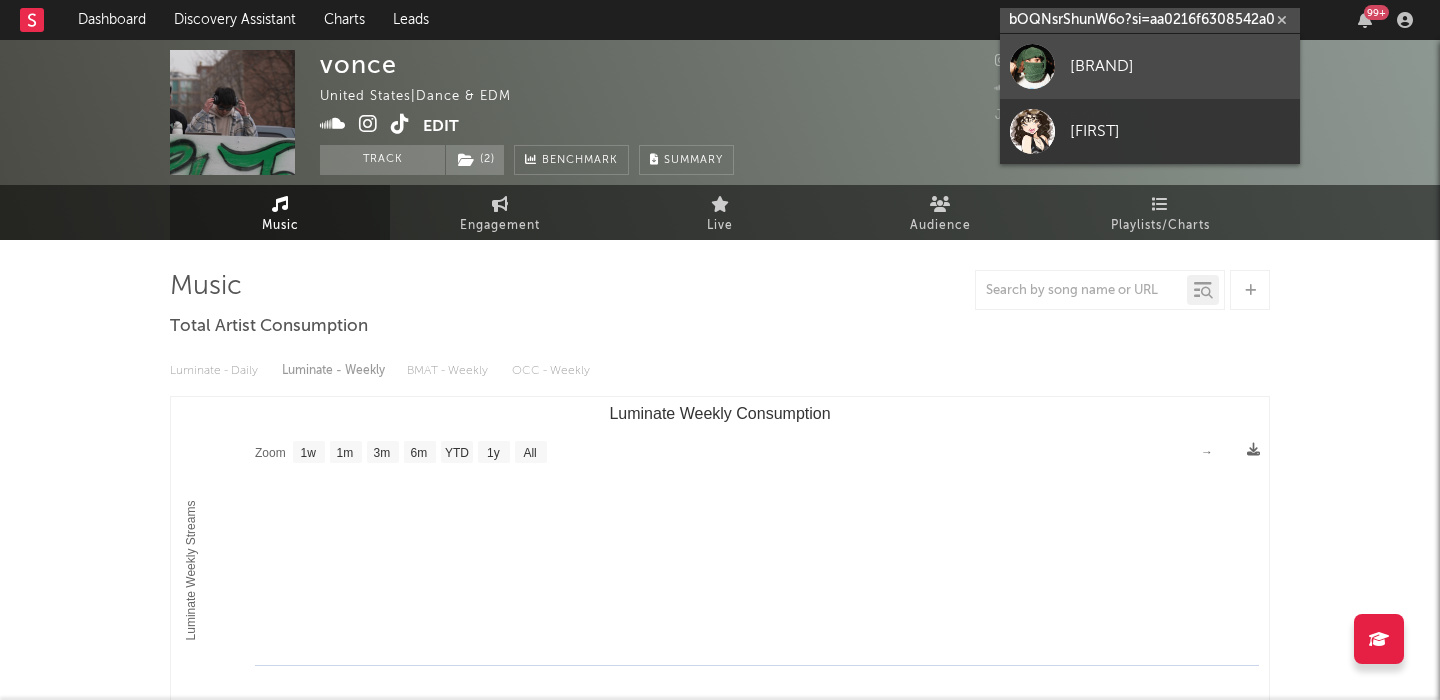 type on "https://open.spotify.com/track/6WbD3aKWfbOQNsrShunW6o?si=aa0216f6308542a0" 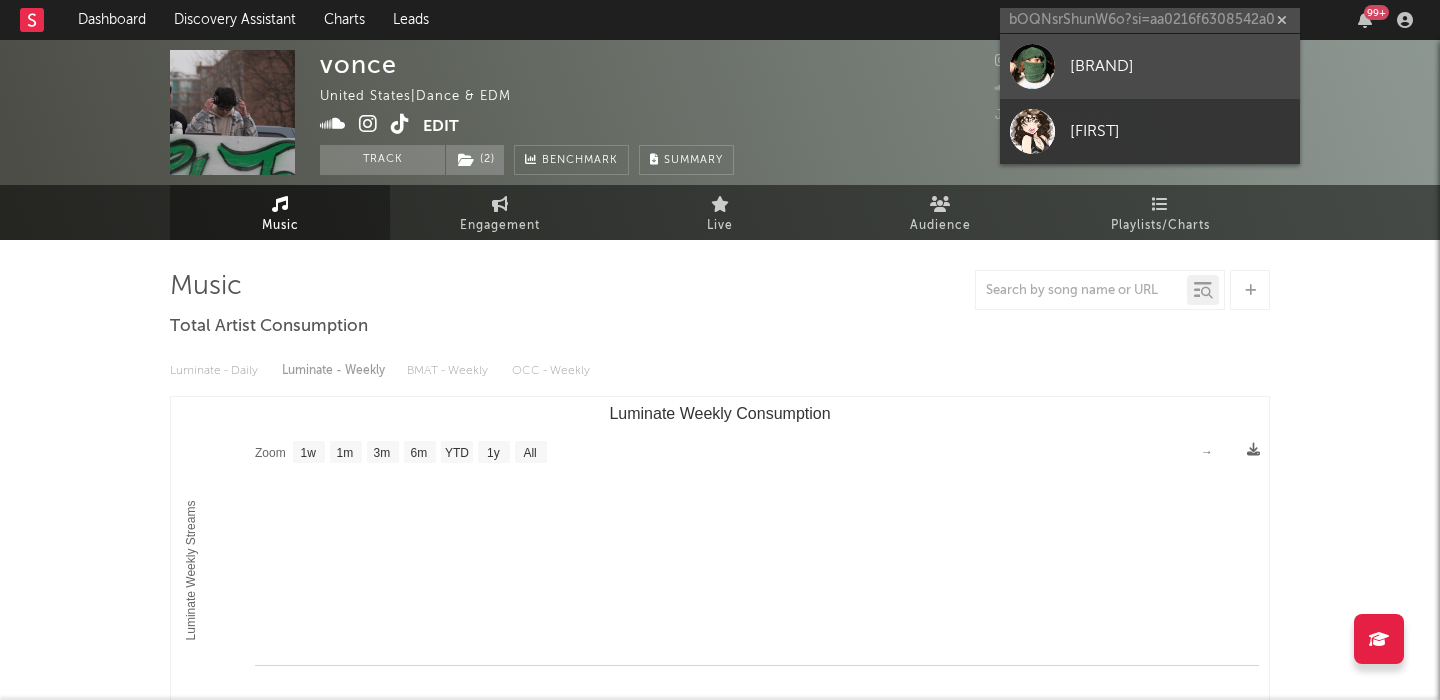 scroll, scrollTop: 0, scrollLeft: 0, axis: both 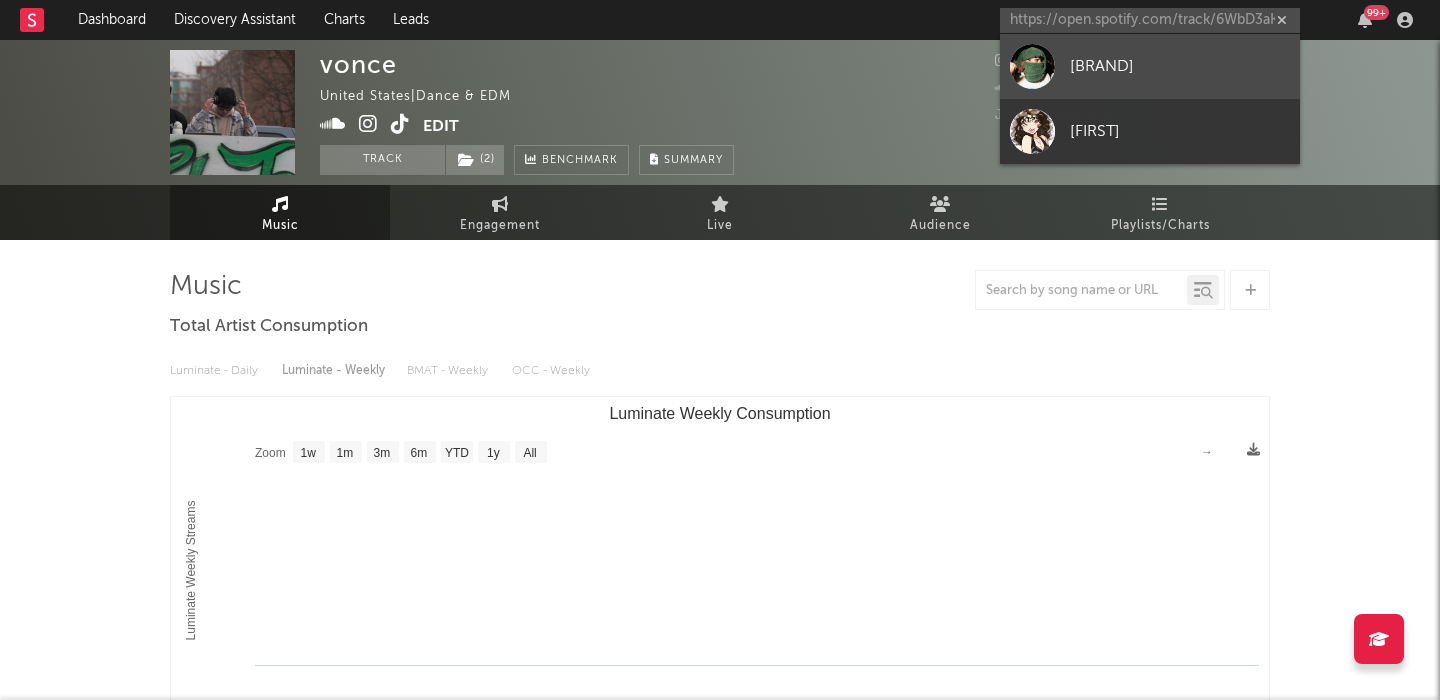 click on "camoufly" at bounding box center (1180, 66) 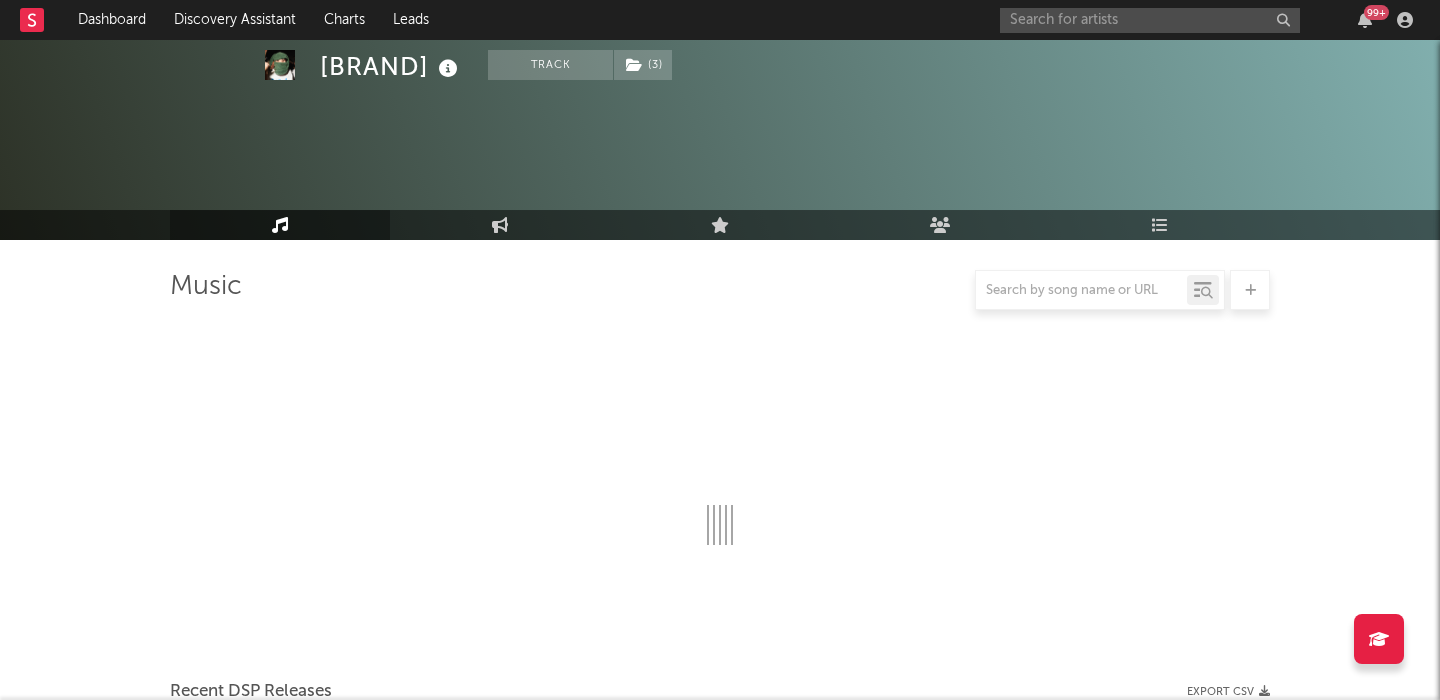 scroll, scrollTop: 143, scrollLeft: 0, axis: vertical 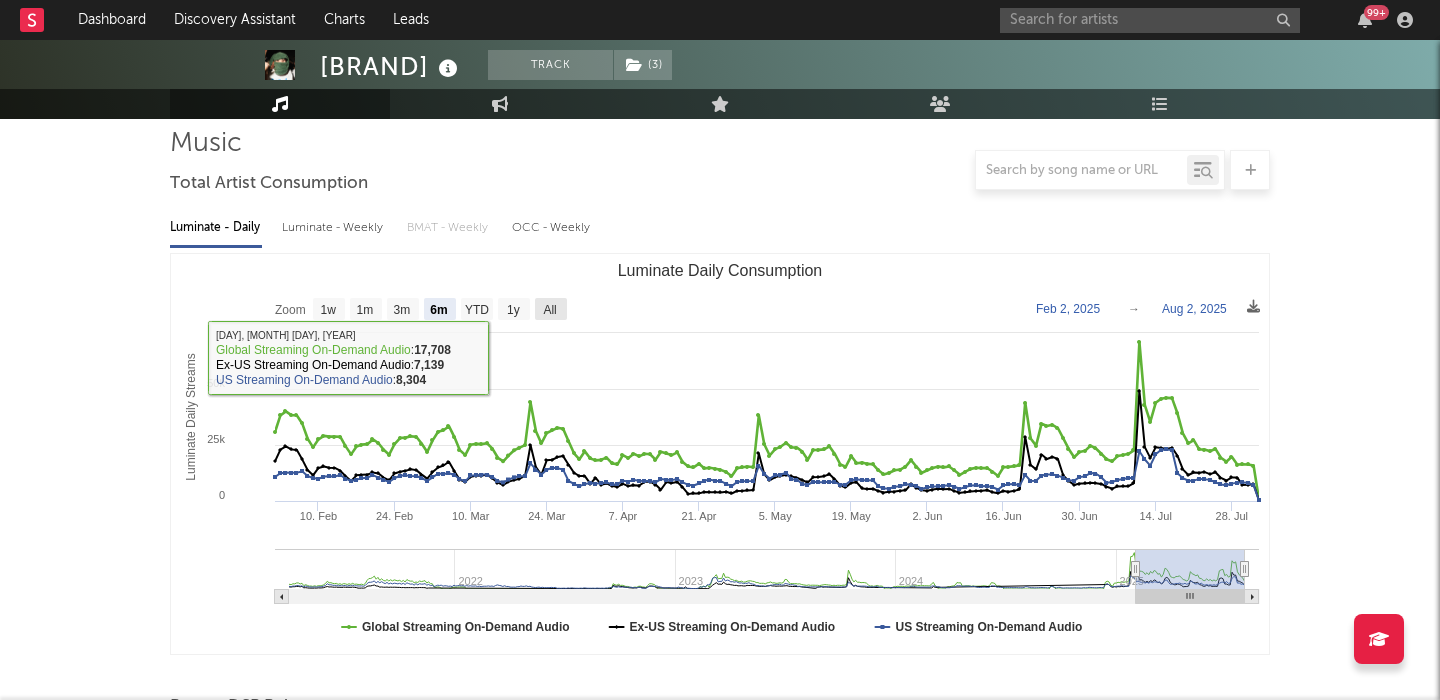 click on "All" 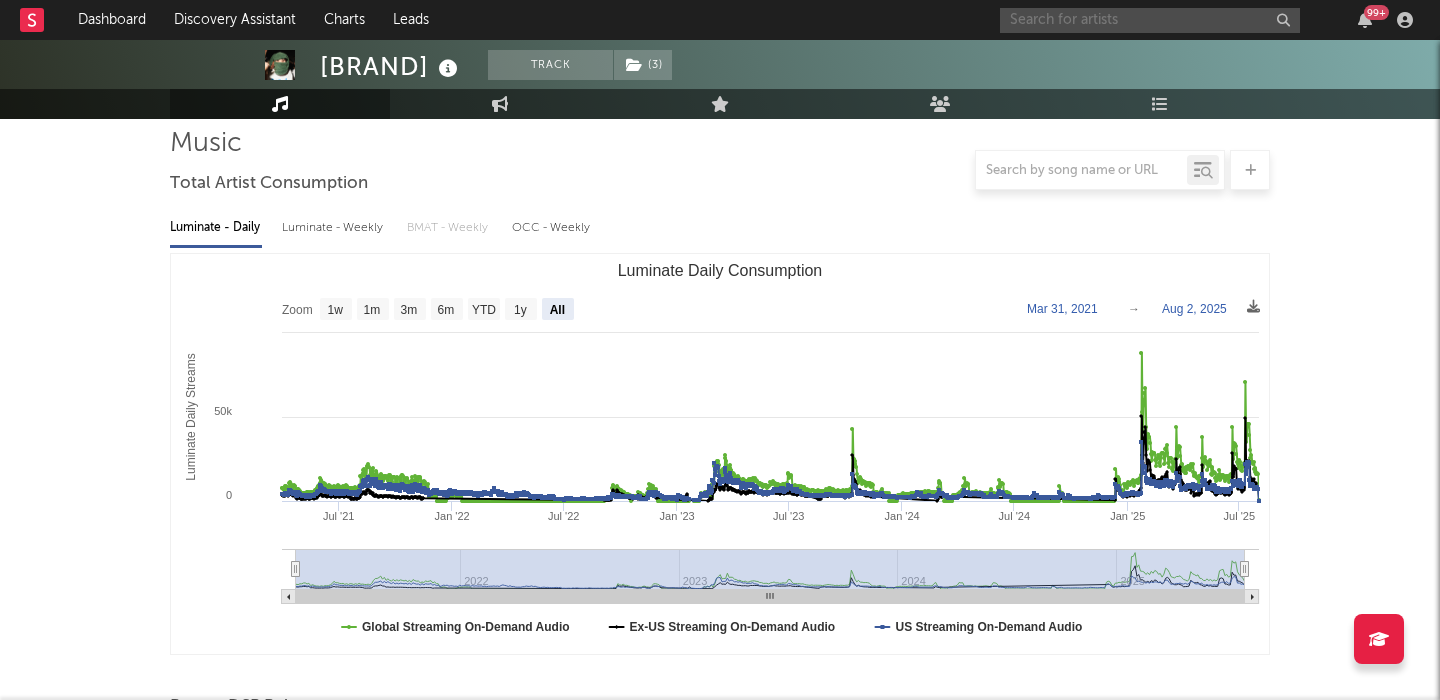paste on "cyber$tar" 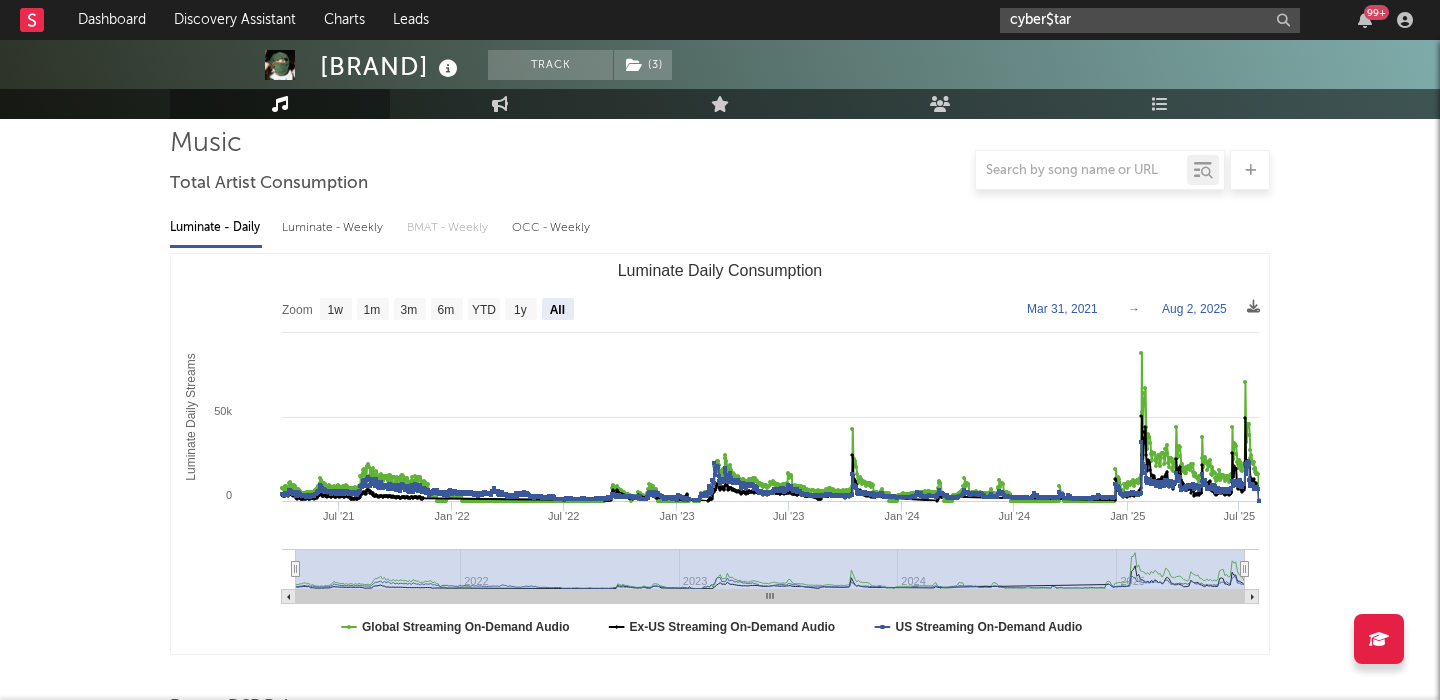 click on "cyber$tar" at bounding box center (1150, 20) 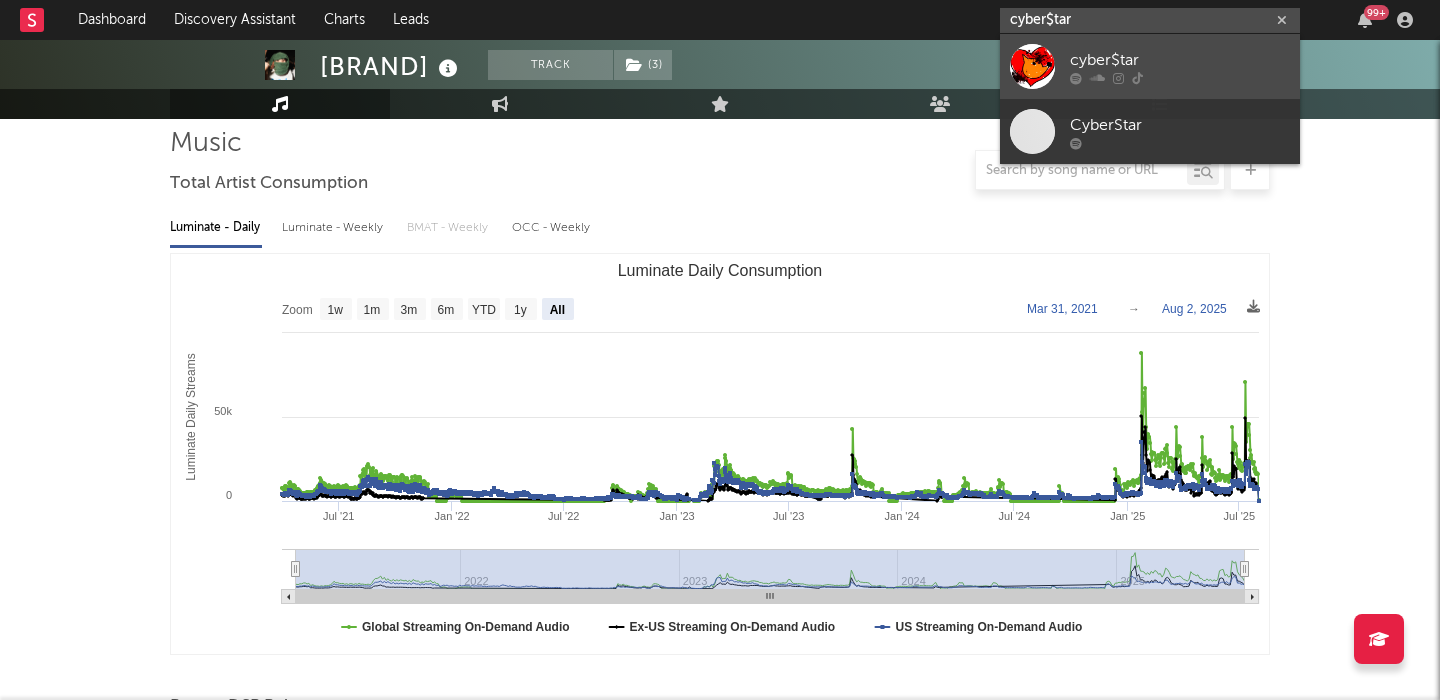type on "cyber$tar" 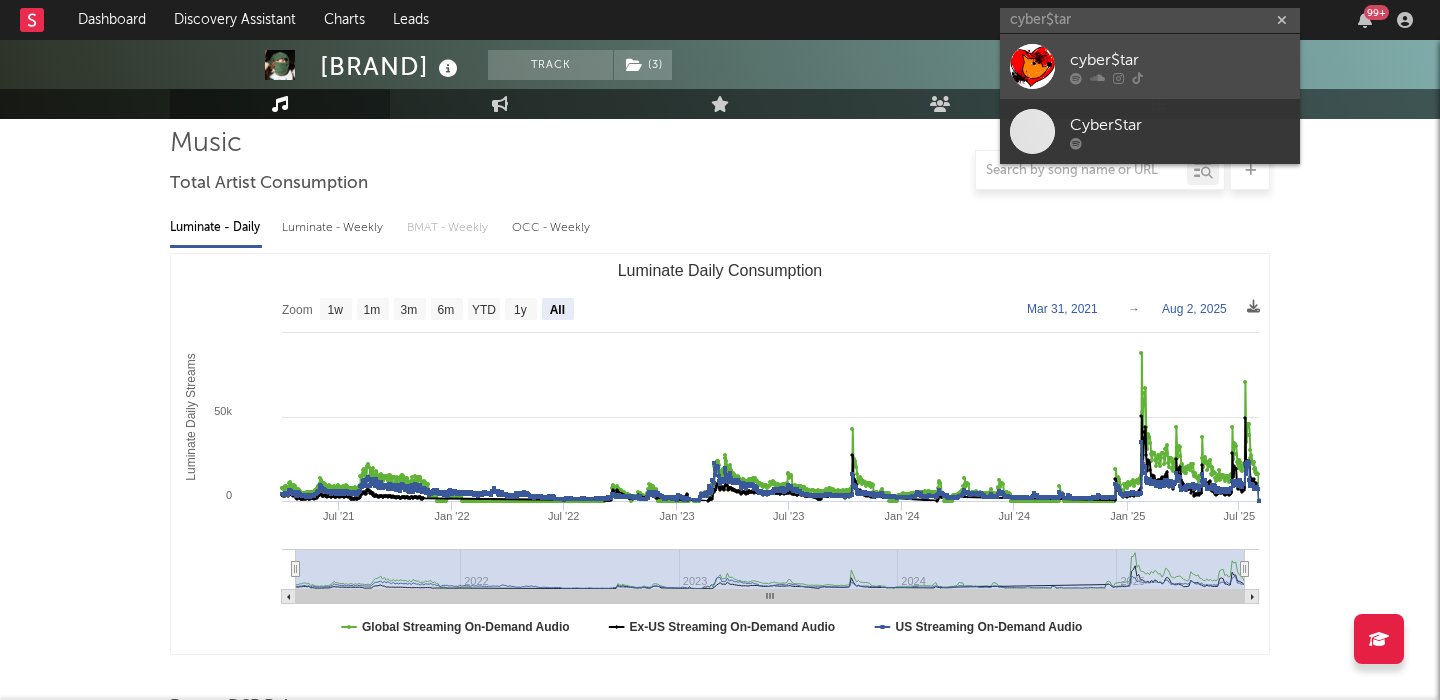 click on "cyber$tar" at bounding box center (1150, 66) 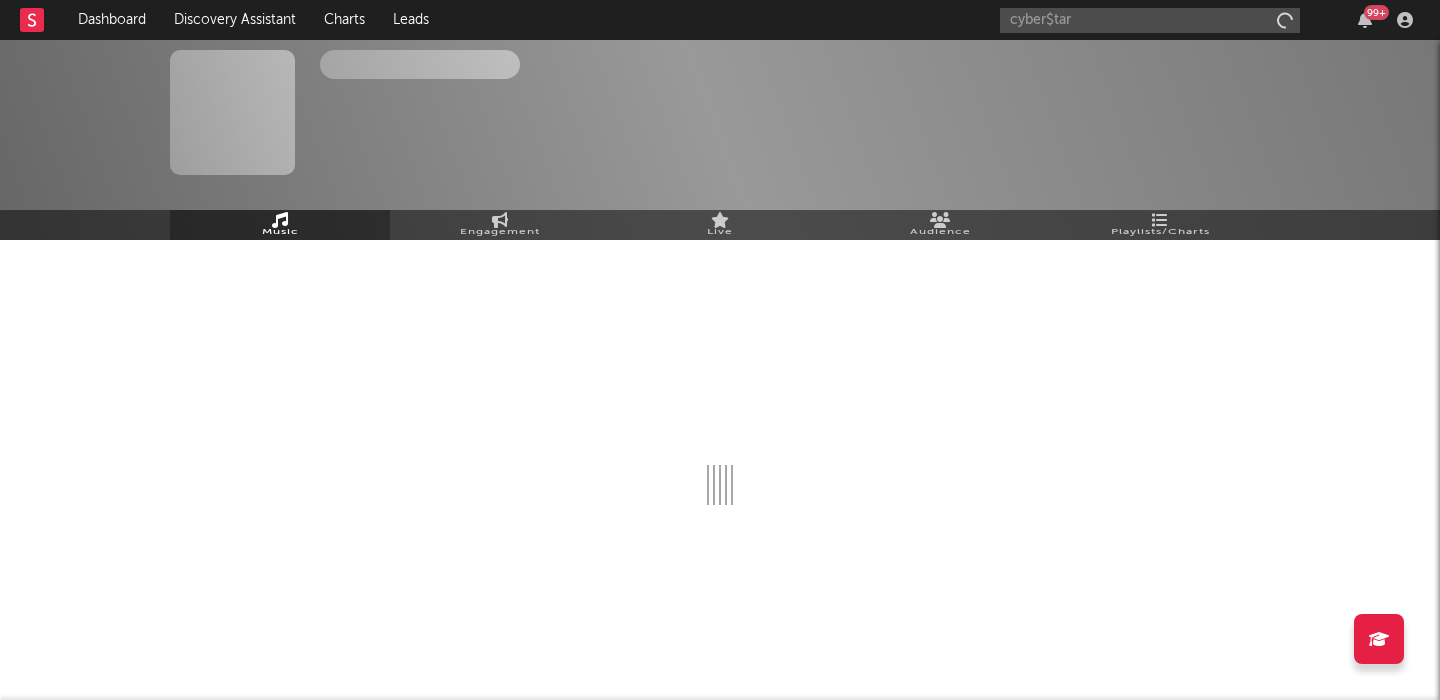 type 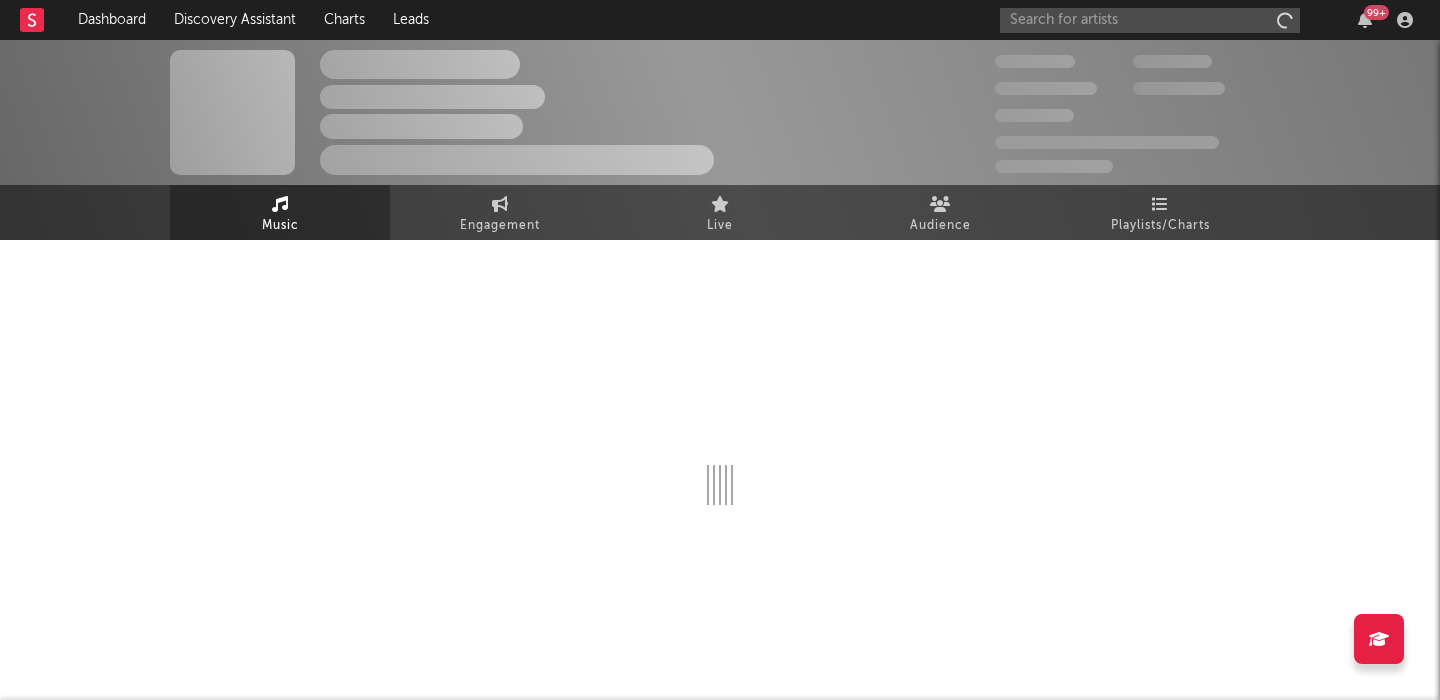 scroll, scrollTop: 0, scrollLeft: 0, axis: both 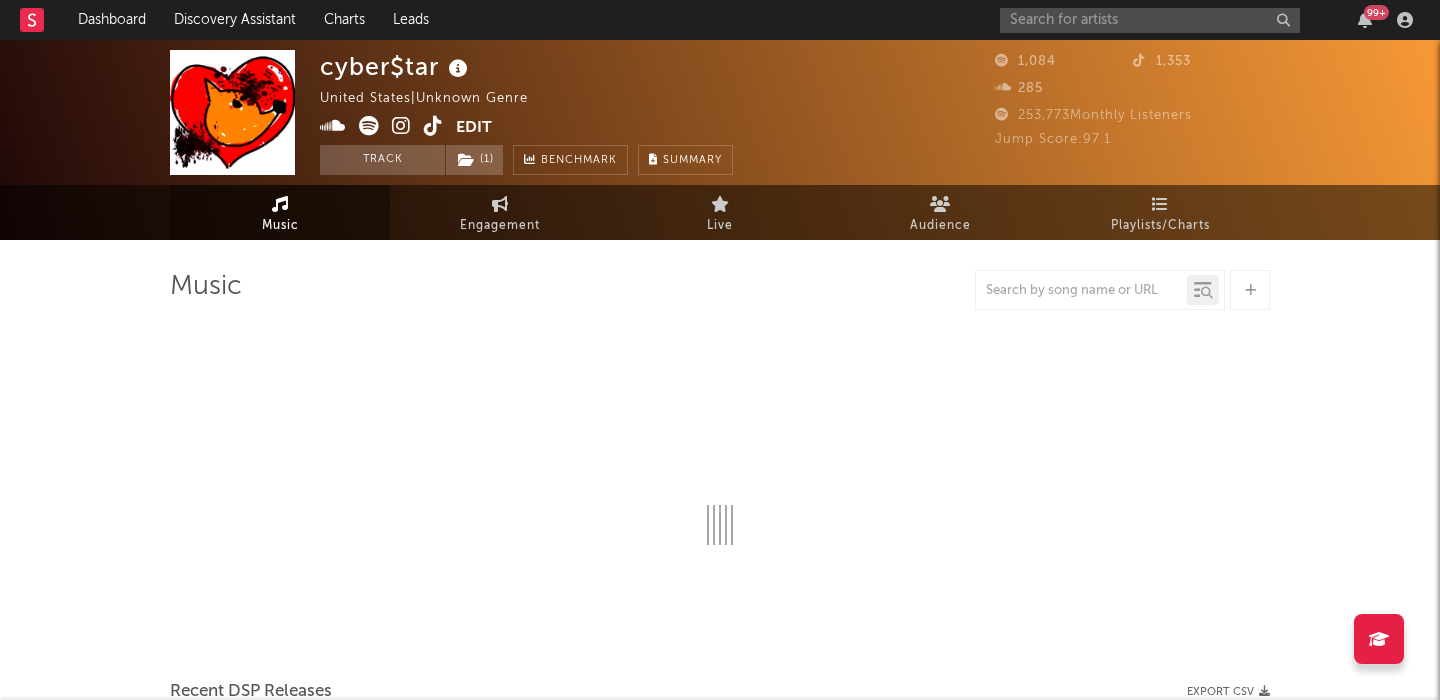 select on "1w" 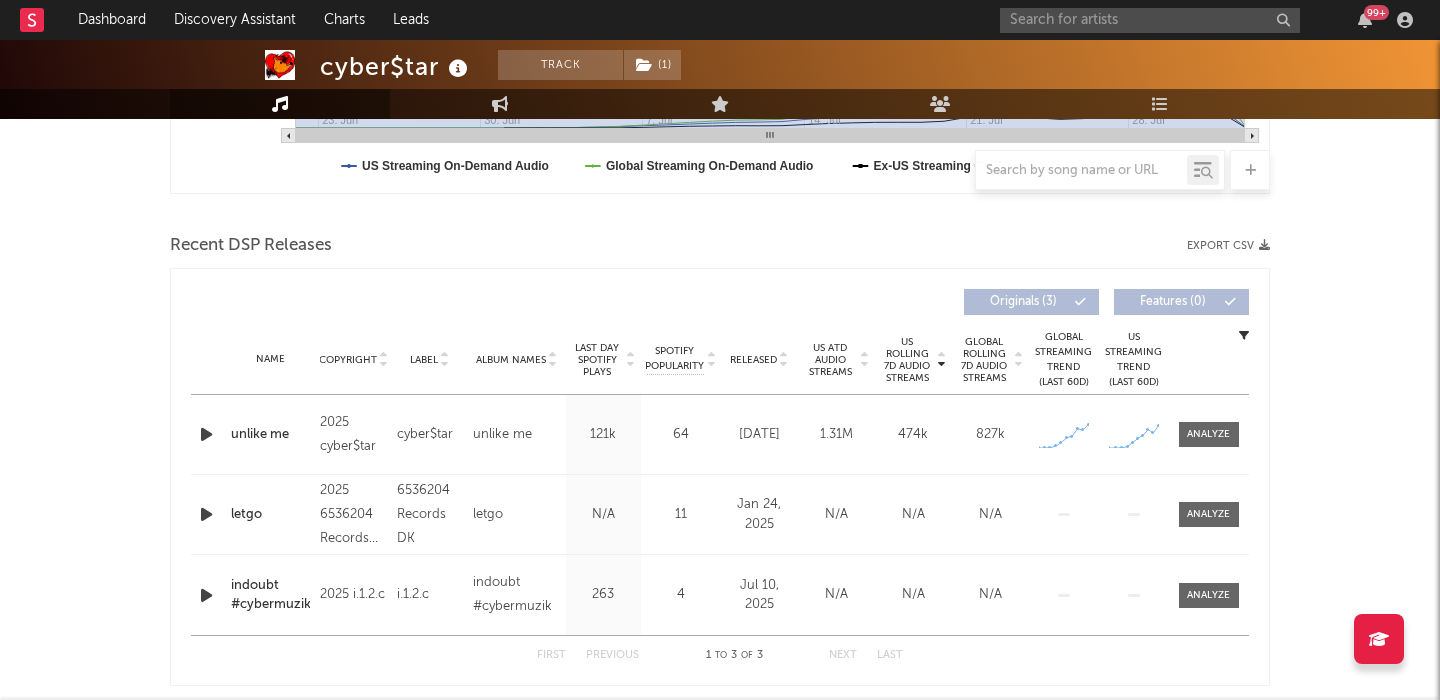scroll, scrollTop: 736, scrollLeft: 0, axis: vertical 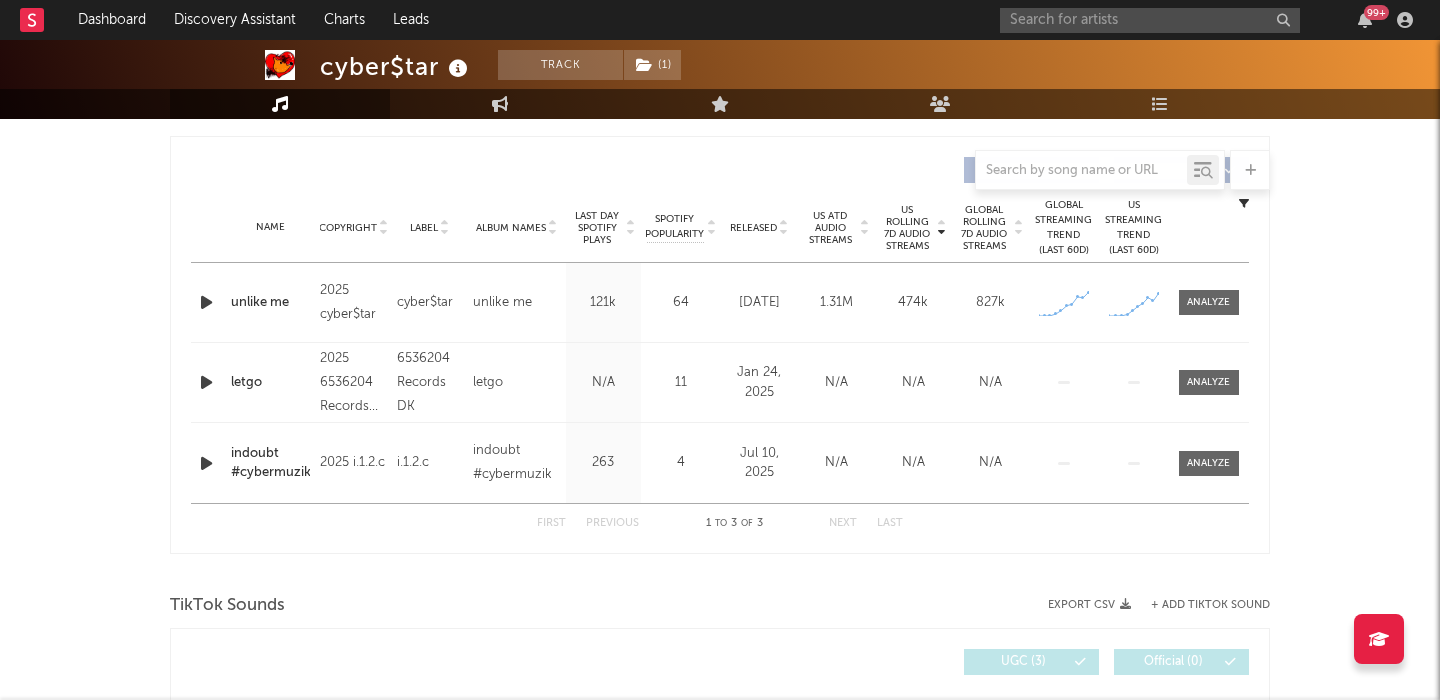 click on "unlike me" at bounding box center (270, 303) 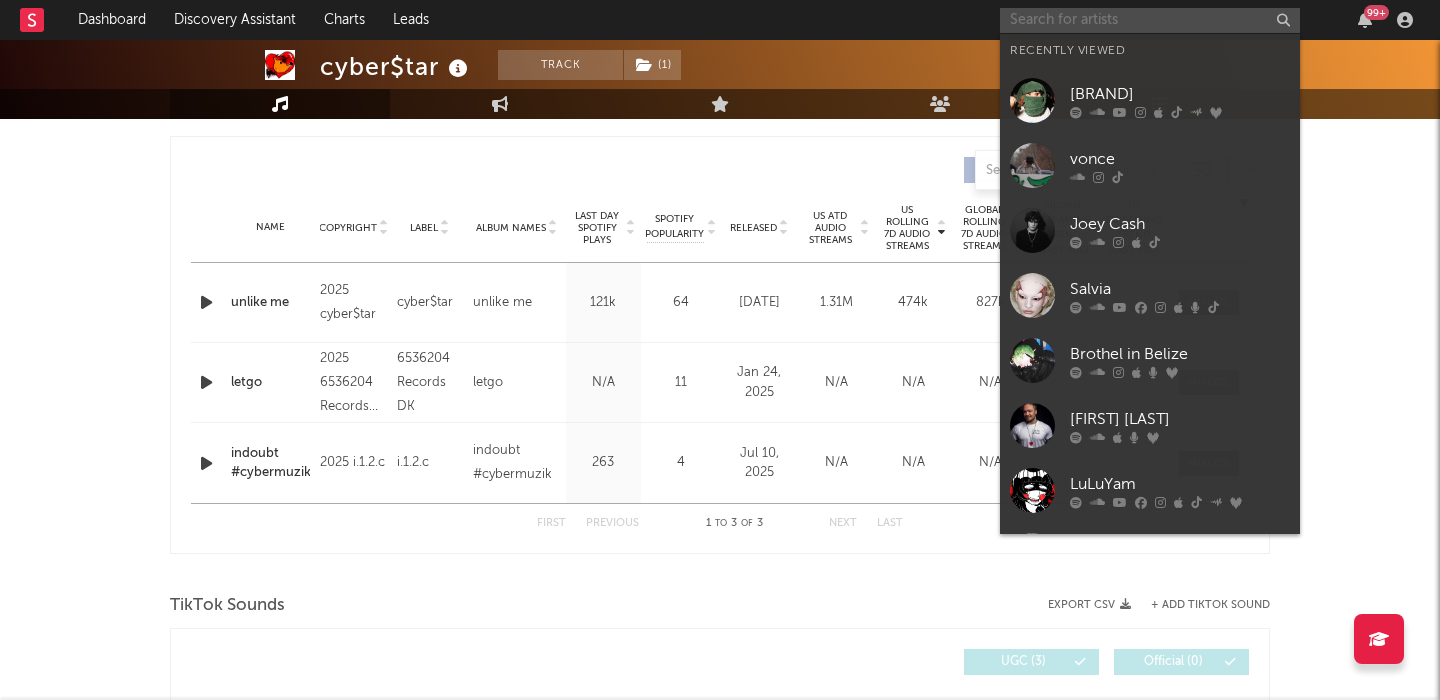 paste on "cr1tter" 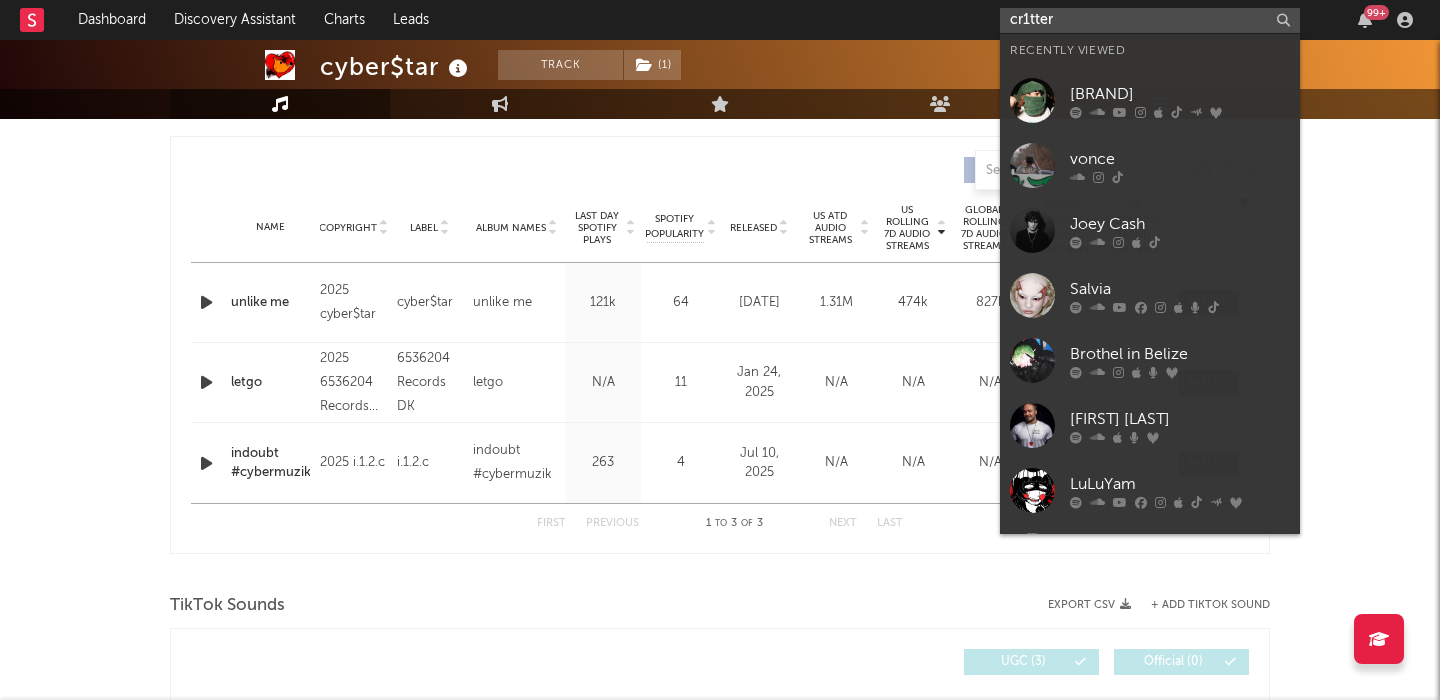 click on "cr1tter" at bounding box center [1150, 20] 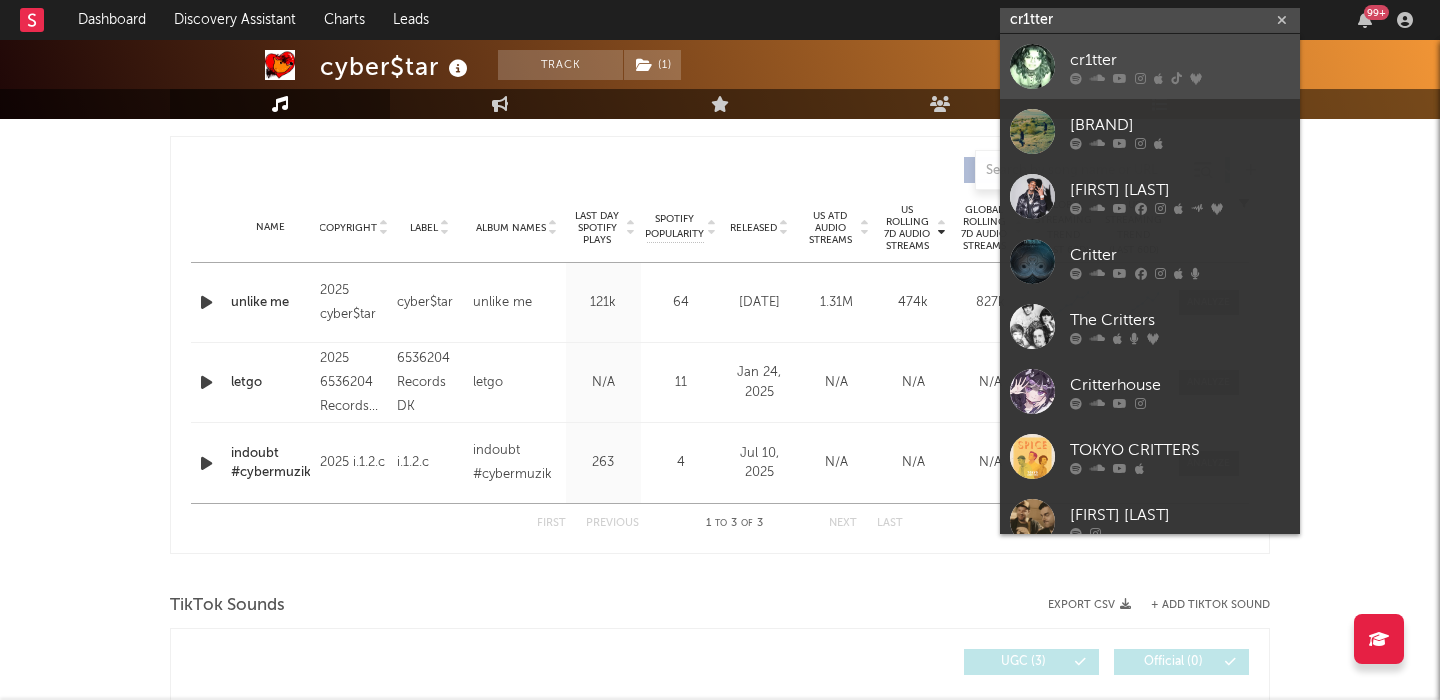 type on "cr1tter" 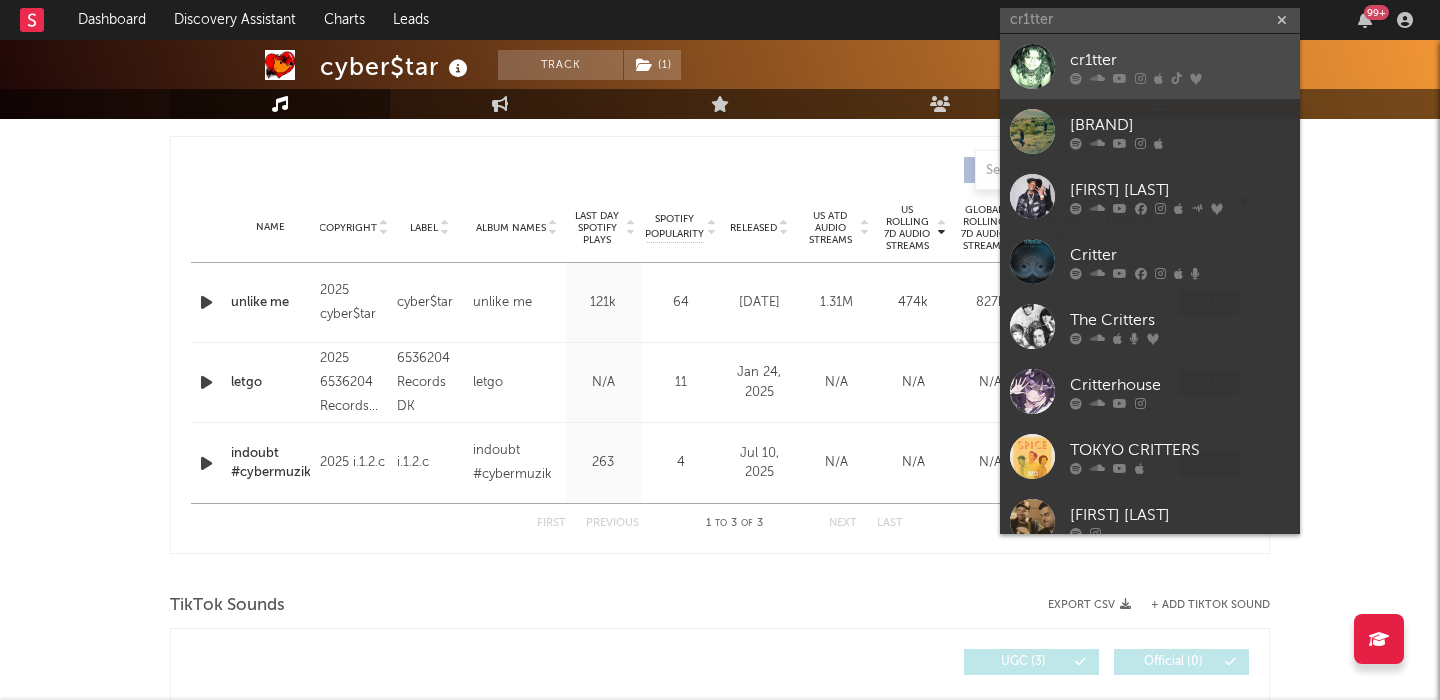click on "cr1tter" at bounding box center (1180, 60) 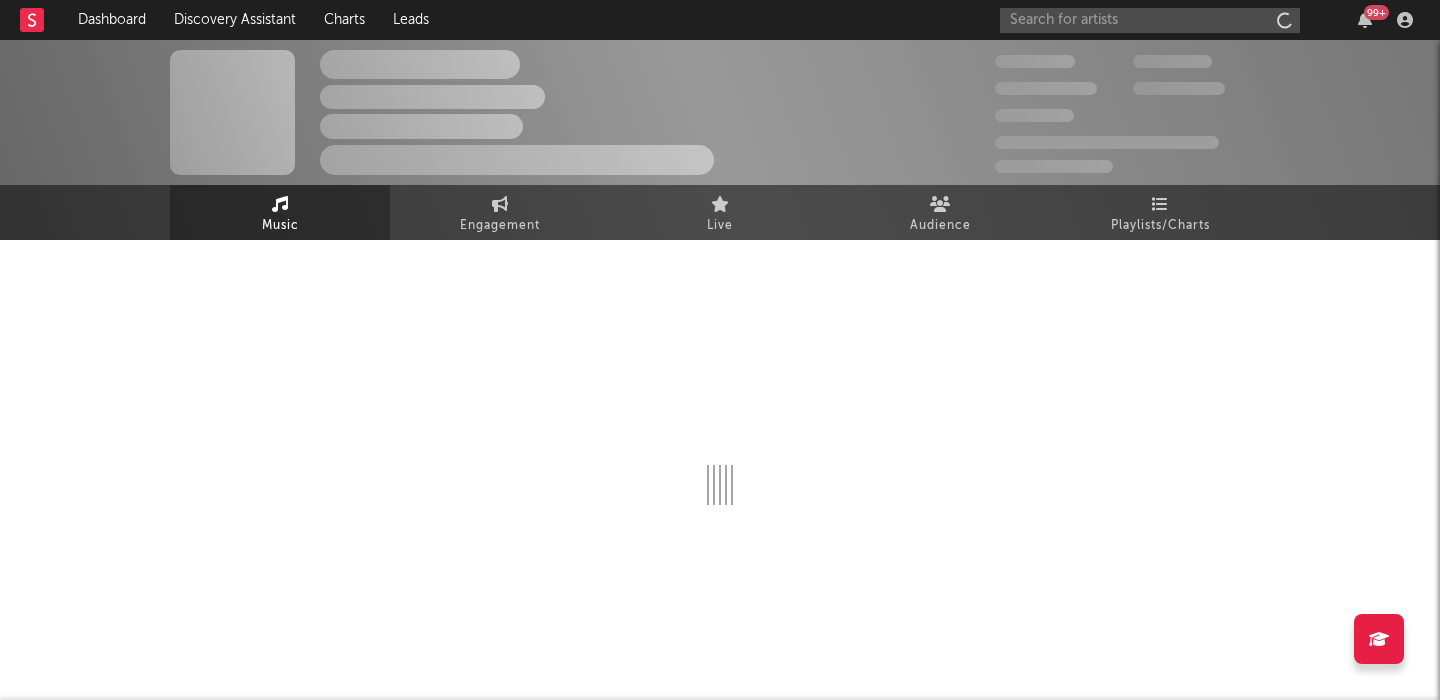 scroll, scrollTop: 0, scrollLeft: 0, axis: both 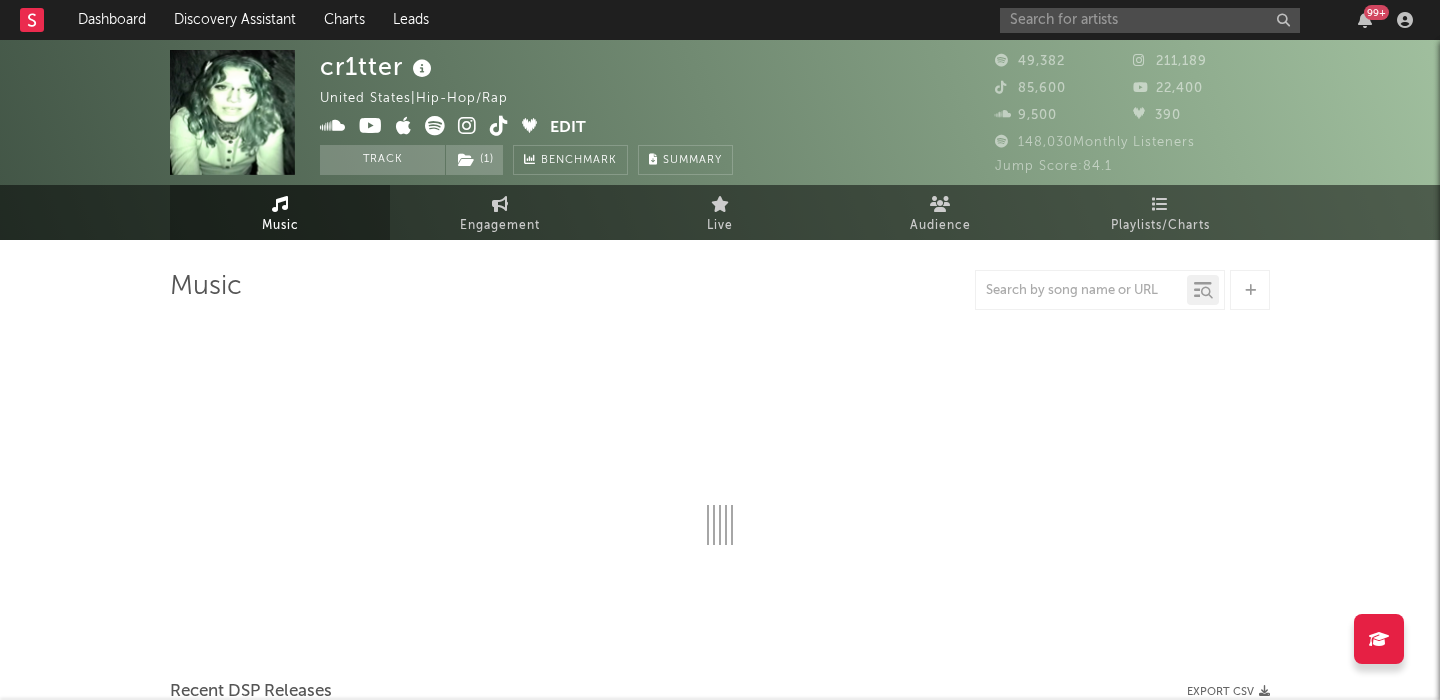 select on "6m" 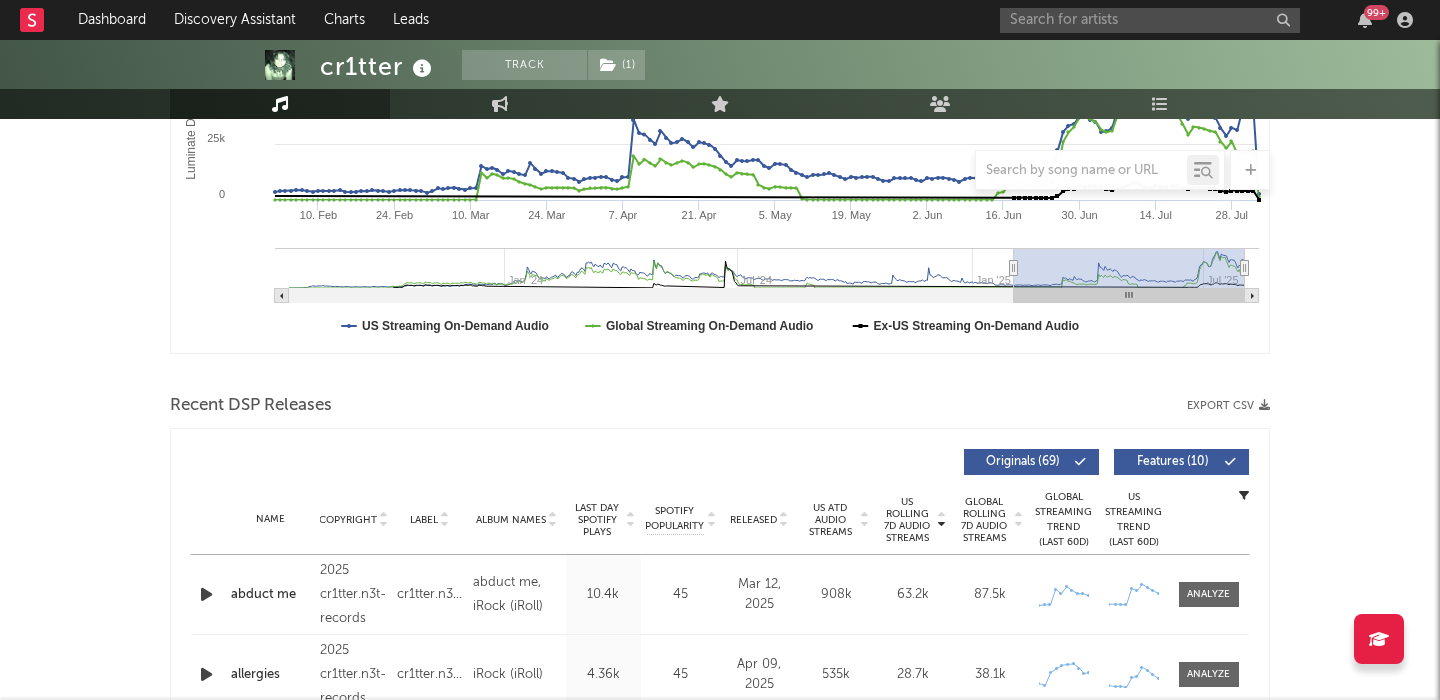scroll, scrollTop: 450, scrollLeft: 0, axis: vertical 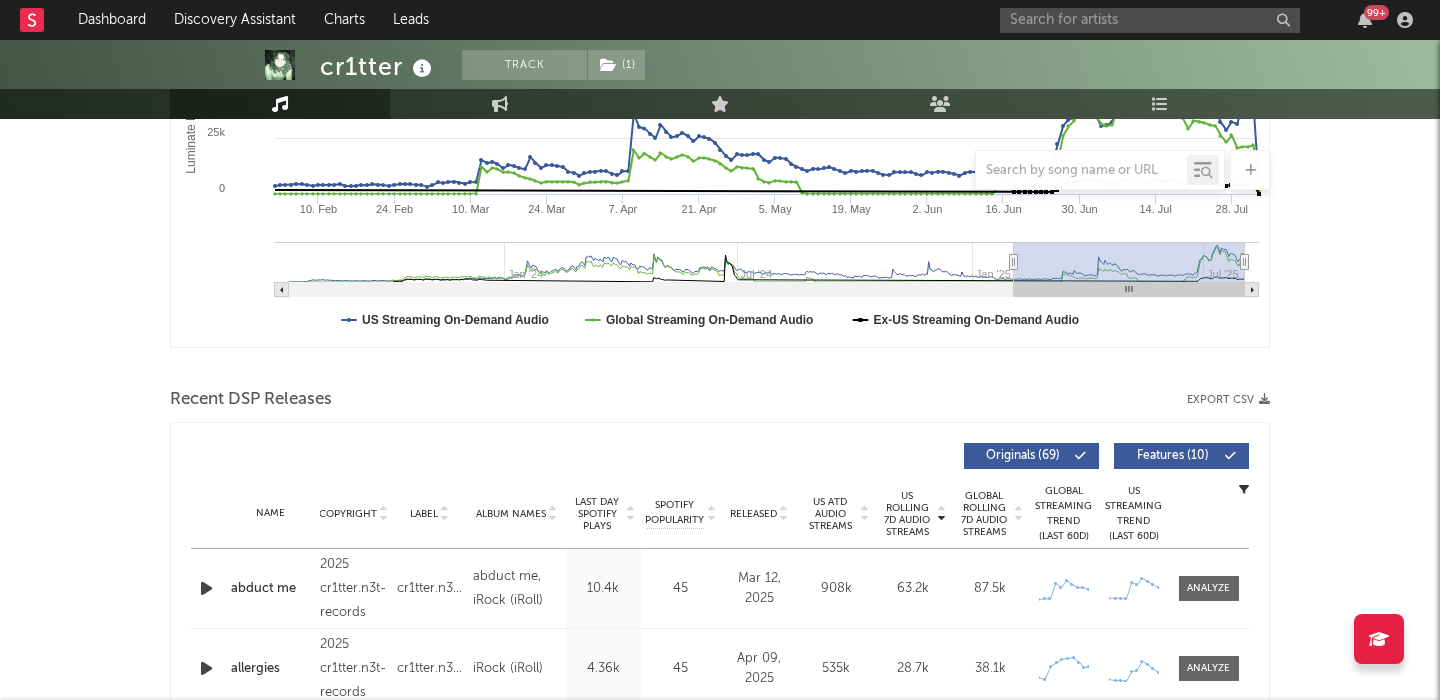 click at bounding box center [1185, 456] 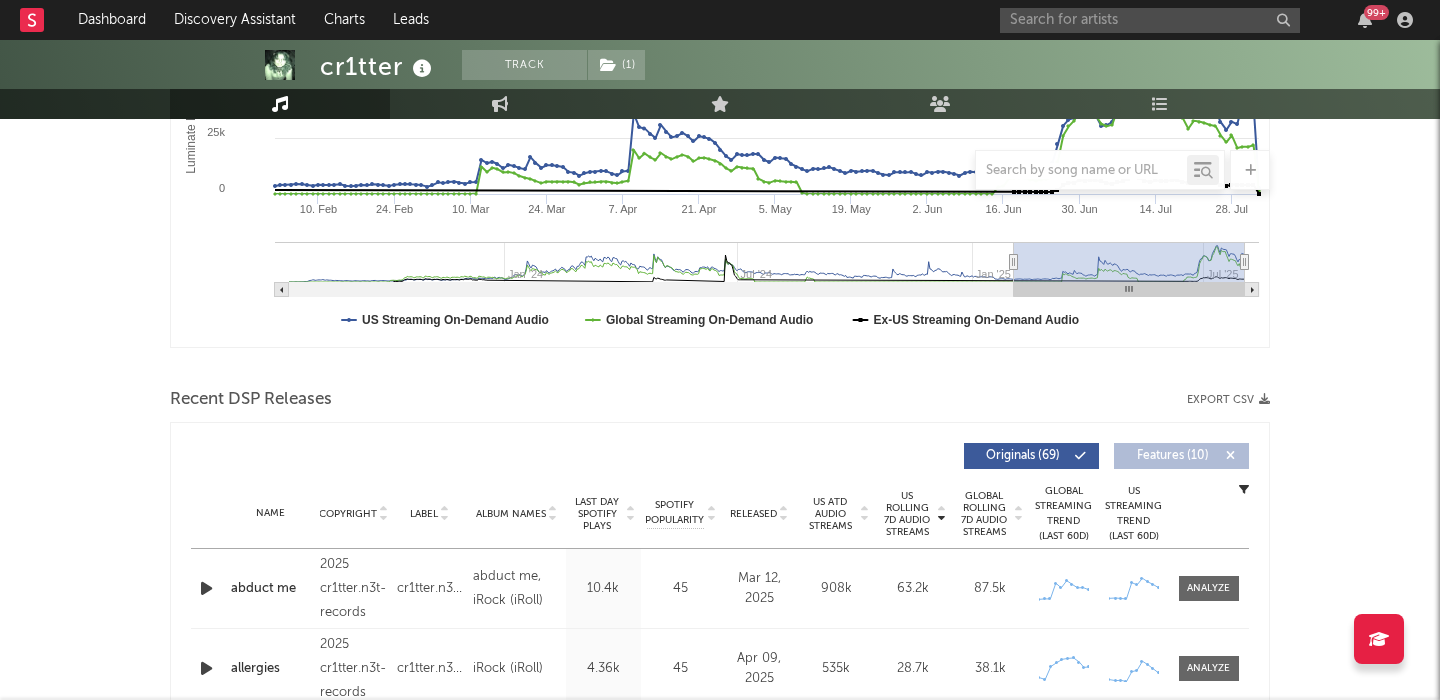 scroll, scrollTop: 0, scrollLeft: 0, axis: both 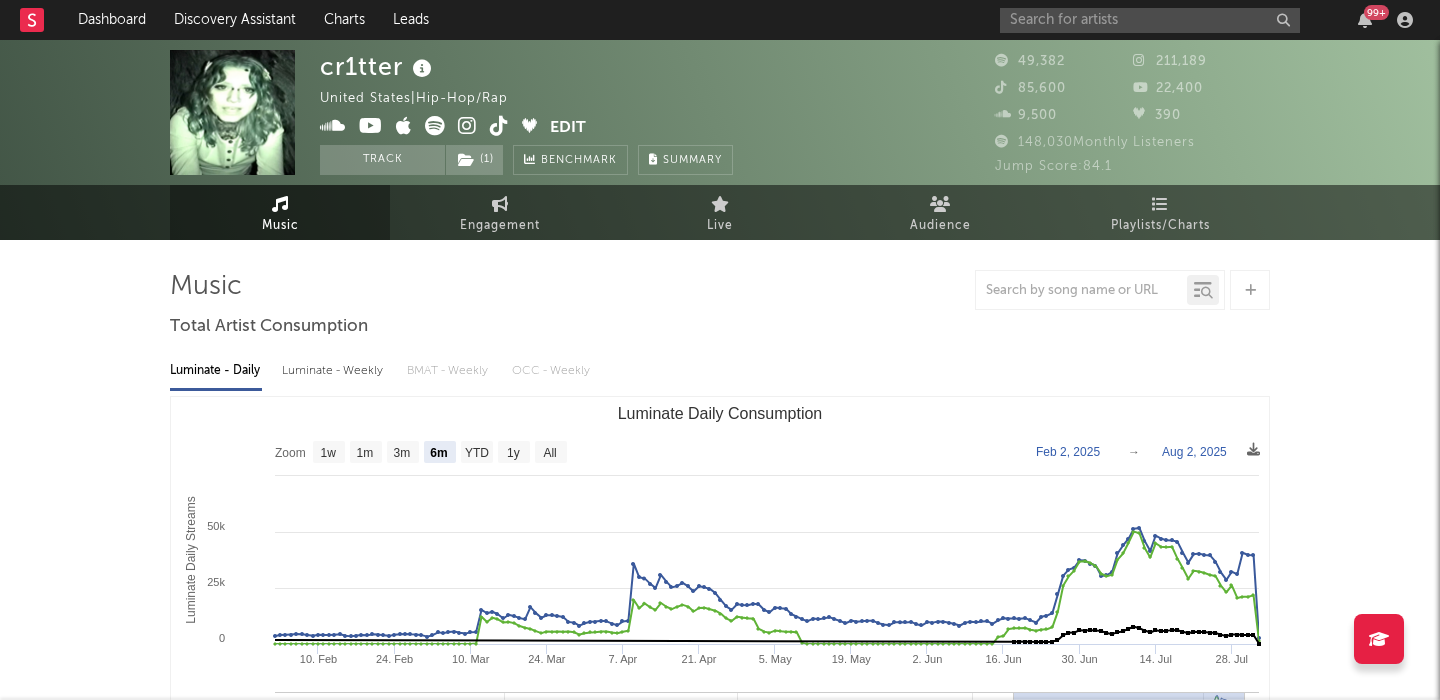 click at bounding box center [435, 126] 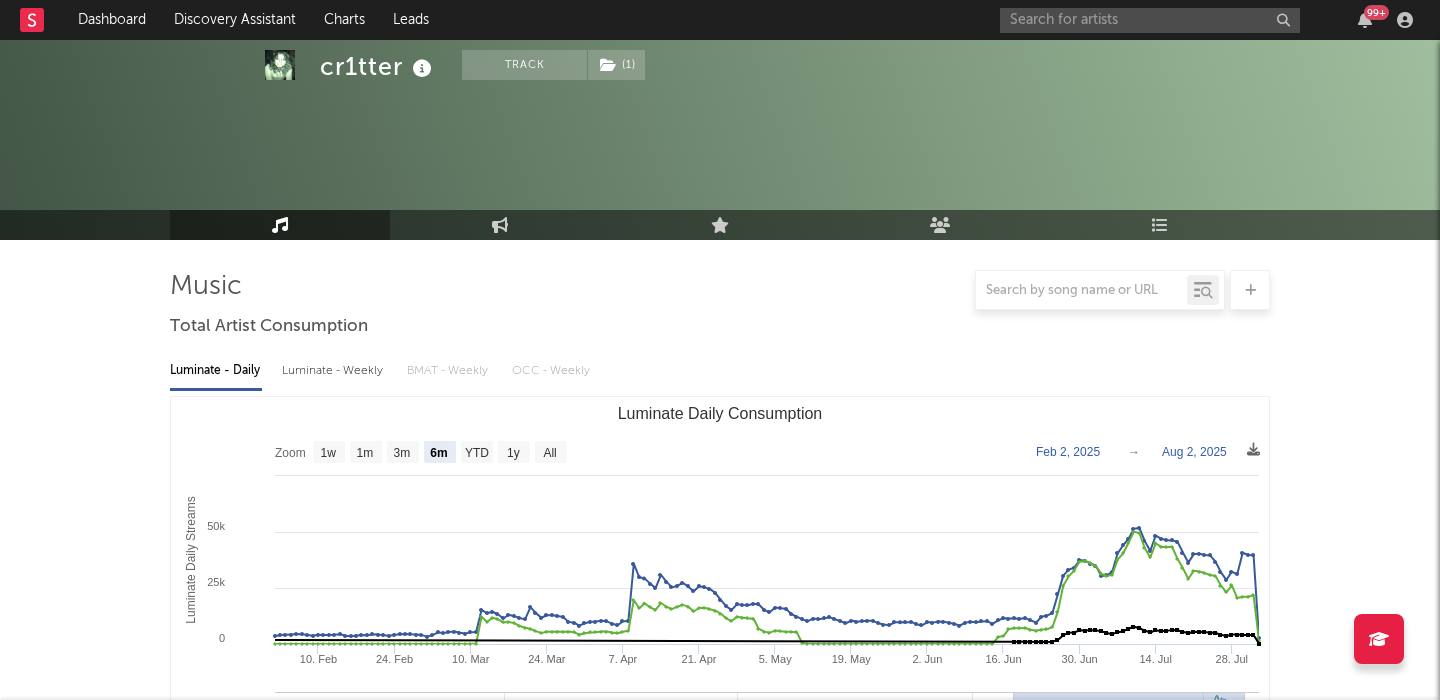 scroll, scrollTop: 651, scrollLeft: 0, axis: vertical 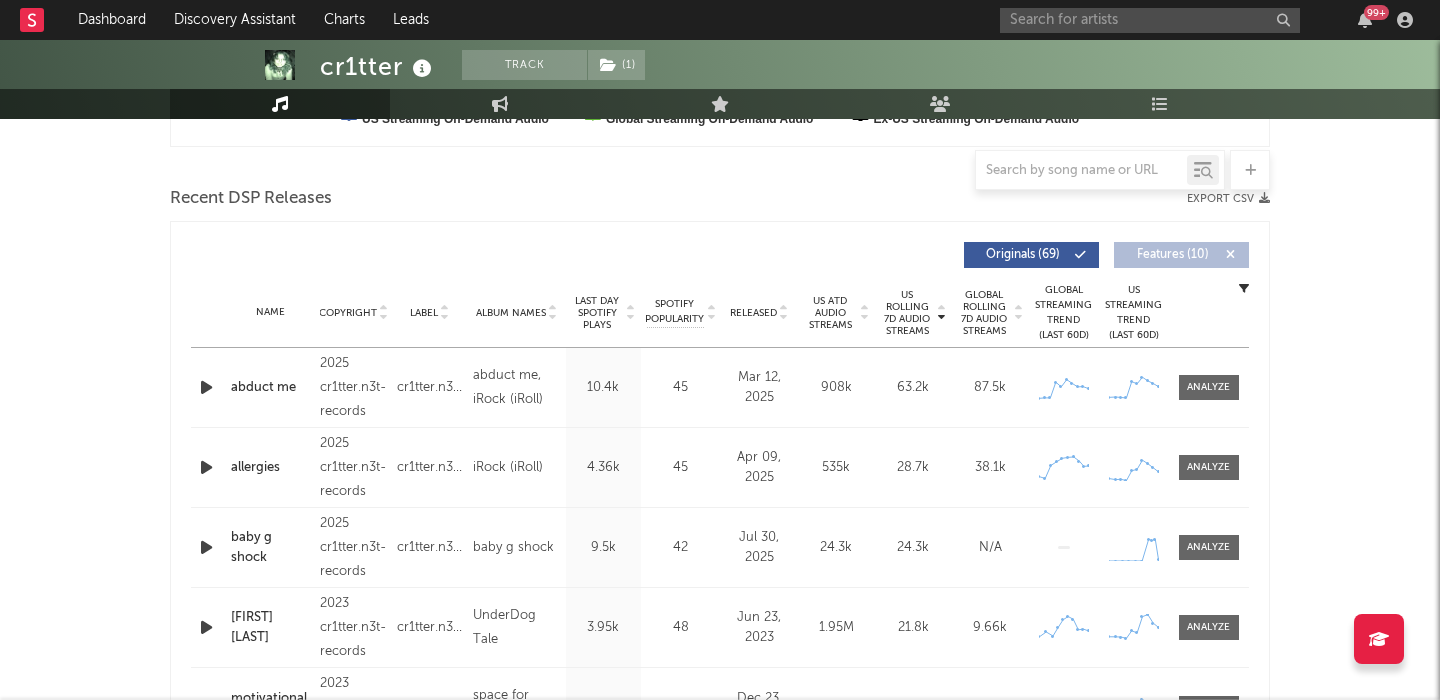 click on "abduct me" at bounding box center [270, 388] 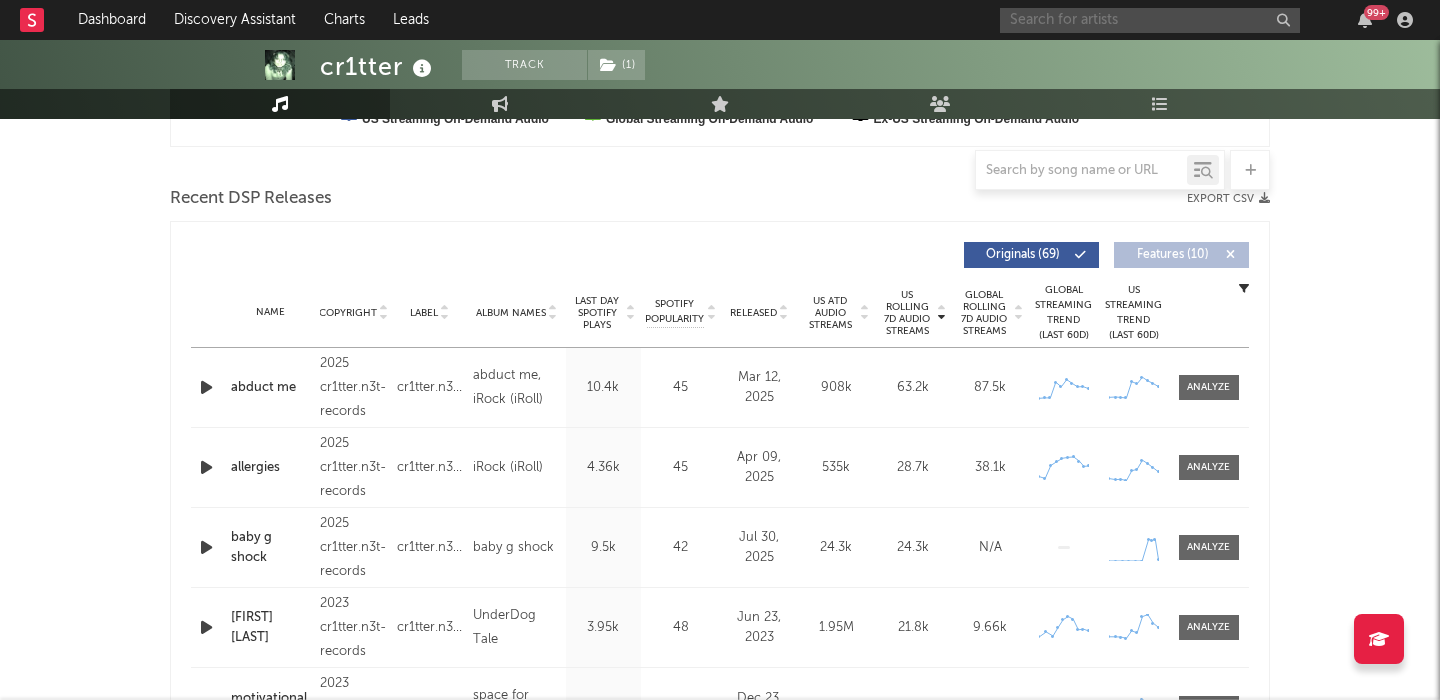 click at bounding box center (1150, 20) 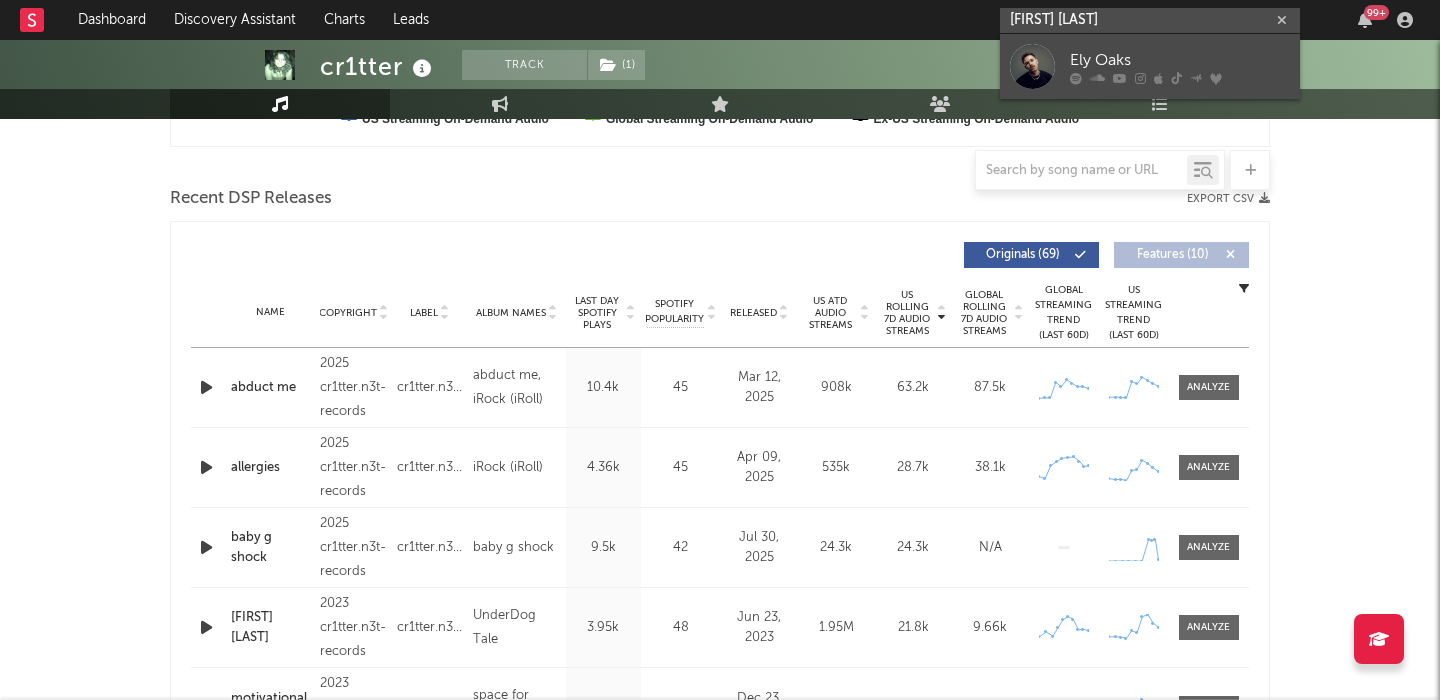 type on "ely oaks" 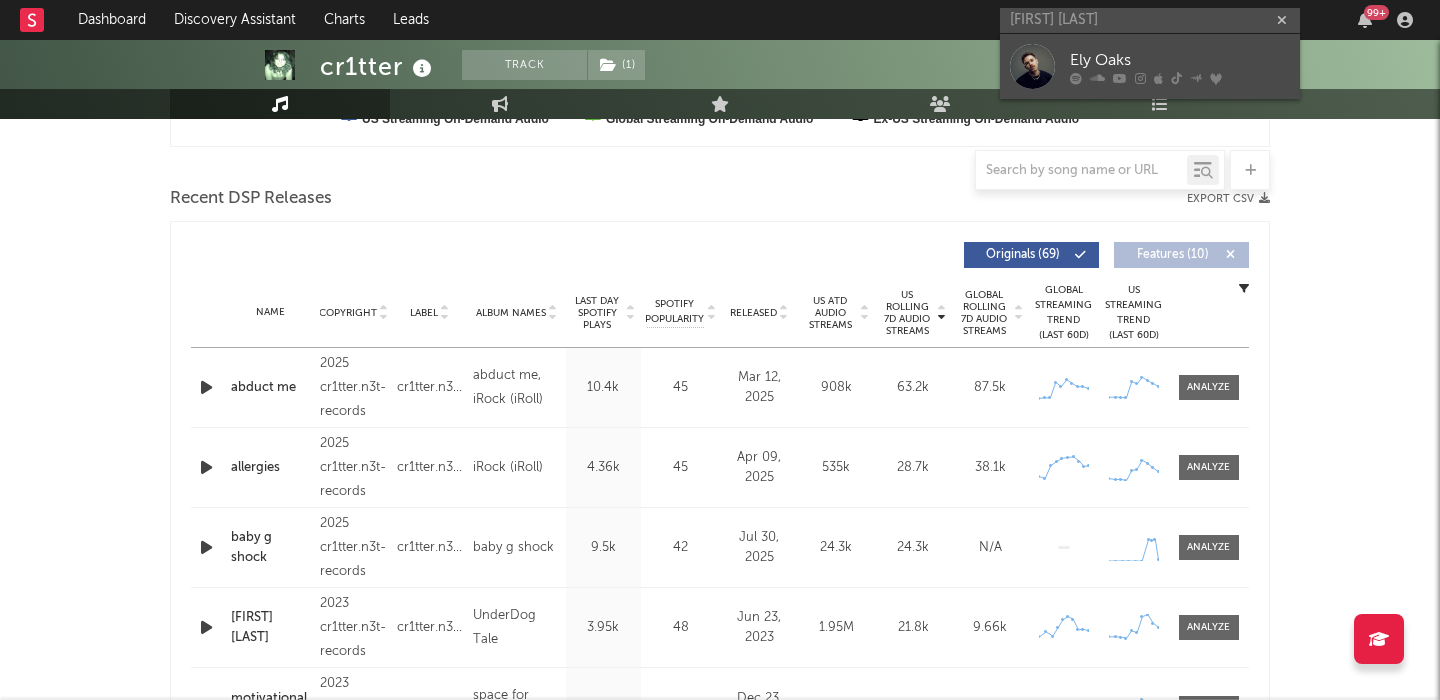 click on "Ely Oaks" at bounding box center [1150, 66] 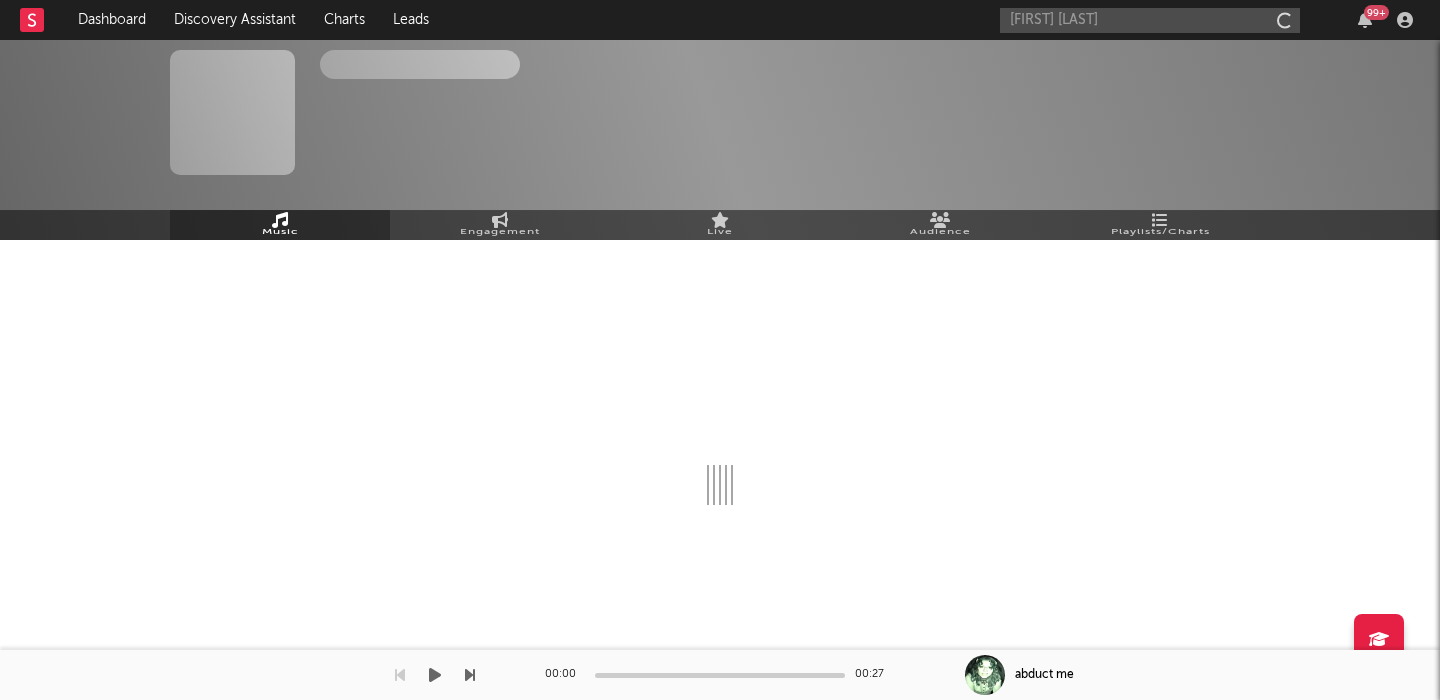 type 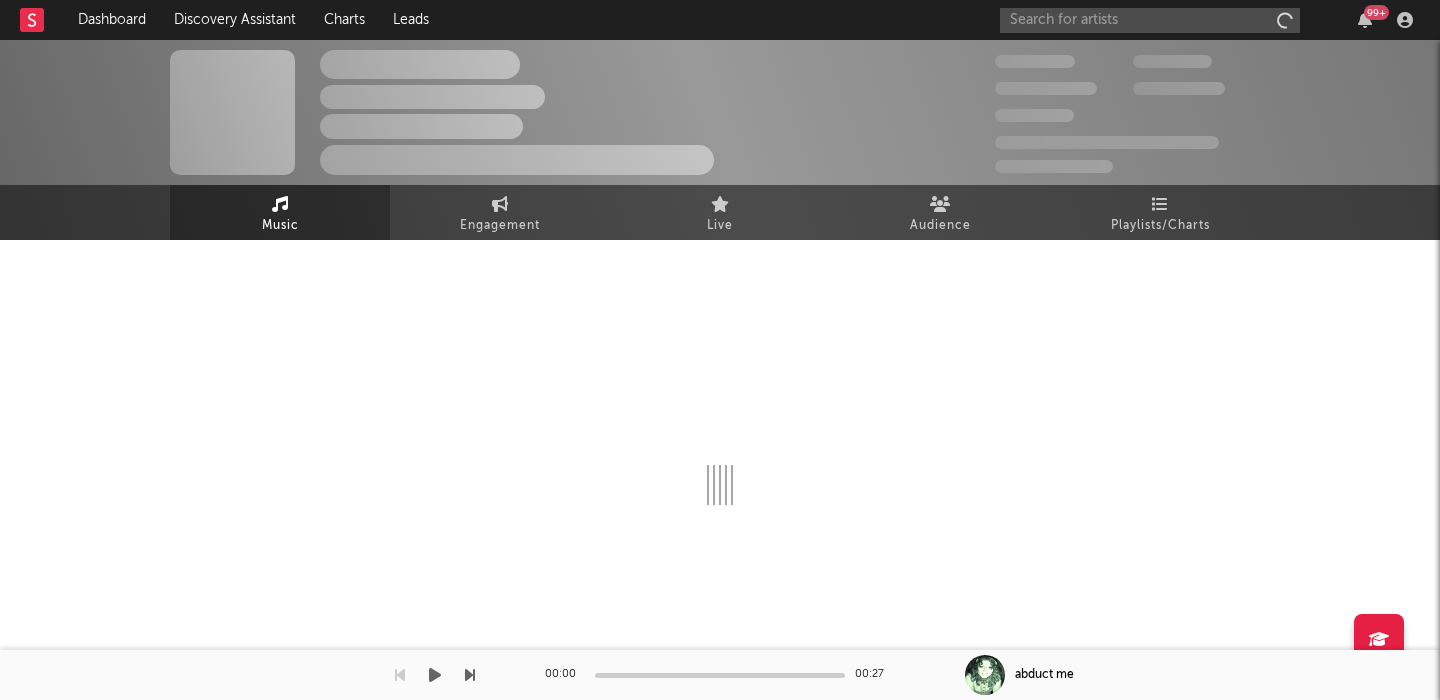 scroll, scrollTop: 0, scrollLeft: 0, axis: both 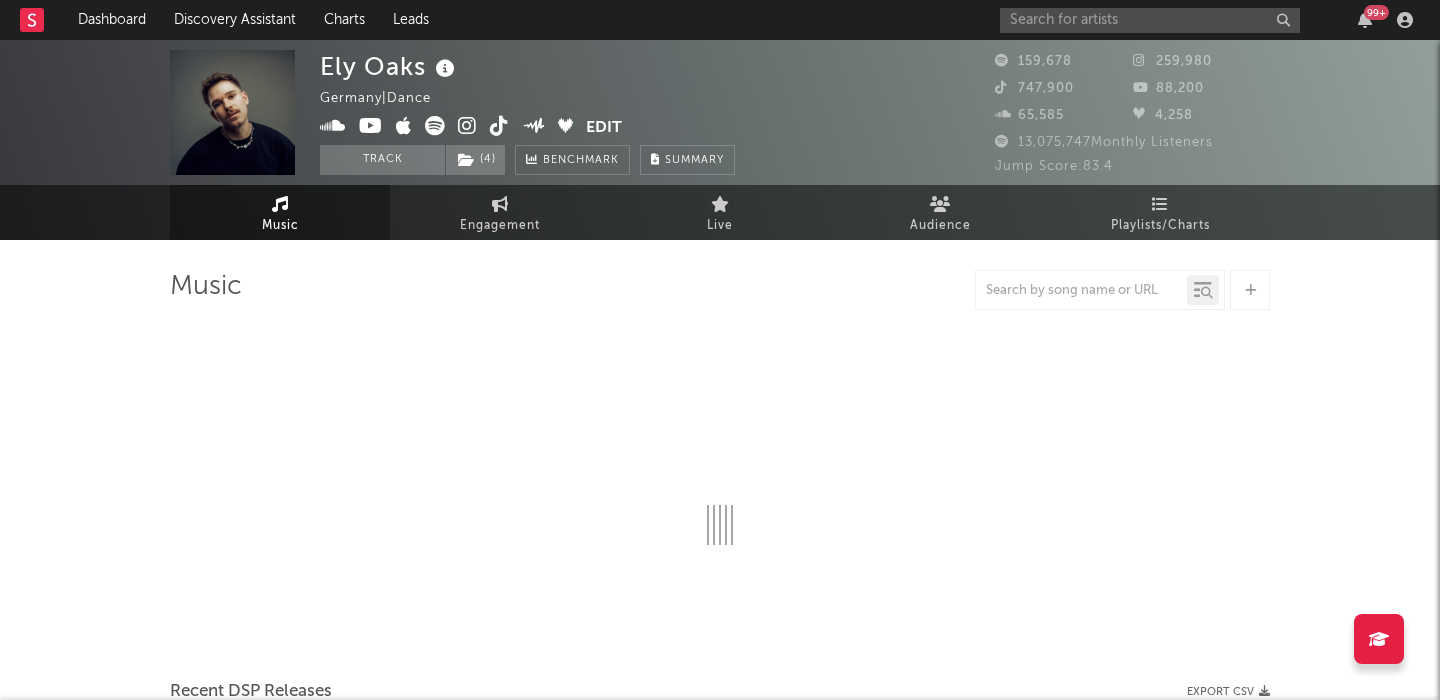 select on "6m" 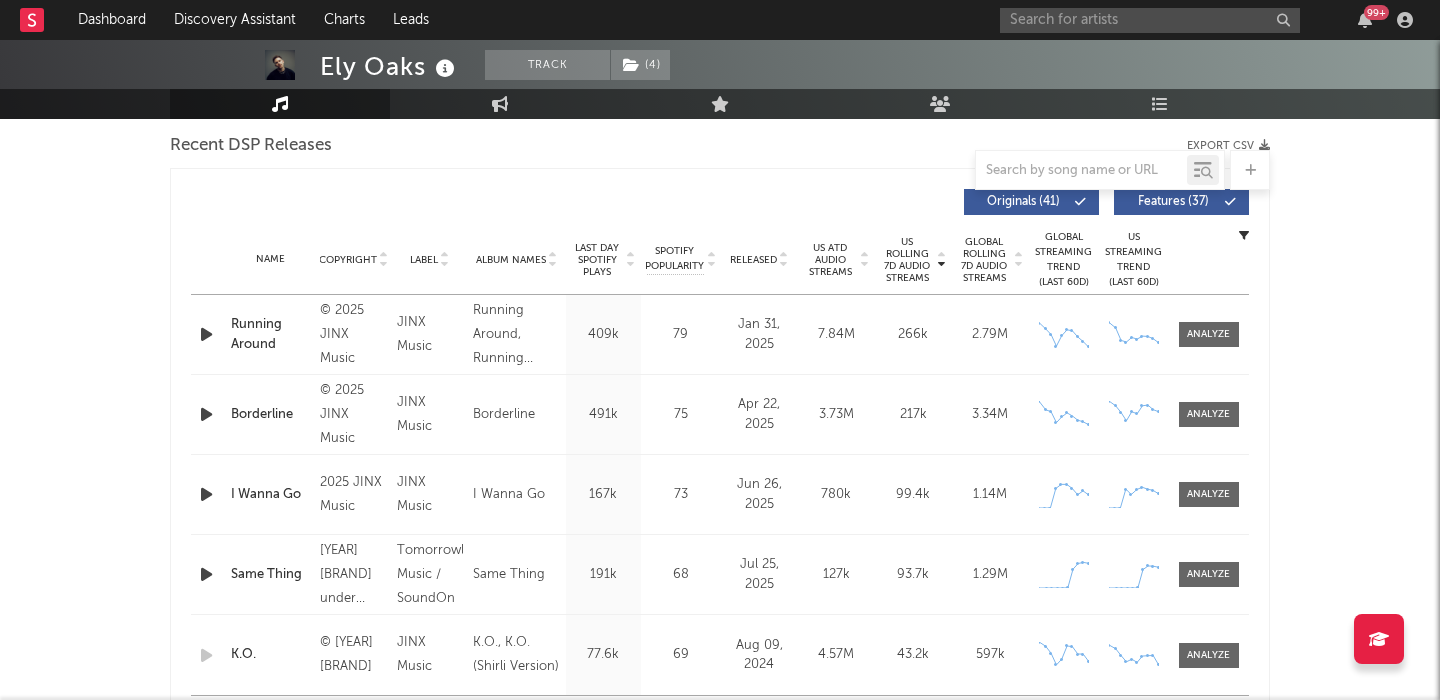 scroll, scrollTop: 698, scrollLeft: 0, axis: vertical 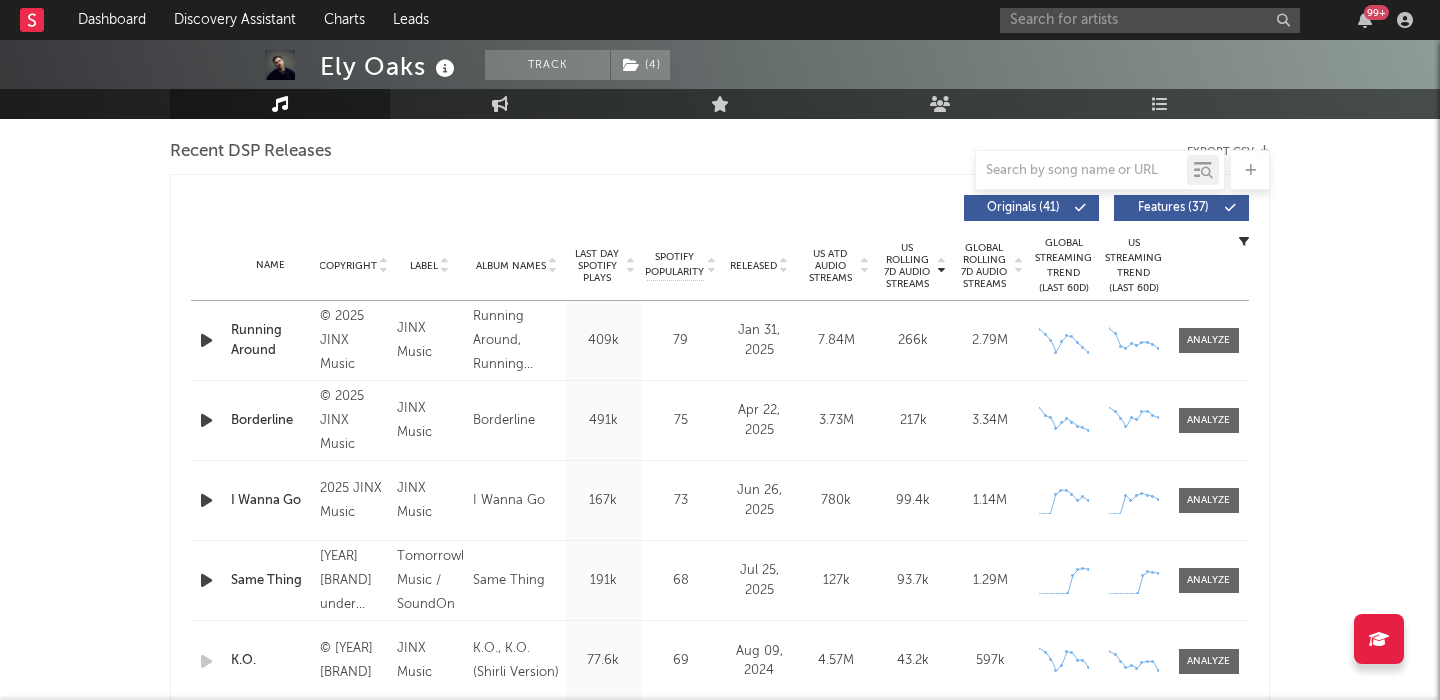 click on "Features   ( 37 )" at bounding box center (1181, 208) 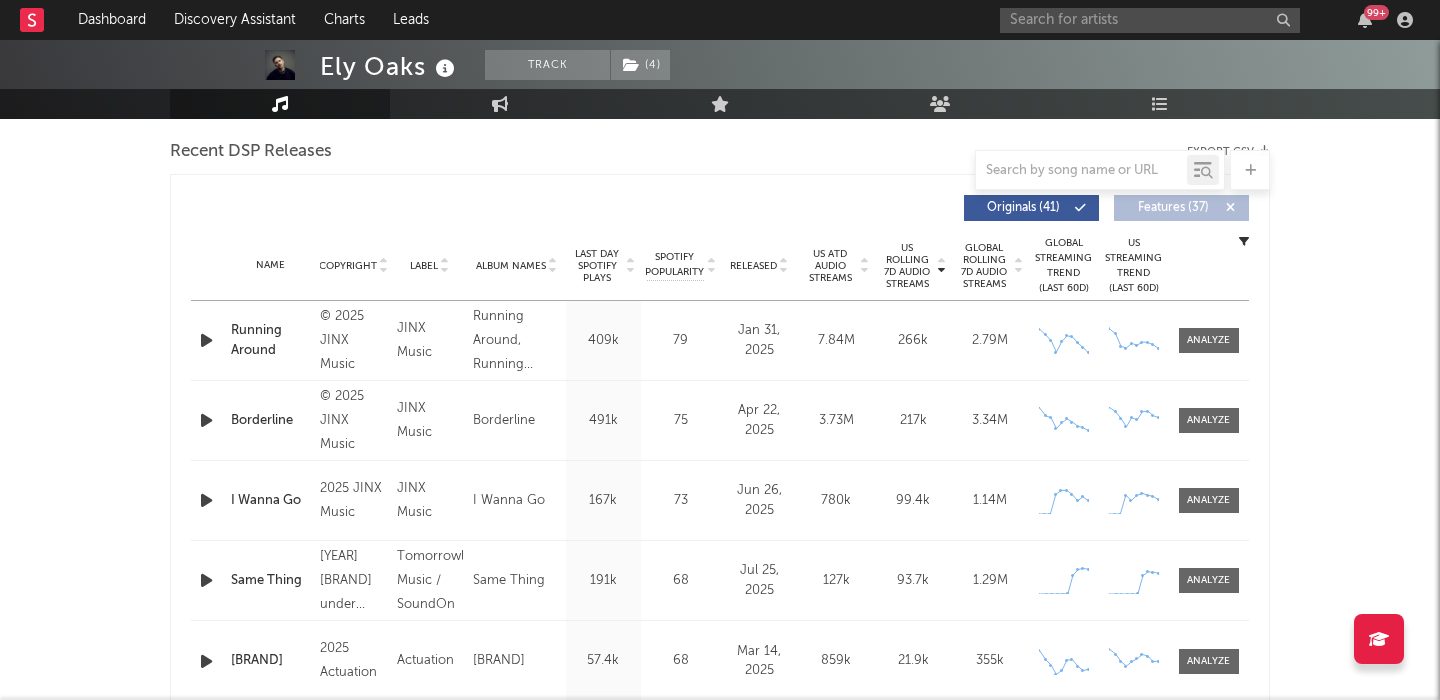 click on "Released" at bounding box center (753, 266) 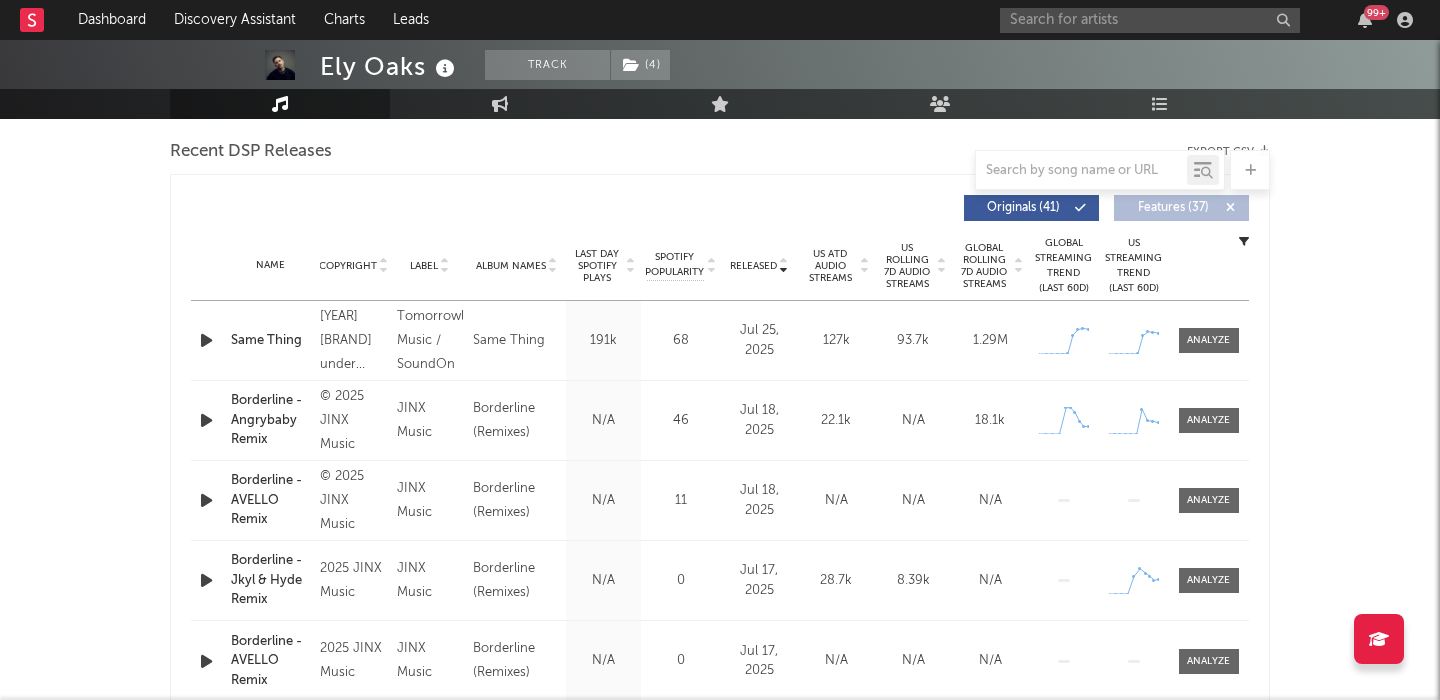 click on "Same Thing" at bounding box center [270, 341] 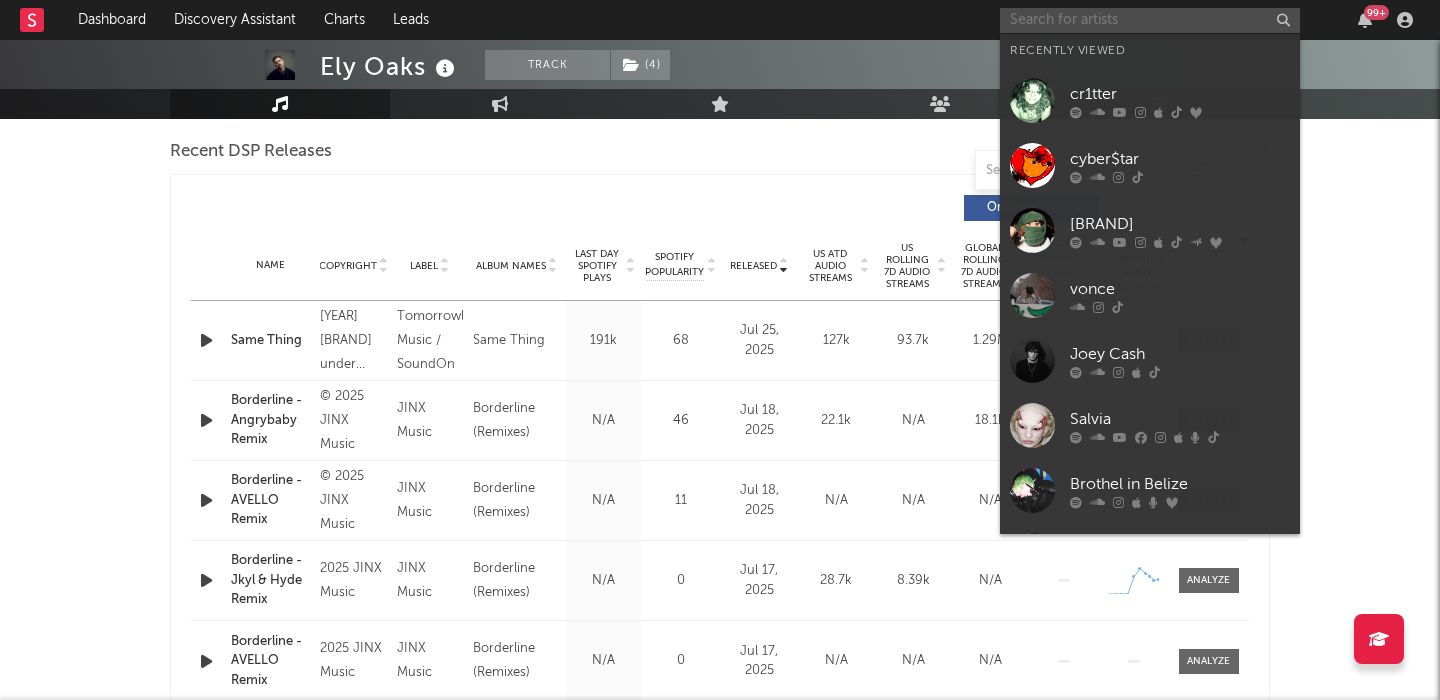 click at bounding box center (1150, 20) 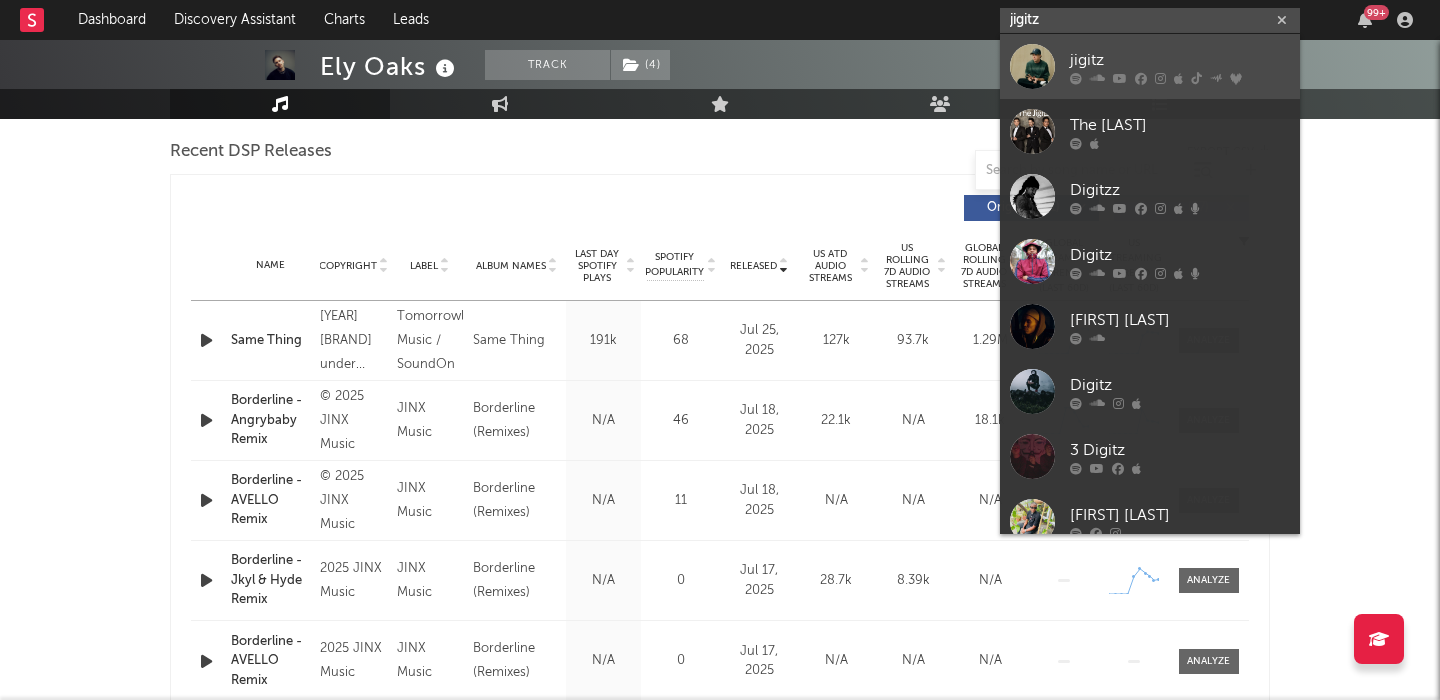 type on "jigitz" 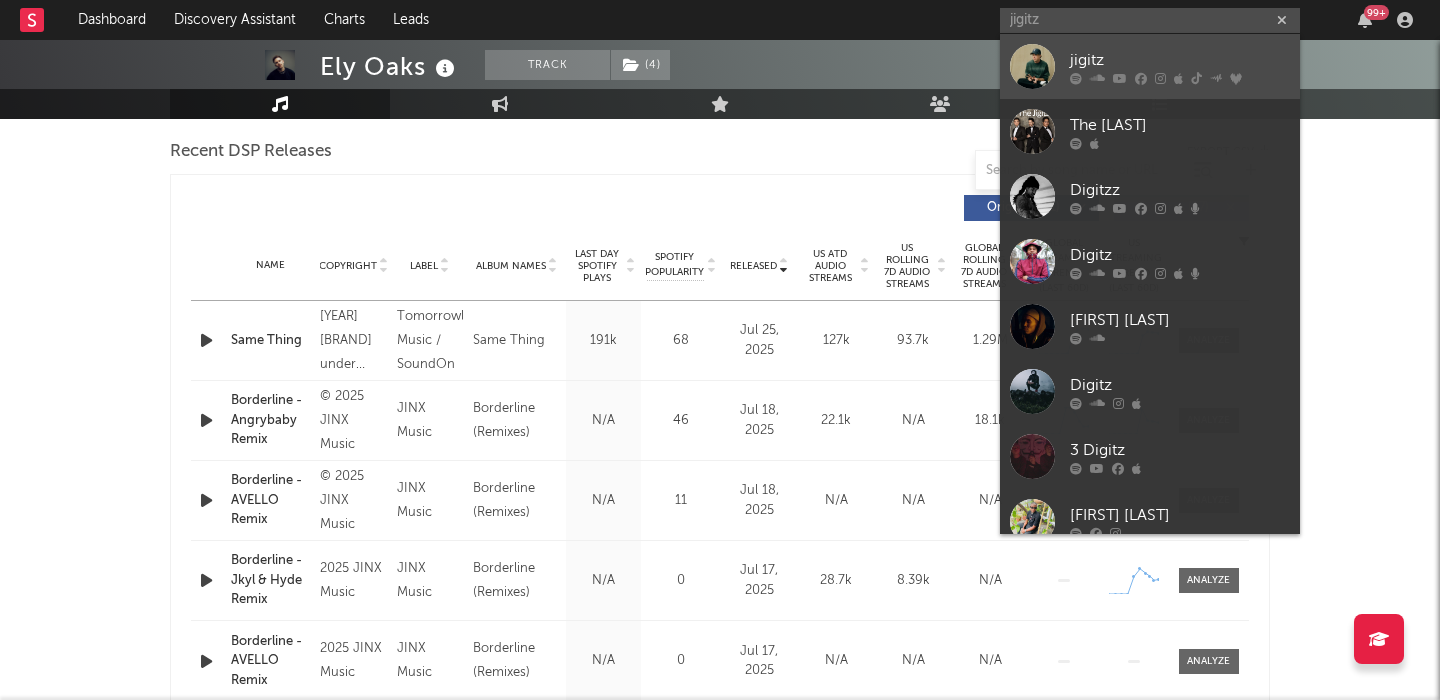 click on "jigitz" at bounding box center (1180, 60) 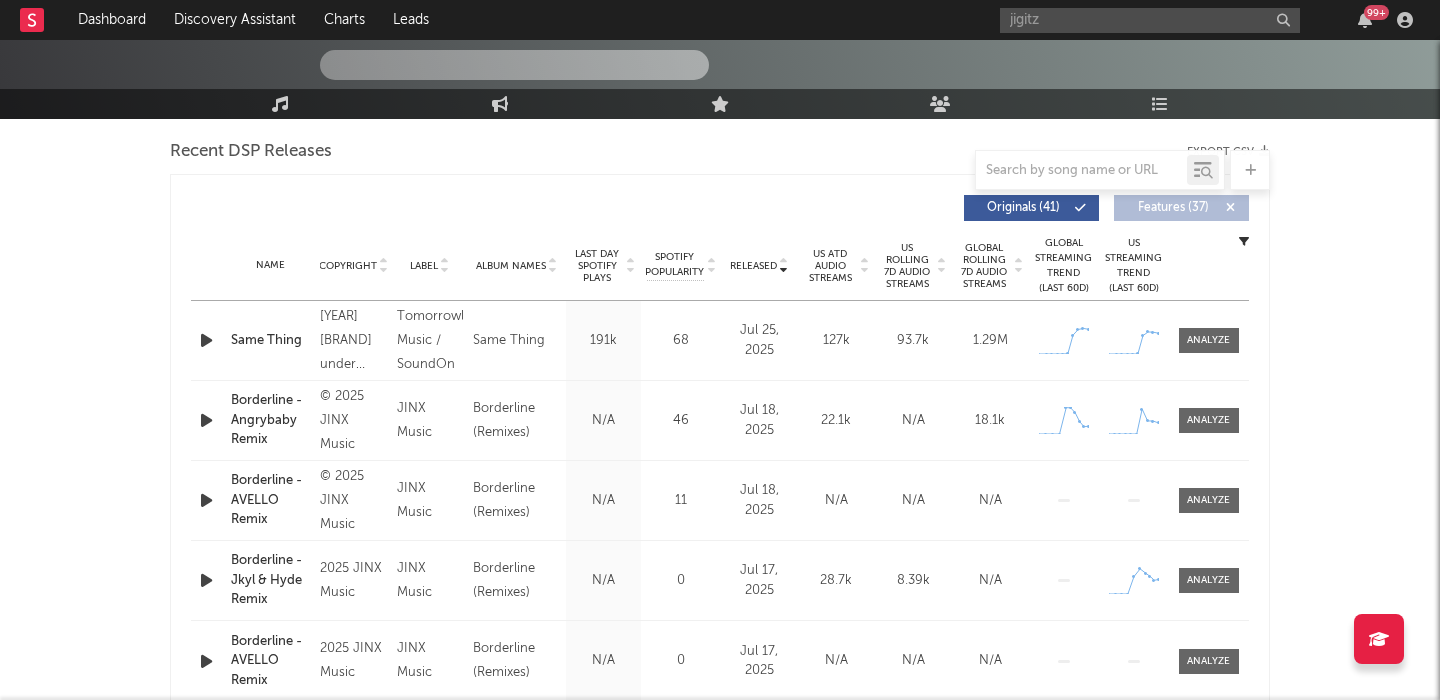 type 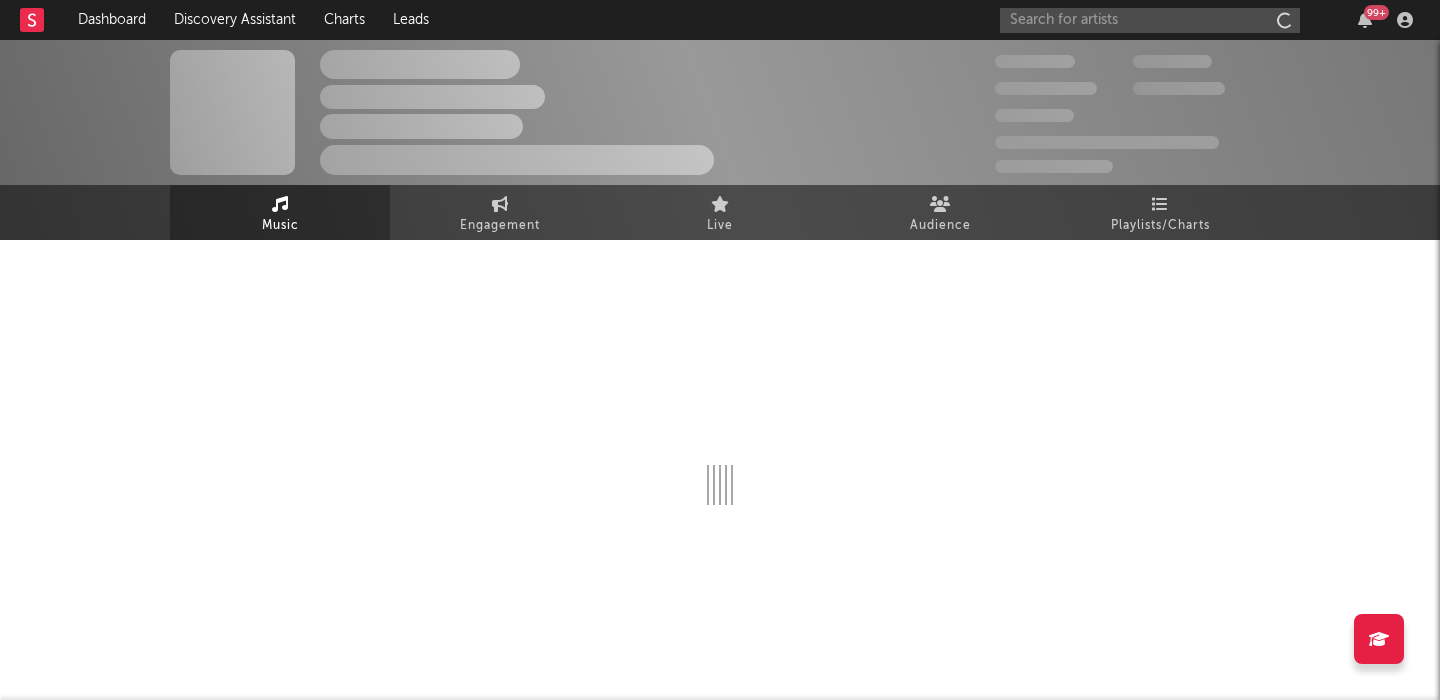 scroll, scrollTop: 0, scrollLeft: 0, axis: both 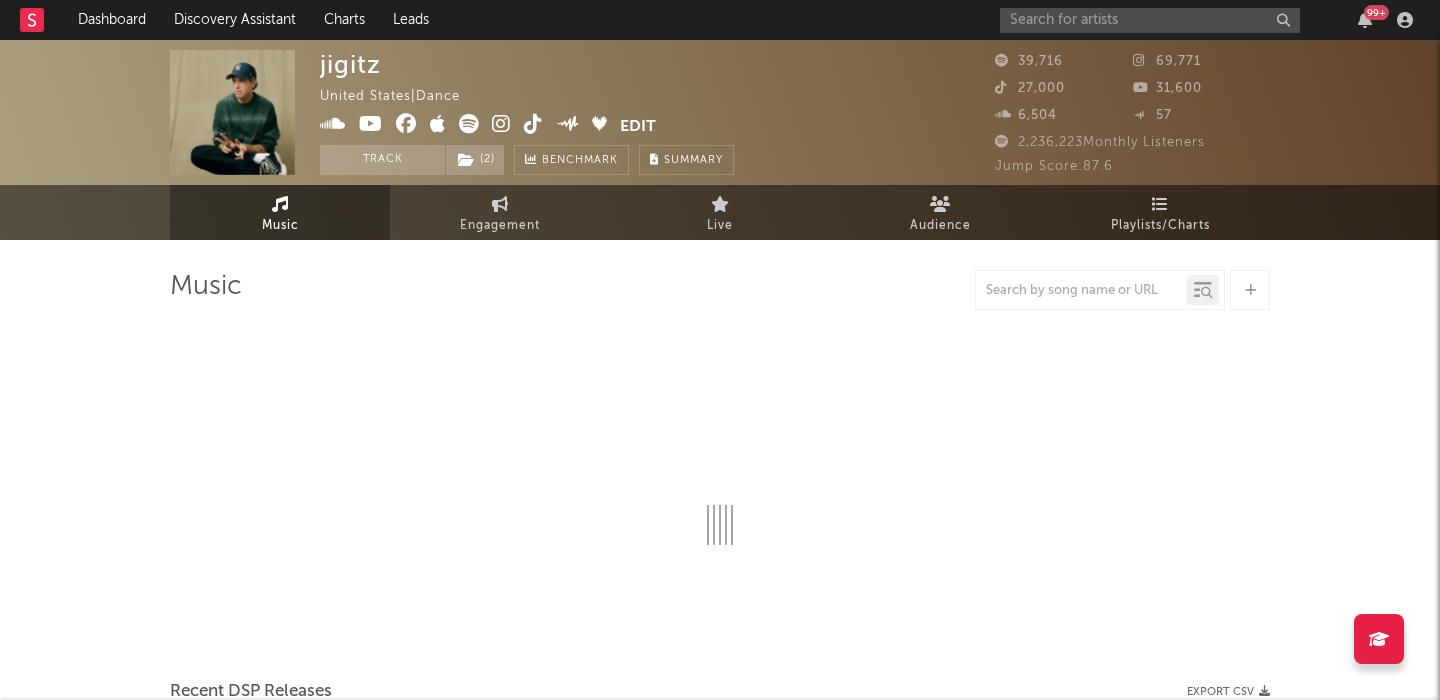select on "6m" 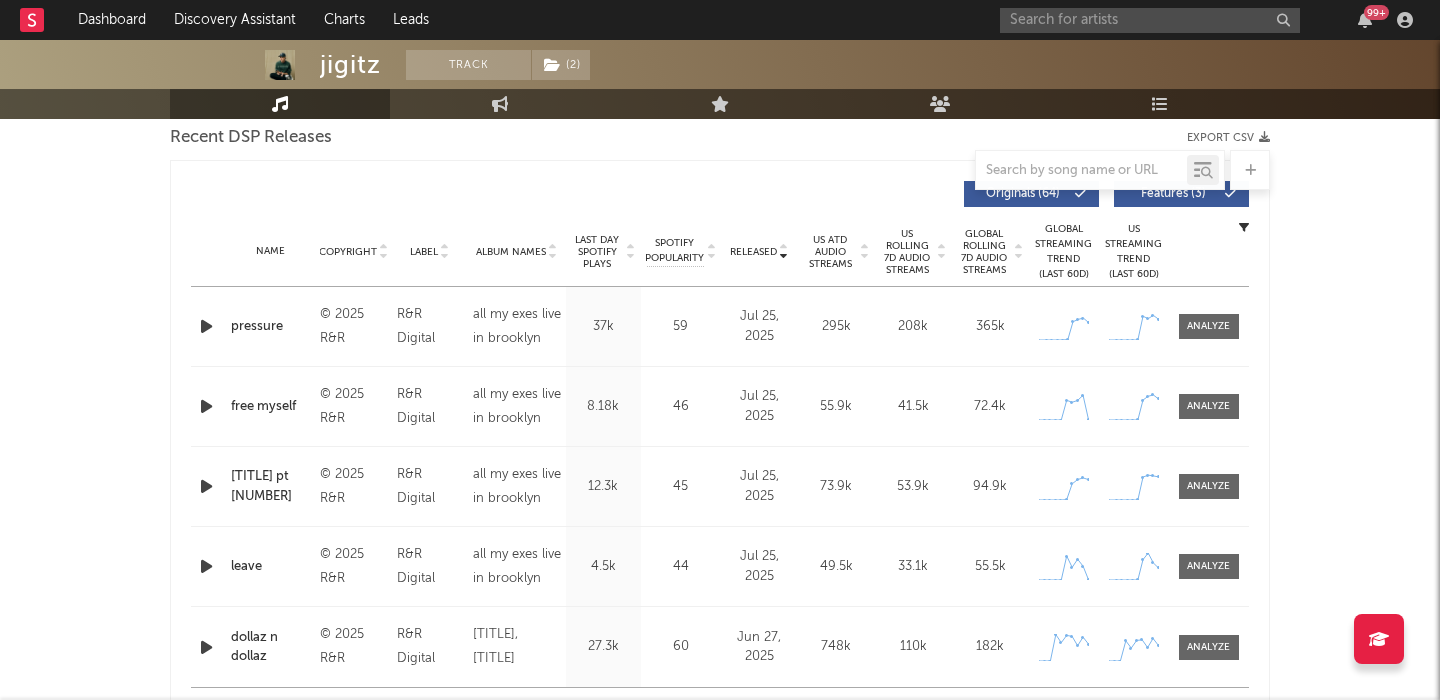 scroll, scrollTop: 711, scrollLeft: 0, axis: vertical 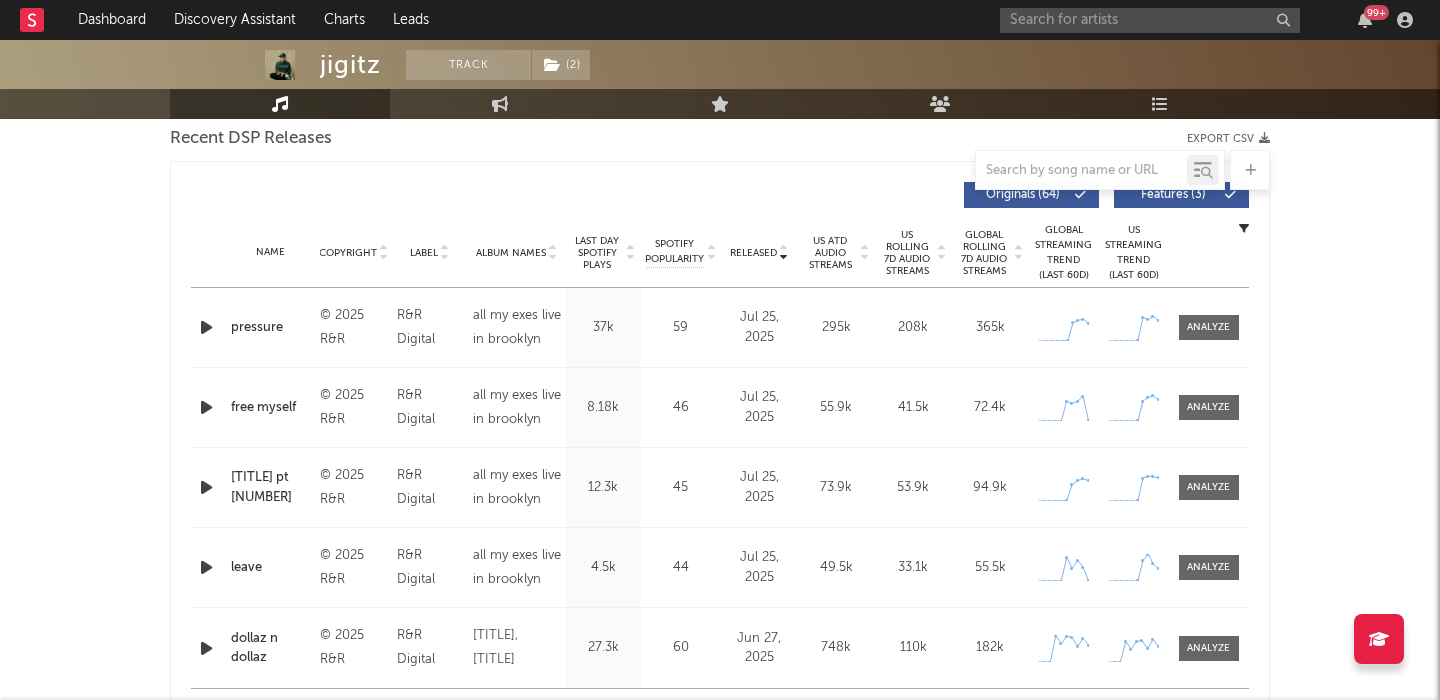 click on "Features   ( 3 )" at bounding box center [1173, 195] 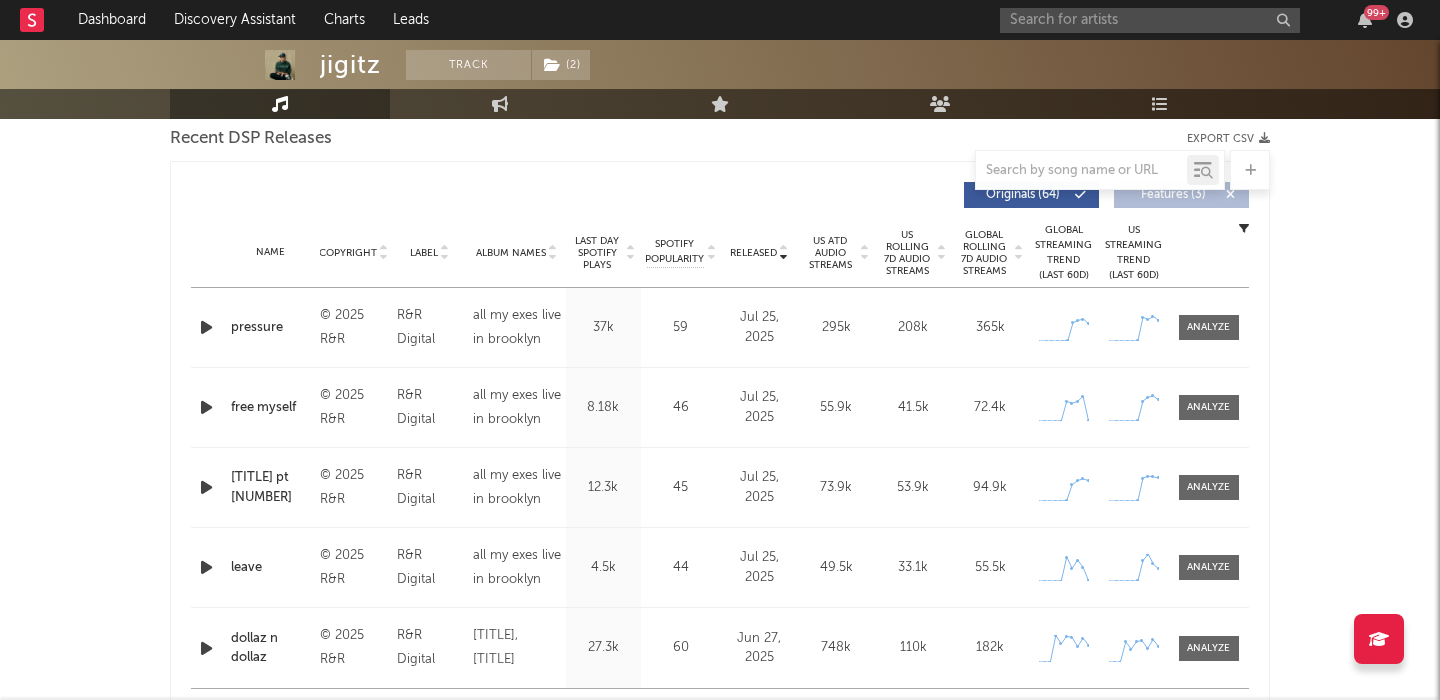 click on "pressure" at bounding box center [270, 328] 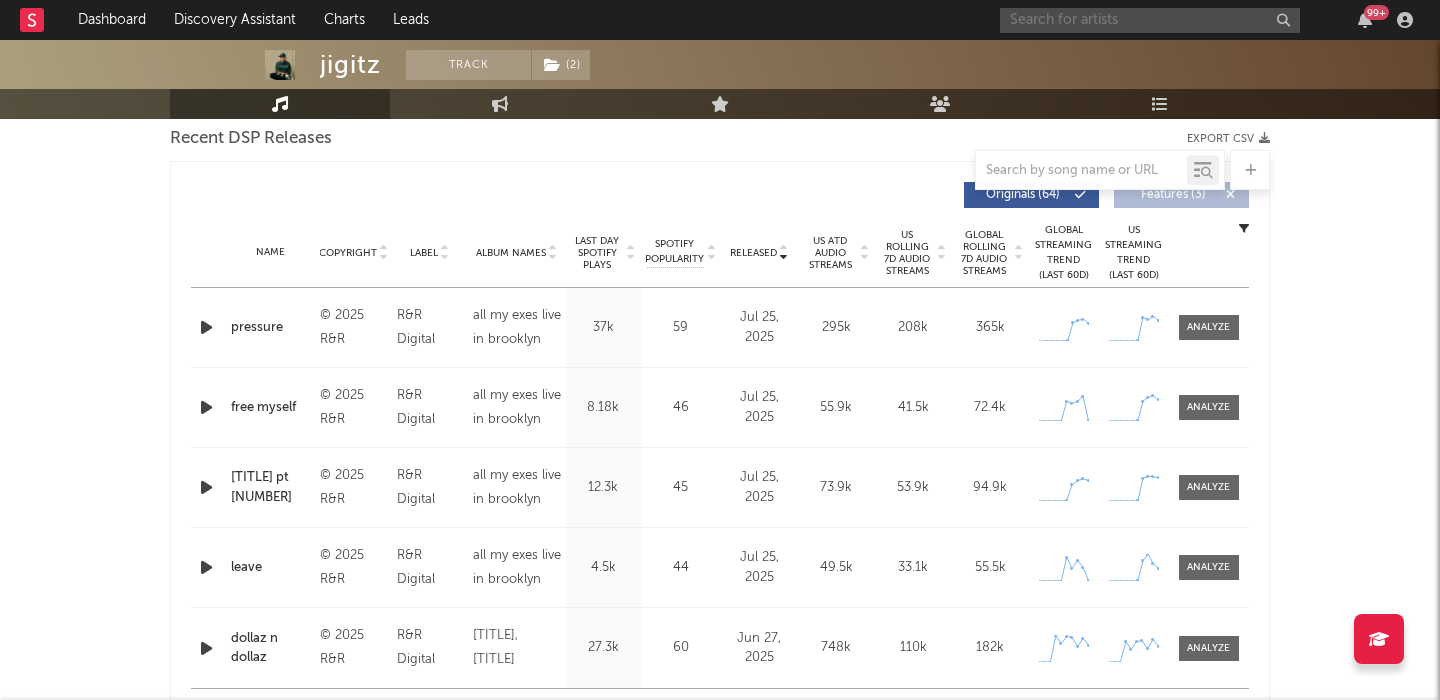 paste on "Swimming Paul" 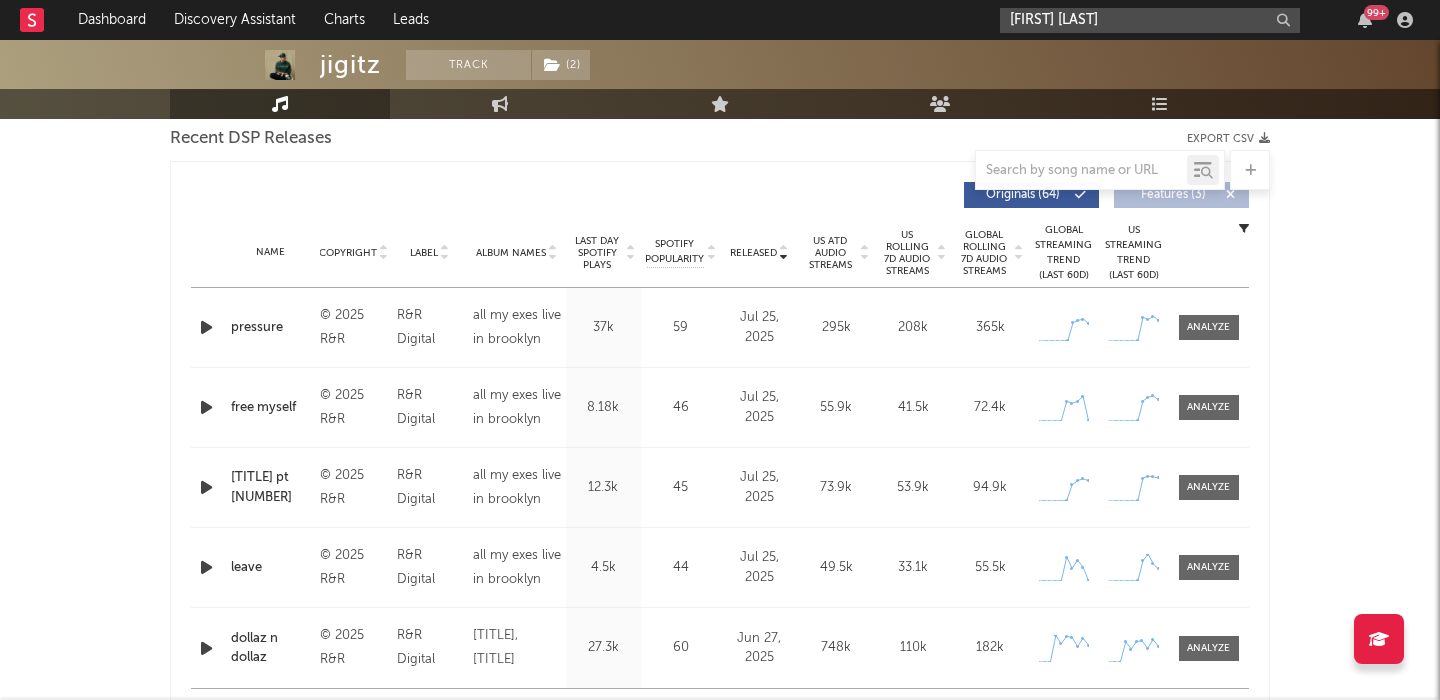 click on "Swimming Paul" at bounding box center (1150, 20) 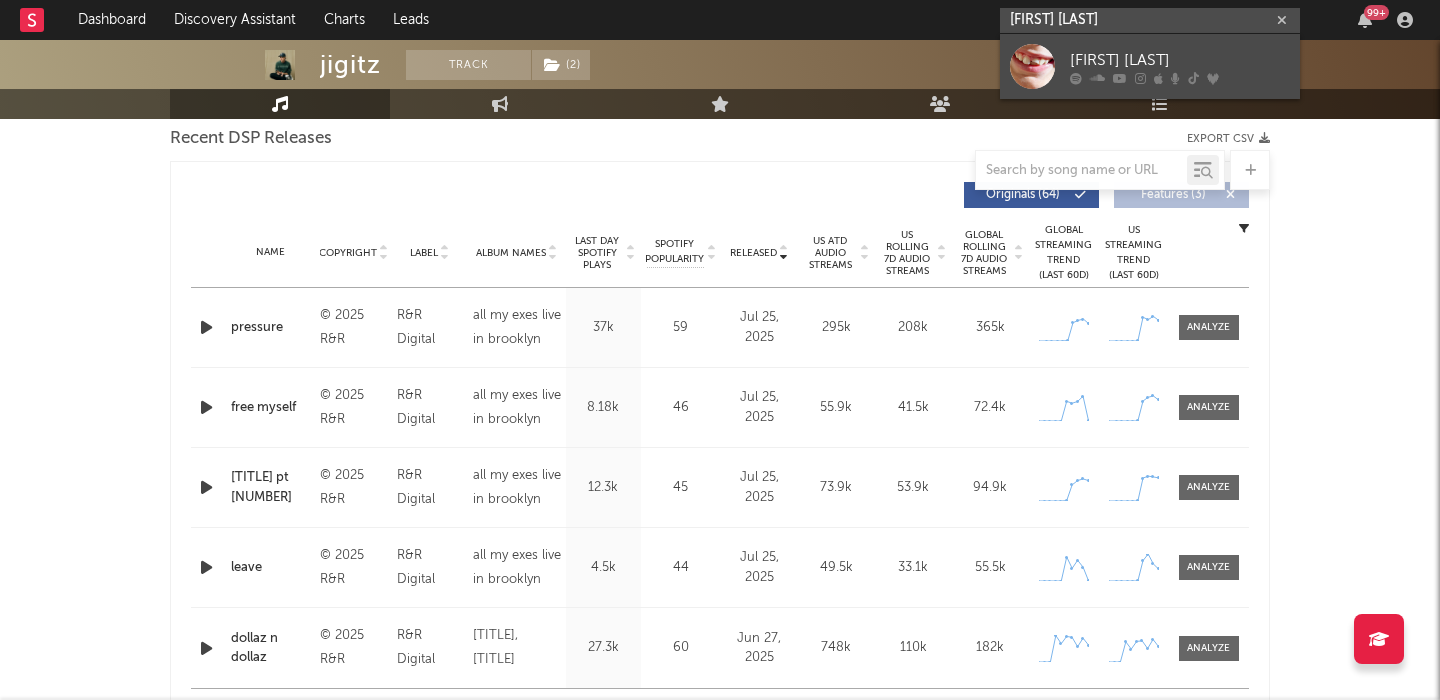type on "Swimming Paul" 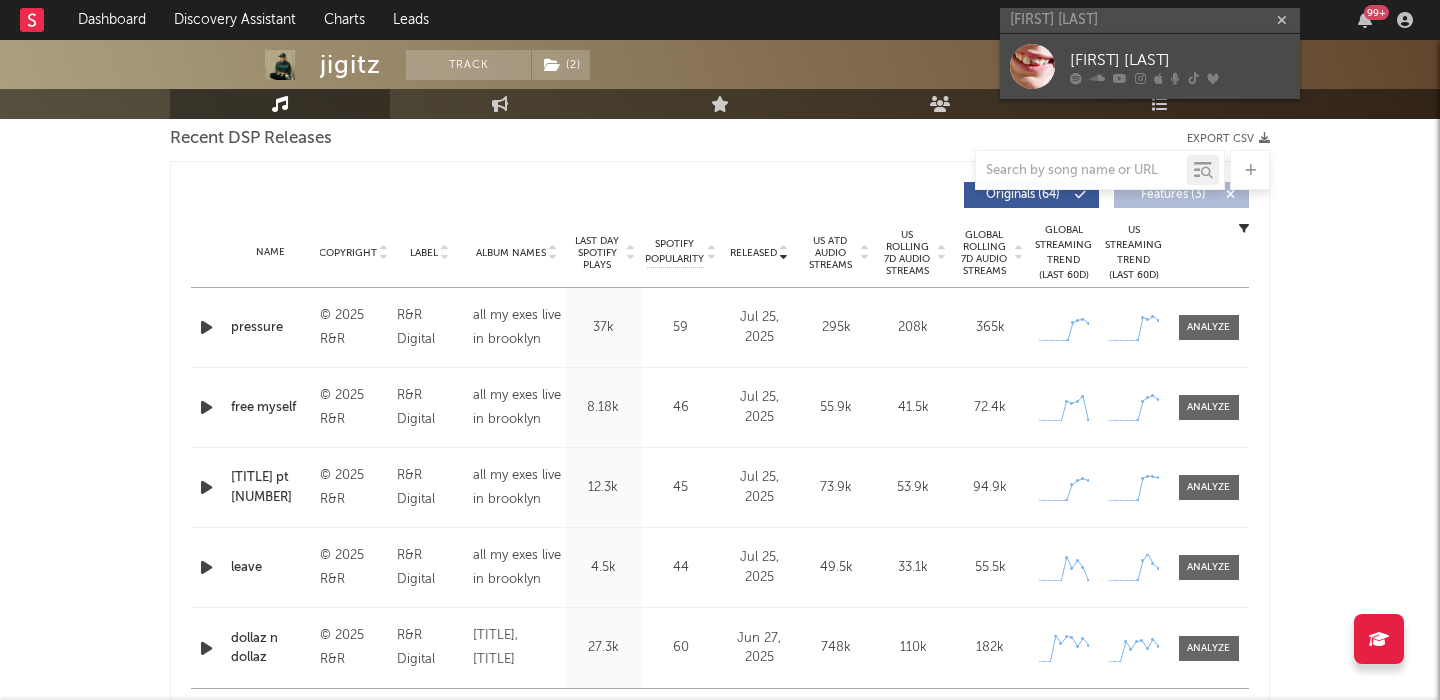 click on "Swimming Paul" at bounding box center [1180, 60] 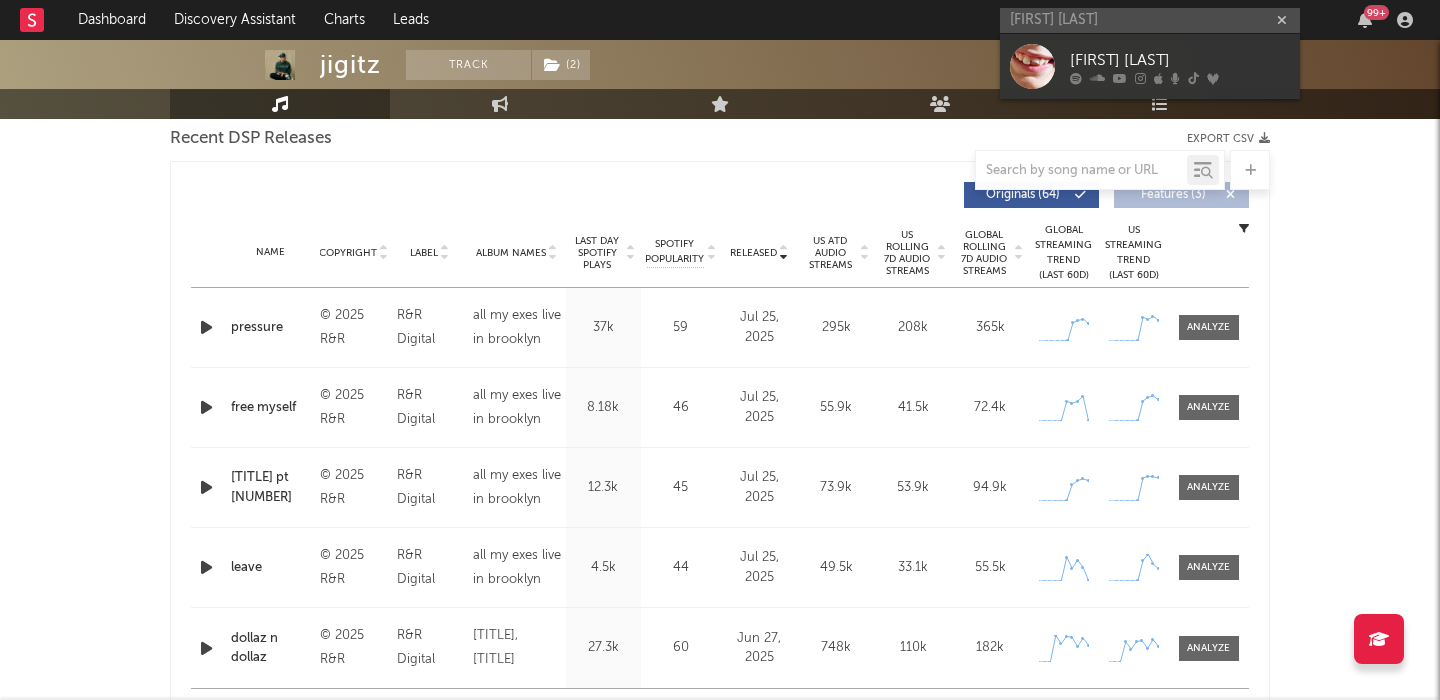 type 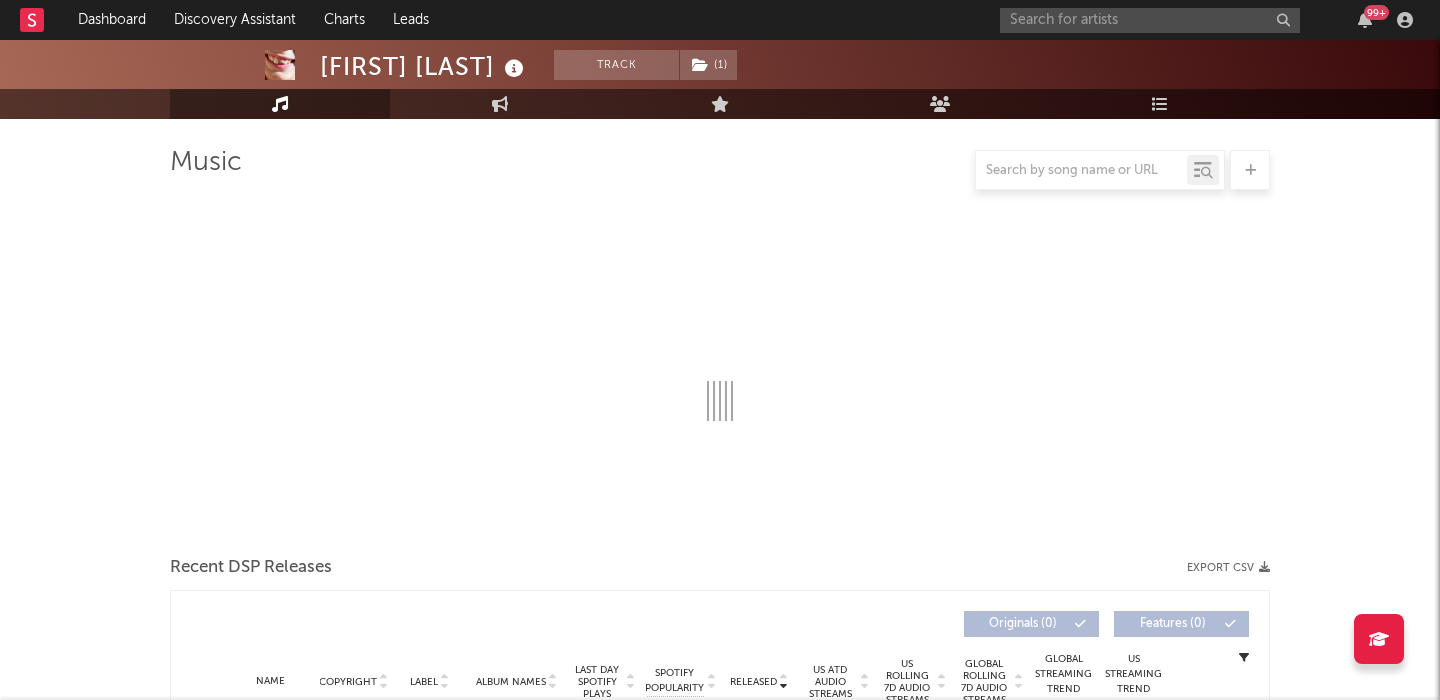 scroll, scrollTop: 307, scrollLeft: 0, axis: vertical 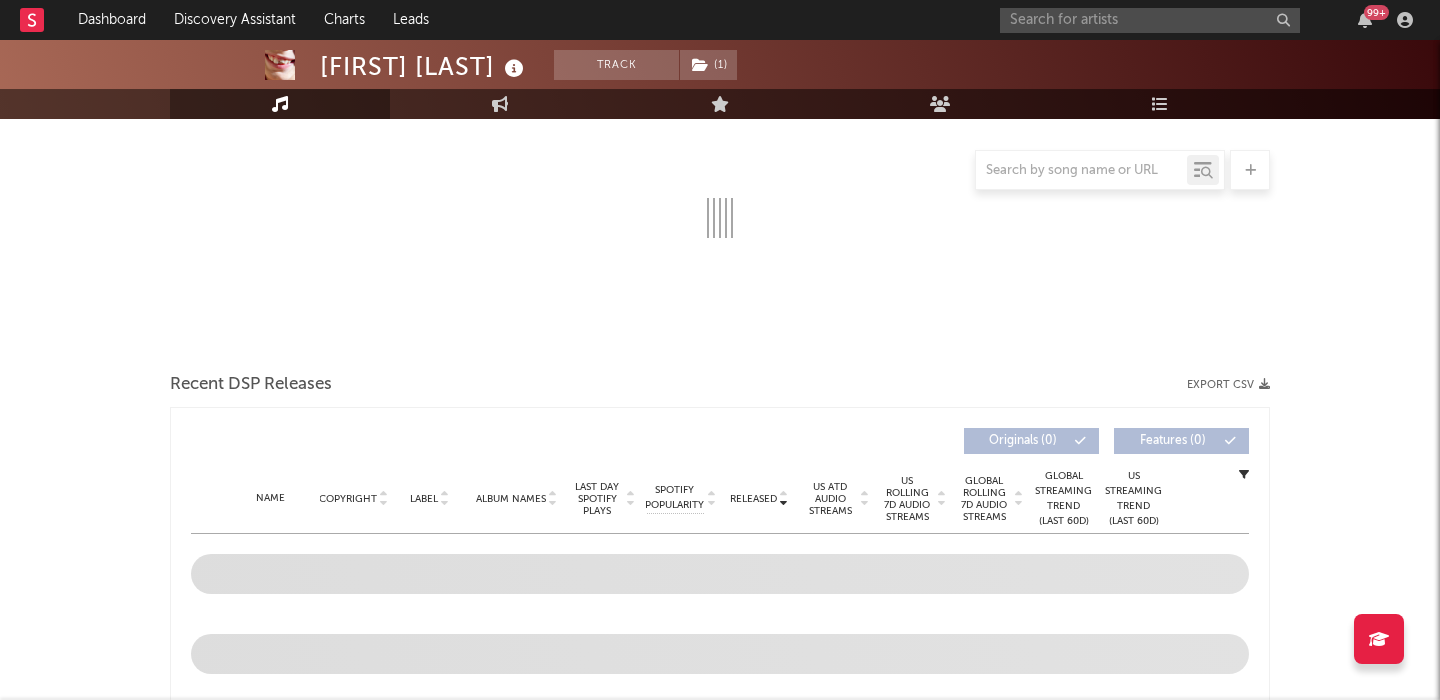 select on "6m" 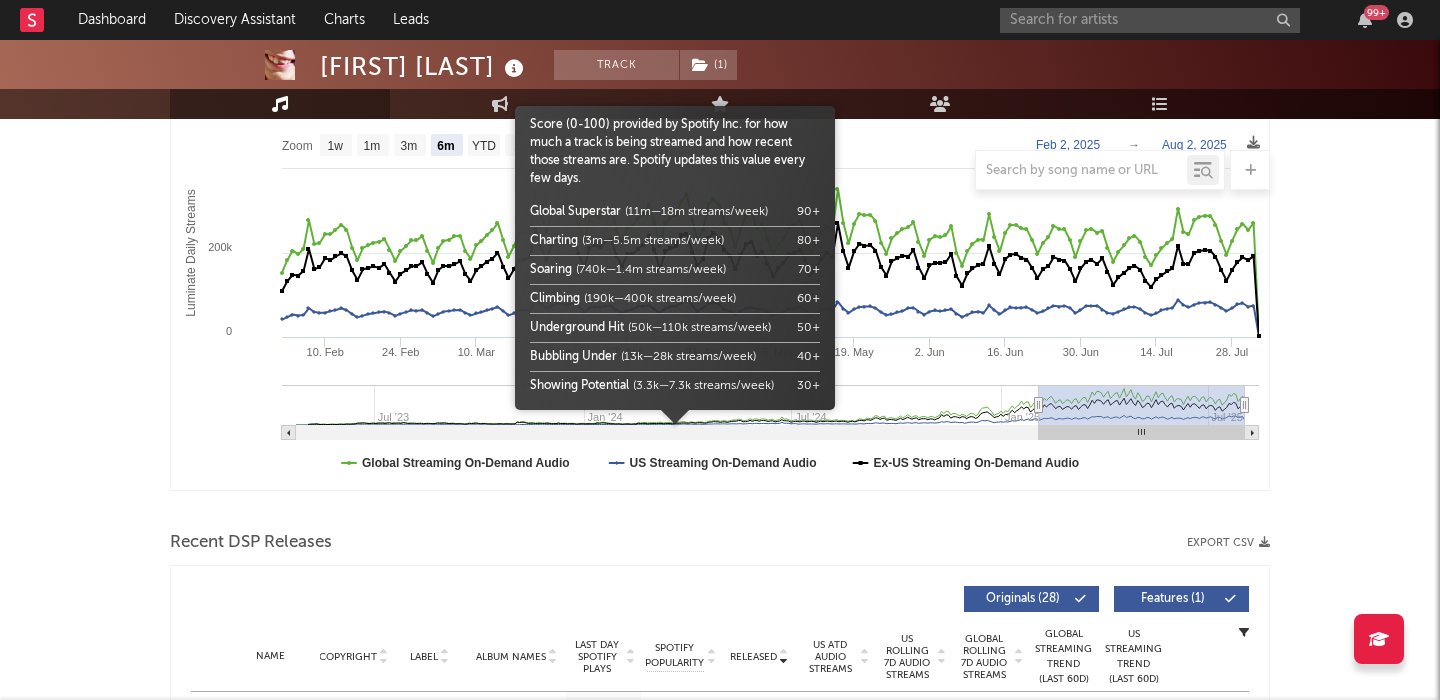 scroll, scrollTop: 636, scrollLeft: 0, axis: vertical 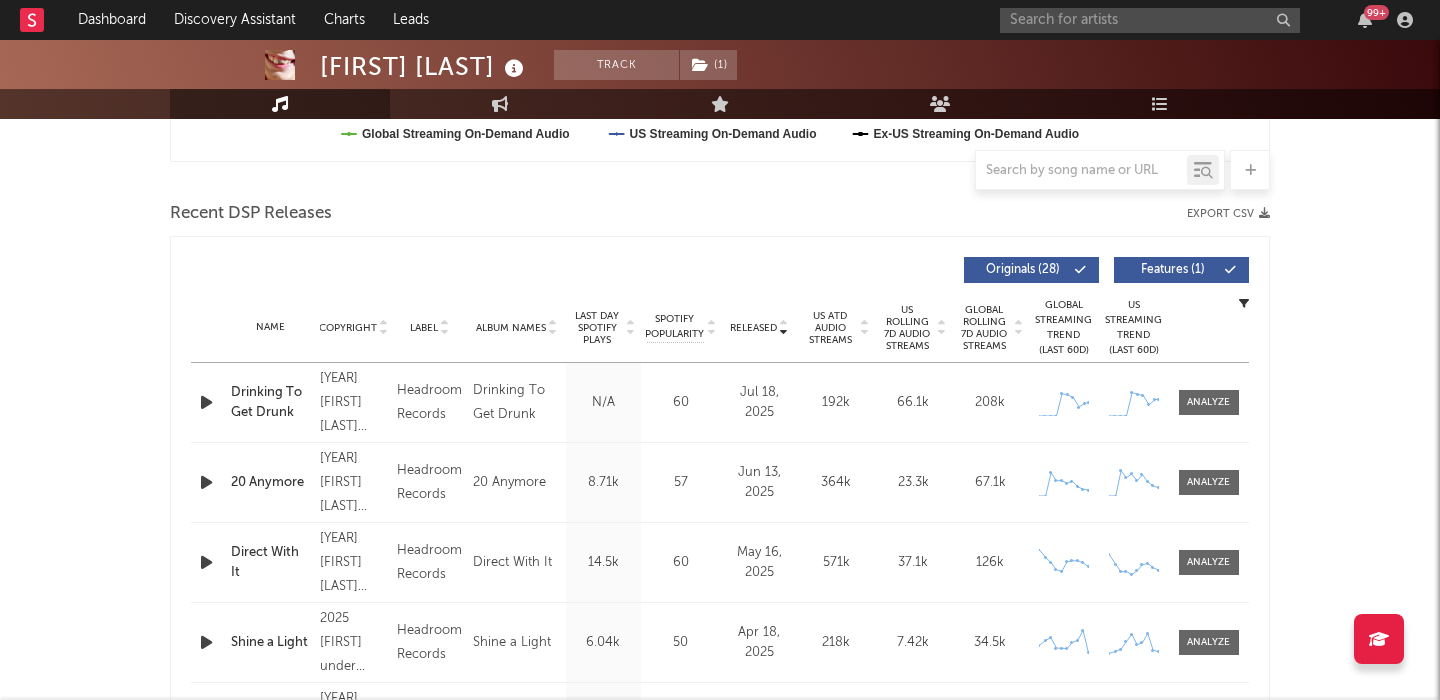 click on "Features   ( 1 )" at bounding box center [1173, 270] 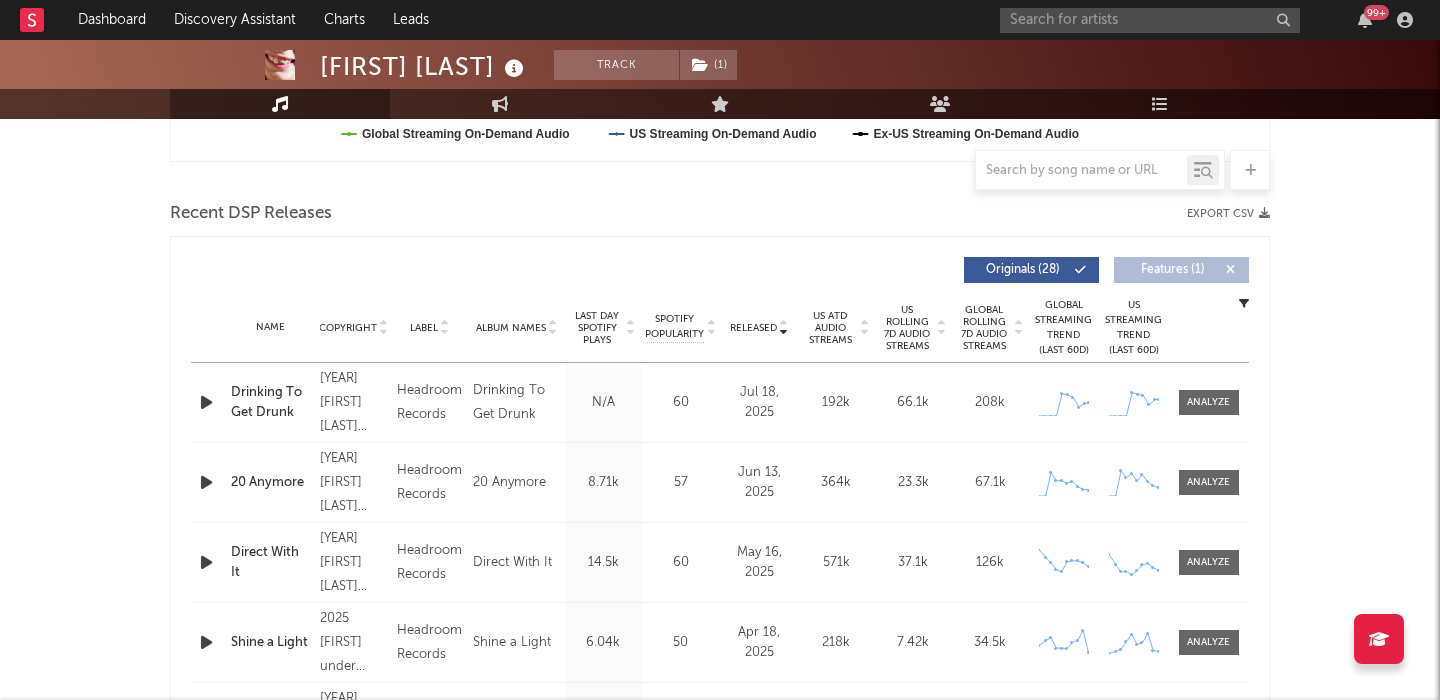 click on "Drinking To Get Drunk" at bounding box center (270, 402) 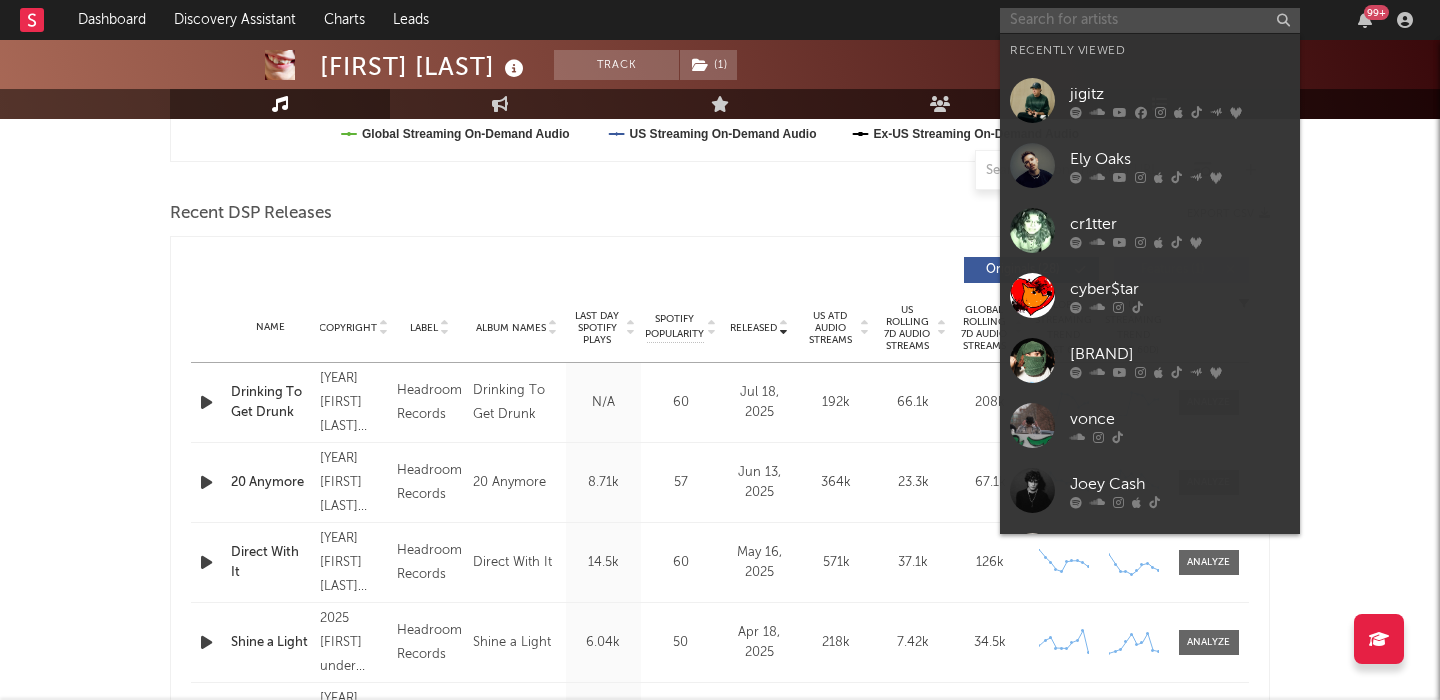 click at bounding box center [1150, 20] 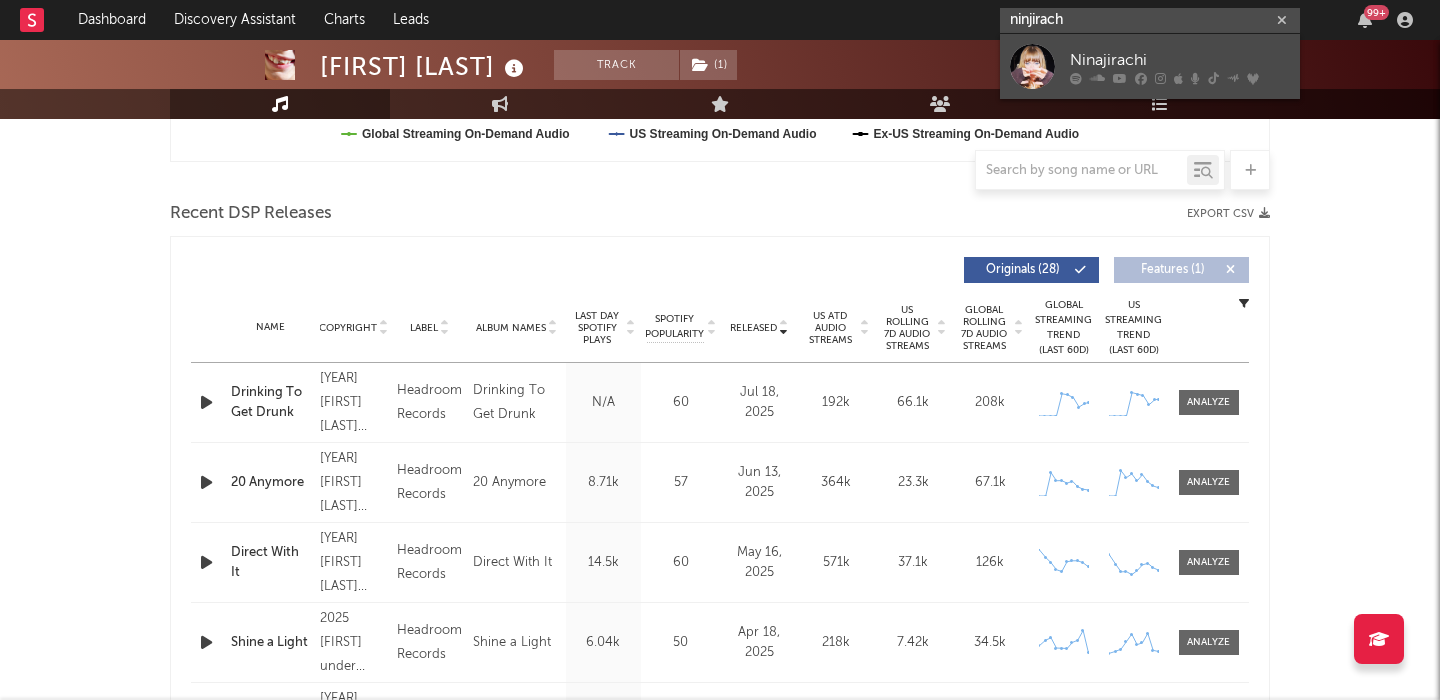 type on "ninjirach" 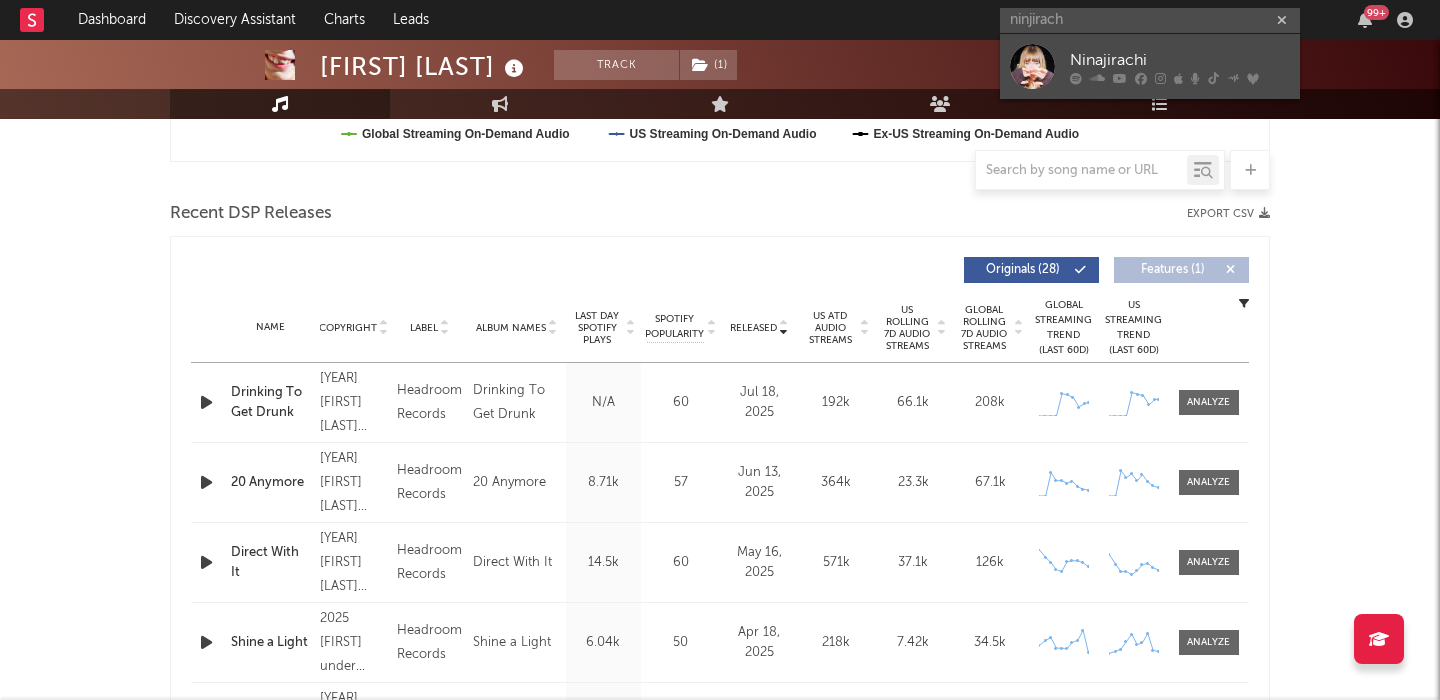 click on "Ninajirachi" at bounding box center [1180, 60] 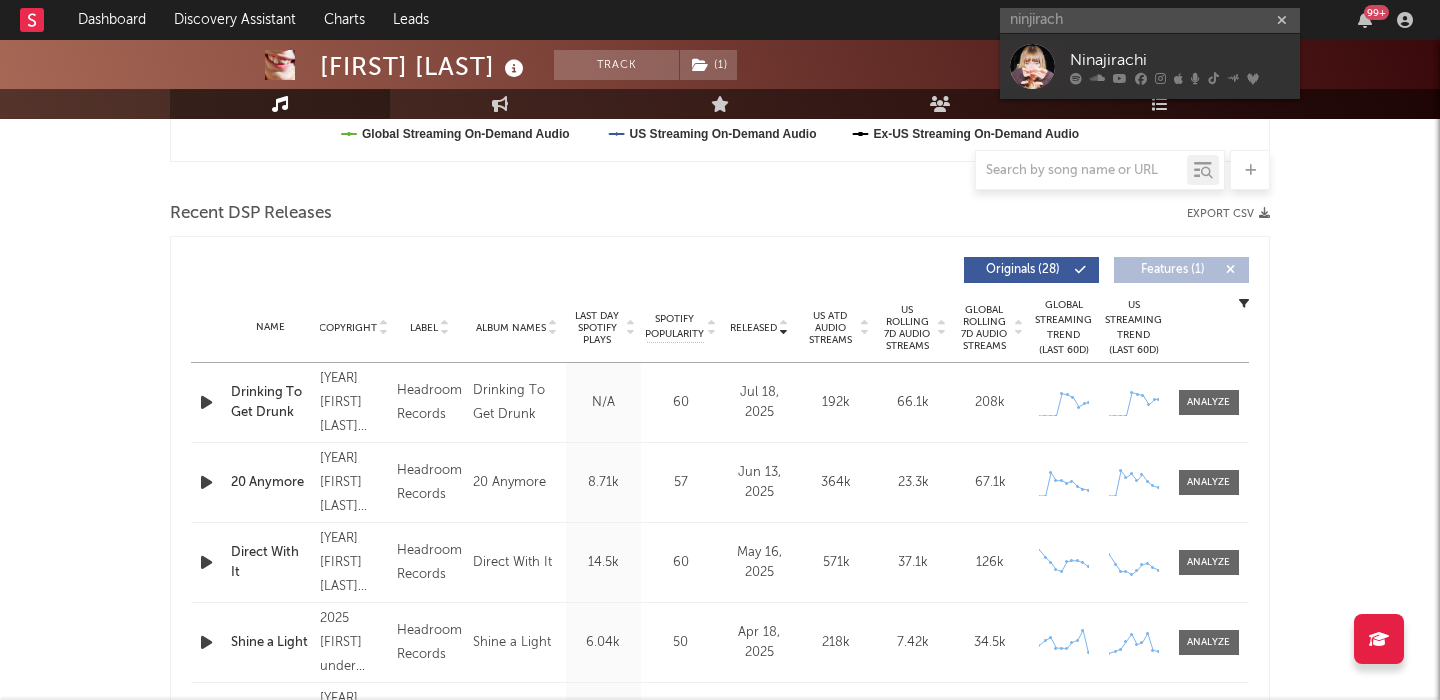 type 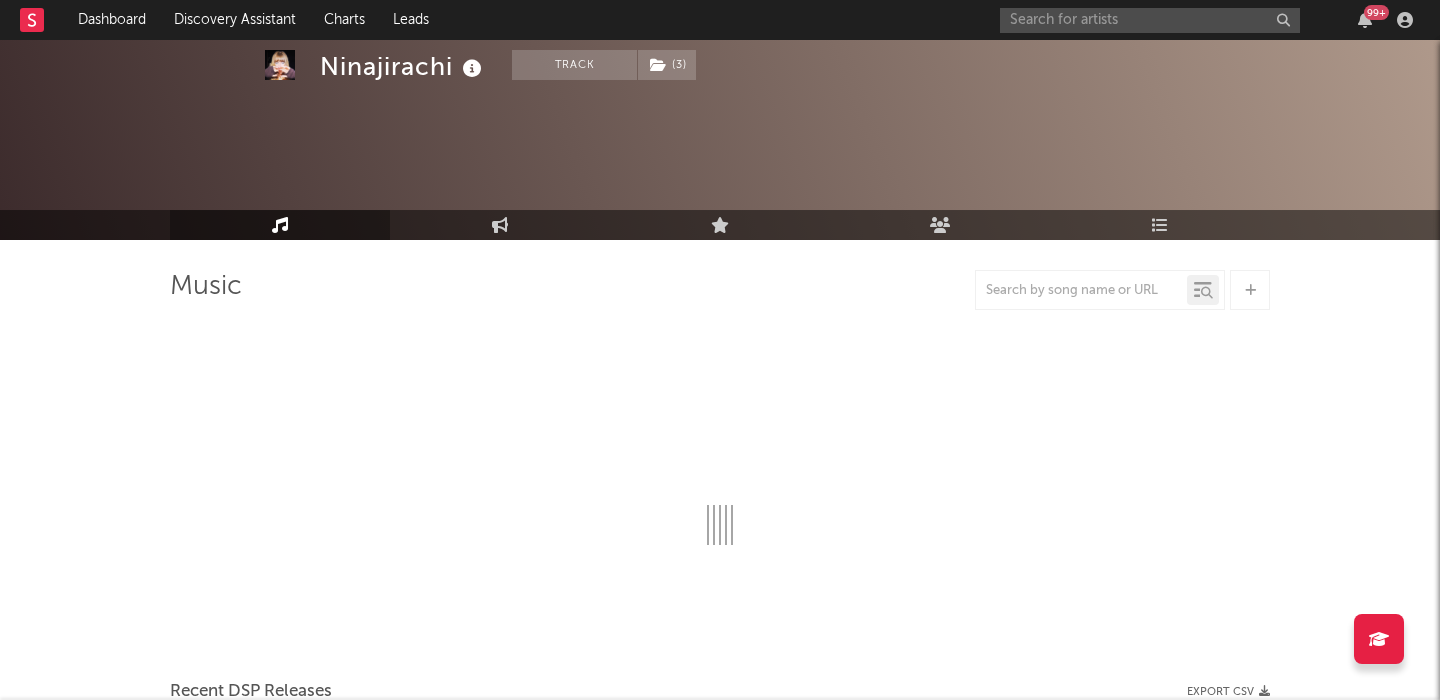 scroll, scrollTop: 572, scrollLeft: 0, axis: vertical 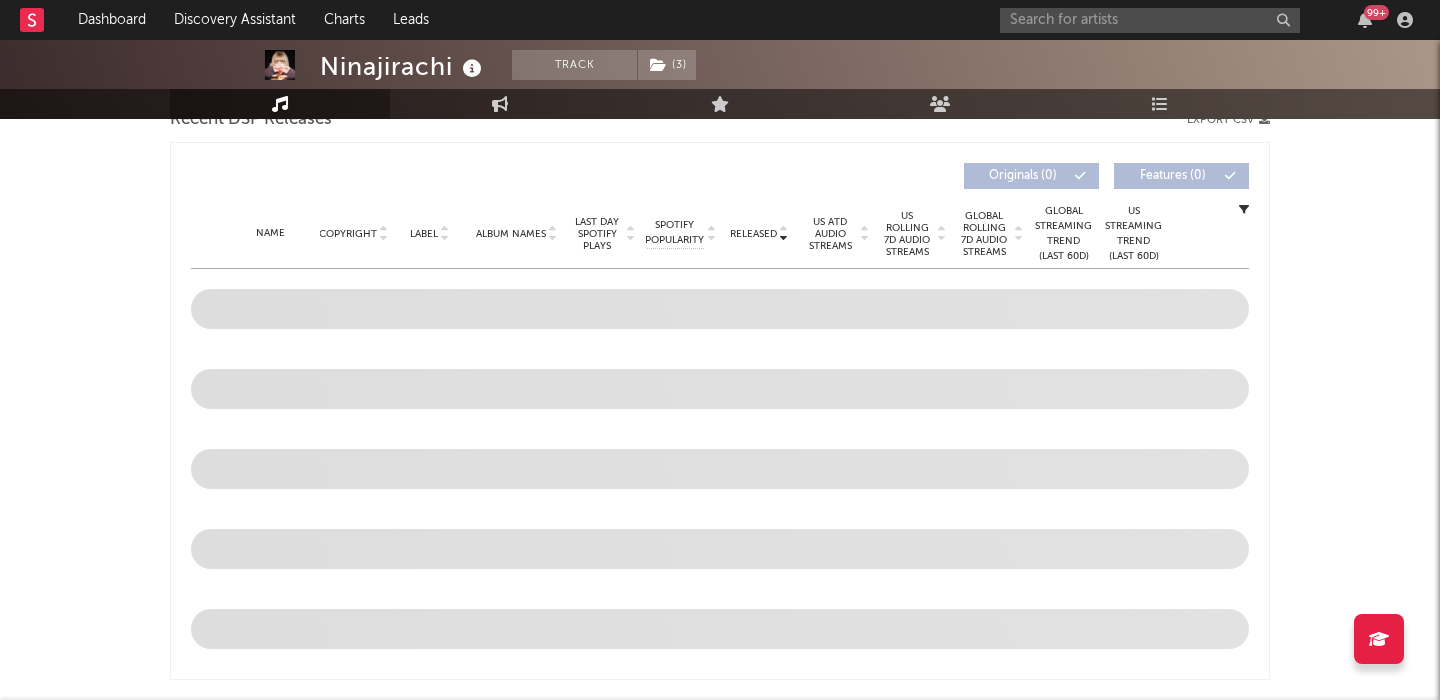 select on "6m" 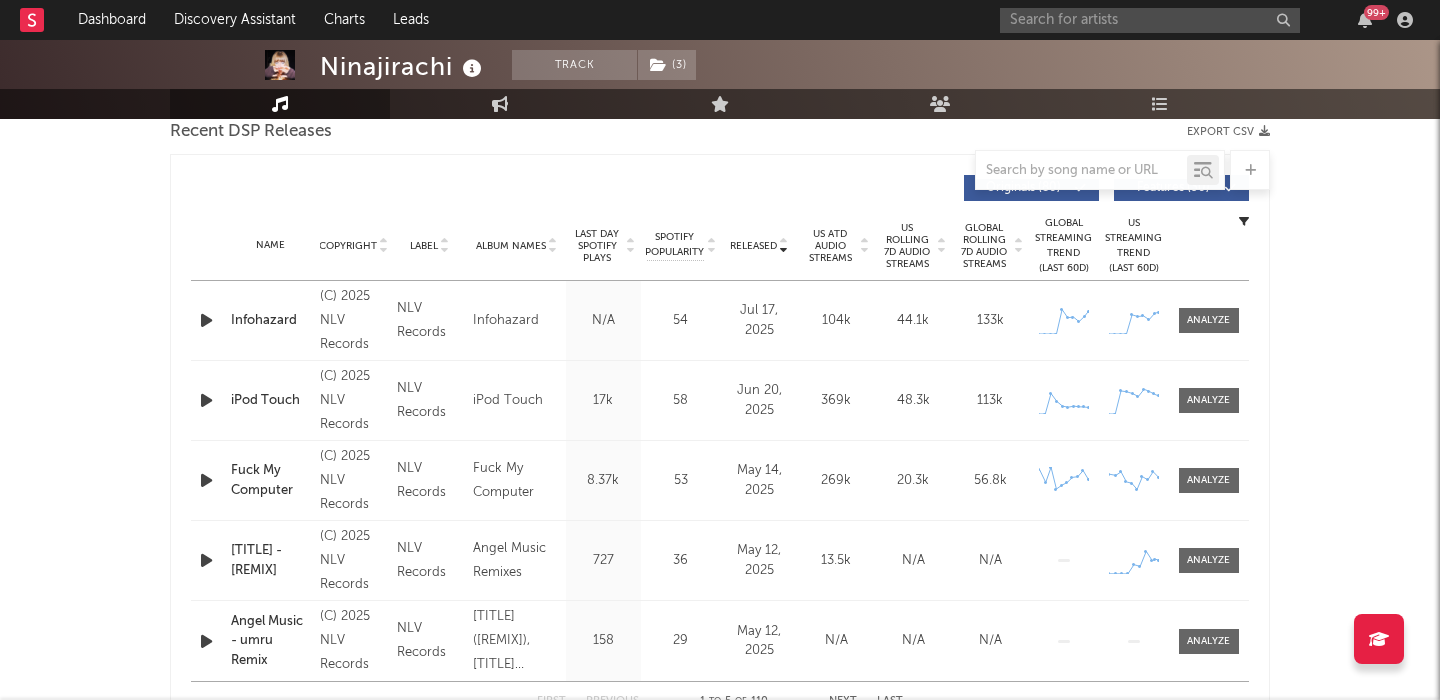 scroll, scrollTop: 706, scrollLeft: 0, axis: vertical 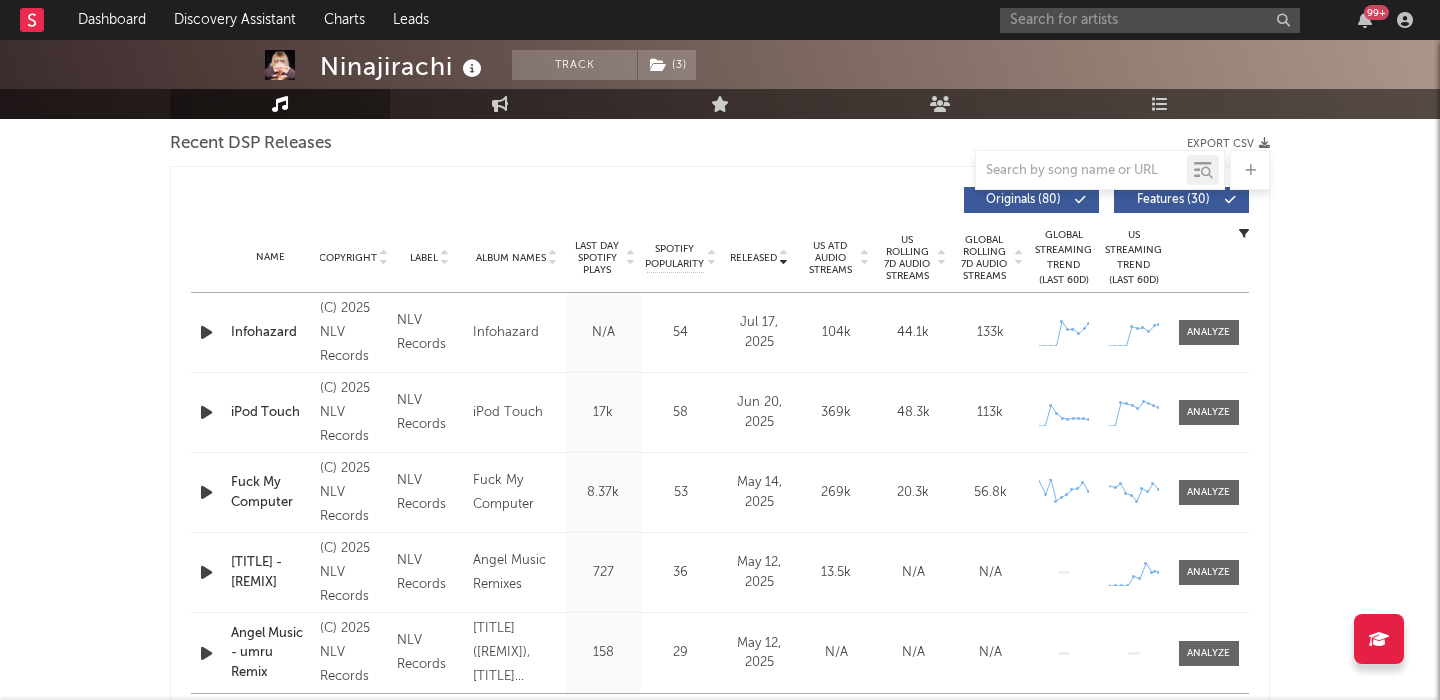 click on "Features   ( 30 )" at bounding box center (1173, 200) 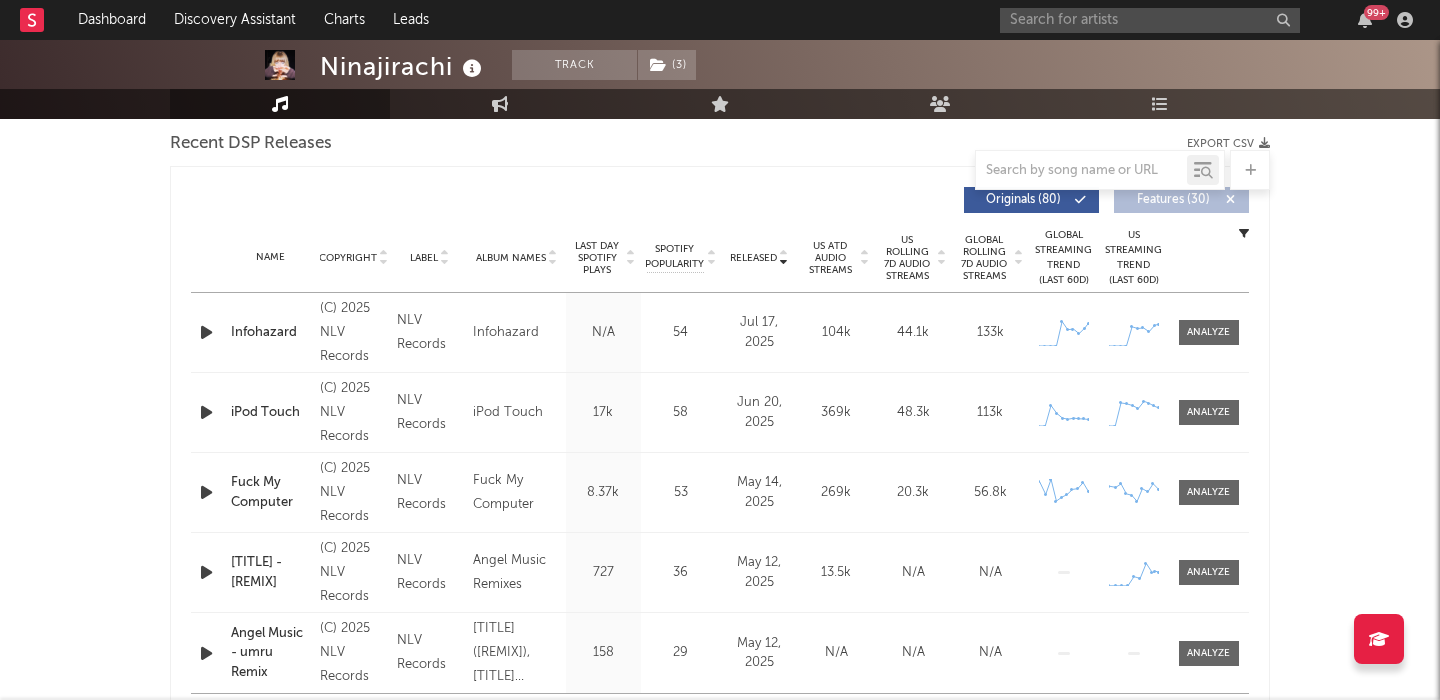 click on "US Rolling 7D Audio Streams" at bounding box center (907, 258) 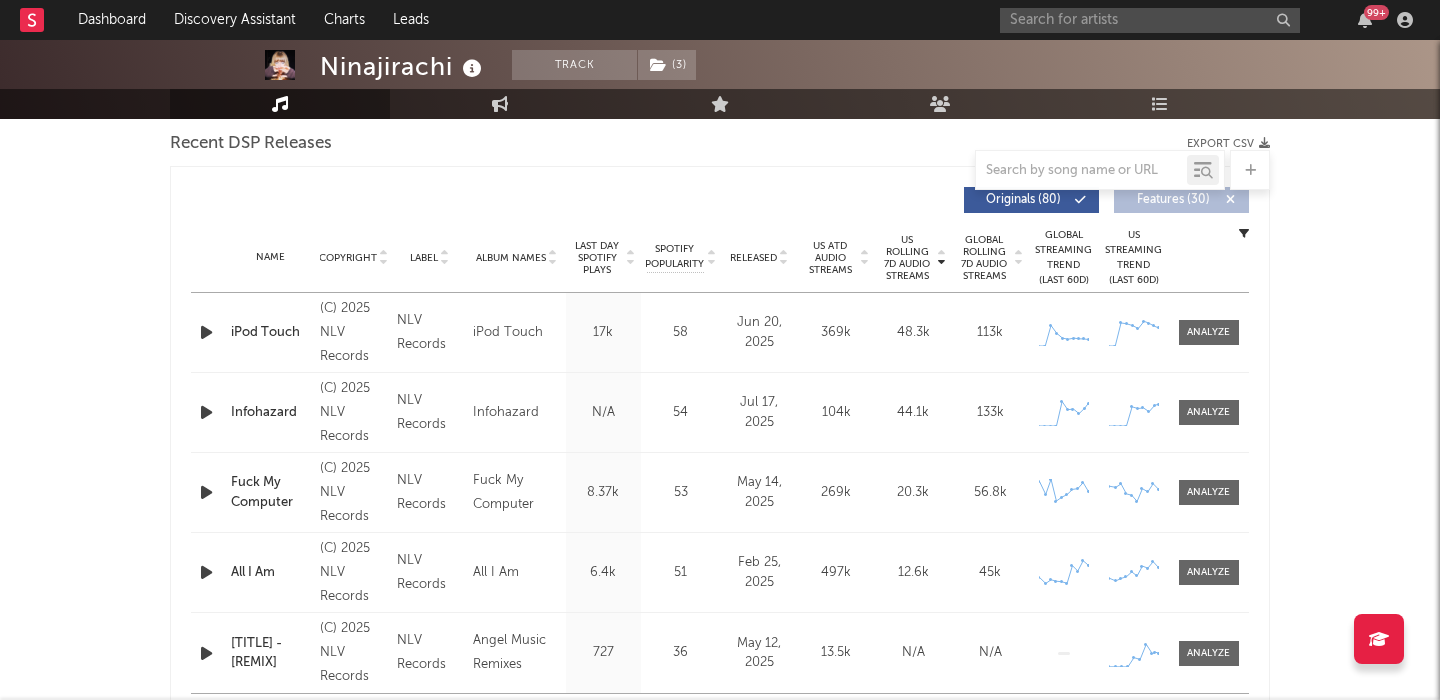 click on "iPod Touch" at bounding box center [270, 333] 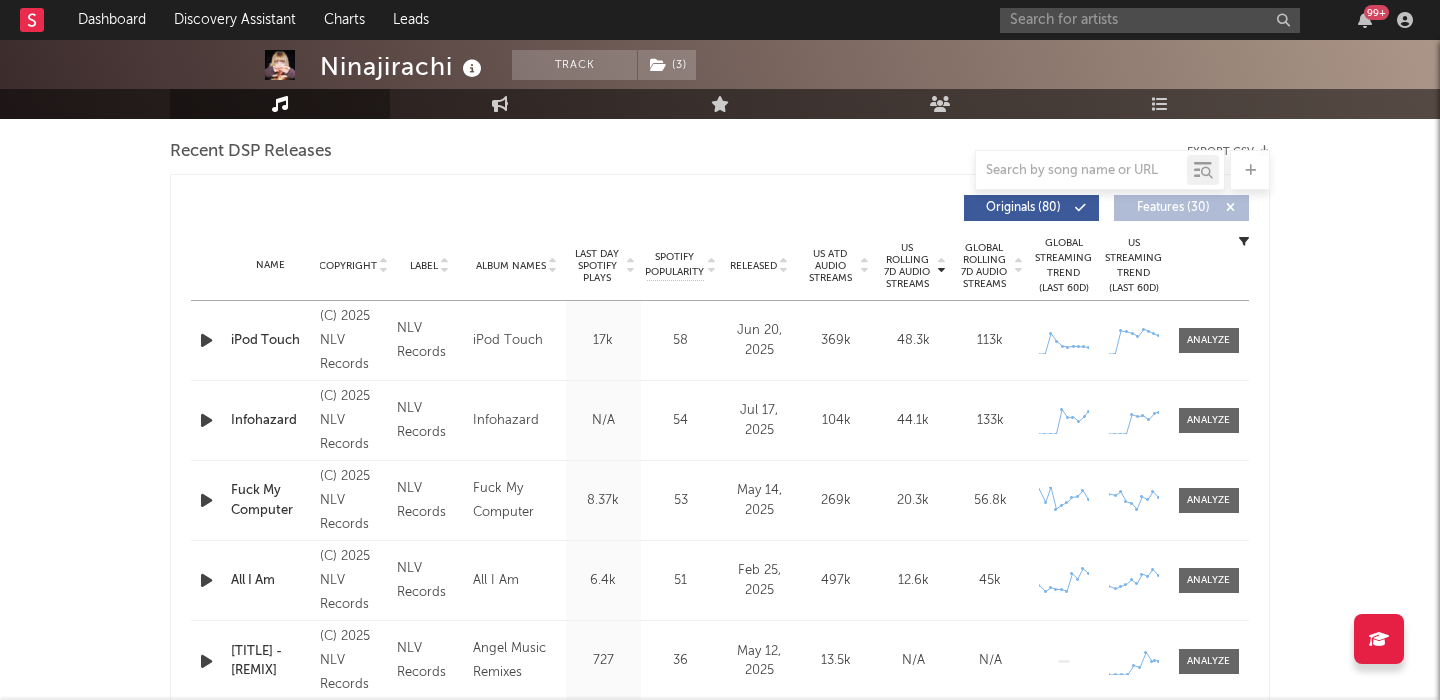scroll, scrollTop: 699, scrollLeft: 0, axis: vertical 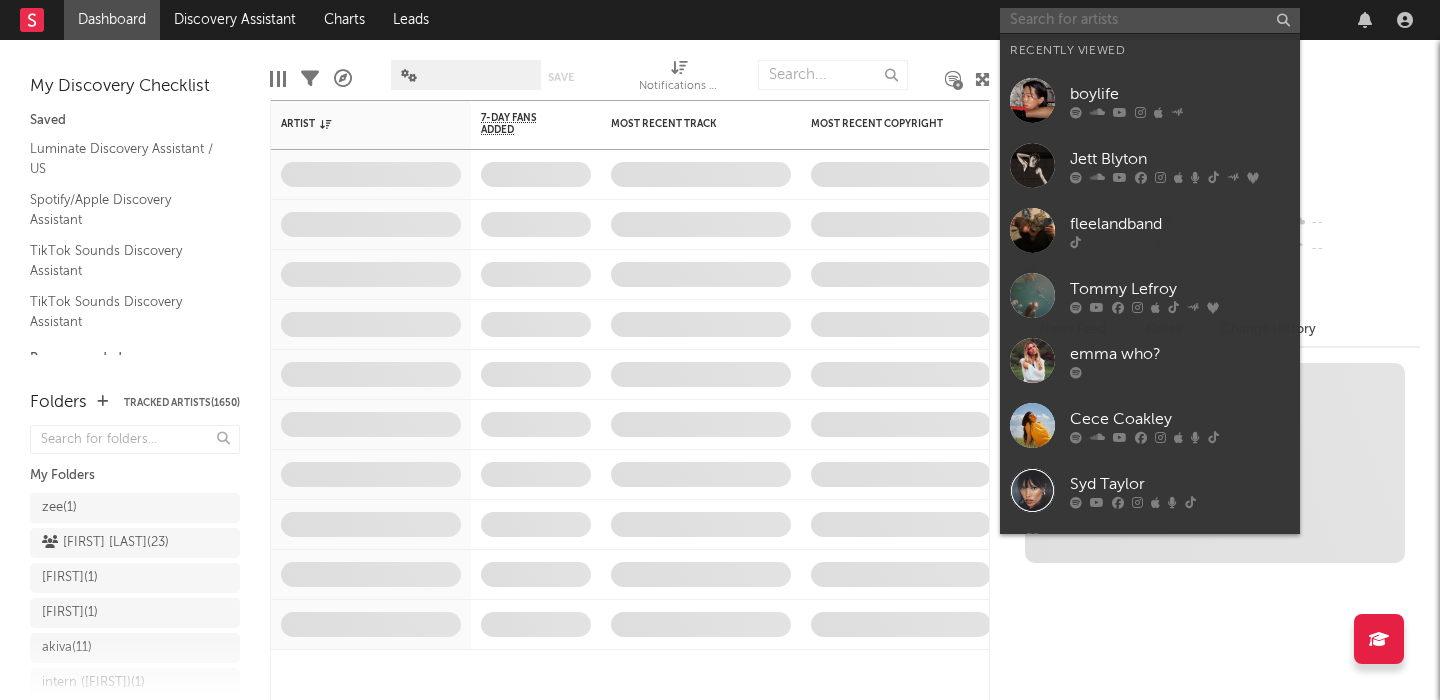 click at bounding box center (1150, 20) 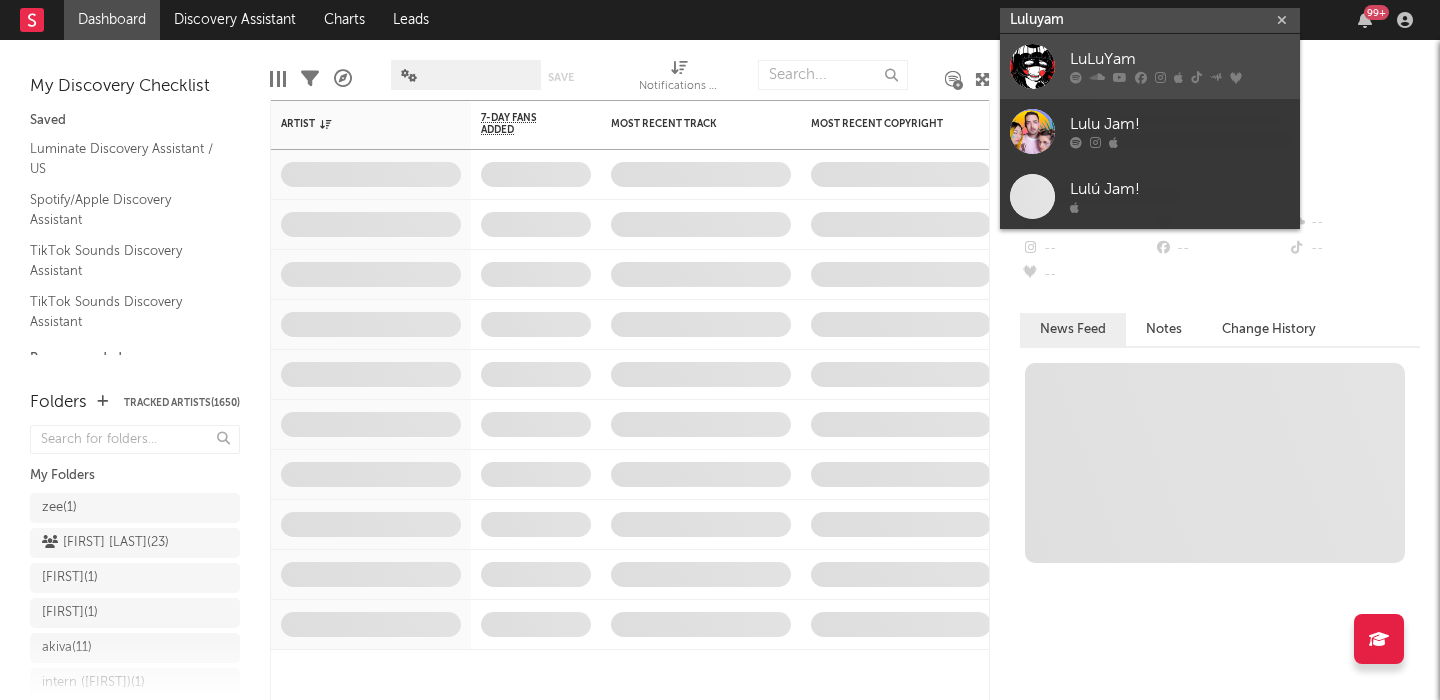type on "Luluyam" 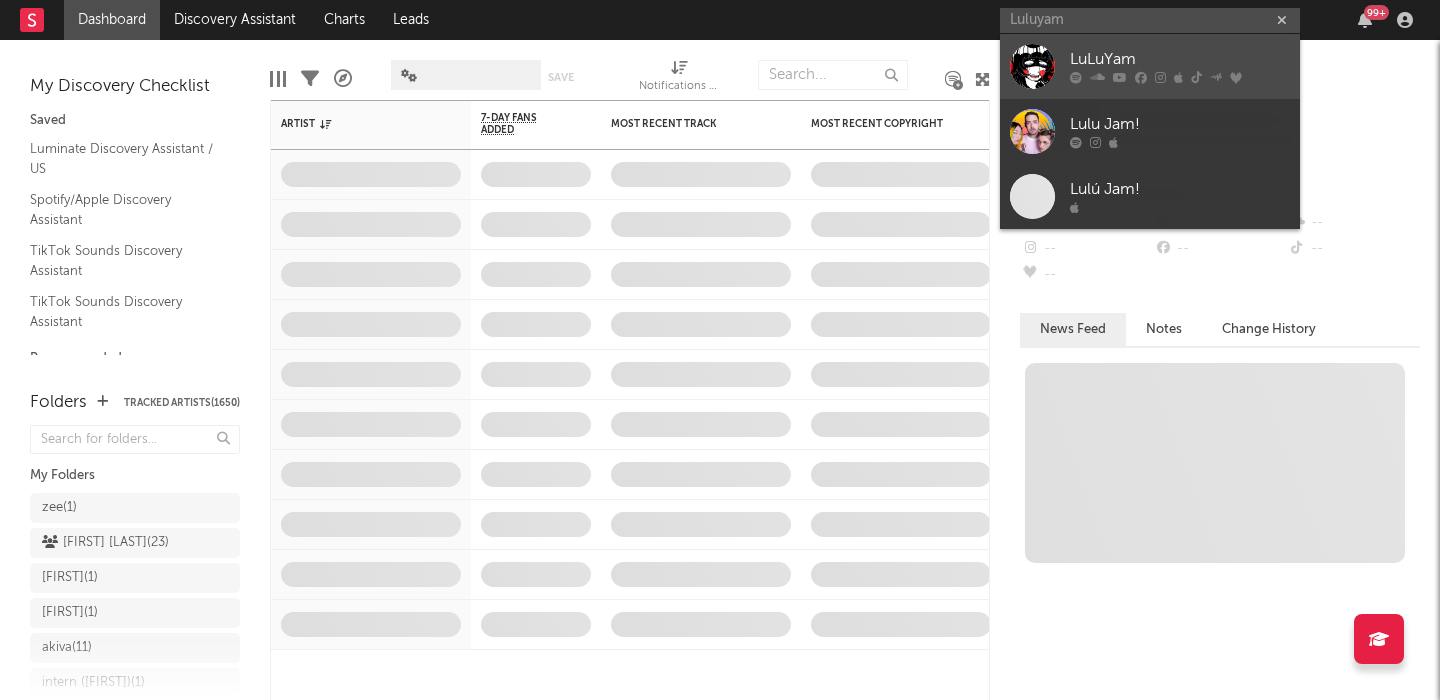 click on "LuLuYam" at bounding box center [1180, 60] 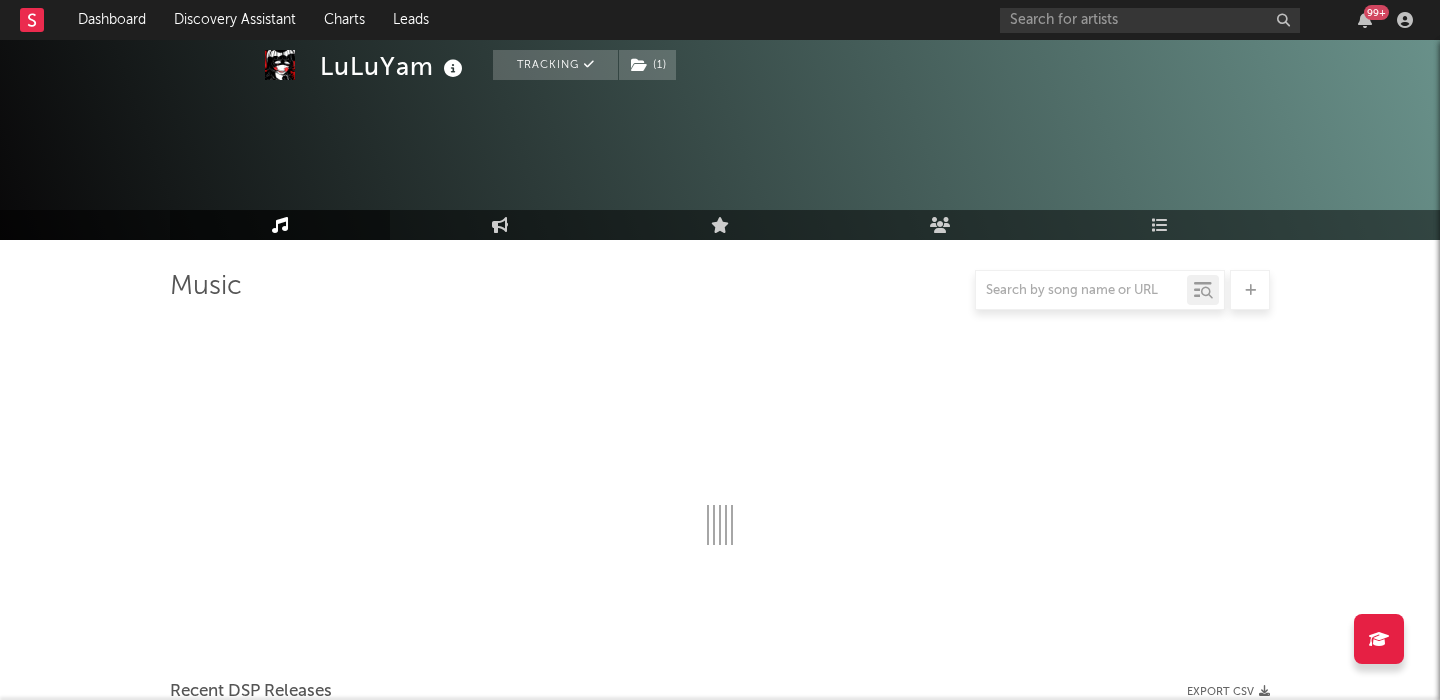 scroll, scrollTop: 280, scrollLeft: 0, axis: vertical 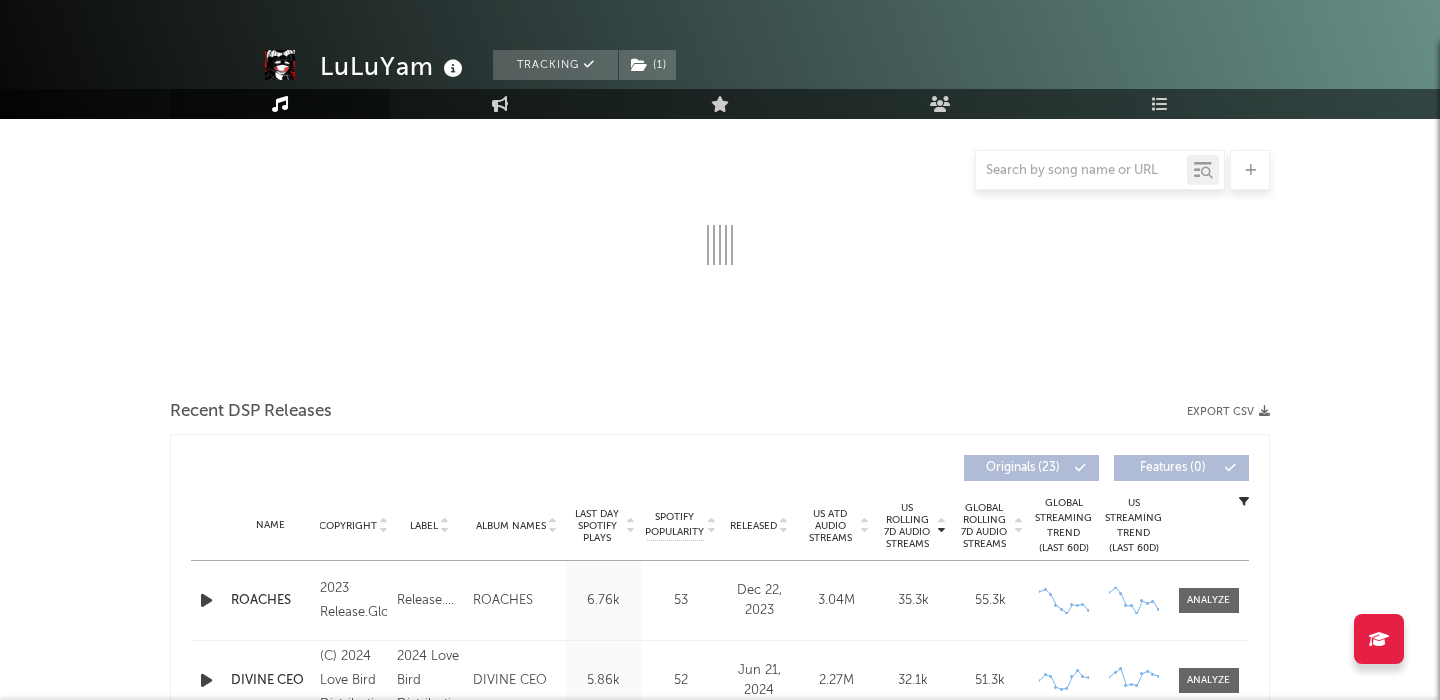 select on "6m" 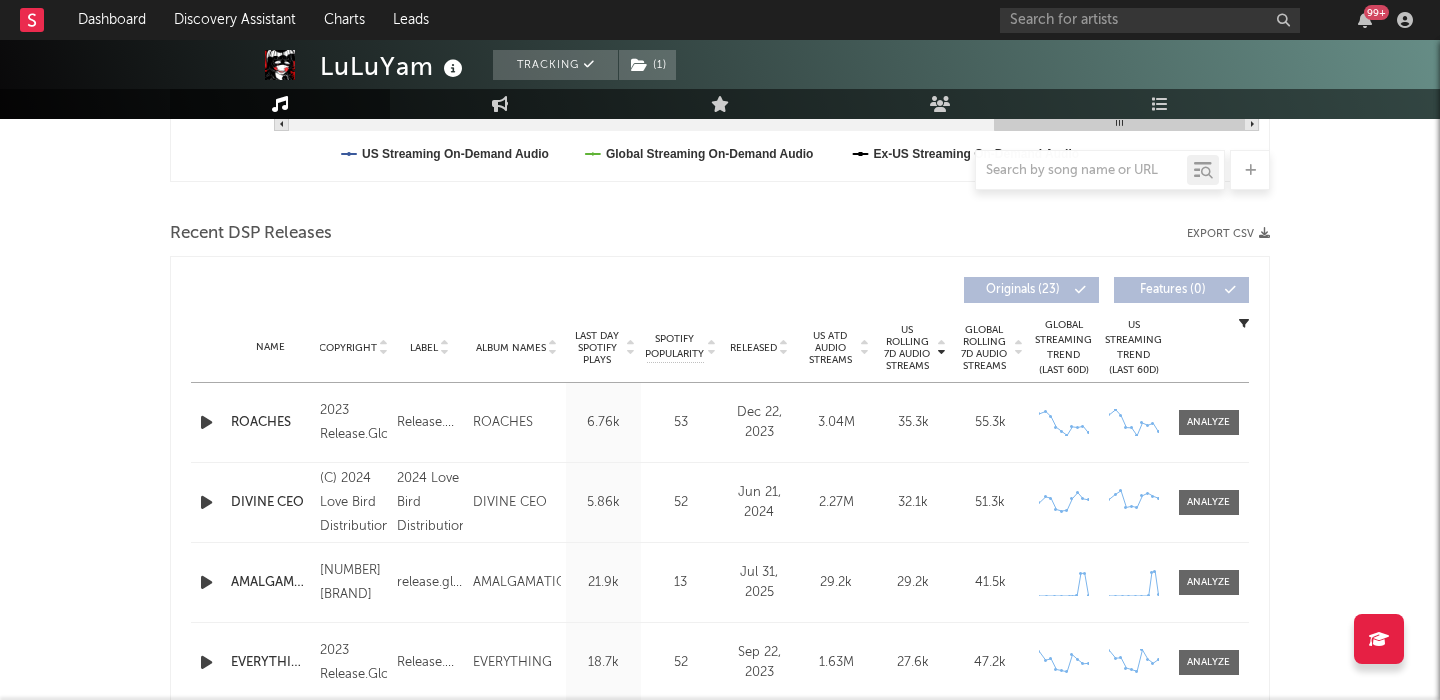 scroll, scrollTop: 617, scrollLeft: 0, axis: vertical 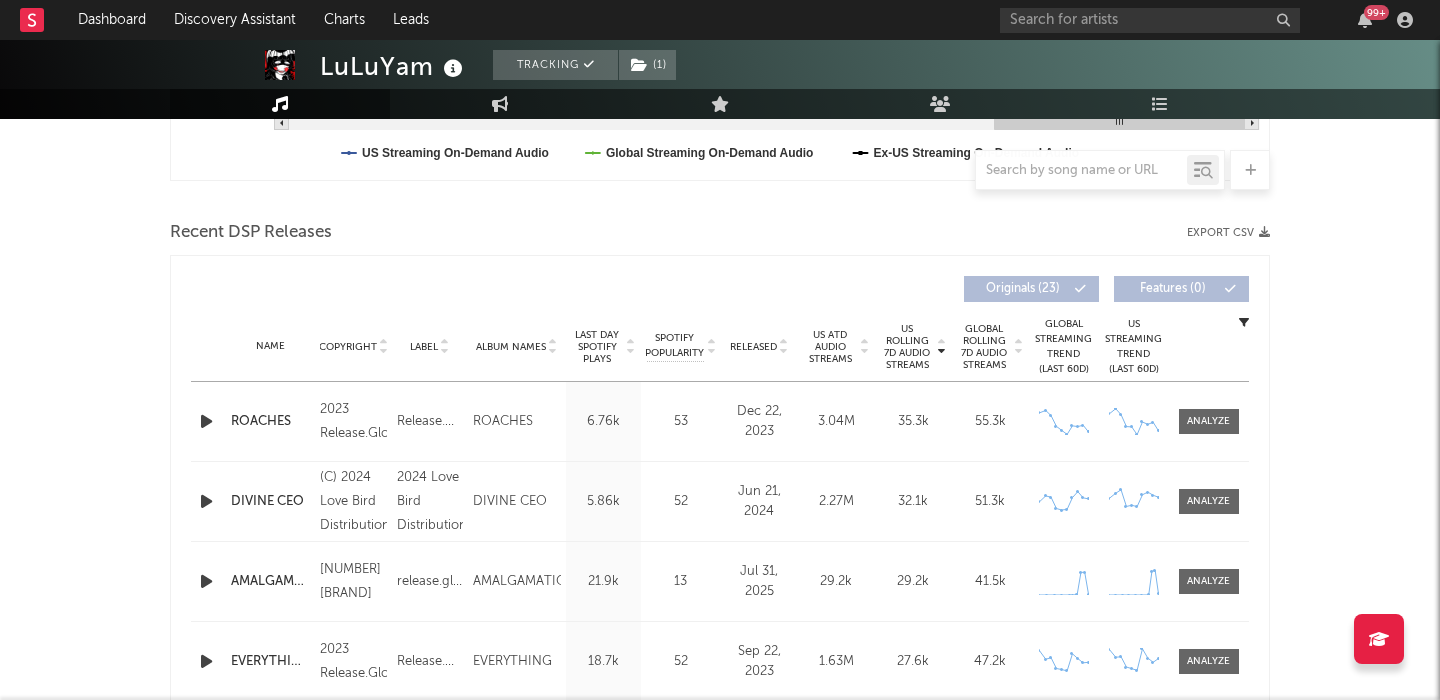 click on "Name AMALGAMATION Copyright 2025 LuLuYam Label release.global Album Names AMALGAMATION Composer Names 7 Day Spotify Plays 43.9k Last Day Spotify Plays 21.9k ATD Spotify Plays 43.9k Spotify Popularity 13 Total US Streams N/A Total US SES N/A Total UK Streams N/A Total UK Audio Streams N/A UK Weekly Streams N/A UK Weekly Audio Streams N/A Released Jul 31, 2025 US ATD Audio Streams 29.2k US Rolling 7D Audio Streams 29.2k US Rolling WoW % Chg N/A Global ATD Audio Streams 41.5k Global Rolling 7D Audio Streams 41.5k Global Rolling WoW % Chg N/A Estimated % Playlist Streams Last Day N/A Global Streaming Trend (Last 60D) Created with Highcharts 10.3.3 Ex-US Streaming Trend (Last 60D) US Streaming Trend (Last 60D) Created with Highcharts 10.3.3 Global Latest Day Audio Streams 810 US Latest Day Audio Streams 647" at bounding box center [720, 581] 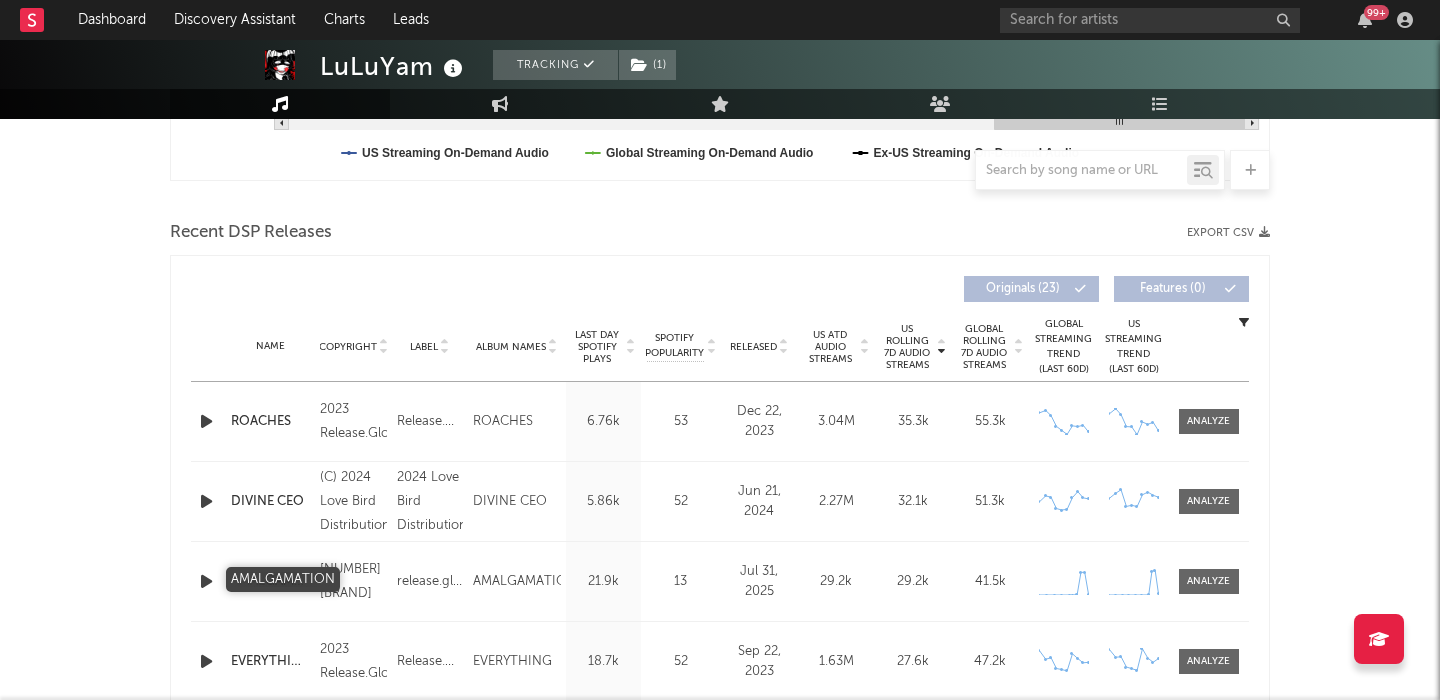 click on "AMALGAMATION" at bounding box center [270, 582] 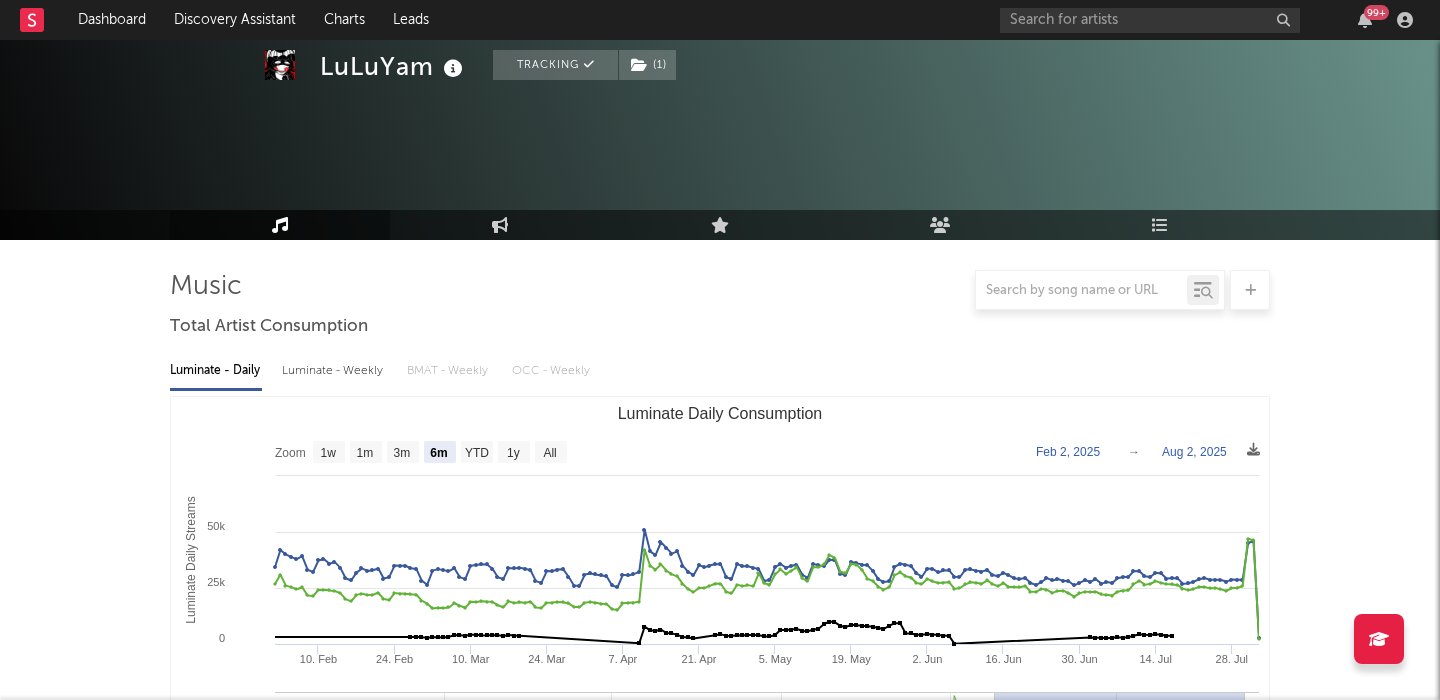 select on "6m" 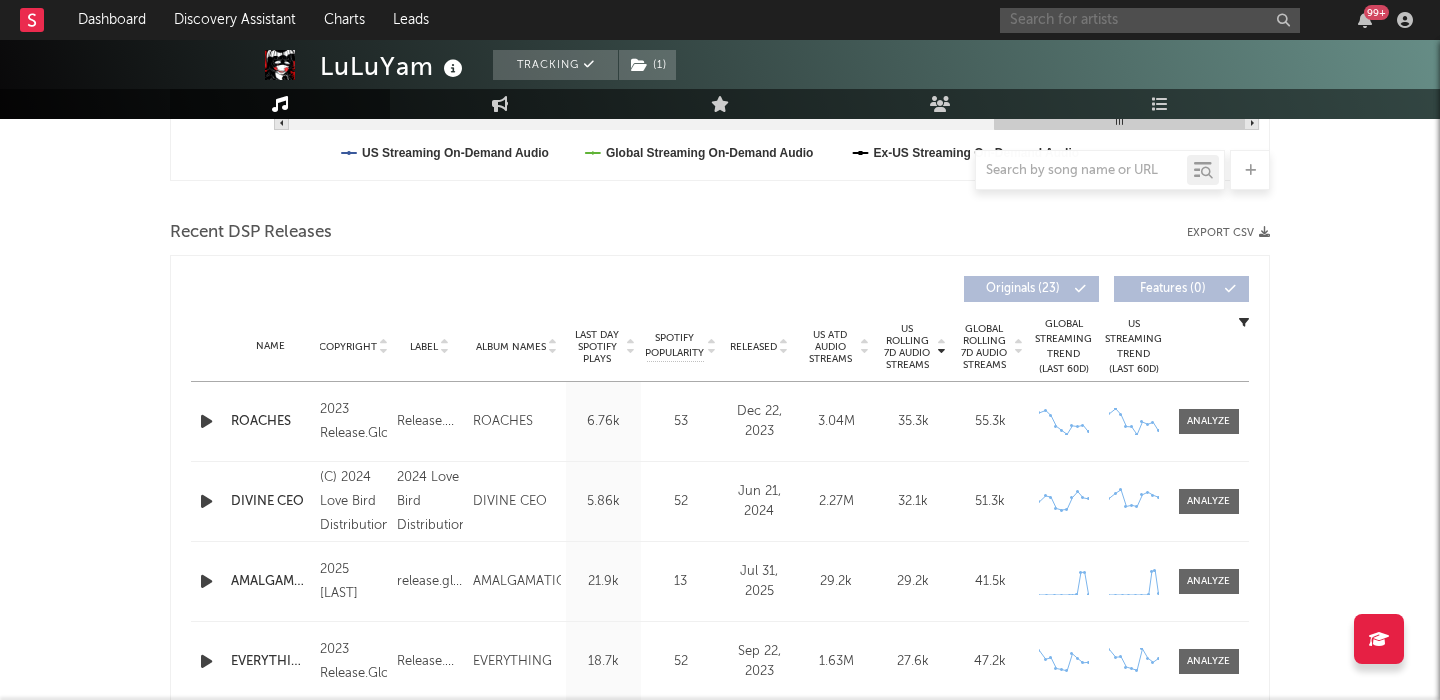 scroll, scrollTop: 617, scrollLeft: 0, axis: vertical 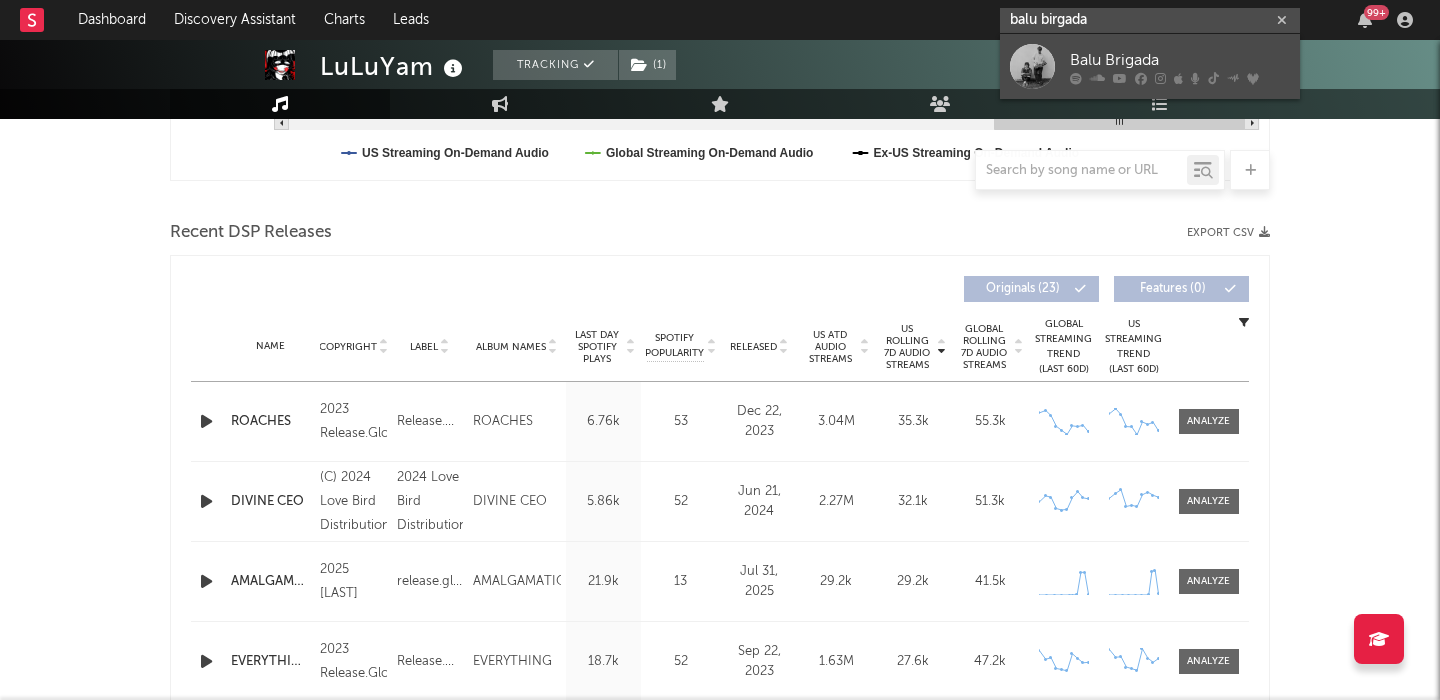 type on "balu birgada" 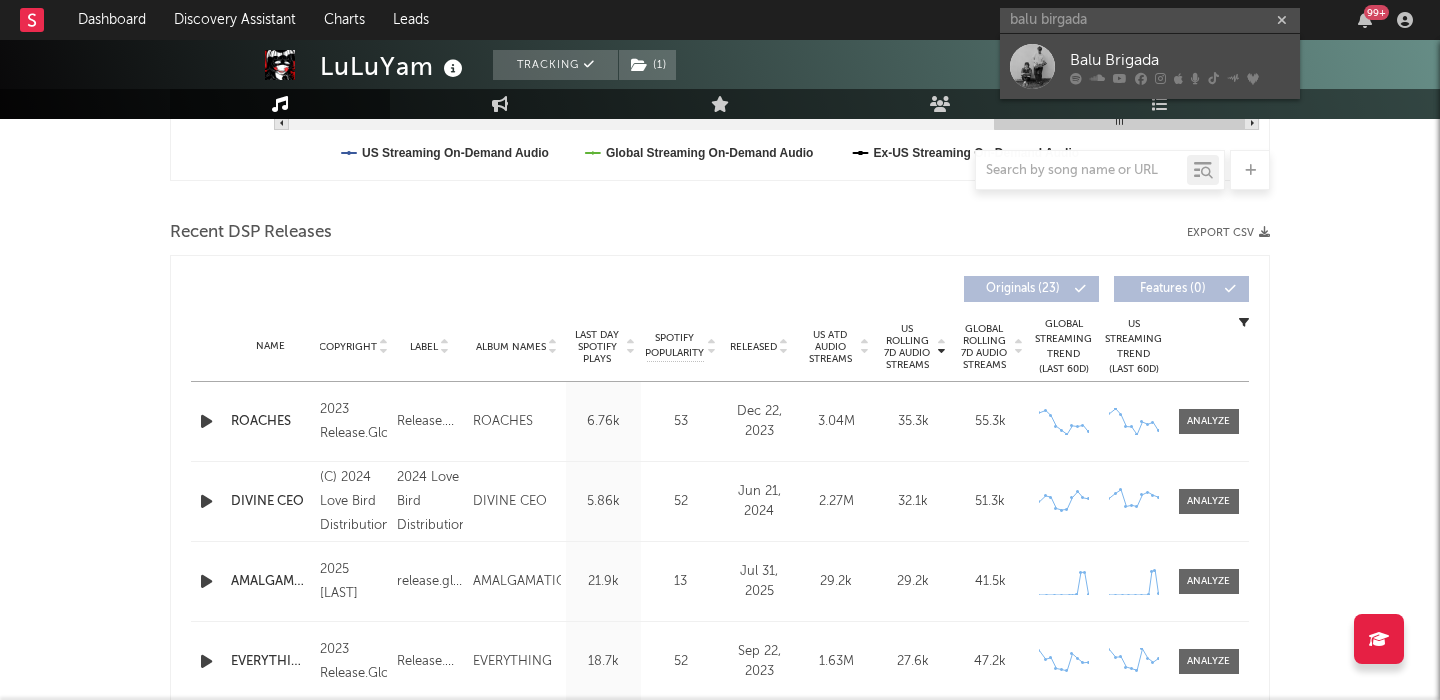 click on "Balu Brigada" at bounding box center (1180, 60) 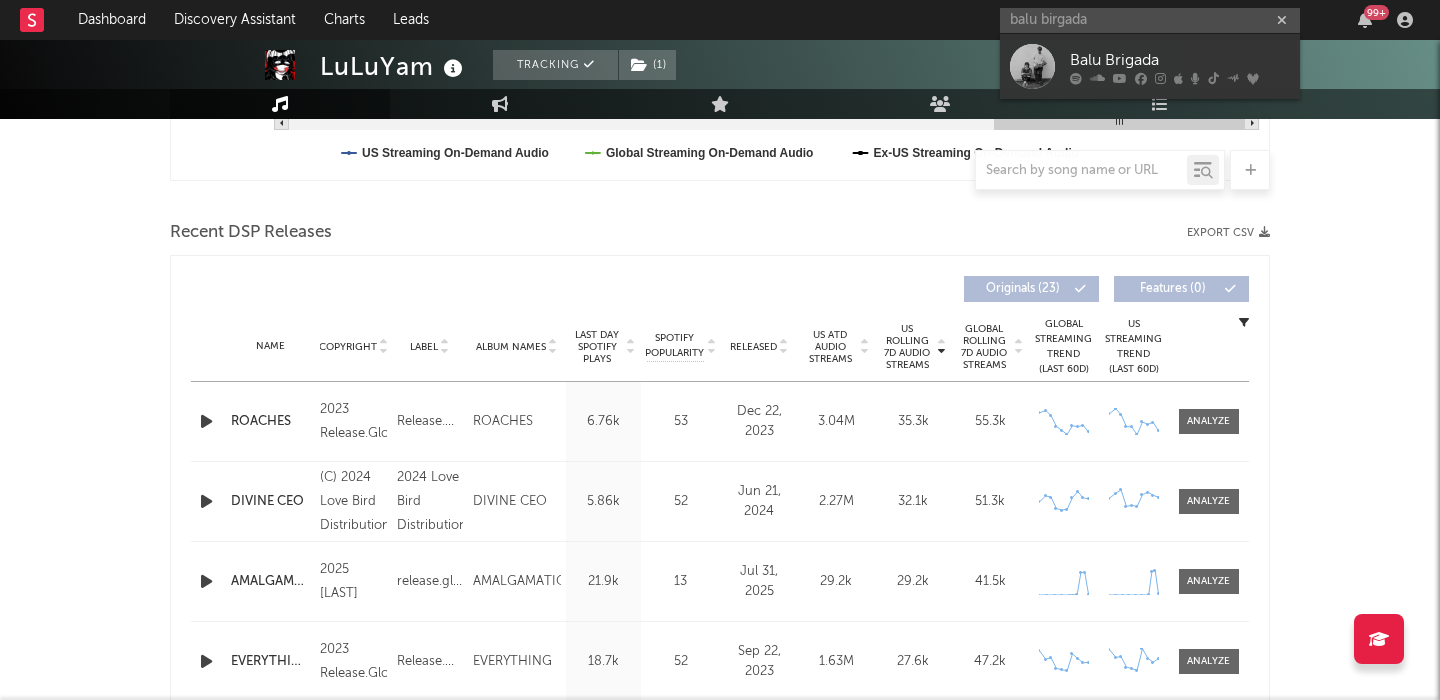 type 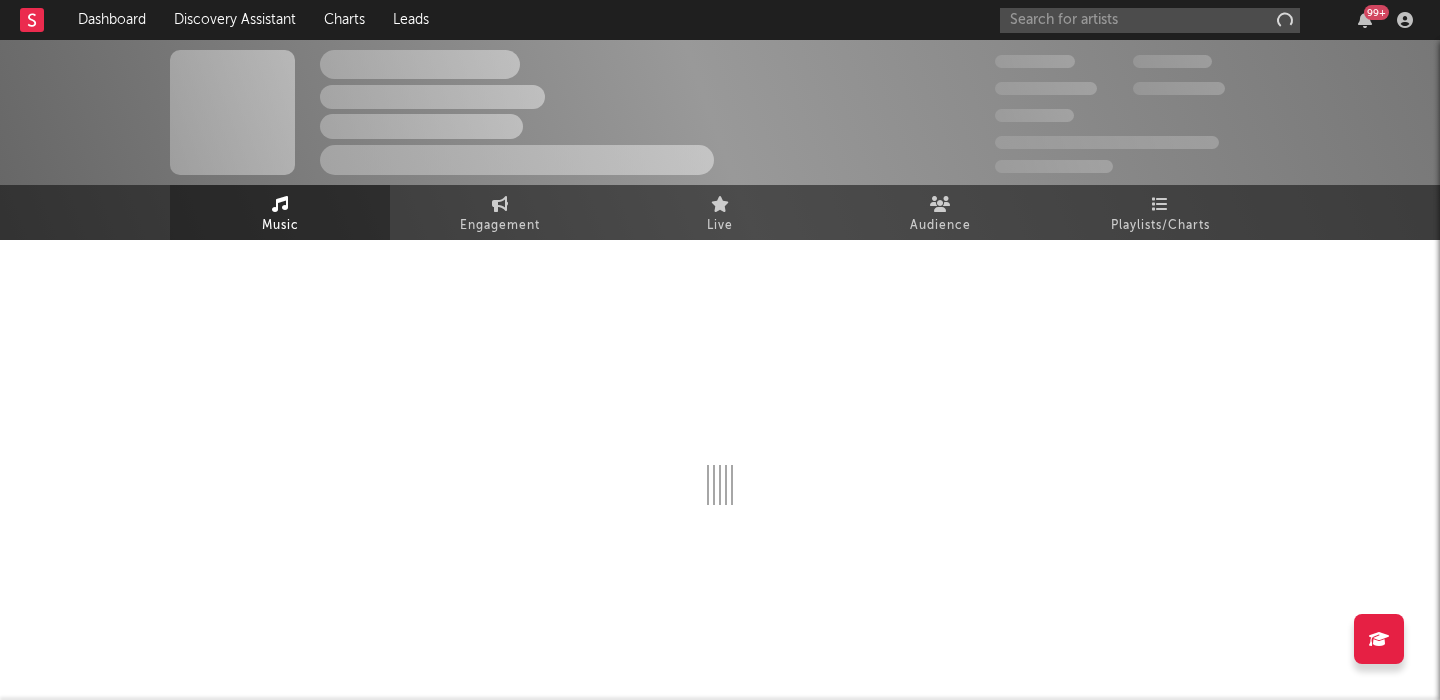 scroll, scrollTop: 0, scrollLeft: 0, axis: both 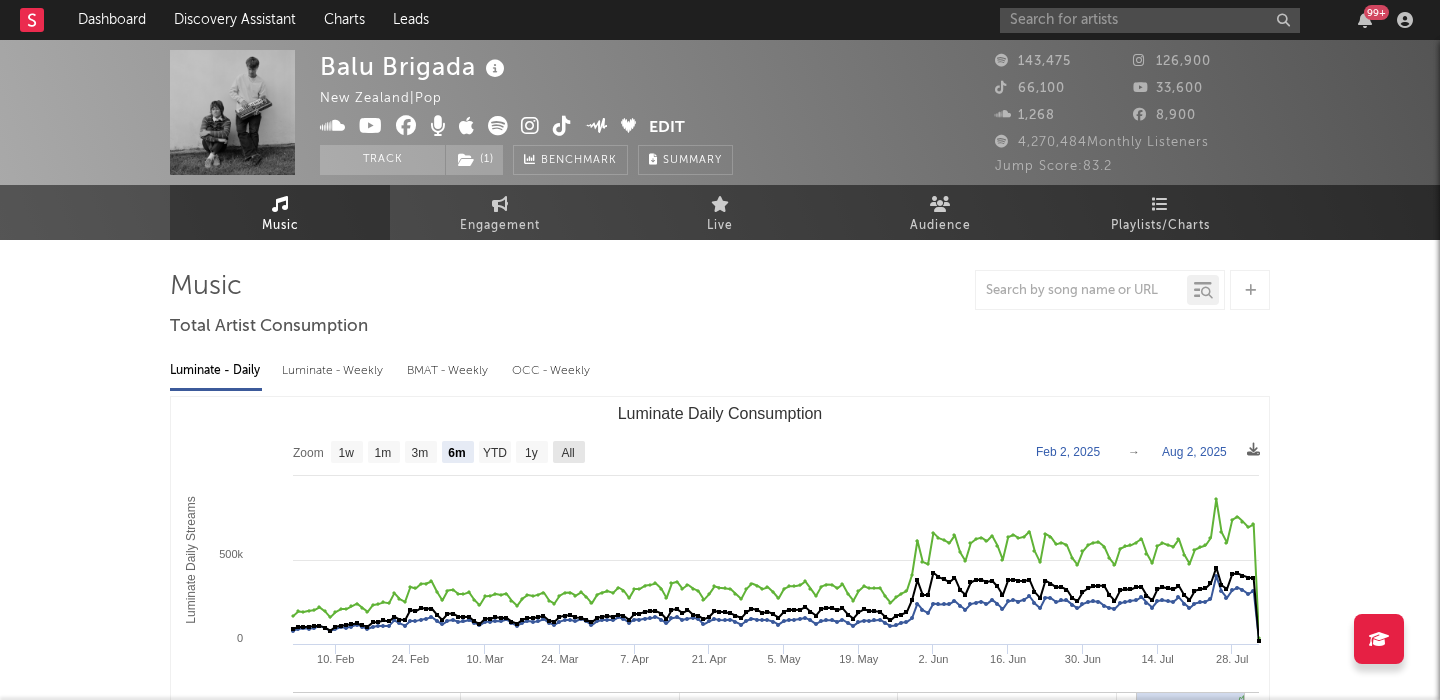 click on "All" 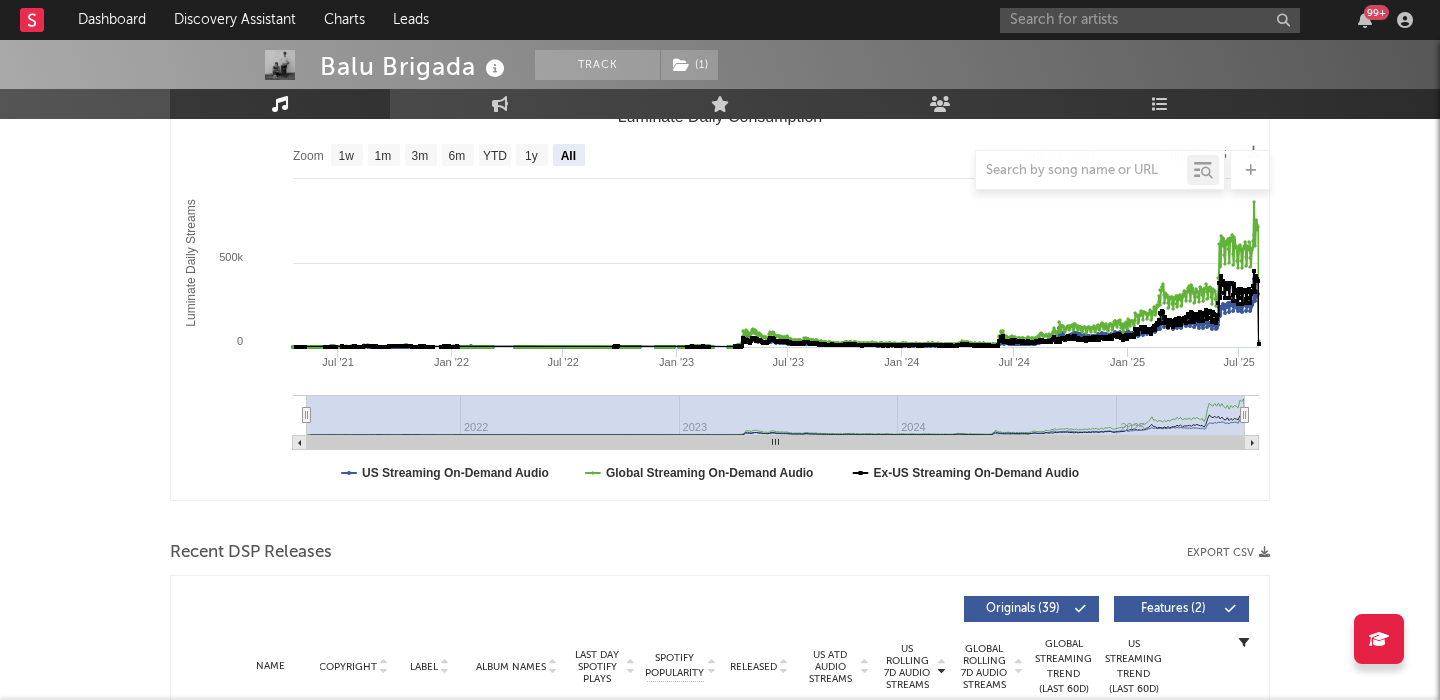 scroll, scrollTop: 506, scrollLeft: 0, axis: vertical 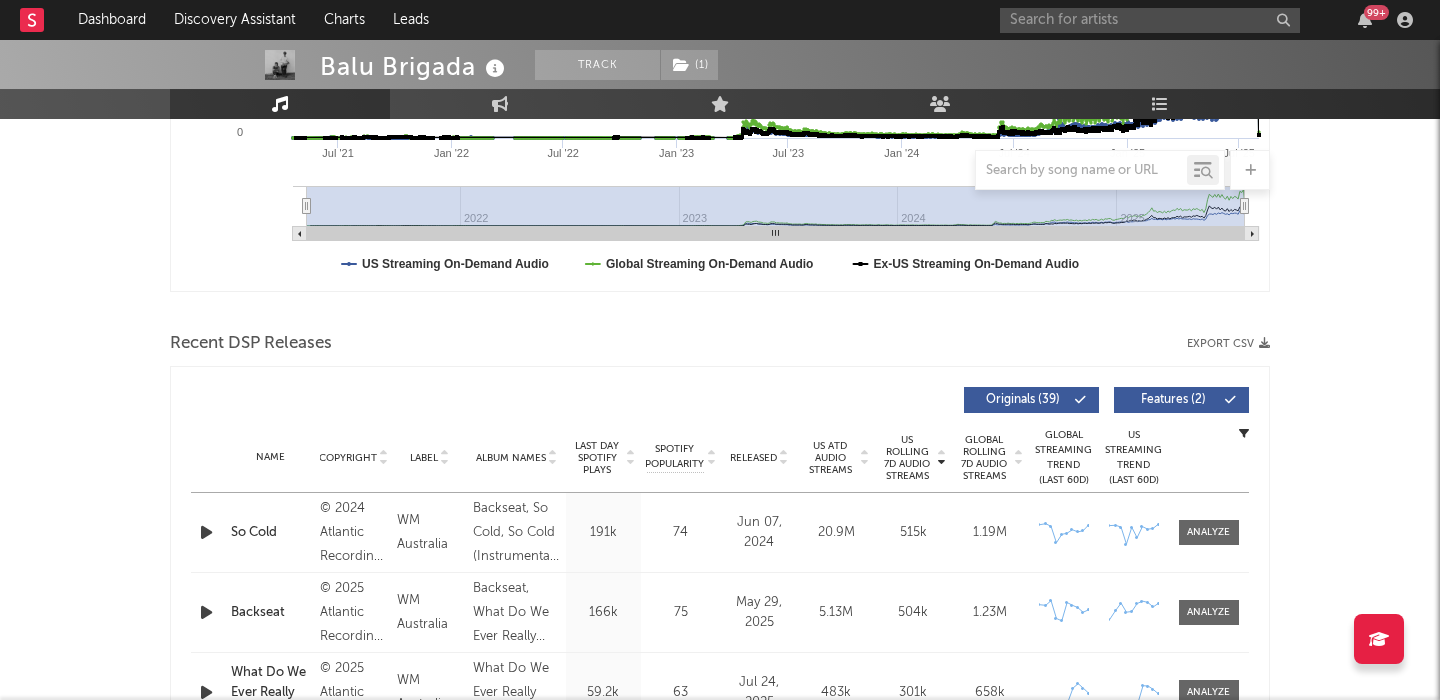 click on "Released" at bounding box center [753, 458] 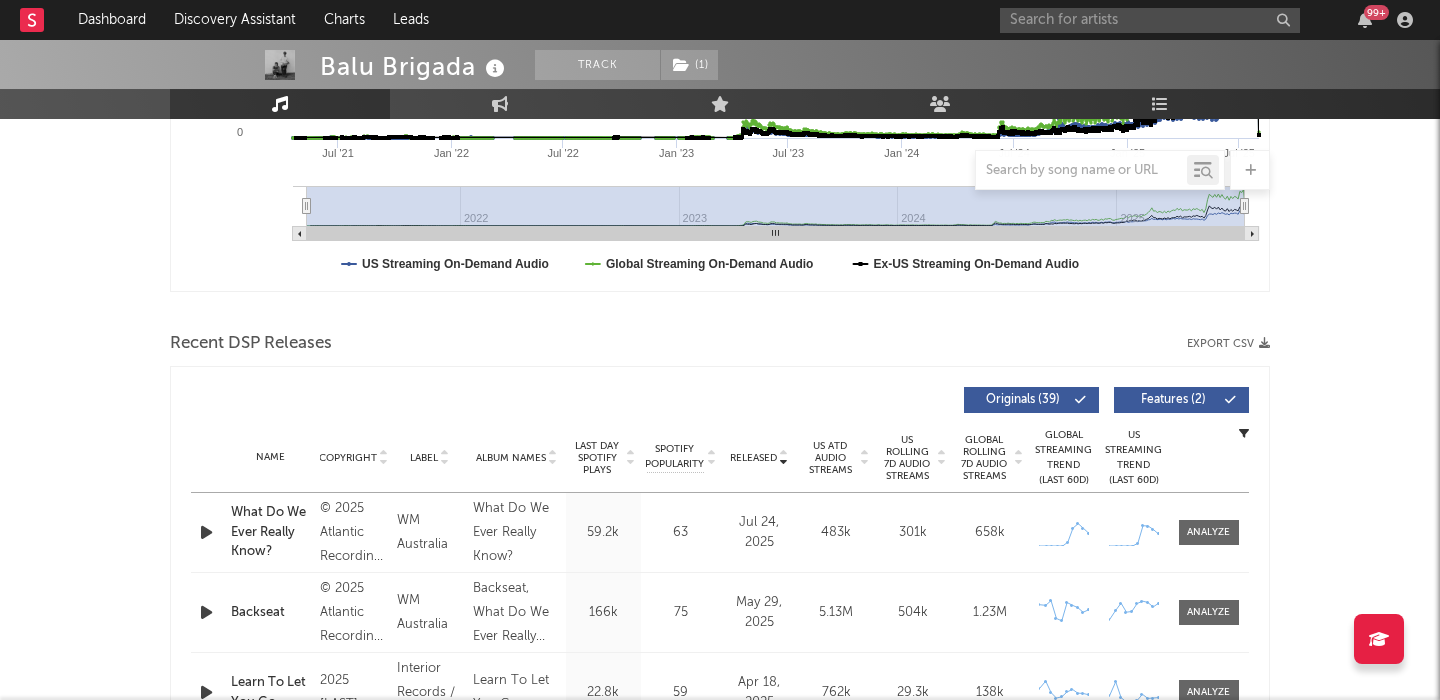 click on "Features   ( 2 )" at bounding box center (1181, 400) 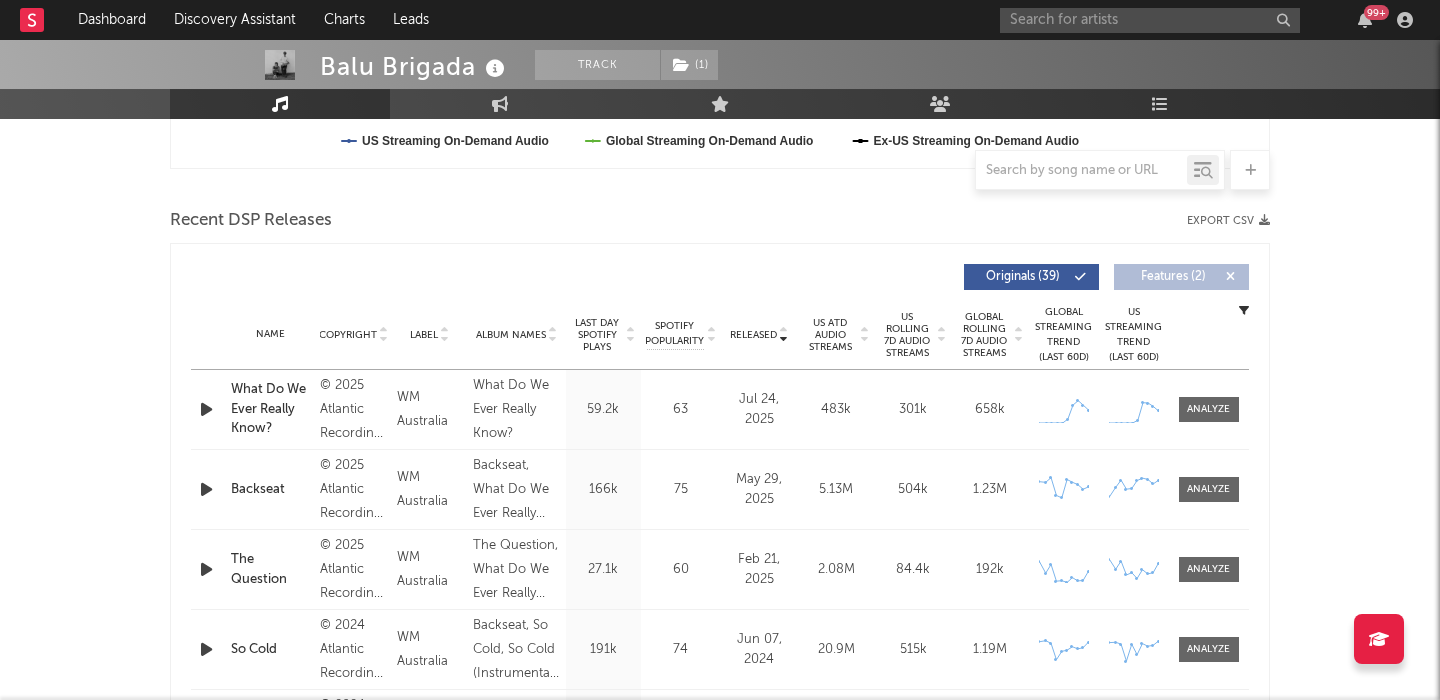 scroll, scrollTop: 600, scrollLeft: 0, axis: vertical 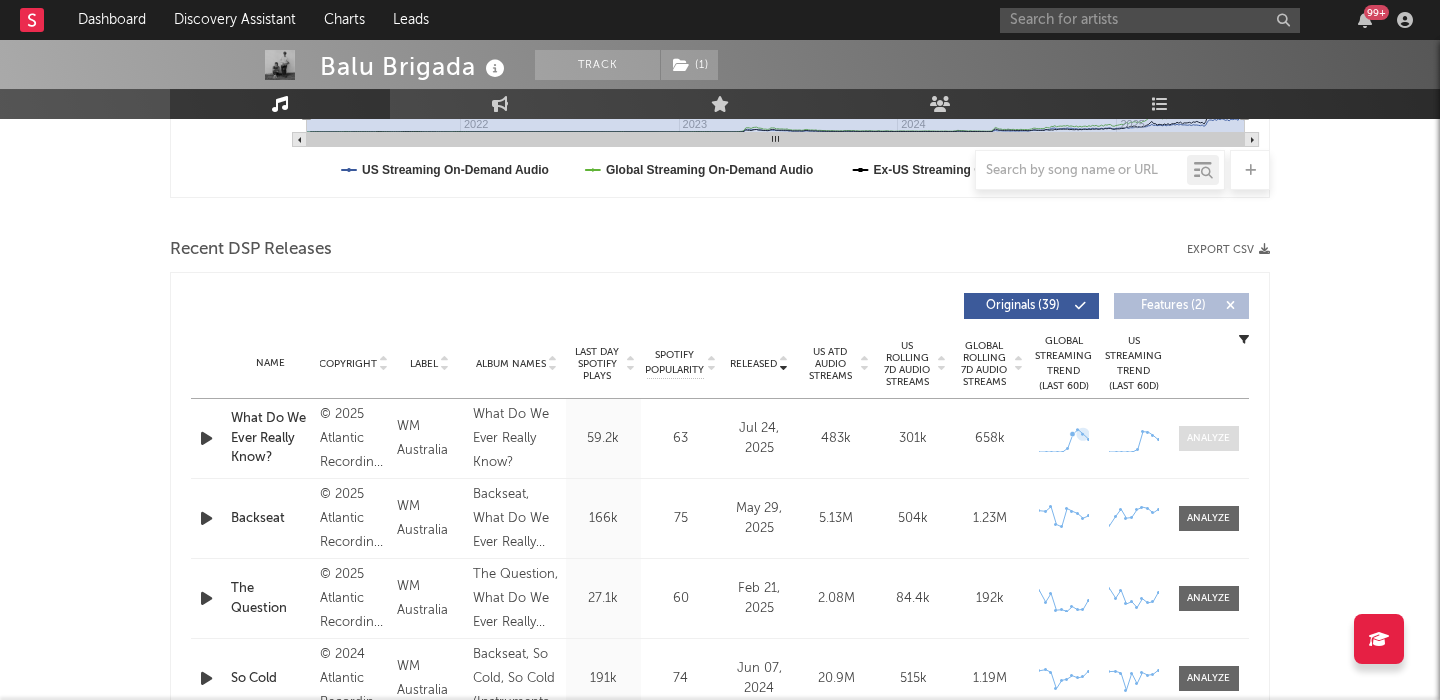 click at bounding box center (1209, 438) 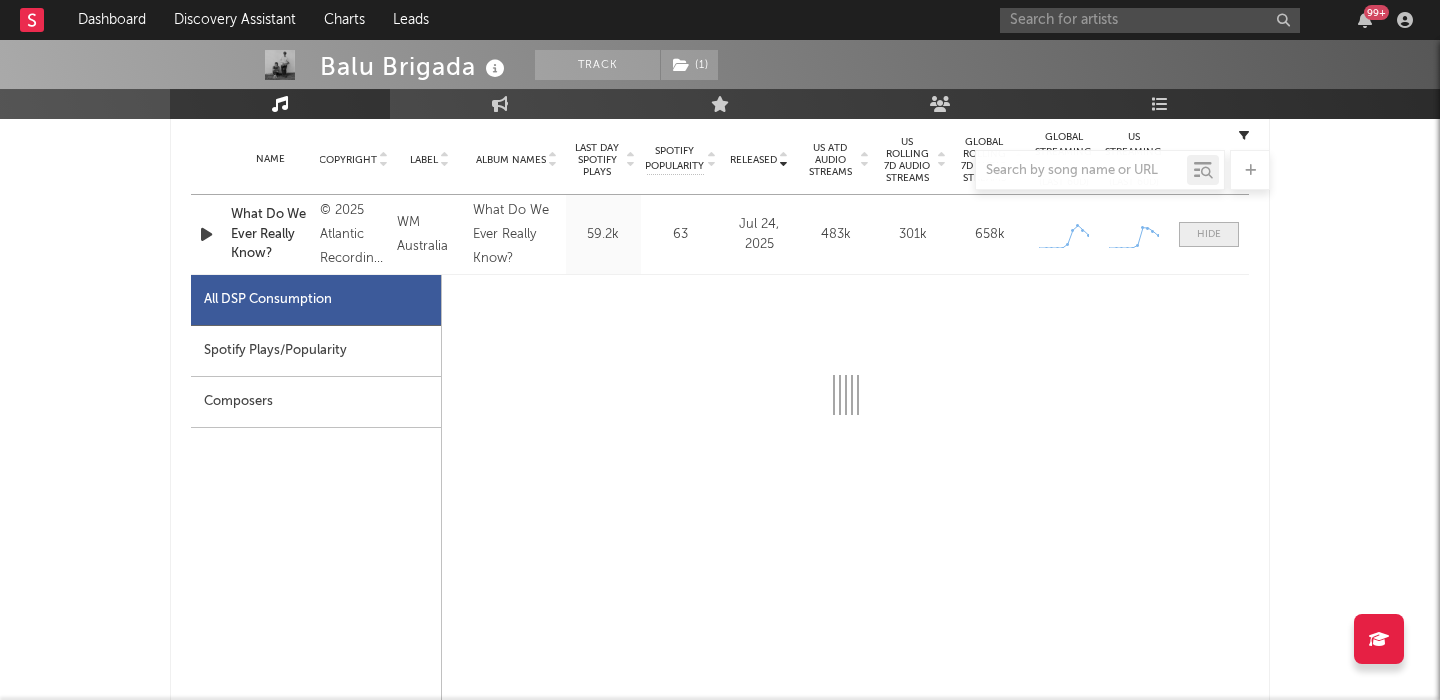 scroll, scrollTop: 807, scrollLeft: 0, axis: vertical 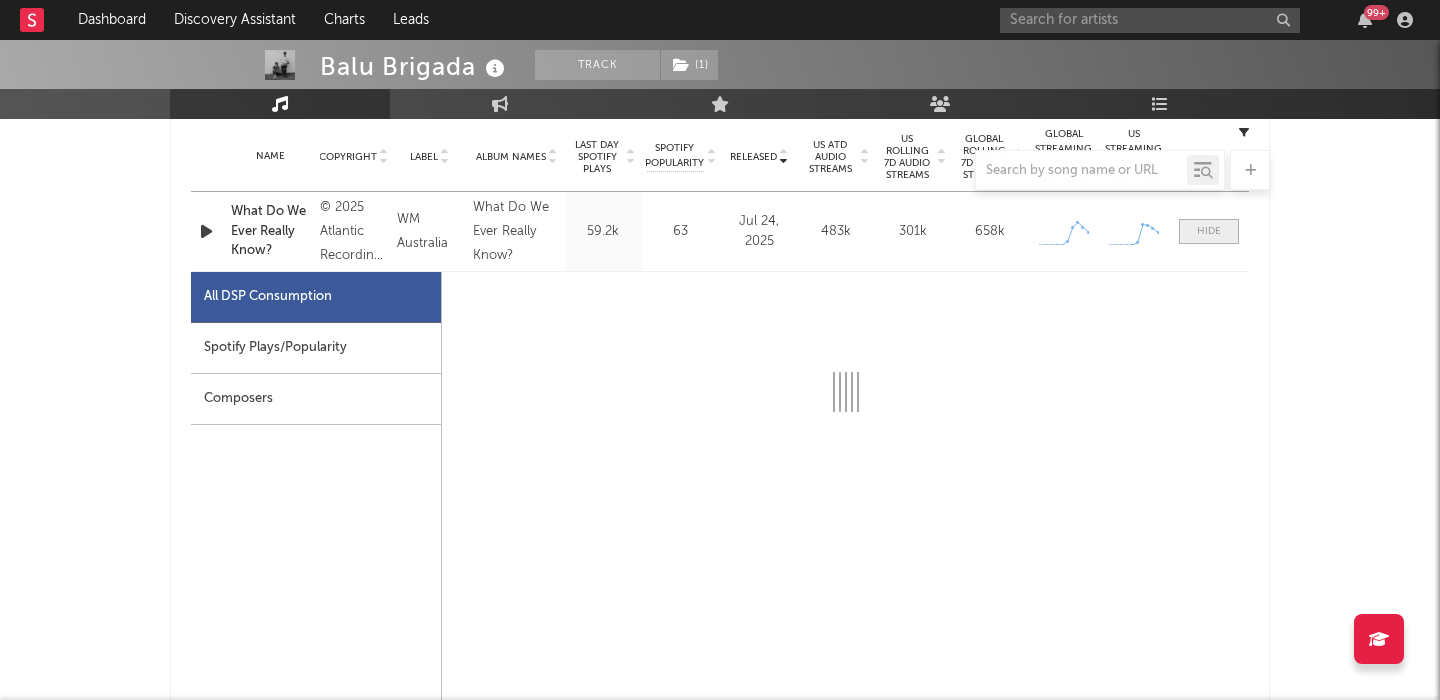 select on "1w" 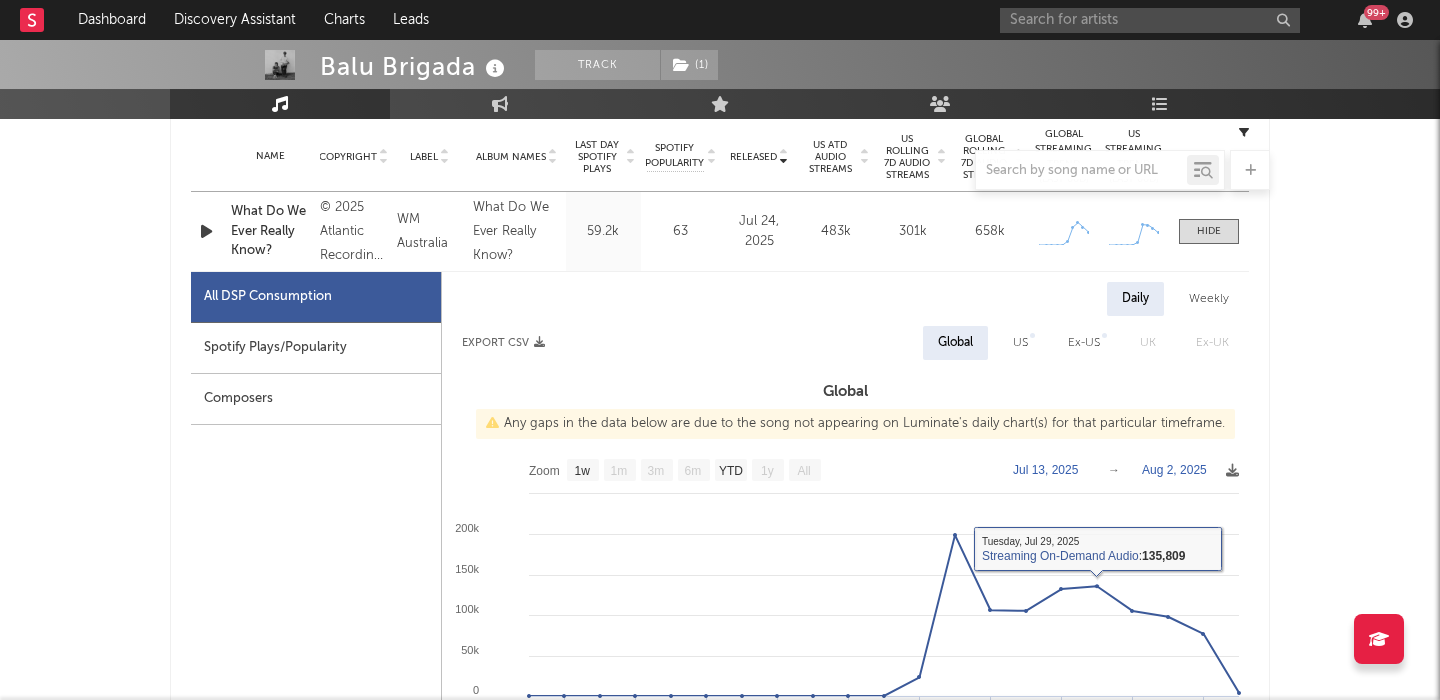 click on "US" at bounding box center (1020, 343) 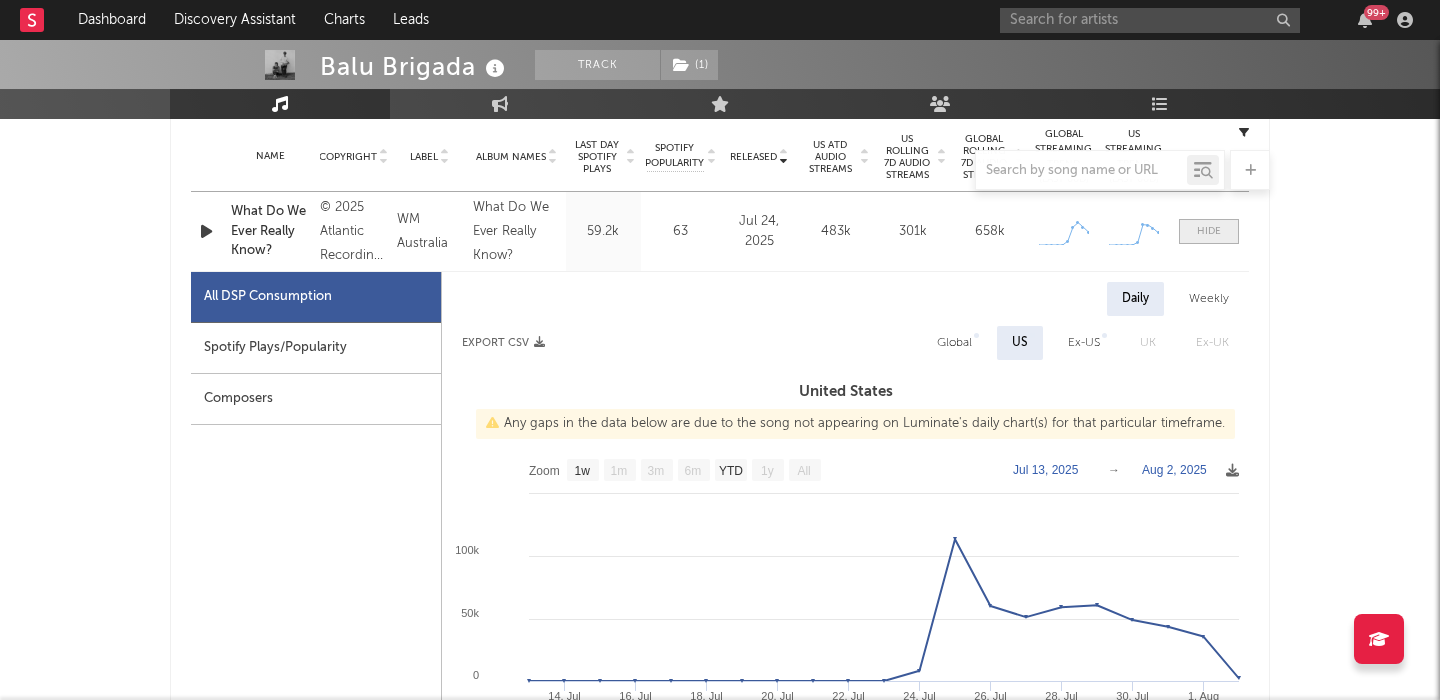 click at bounding box center [1209, 231] 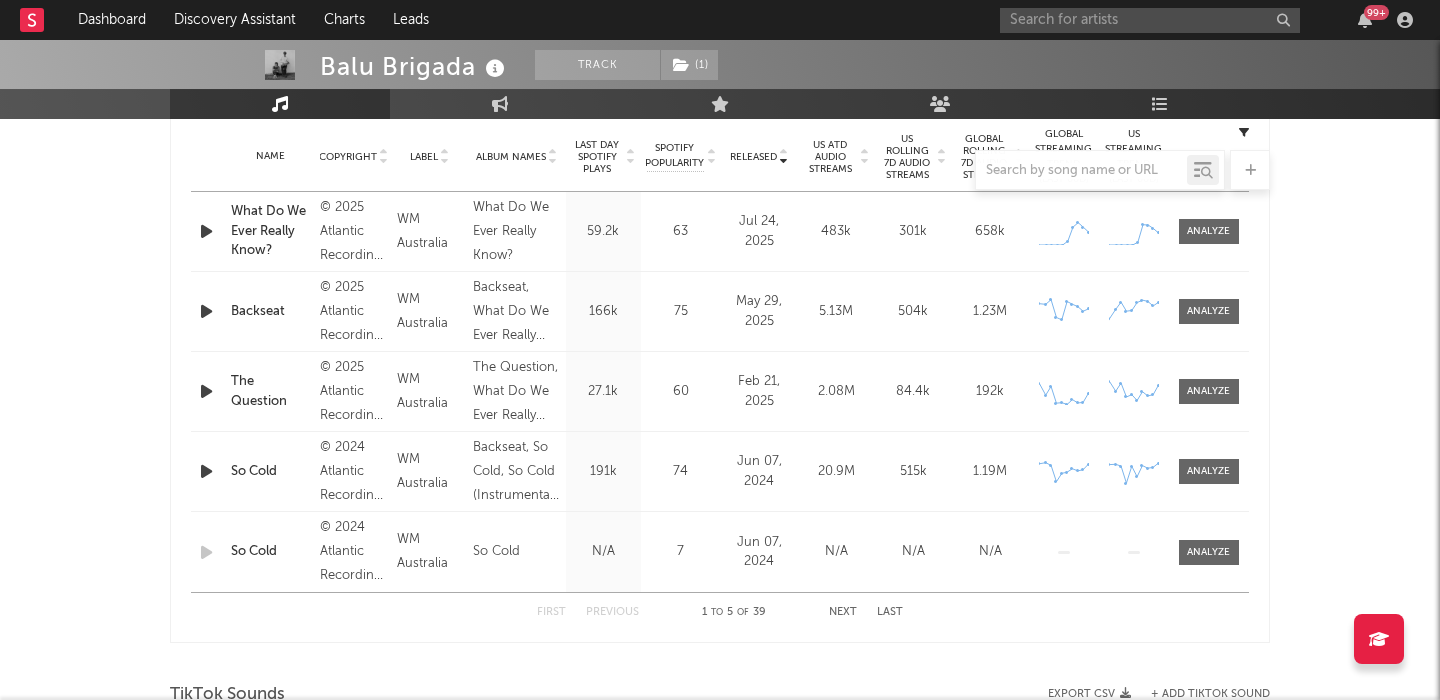 click at bounding box center (720, 170) 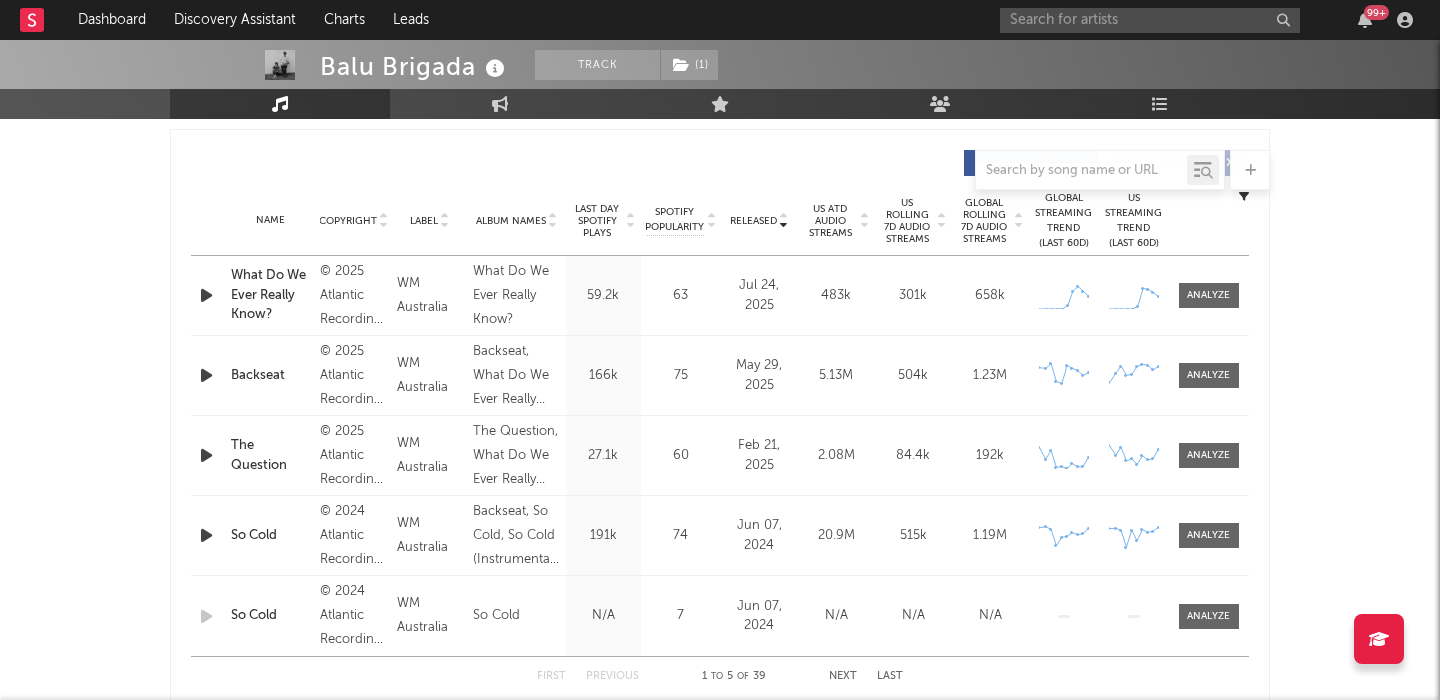 click on "US Rolling 7D Audio Streams" at bounding box center [907, 221] 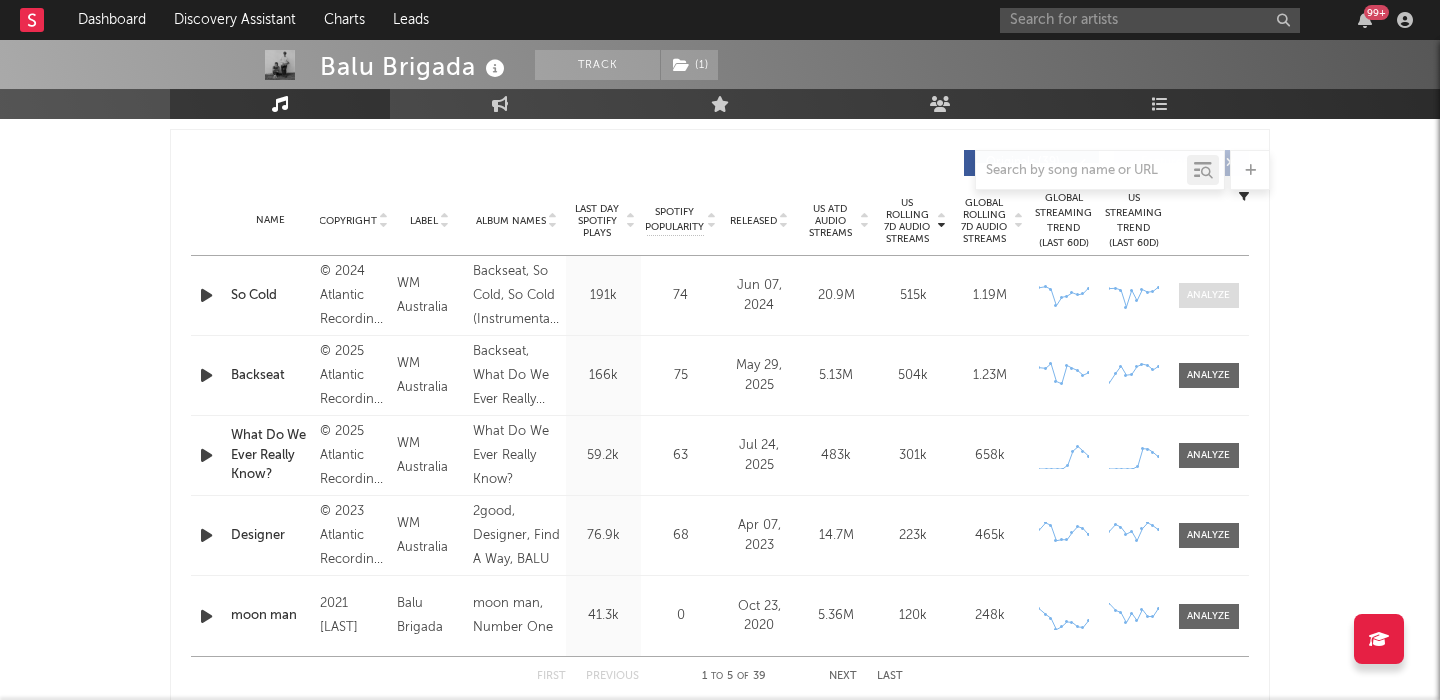 click at bounding box center [1209, 295] 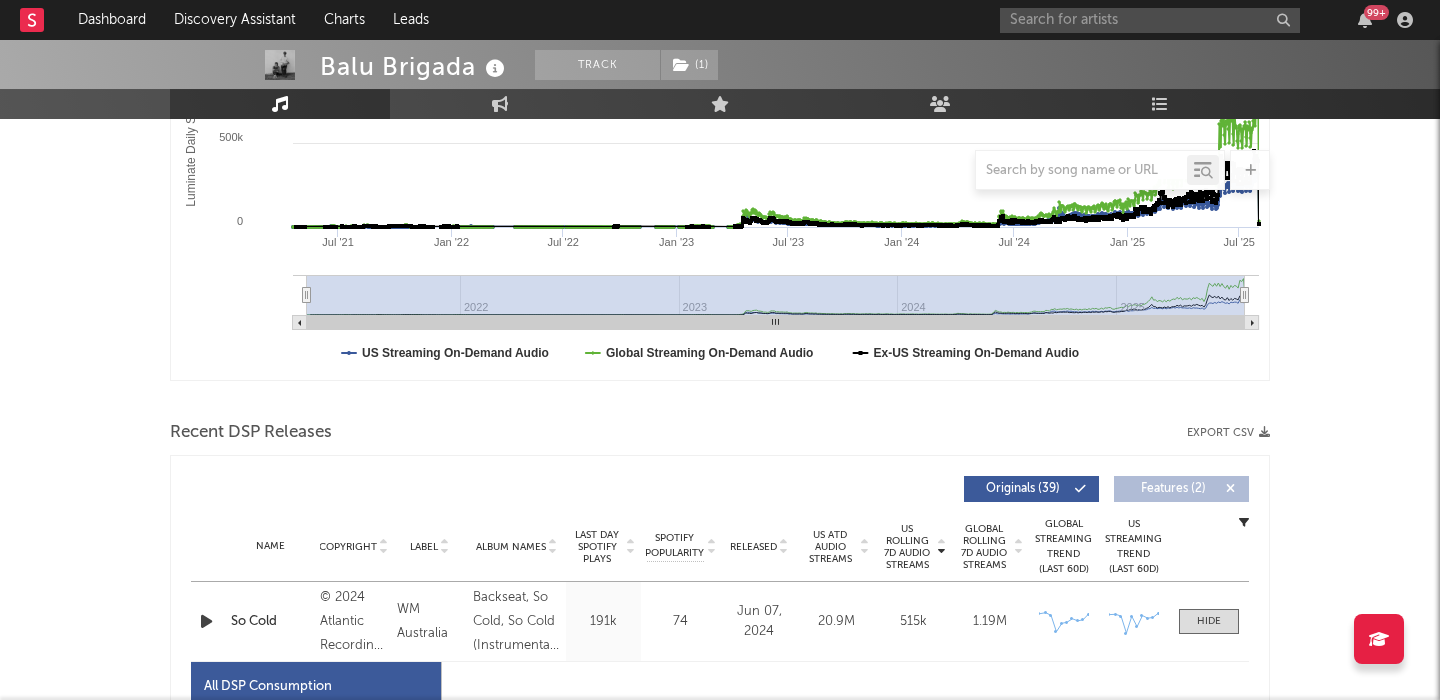 scroll, scrollTop: 178, scrollLeft: 0, axis: vertical 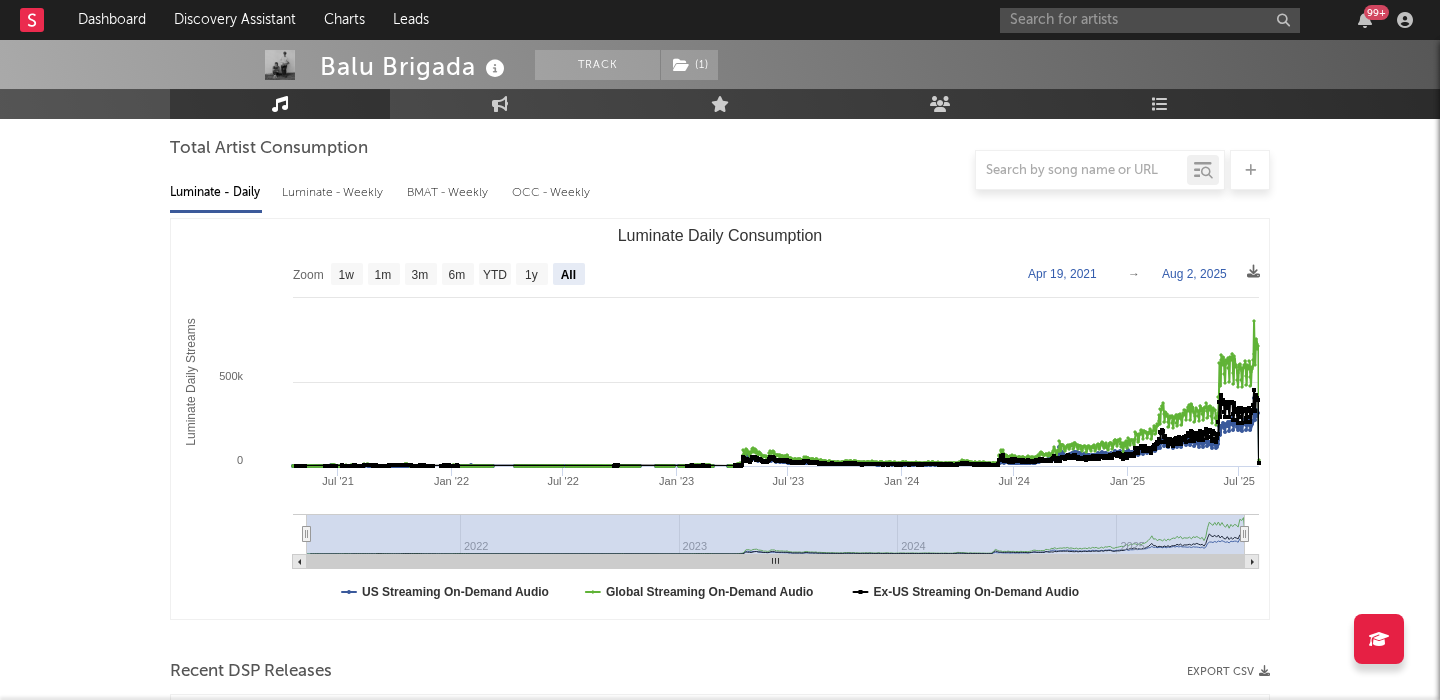 select on "6m" 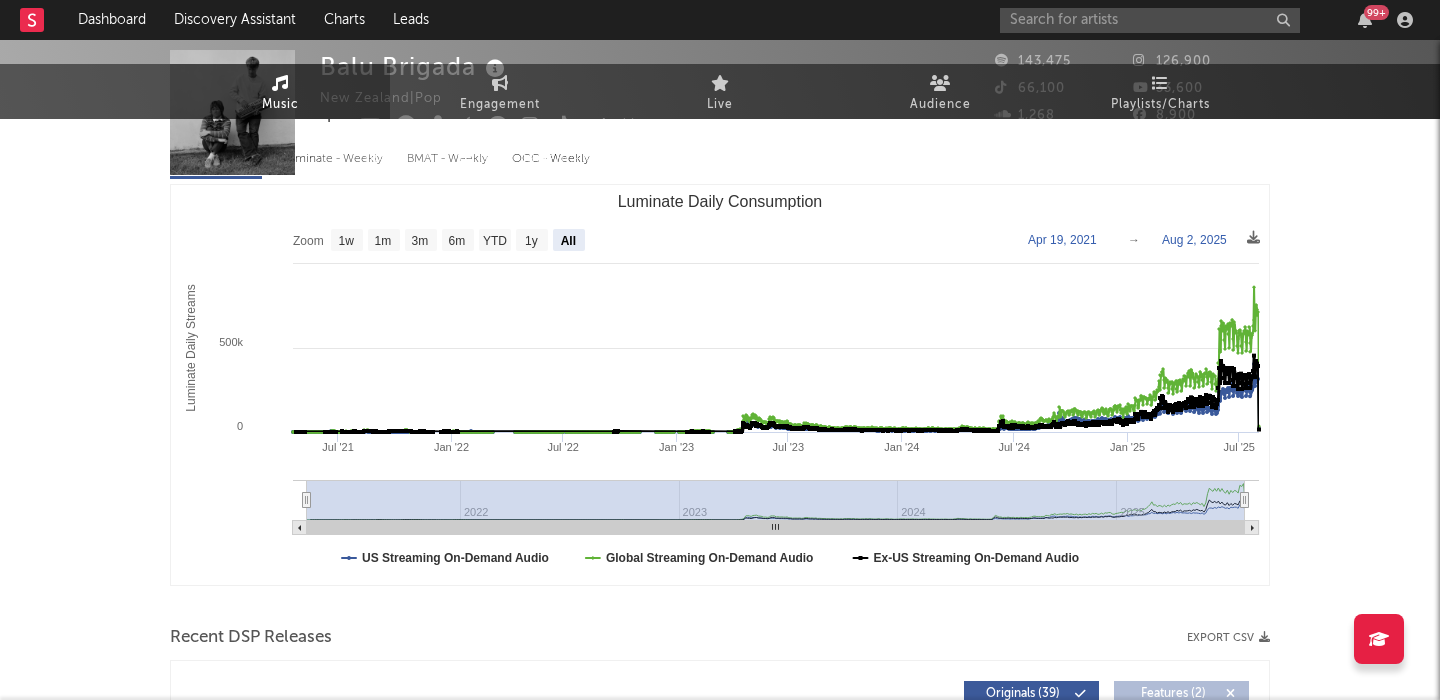 scroll, scrollTop: 0, scrollLeft: 0, axis: both 